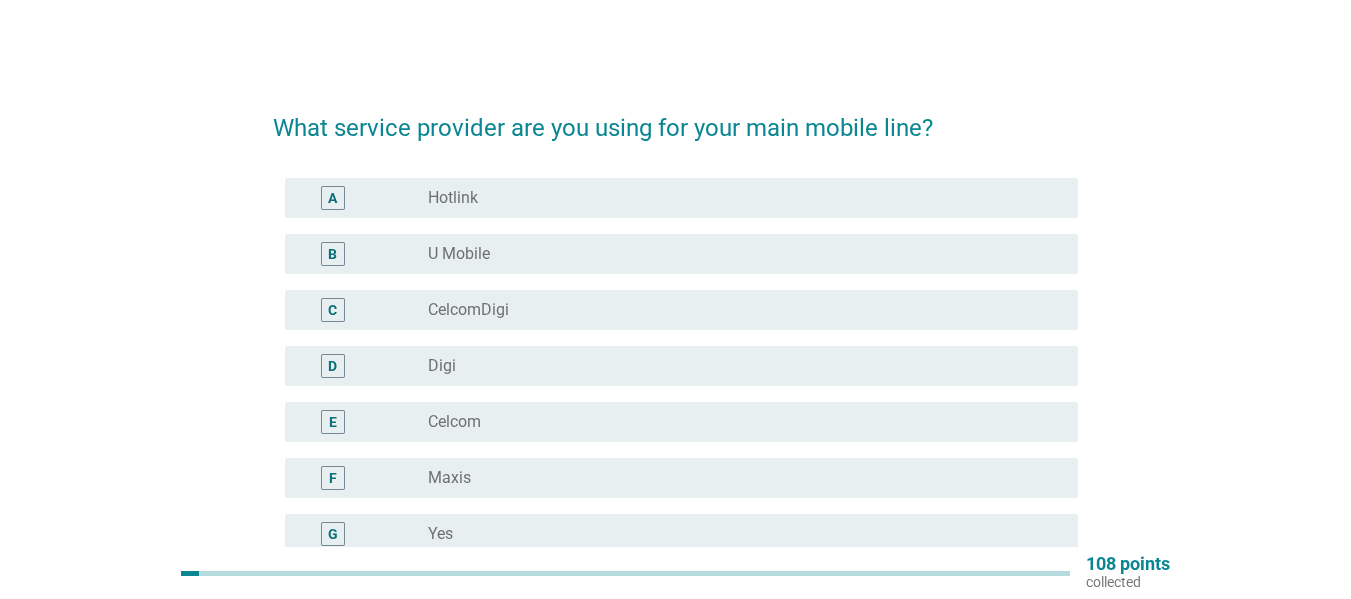 scroll, scrollTop: 0, scrollLeft: 0, axis: both 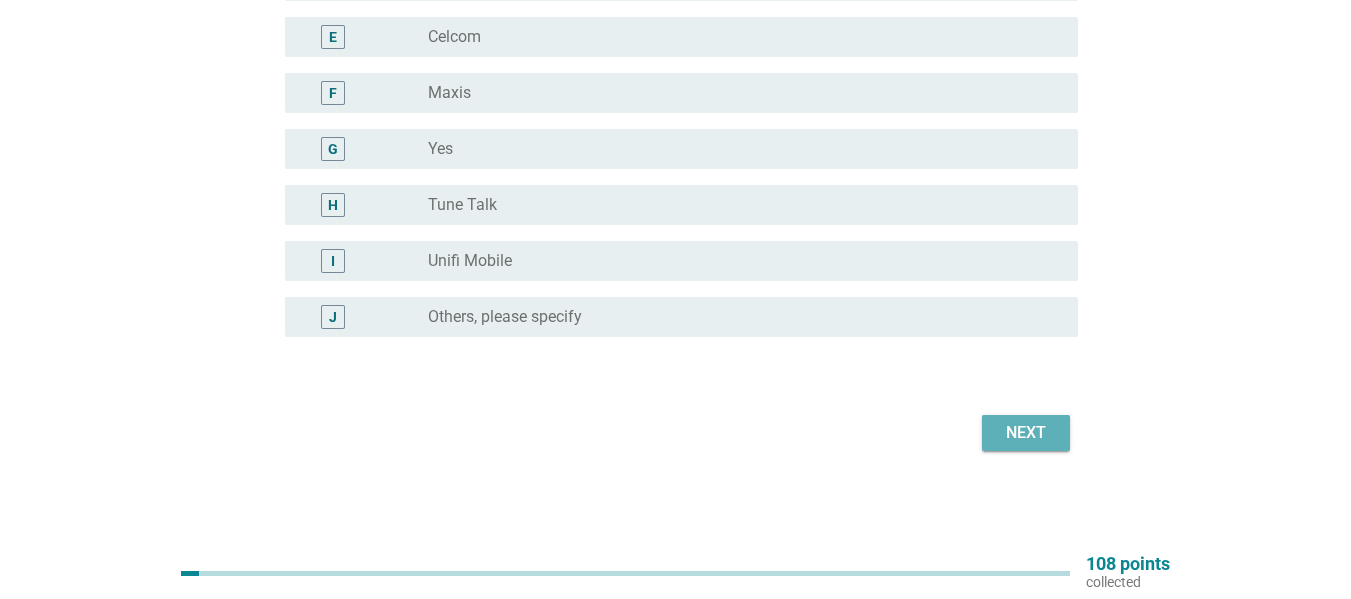 click on "Next" at bounding box center (1026, 433) 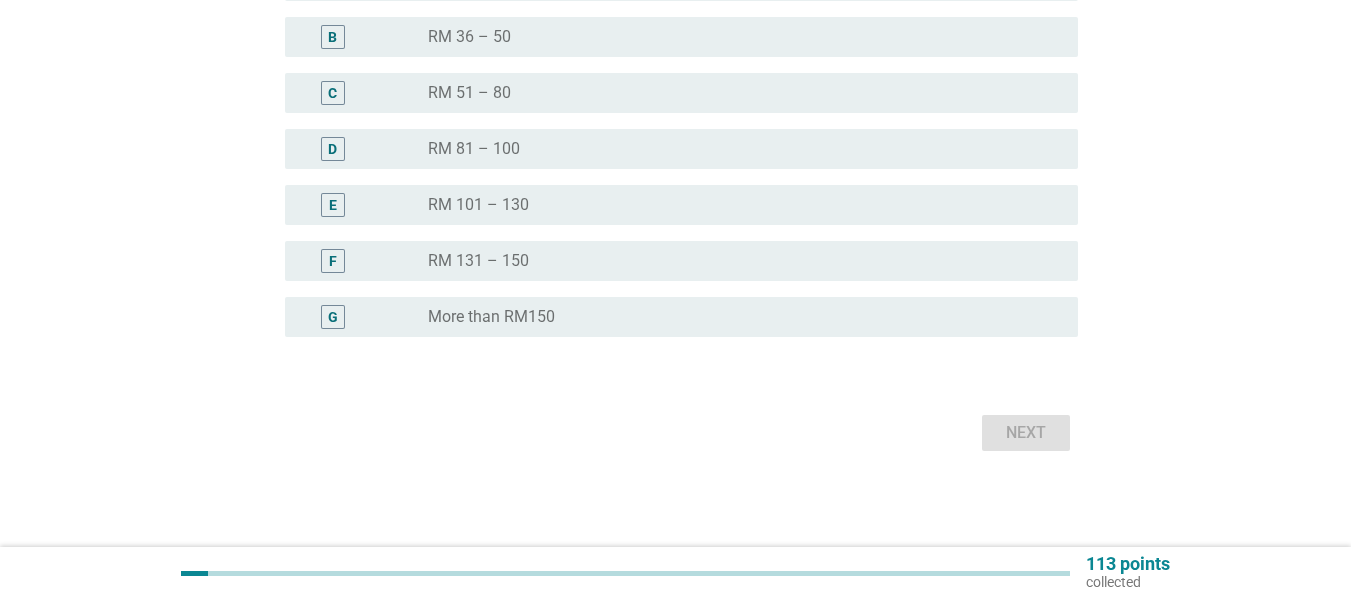 scroll, scrollTop: 0, scrollLeft: 0, axis: both 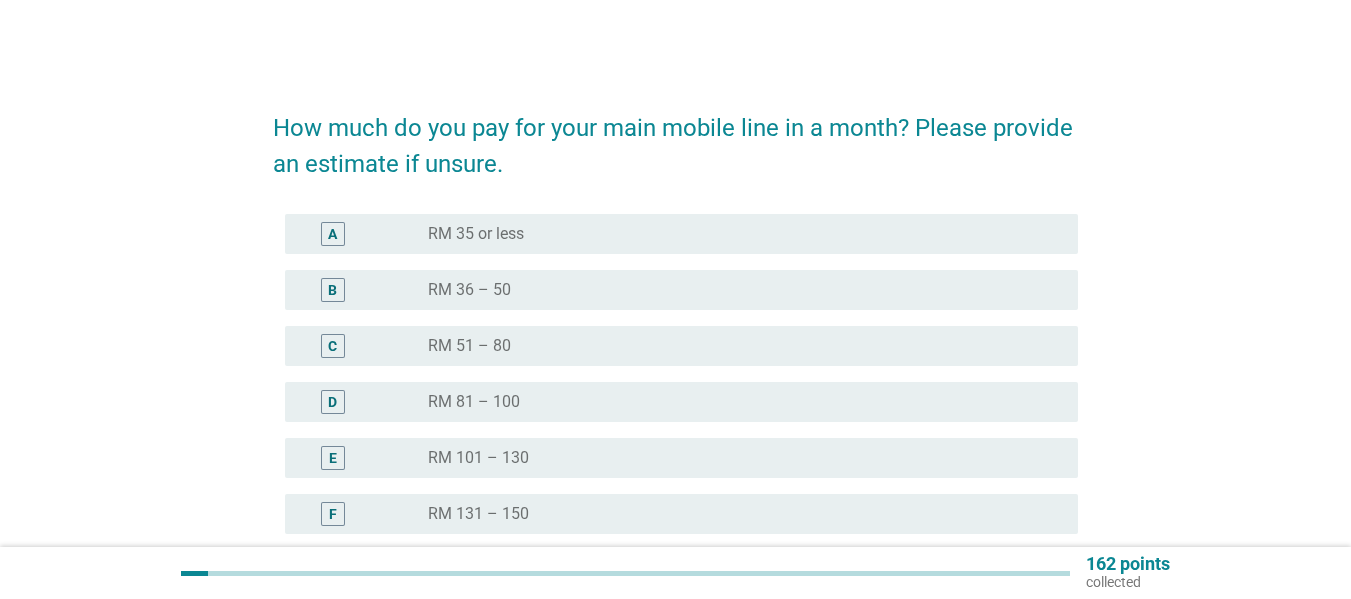 click on "radio_button_unchecked RM 51 – 80" at bounding box center [737, 346] 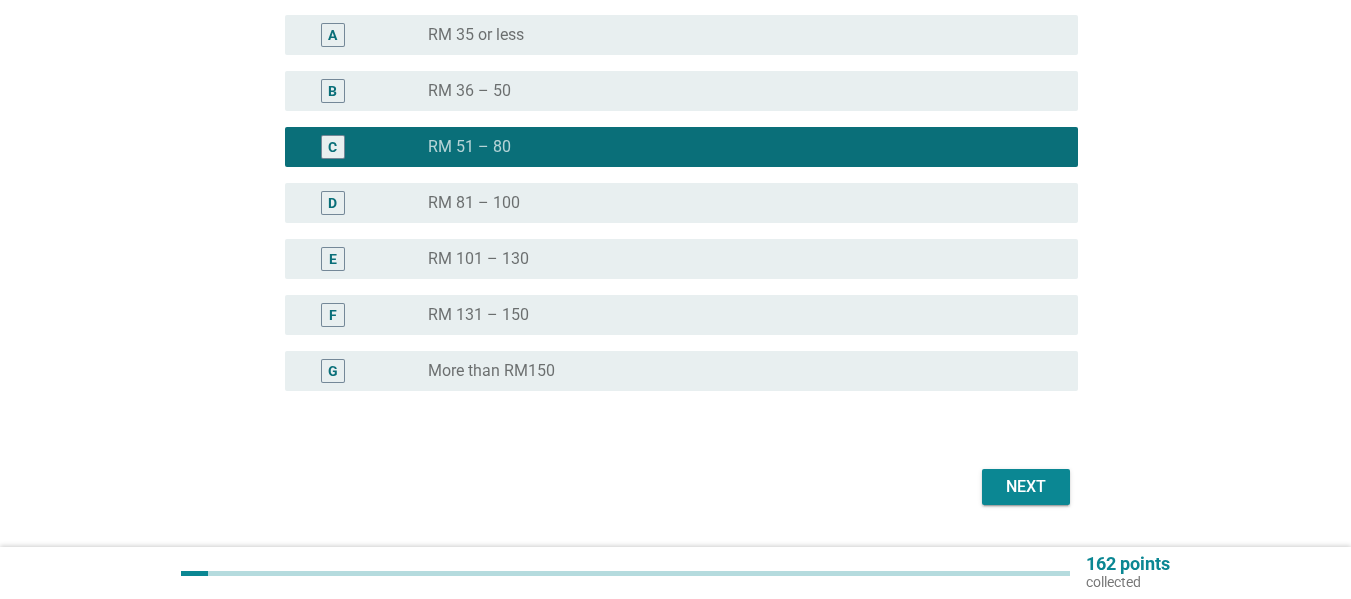 scroll, scrollTop: 253, scrollLeft: 0, axis: vertical 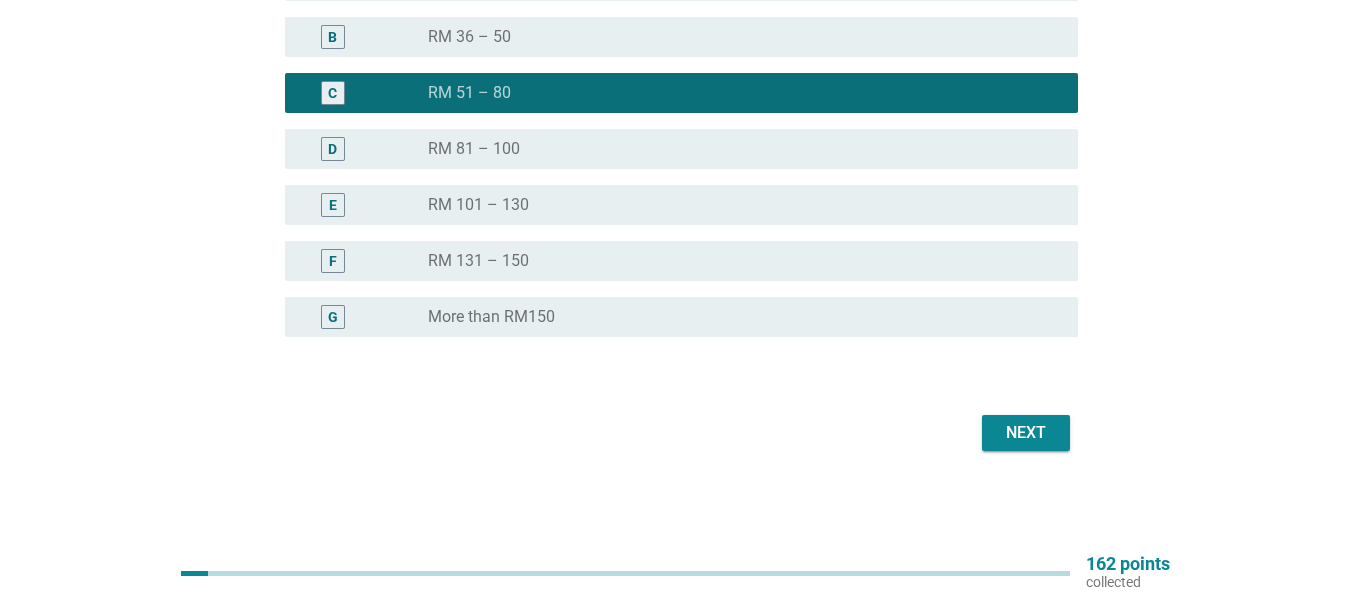 click on "Next" at bounding box center [1026, 433] 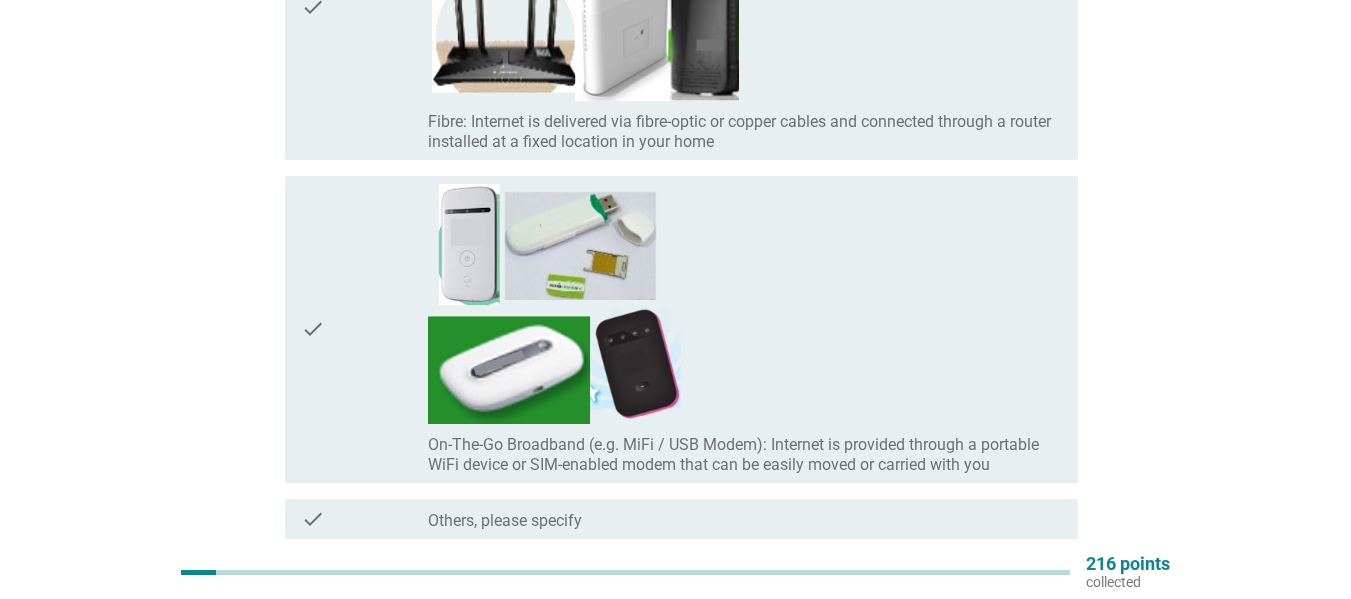 scroll, scrollTop: 466, scrollLeft: 0, axis: vertical 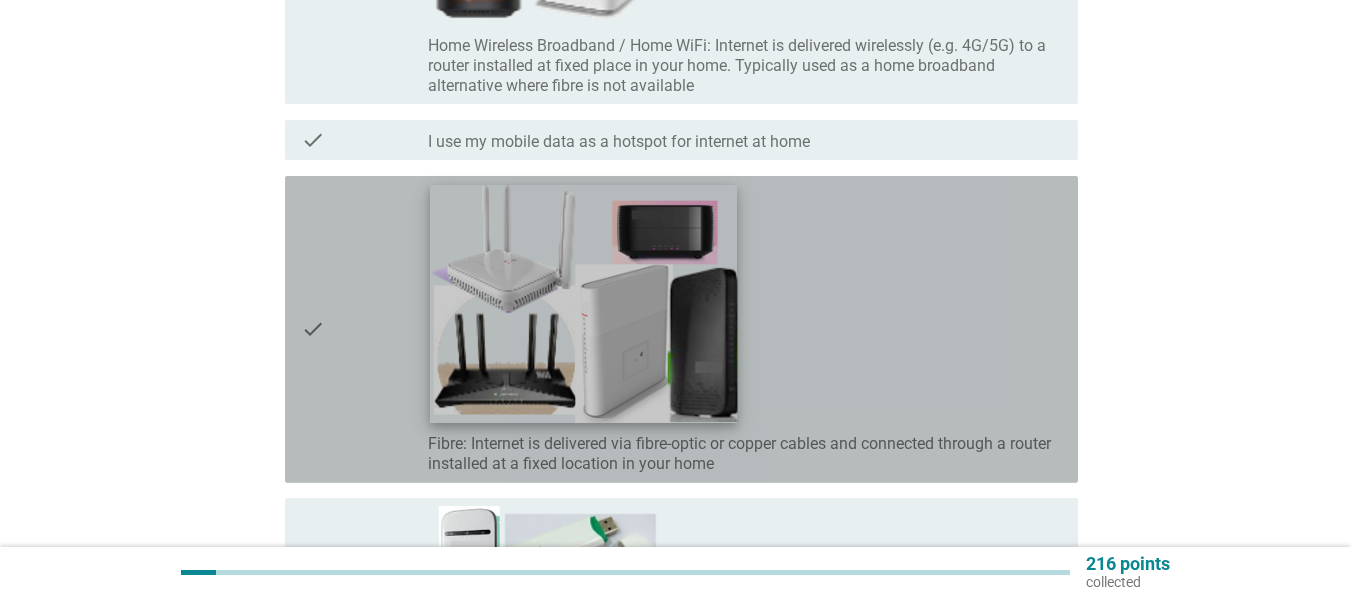 click at bounding box center [583, 303] 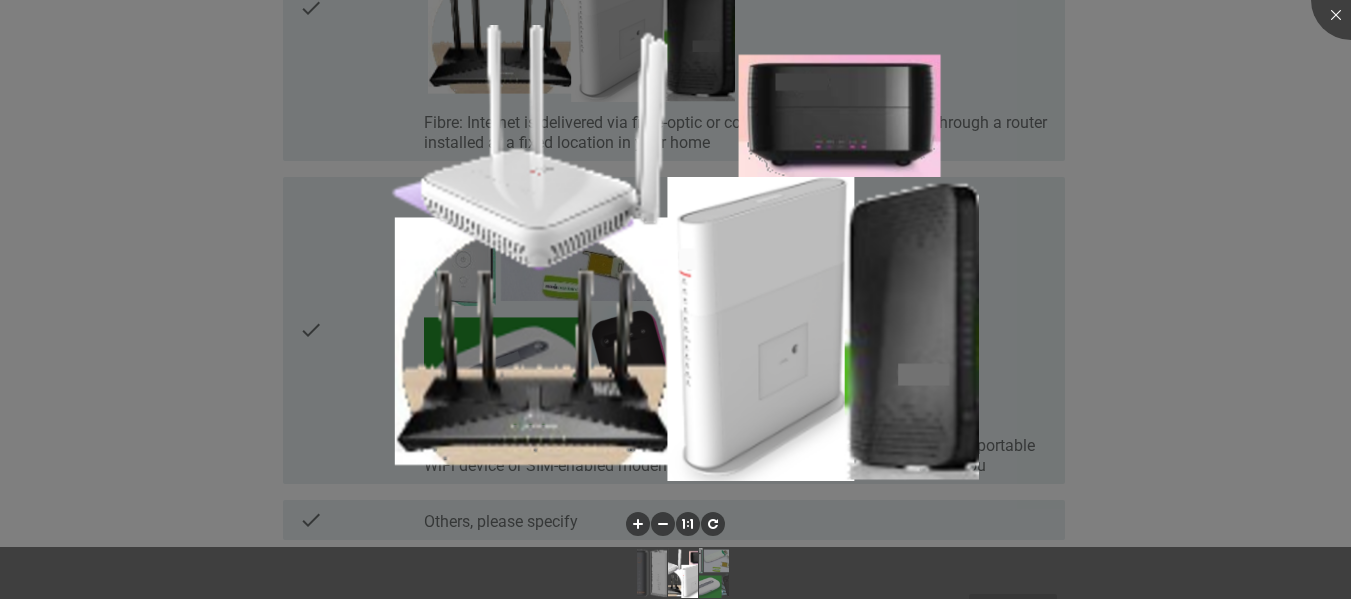 scroll, scrollTop: 866, scrollLeft: 0, axis: vertical 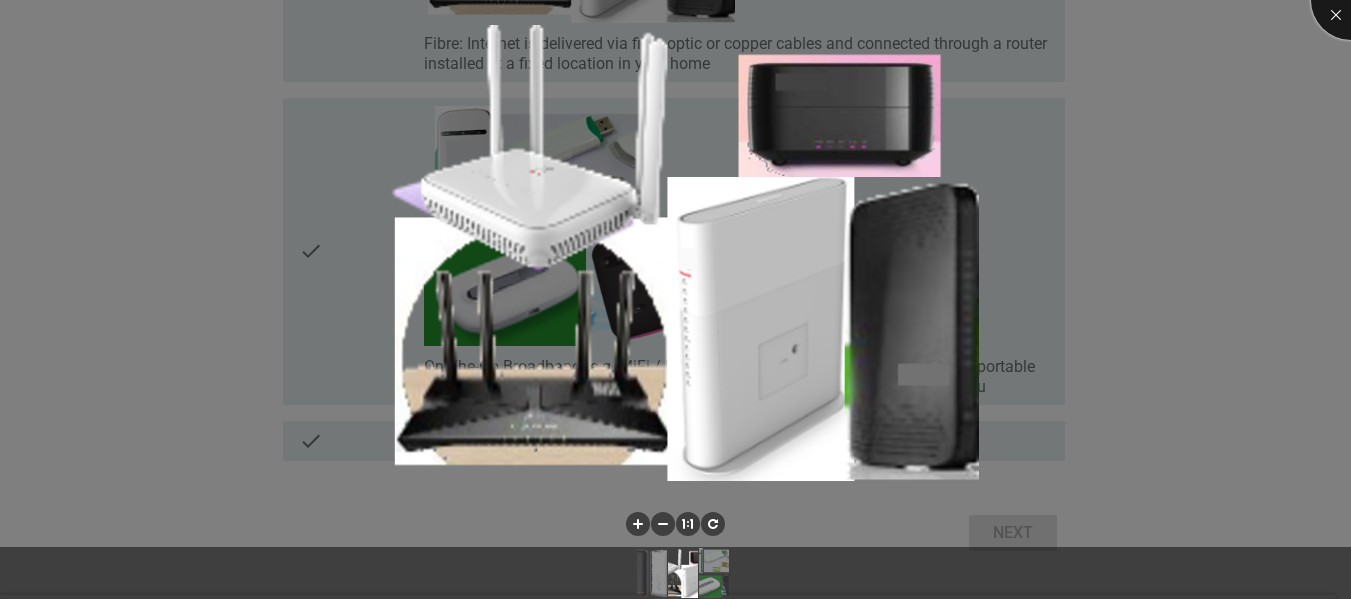 click at bounding box center (1351, 0) 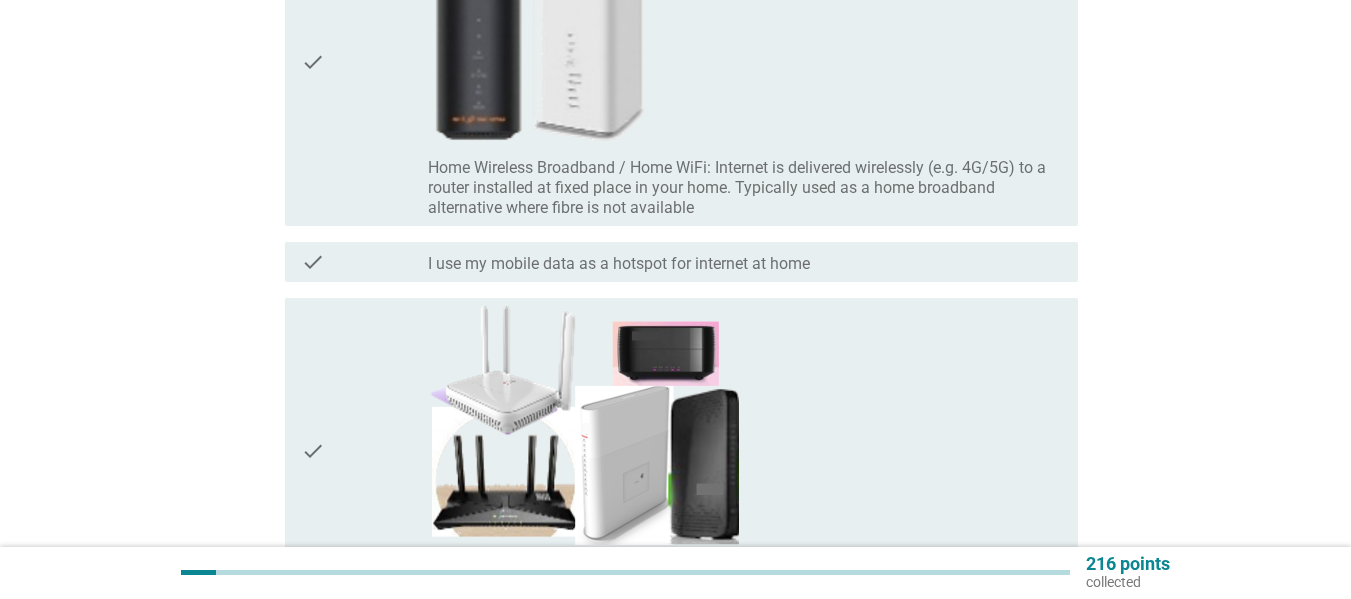 scroll, scrollTop: 366, scrollLeft: 0, axis: vertical 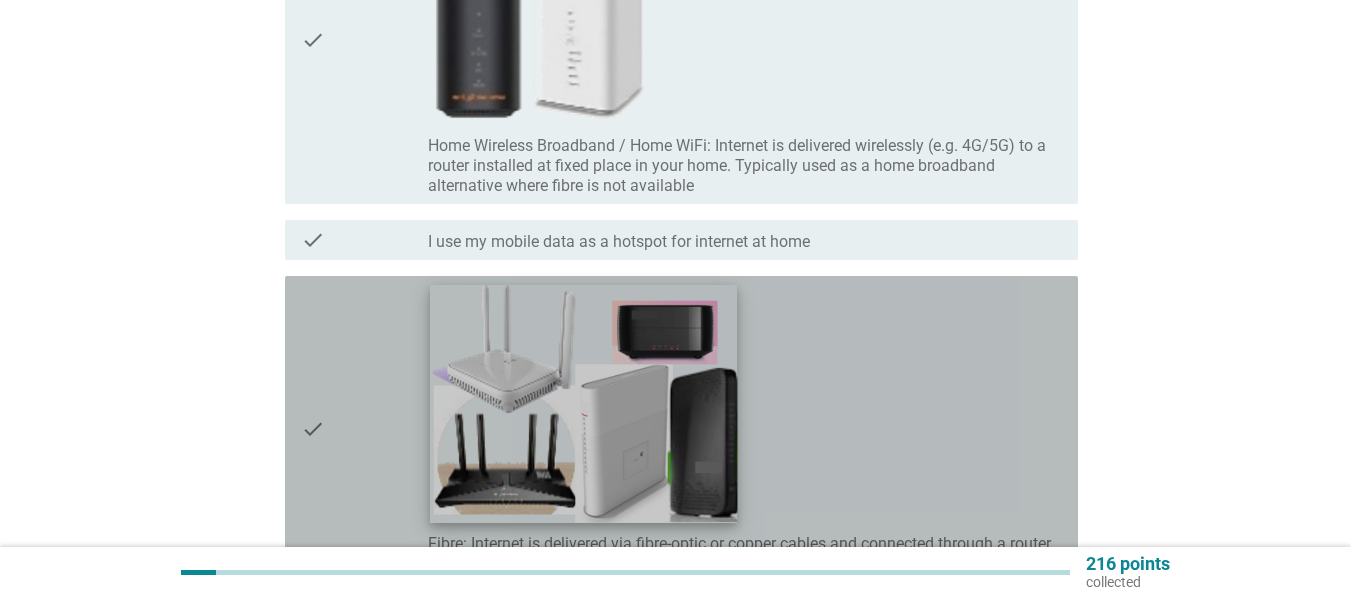 click at bounding box center (583, 403) 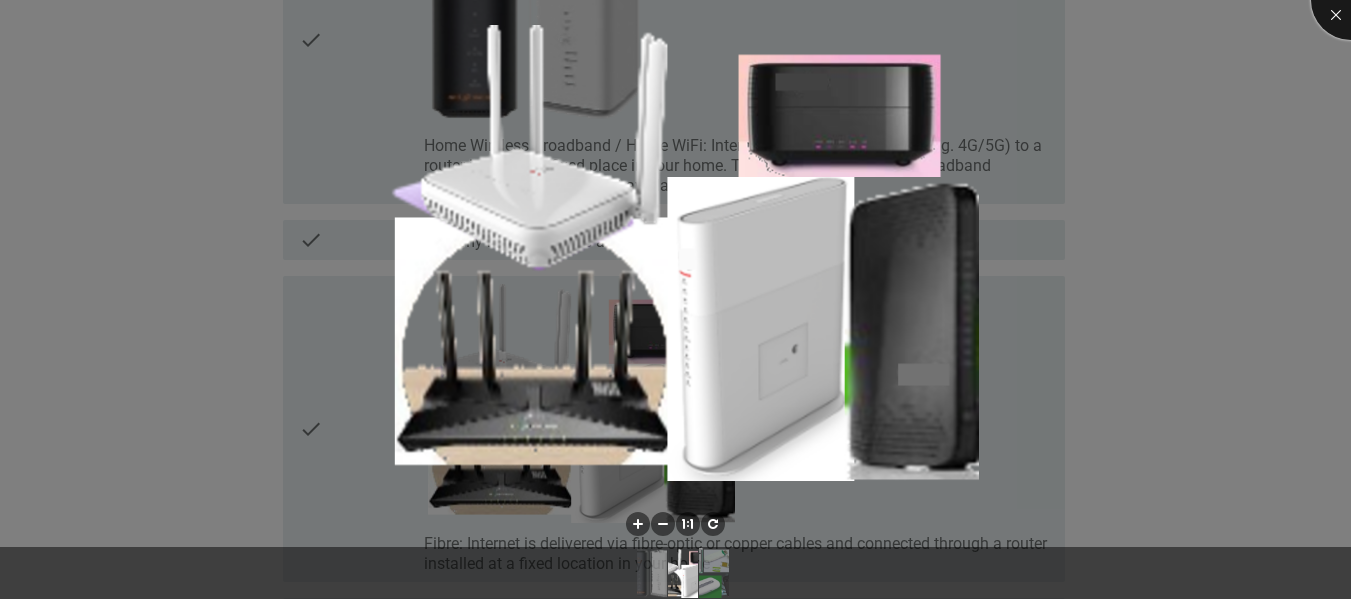 click at bounding box center (1351, 0) 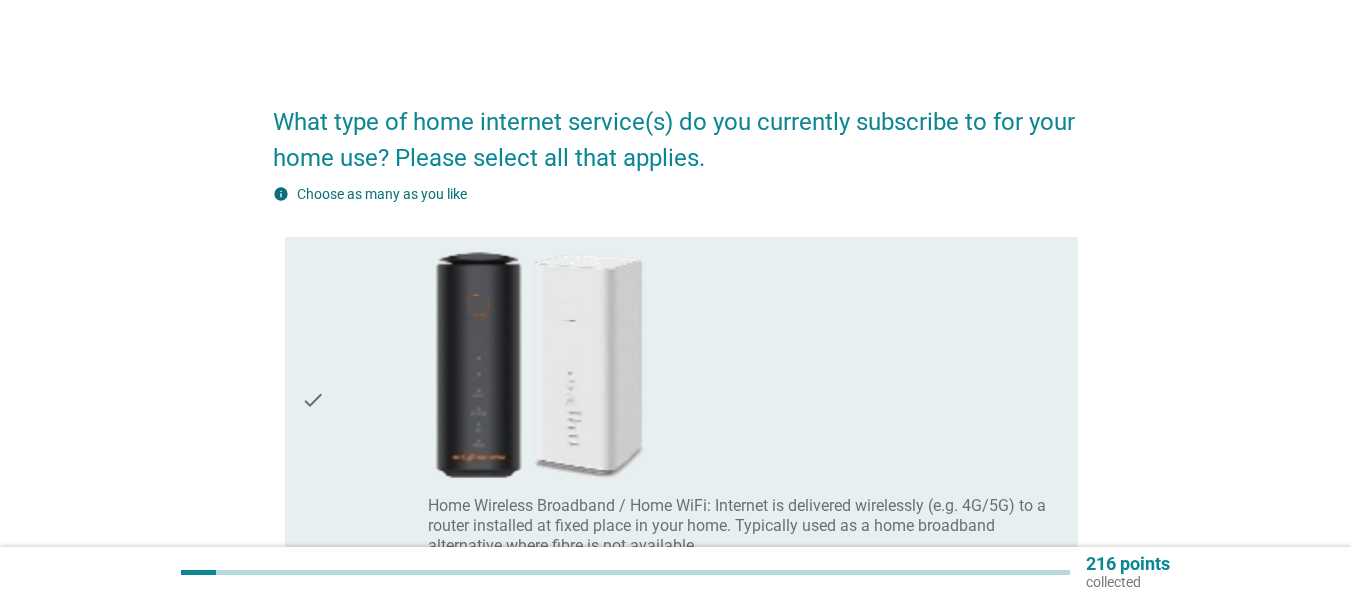 scroll, scrollTop: 0, scrollLeft: 0, axis: both 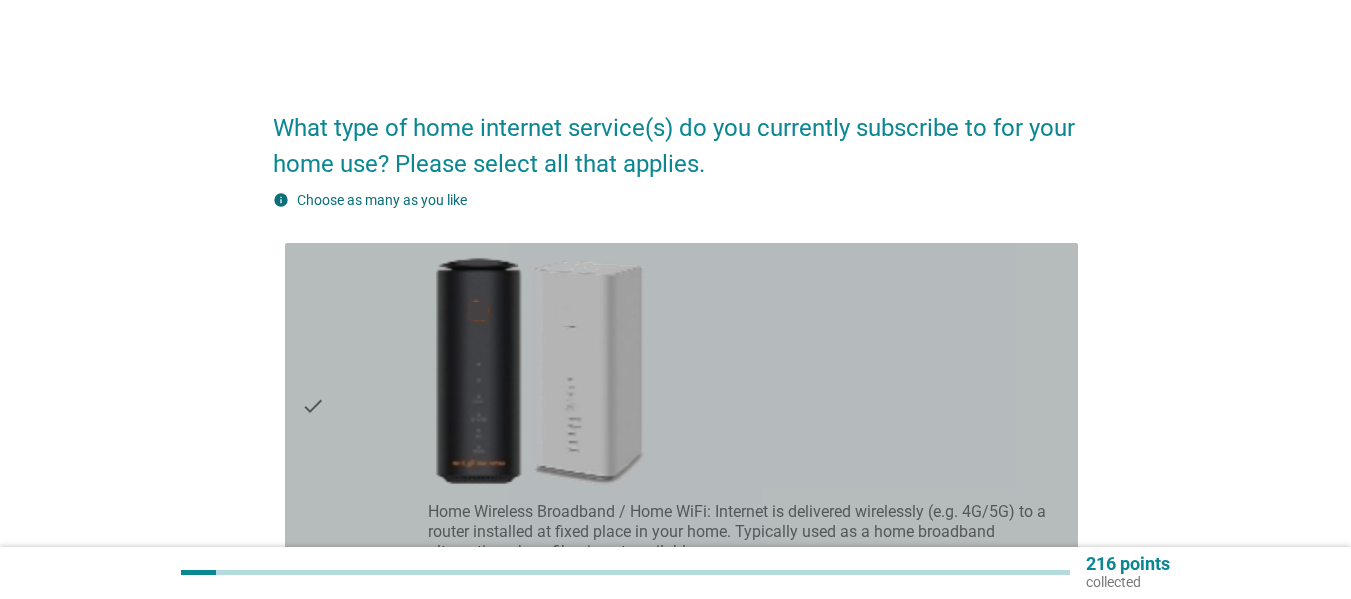 click on "check_box_outline_blank Home Wireless Broadband / Home WiFi: Internet is delivered wirelessly (e.g. 4G/5G) to a router installed at fixed place in your home. Typically used as a home broadband alternative where fibre is not available" at bounding box center [745, 406] 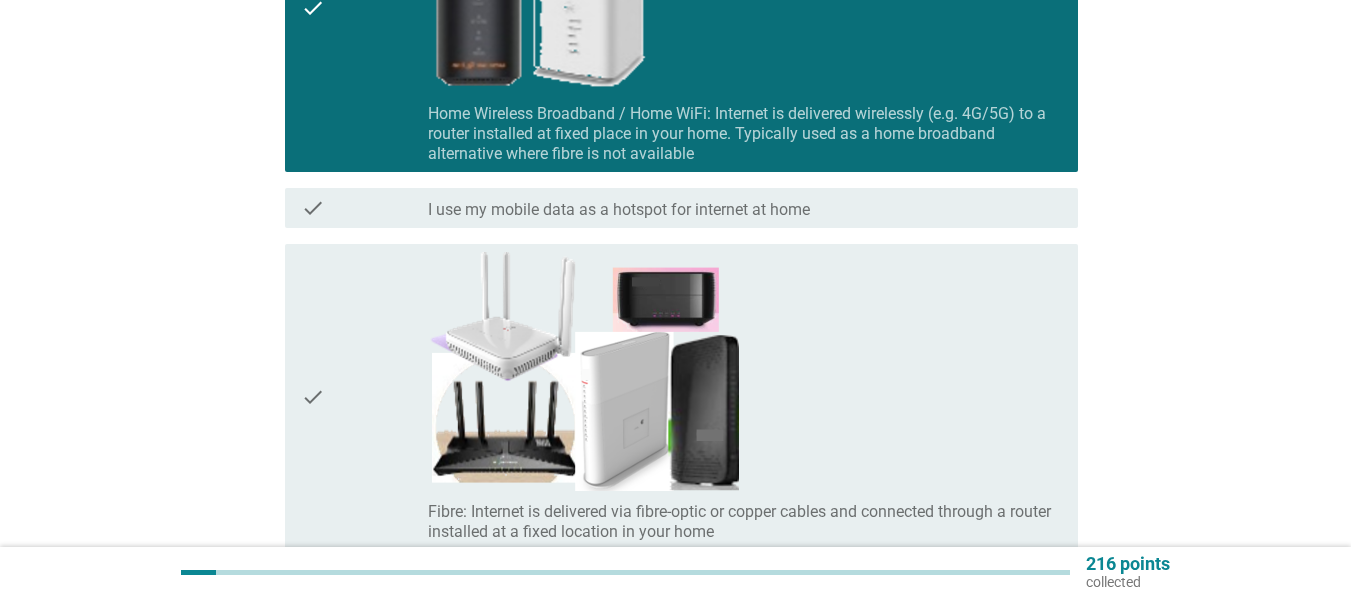scroll, scrollTop: 400, scrollLeft: 0, axis: vertical 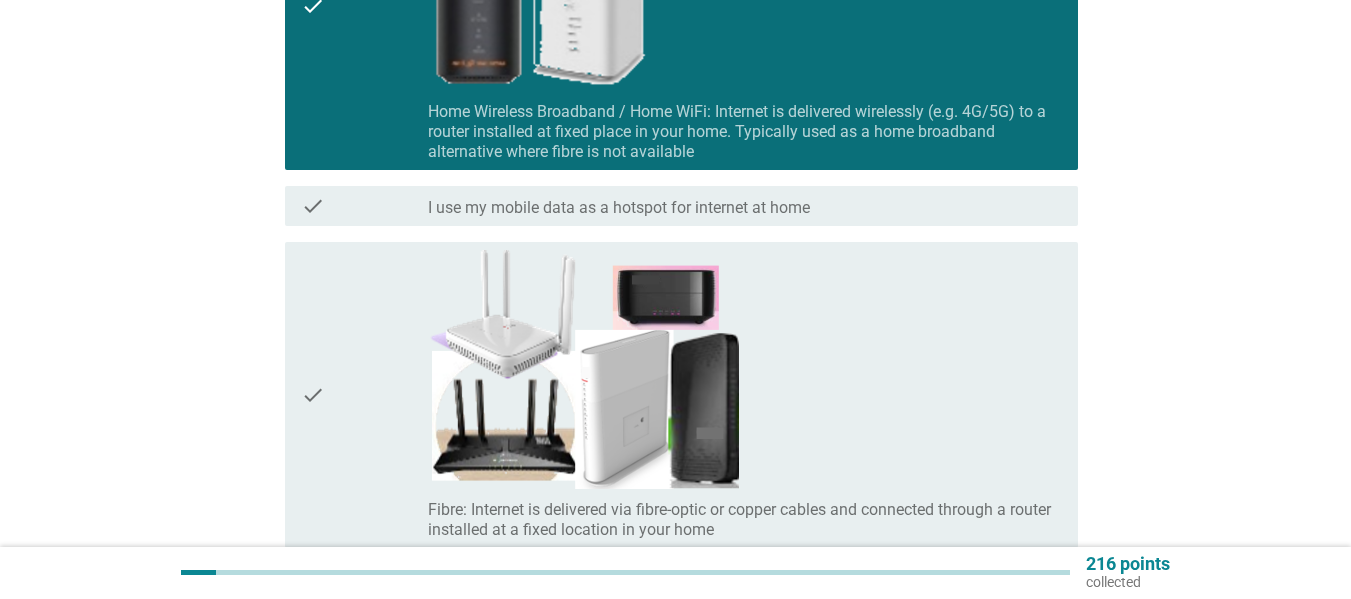 click on "check_box_outline_blank I use my mobile data as a hotspot for internet at home" at bounding box center (745, 206) 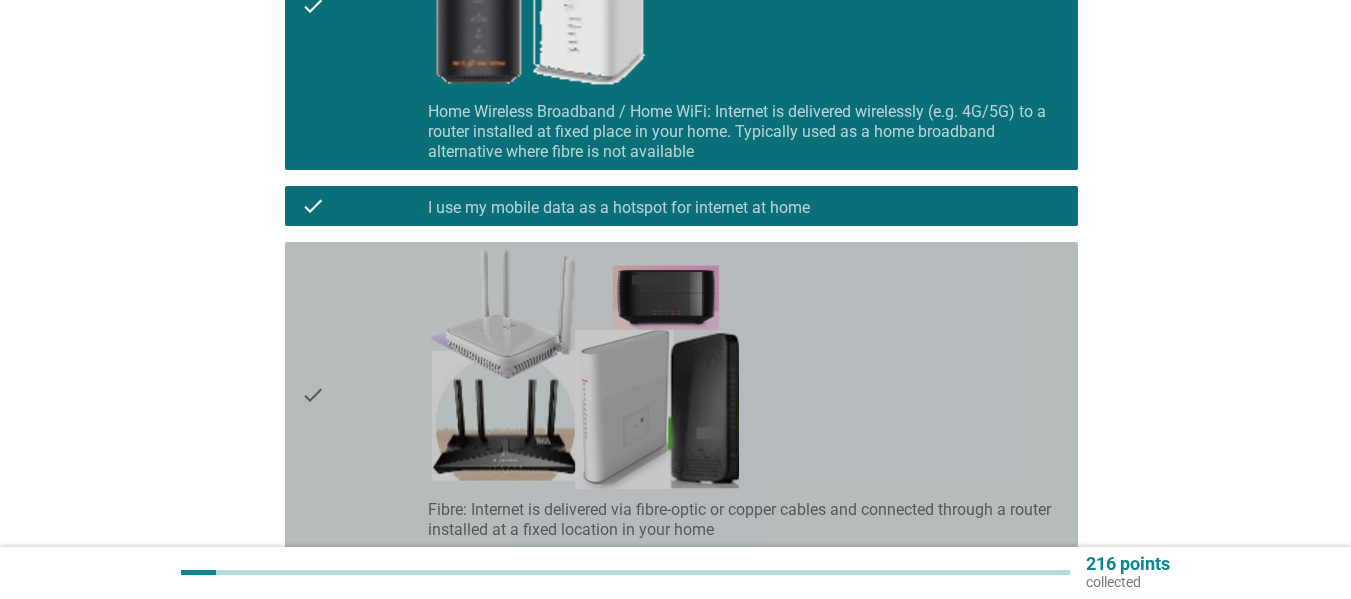 click on "check_box_outline_blank Fibre: Internet is delivered via fibre-optic or copper cables and connected through a router installed at a fixed location in your home" at bounding box center [745, 395] 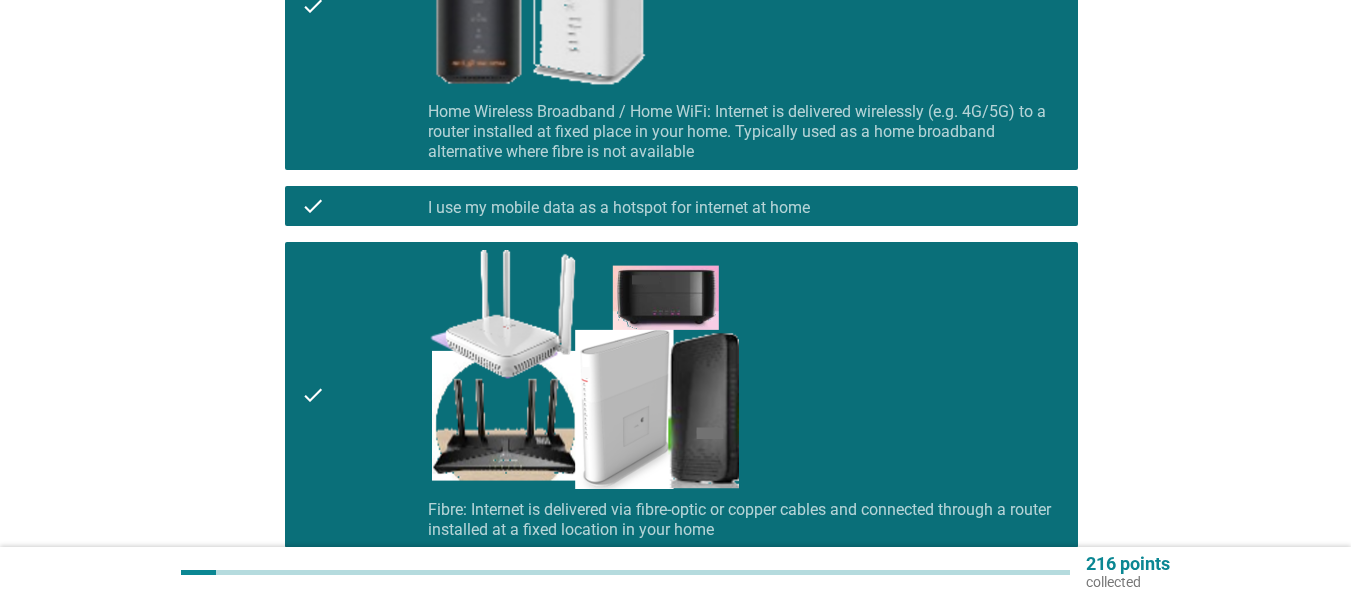 click on "check     check_box_outline_blank I use my mobile data as a hotspot for internet at home" at bounding box center (681, 206) 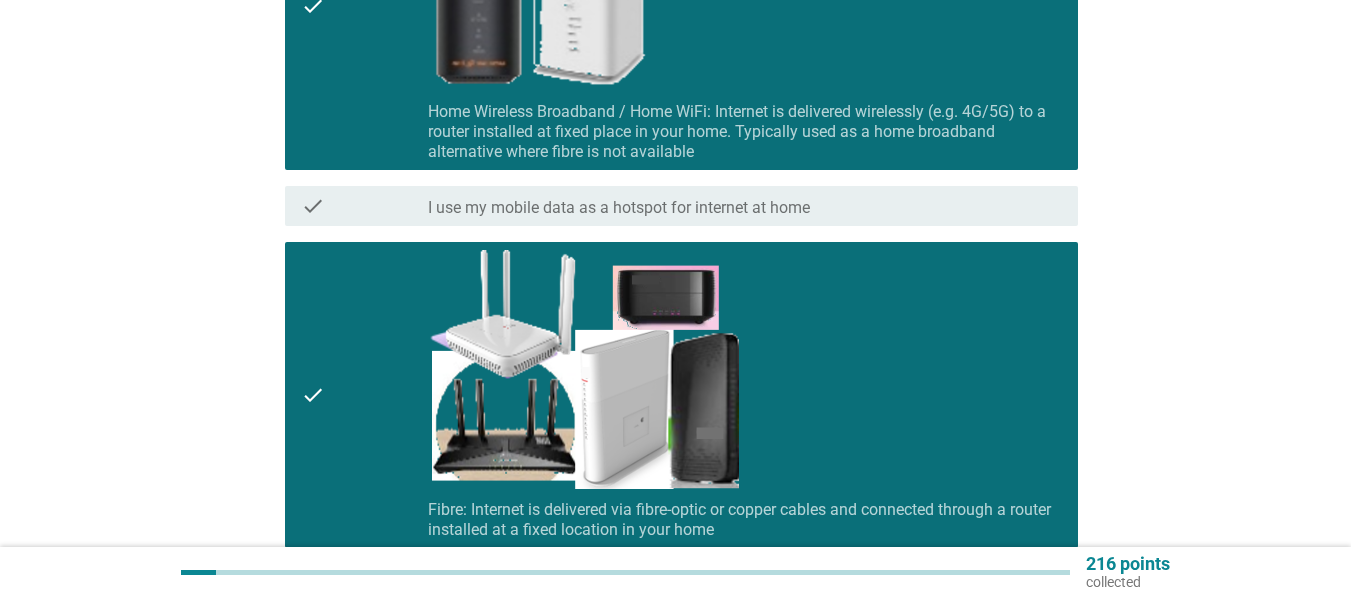 click on "Home Wireless Broadband / Home WiFi: Internet is delivered wirelessly (e.g. 4G/5G) to a router installed at fixed place in your home. Typically used as a home broadband alternative where fibre is not available" at bounding box center (745, 132) 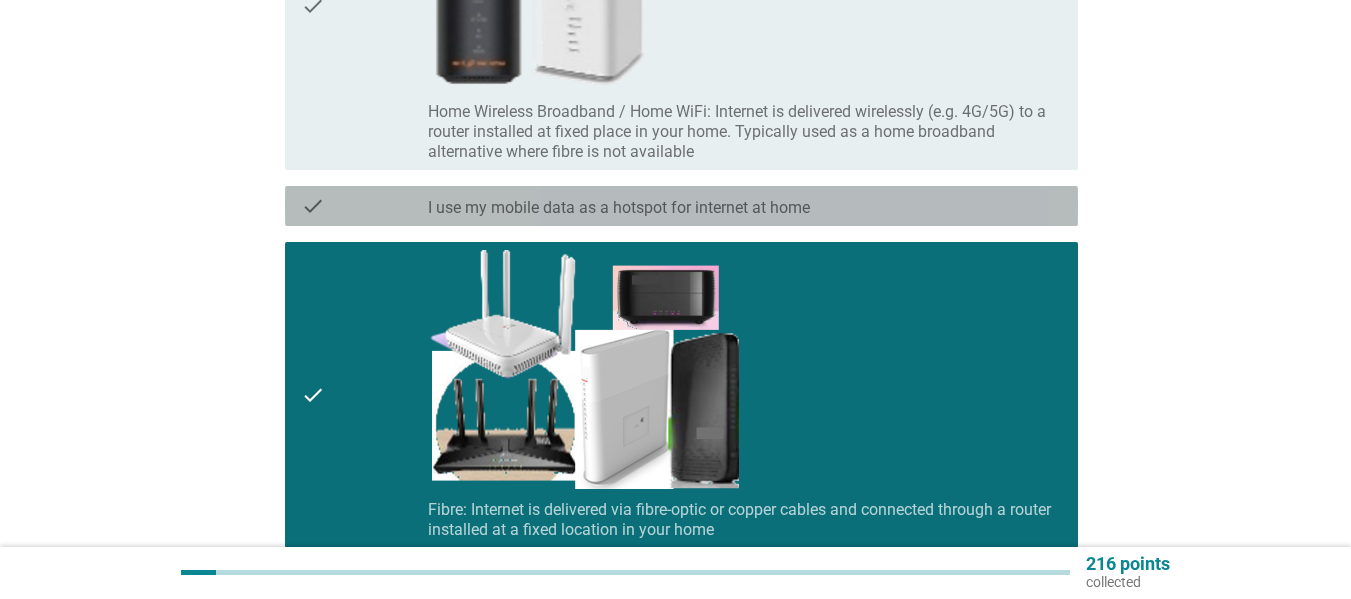 click on "I use my mobile data as a hotspot for internet at home" at bounding box center (619, 208) 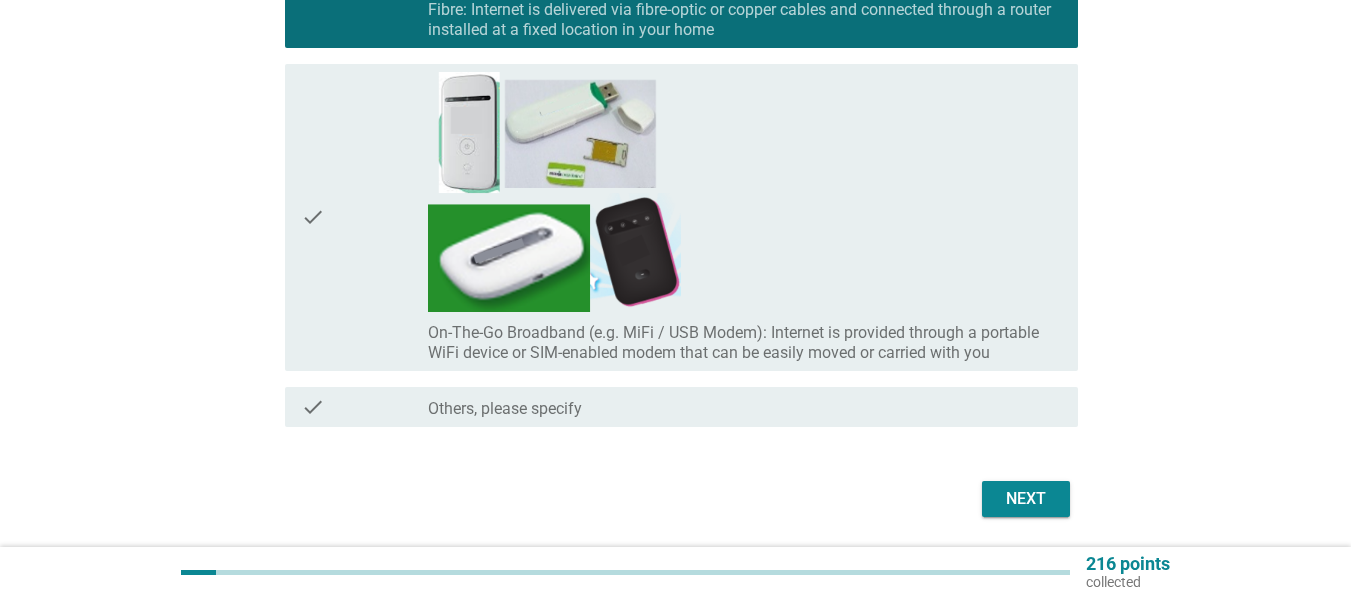 scroll, scrollTop: 966, scrollLeft: 0, axis: vertical 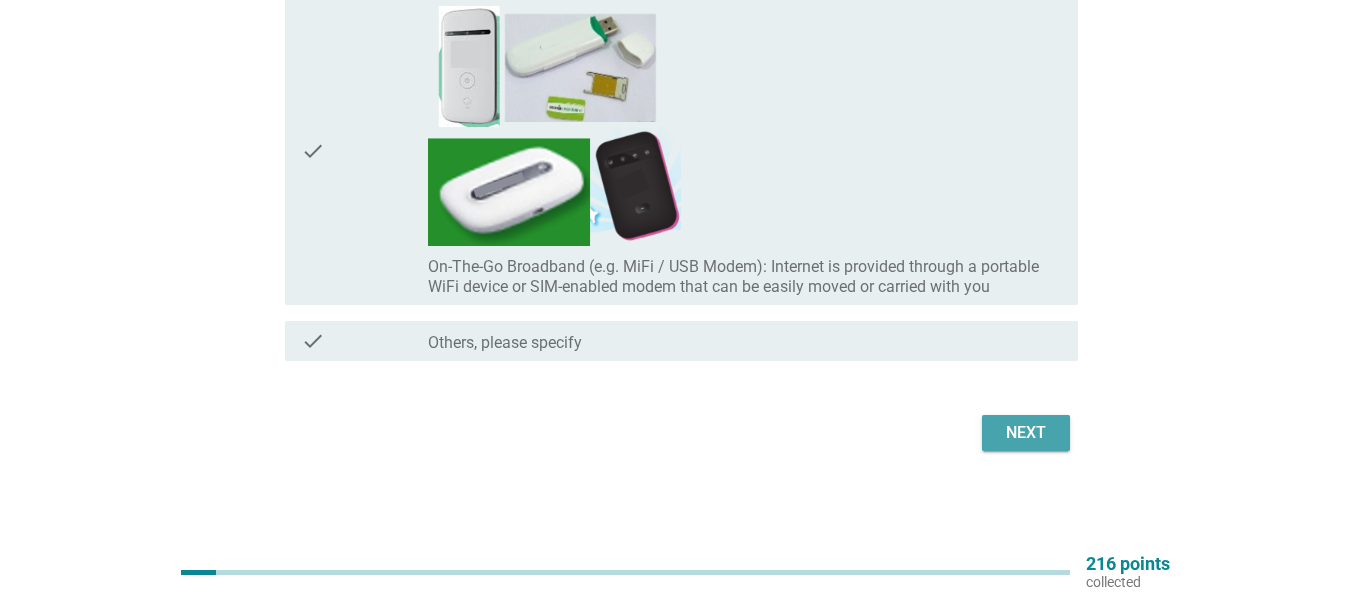 click on "Next" at bounding box center [1026, 433] 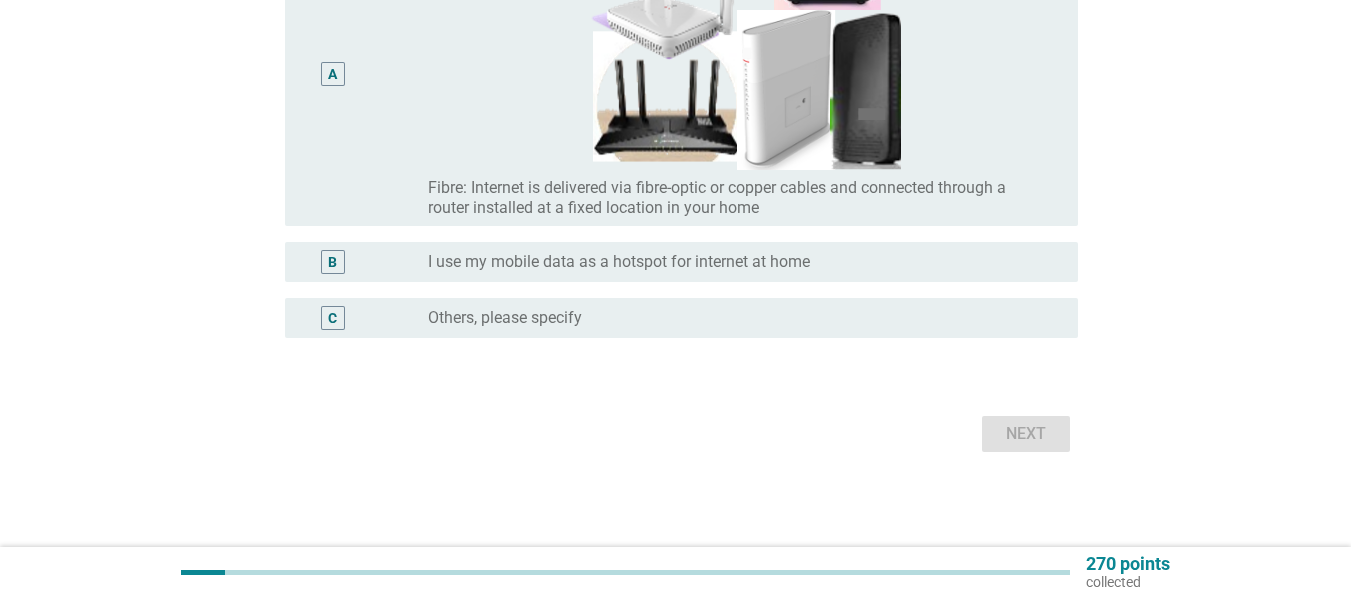 scroll, scrollTop: 293, scrollLeft: 0, axis: vertical 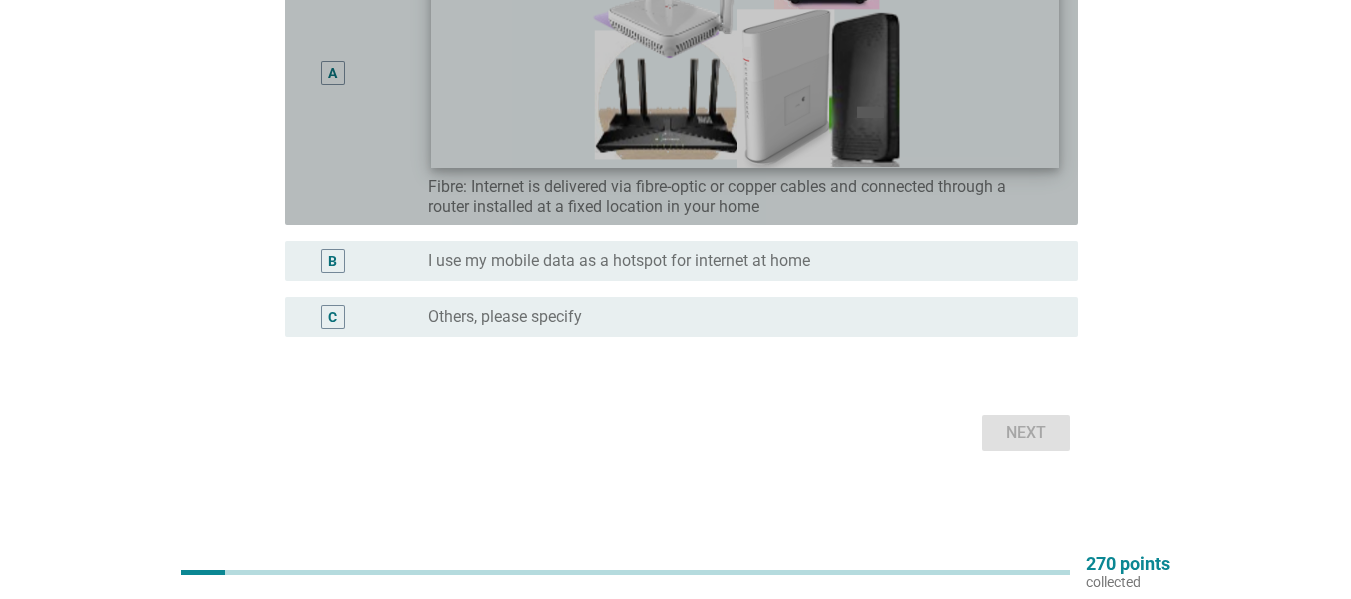 click at bounding box center [745, 48] 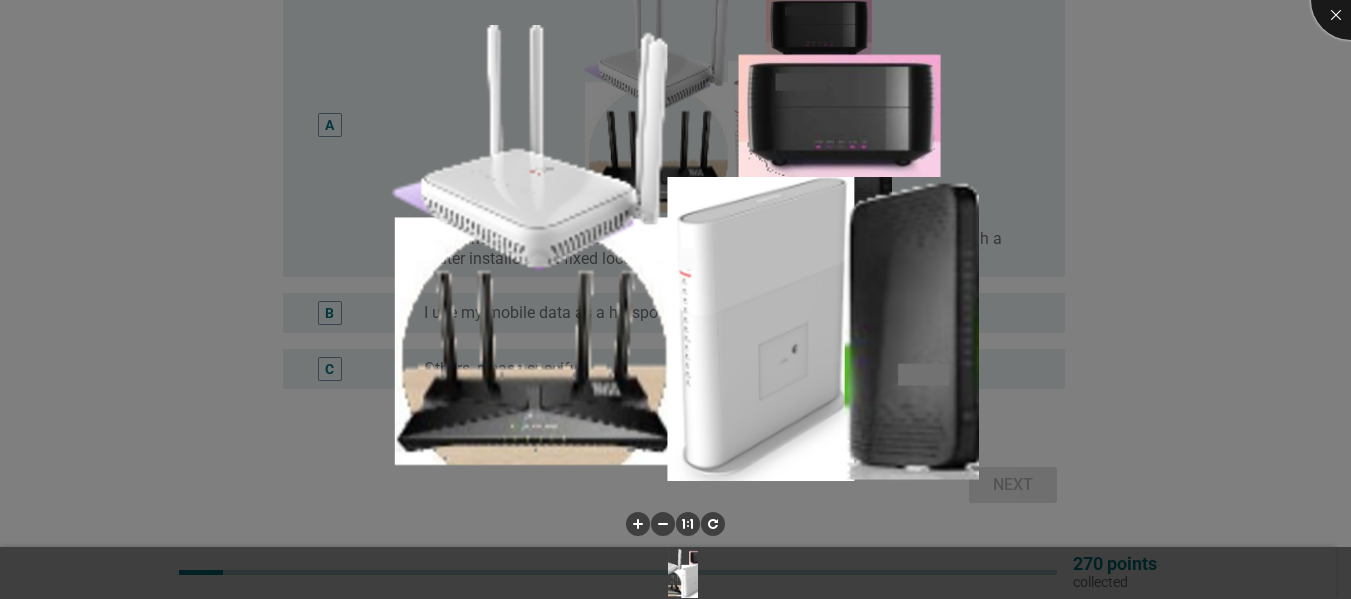 click at bounding box center [1351, 0] 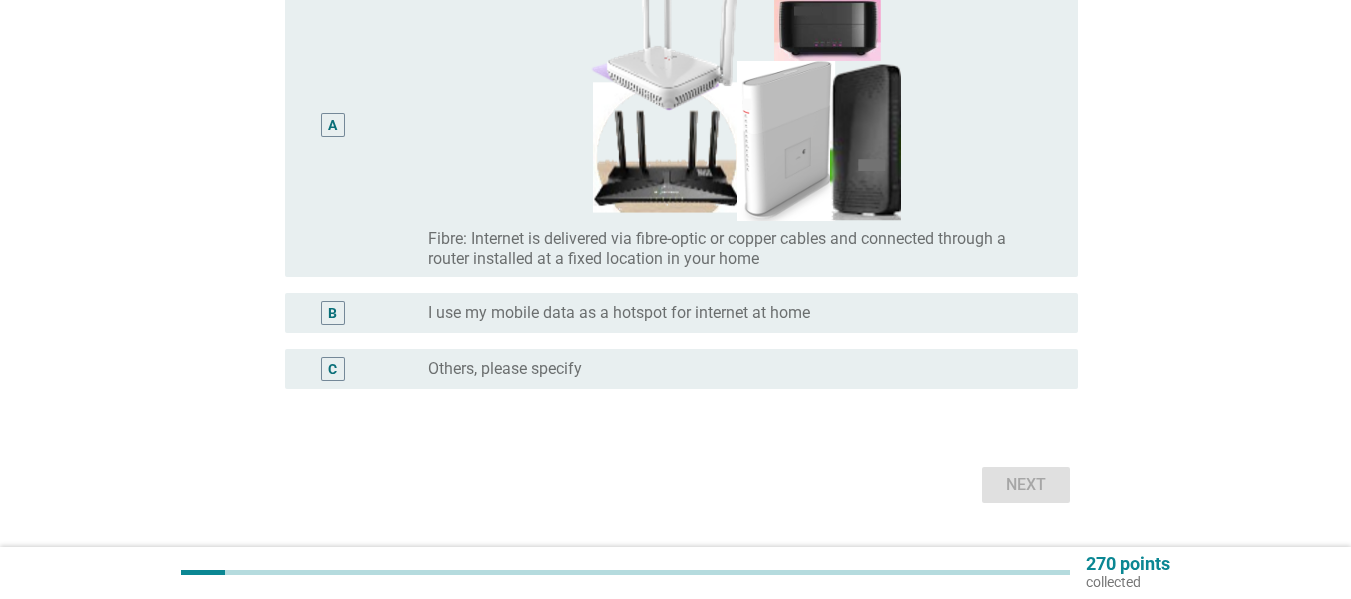click on "I use my mobile data as a hotspot for internet at home" at bounding box center [619, 313] 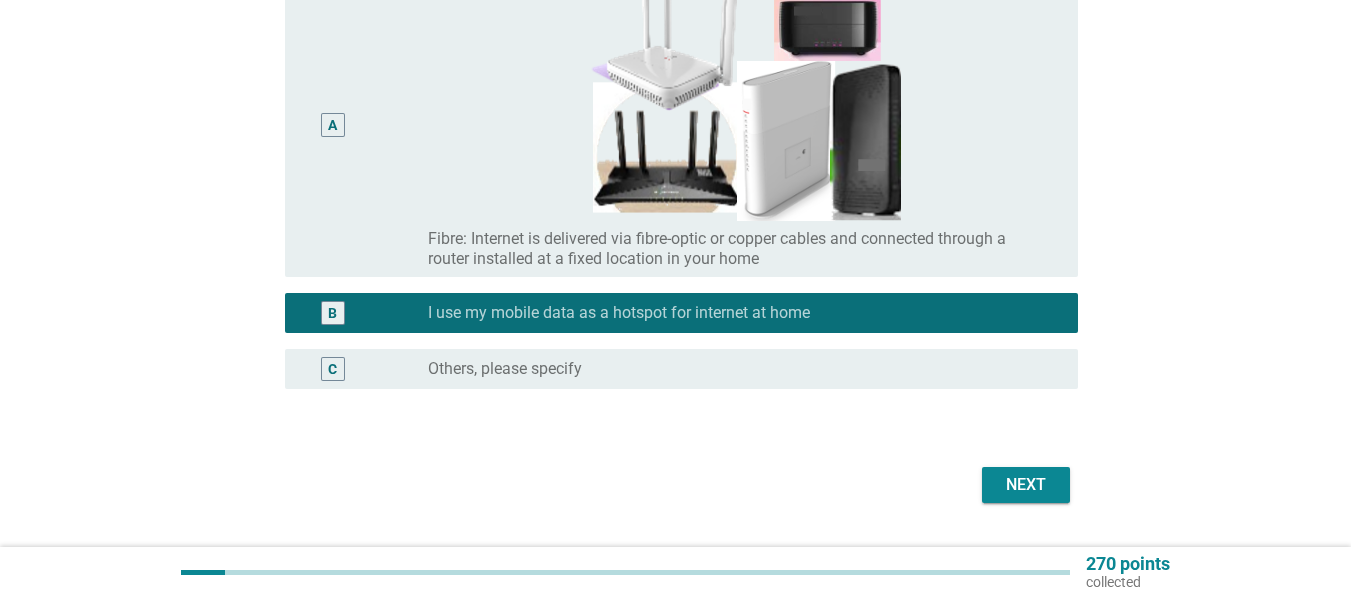 click on "Fibre: Internet is delivered via fibre-optic or copper cables and connected through a router installed at a fixed location in your home" at bounding box center [737, 249] 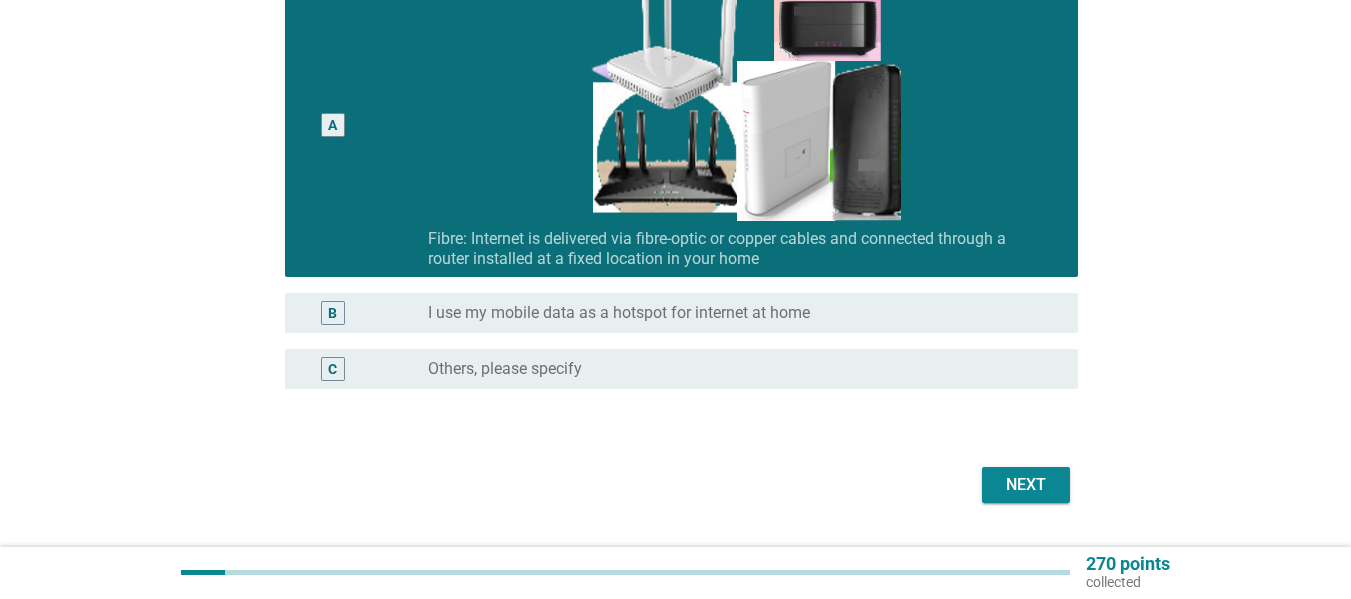 click on "Next" at bounding box center [1026, 485] 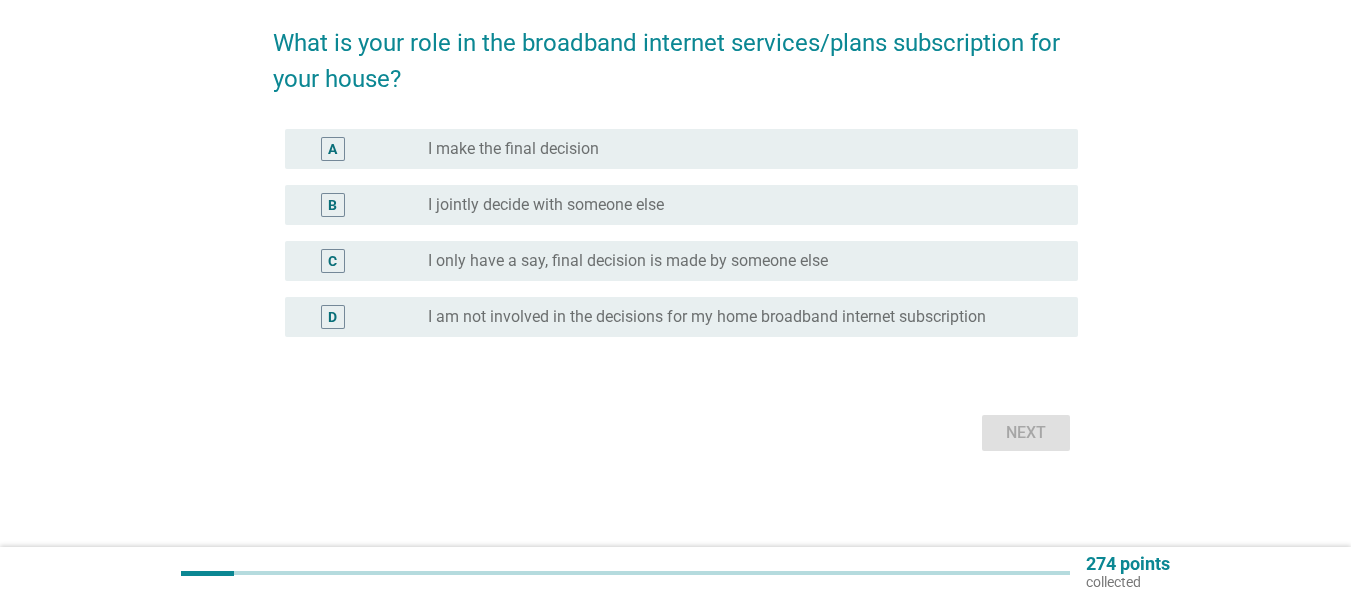 scroll, scrollTop: 0, scrollLeft: 0, axis: both 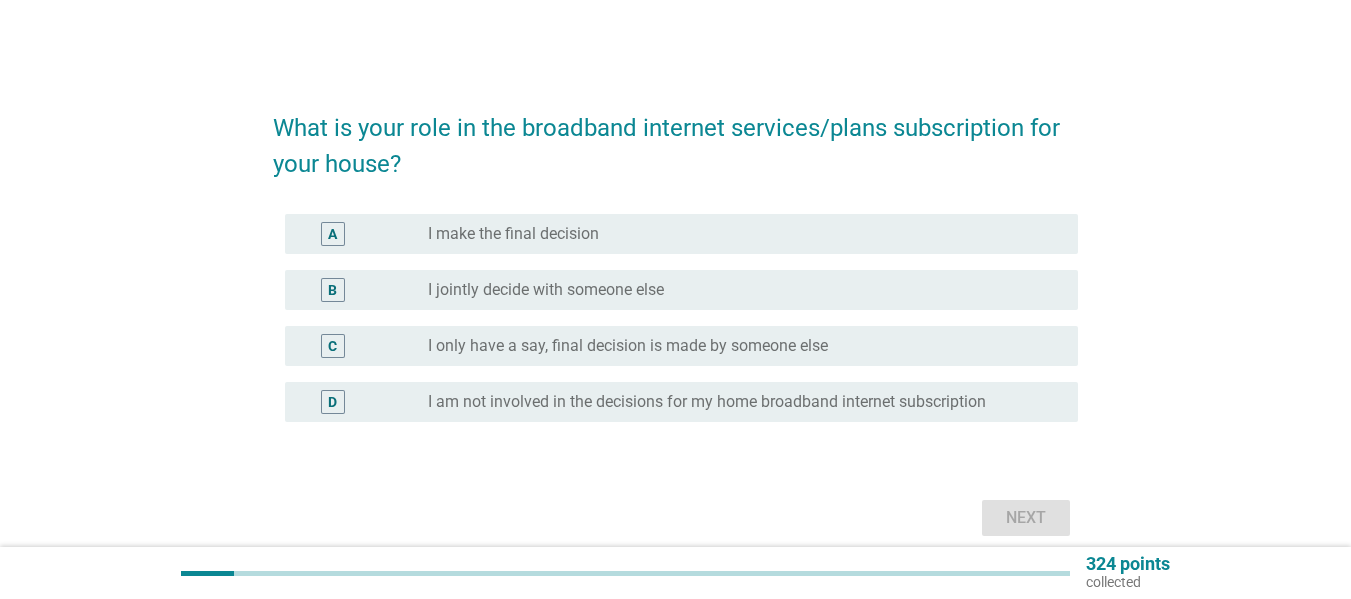 click on "I make the final decision" at bounding box center (513, 234) 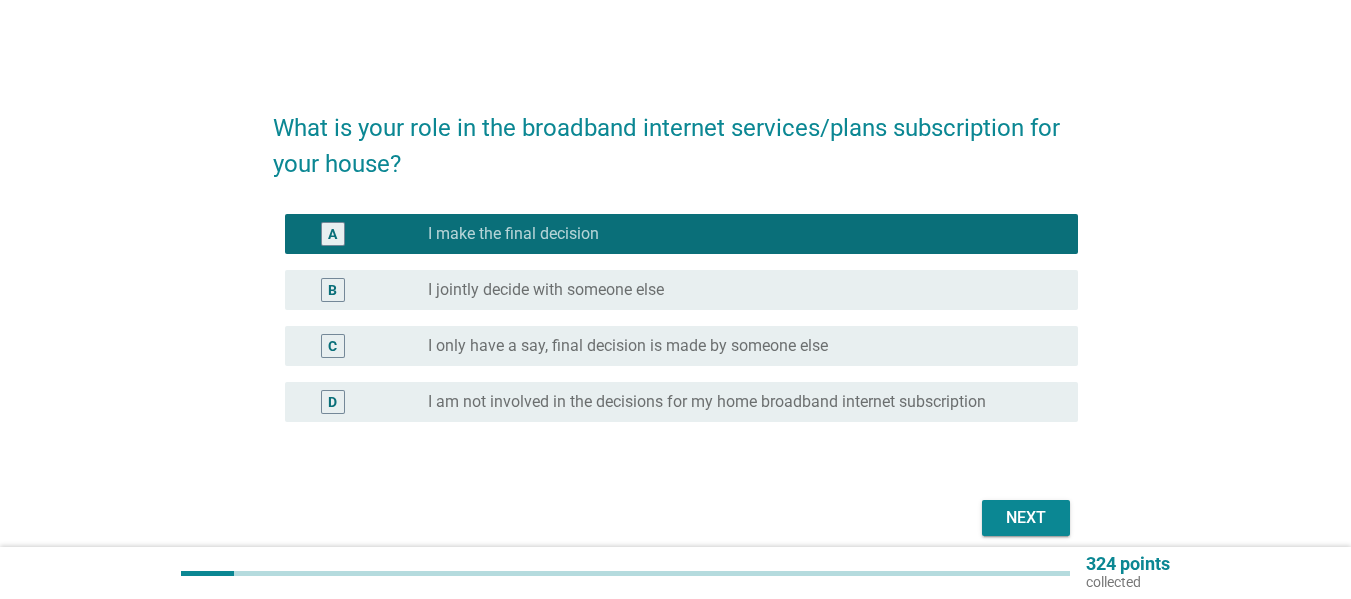 click on "Next" at bounding box center [1026, 518] 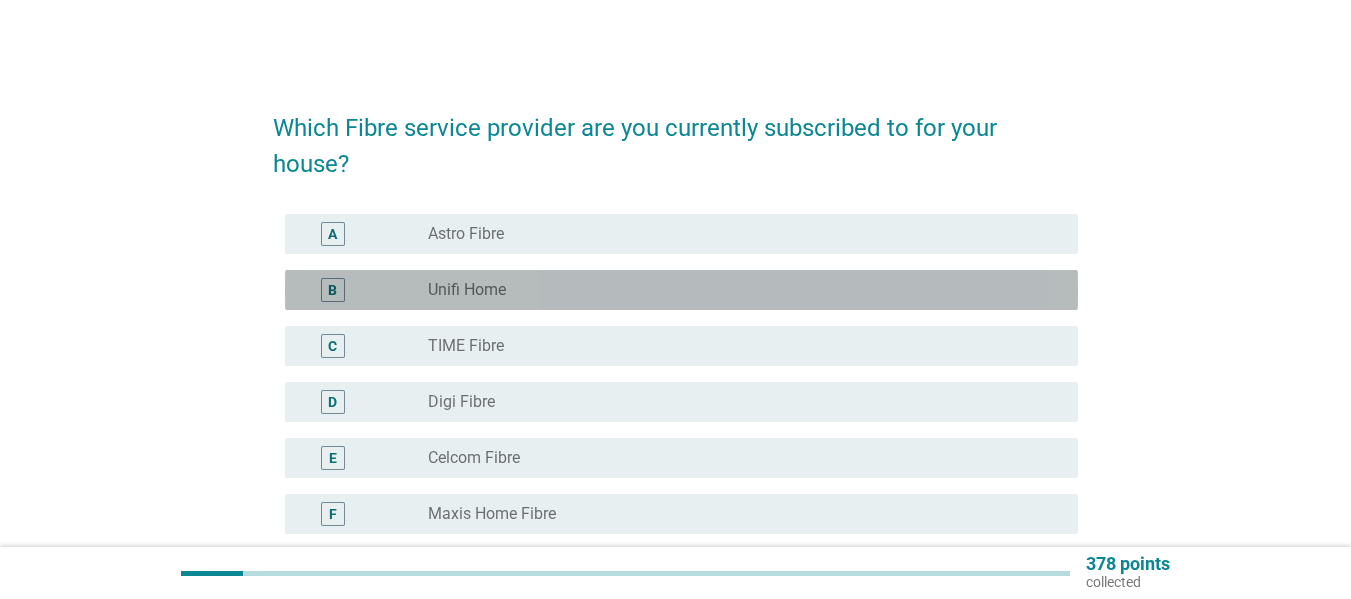 click on "radio_button_unchecked Unifi Home" at bounding box center [737, 290] 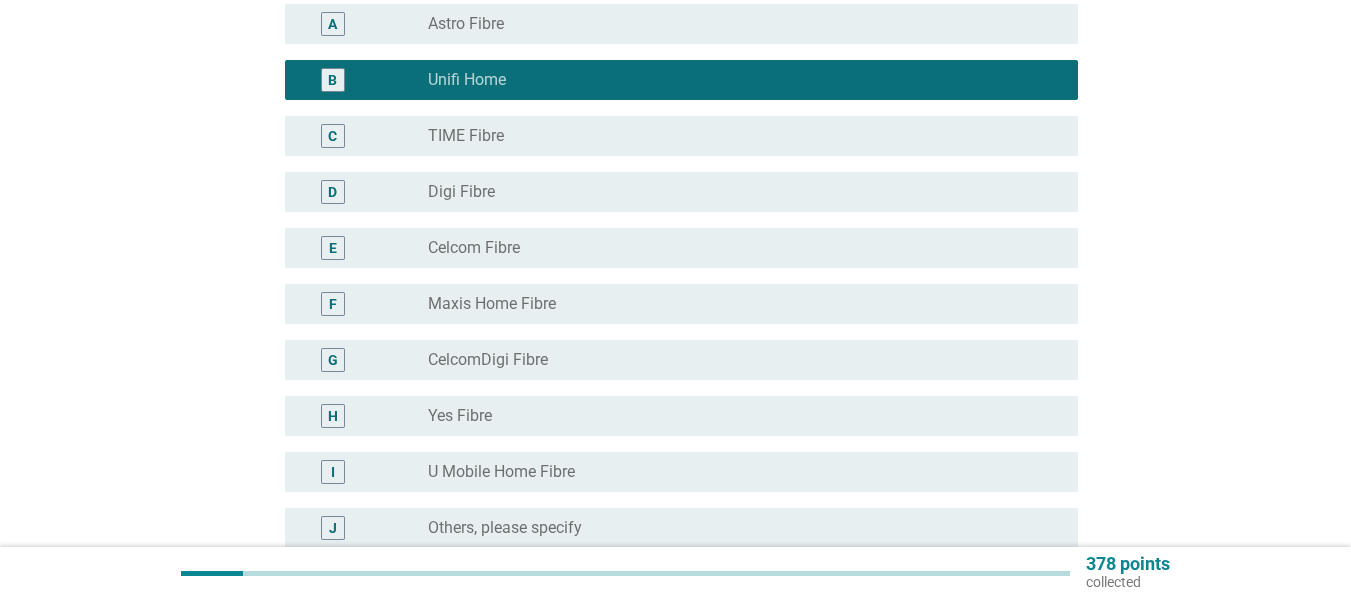 scroll, scrollTop: 300, scrollLeft: 0, axis: vertical 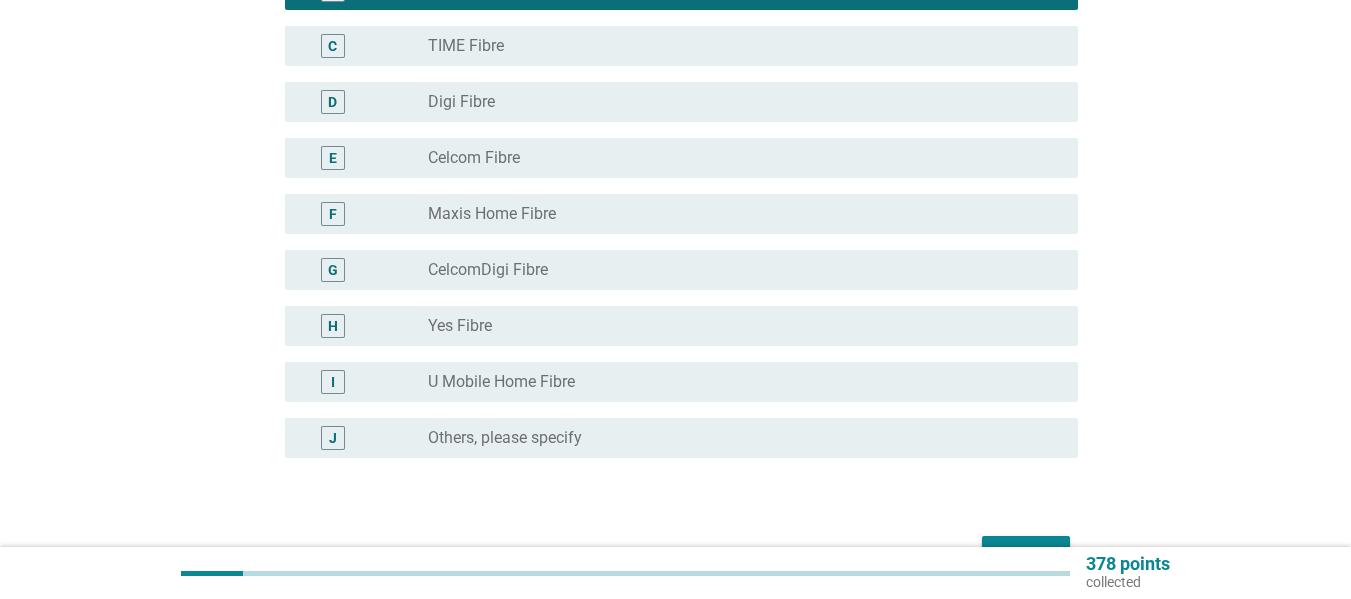 click on "Next" at bounding box center (1026, 554) 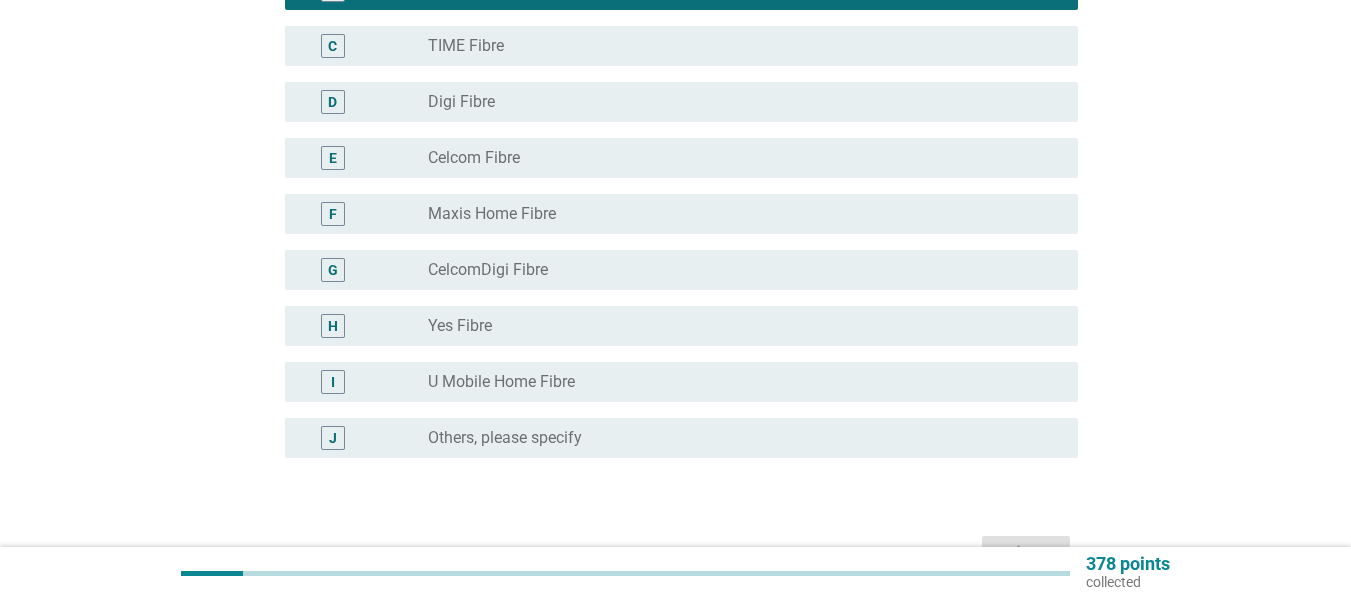 scroll, scrollTop: 0, scrollLeft: 0, axis: both 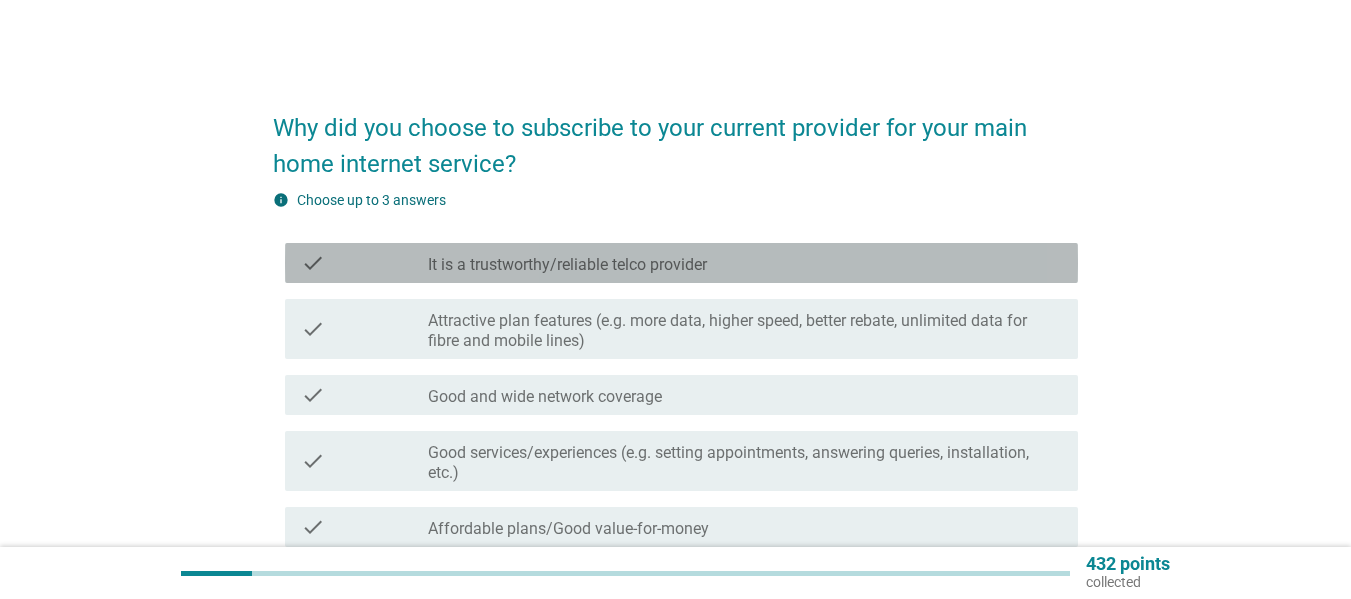 click on "check_box_outline_blank It is a trustworthy/reliable telco provider" at bounding box center (745, 263) 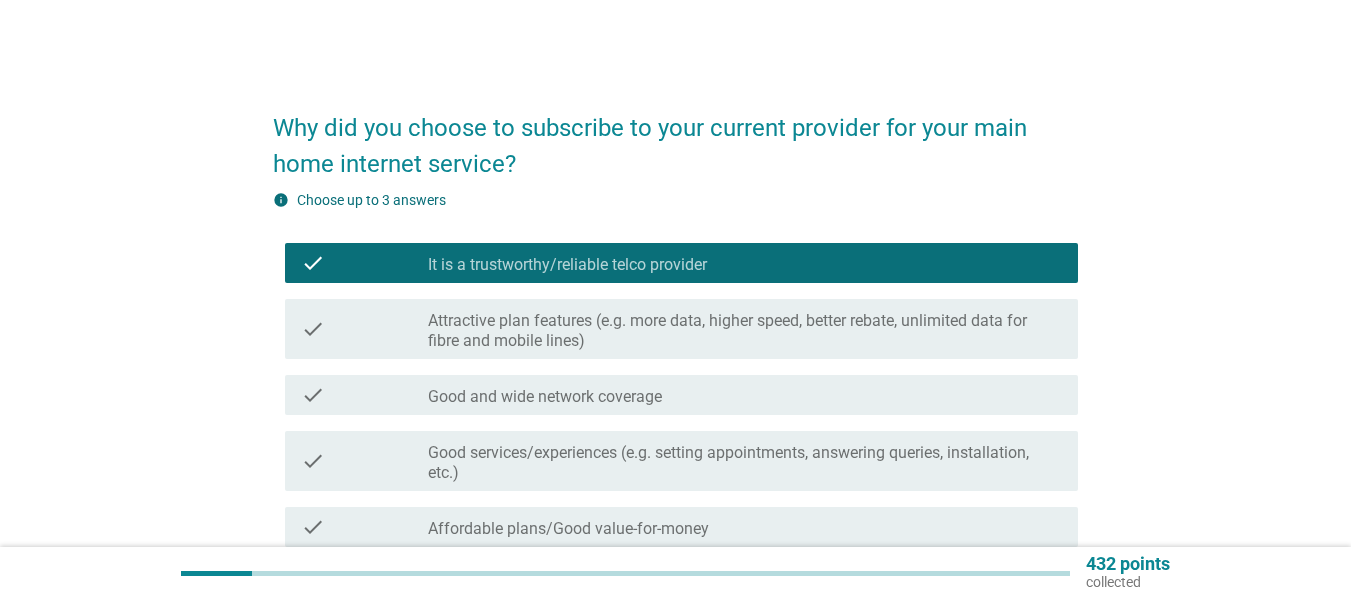 click on "Good and wide network coverage" at bounding box center (545, 397) 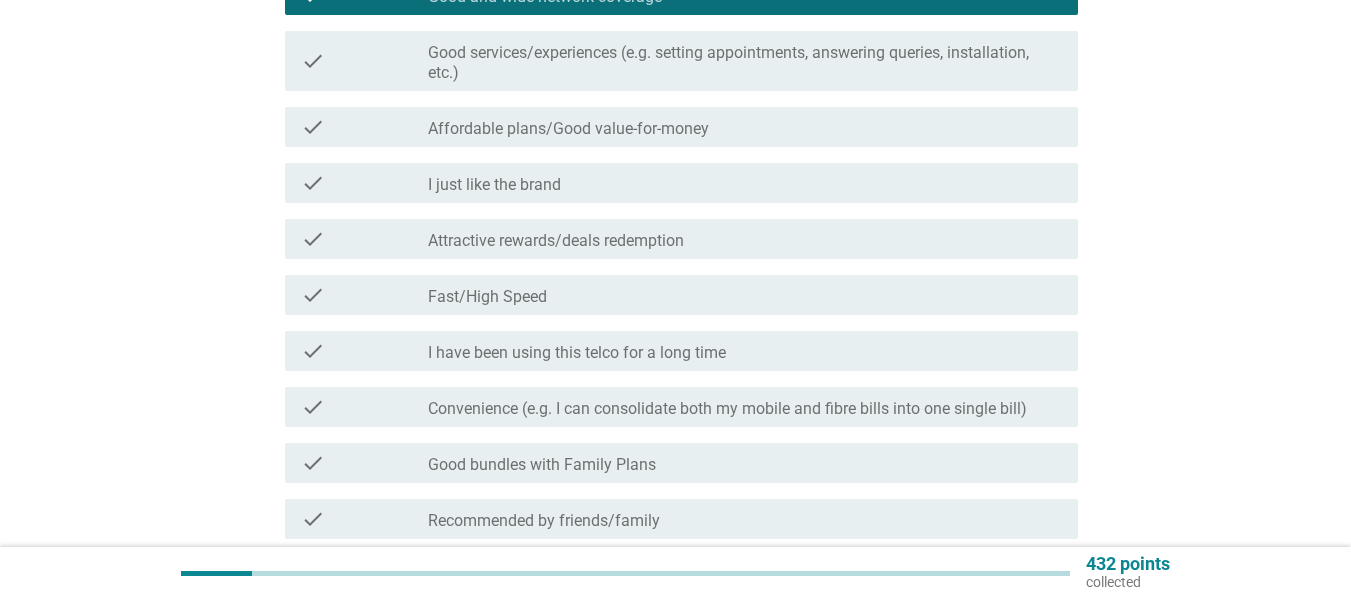 scroll, scrollTop: 500, scrollLeft: 0, axis: vertical 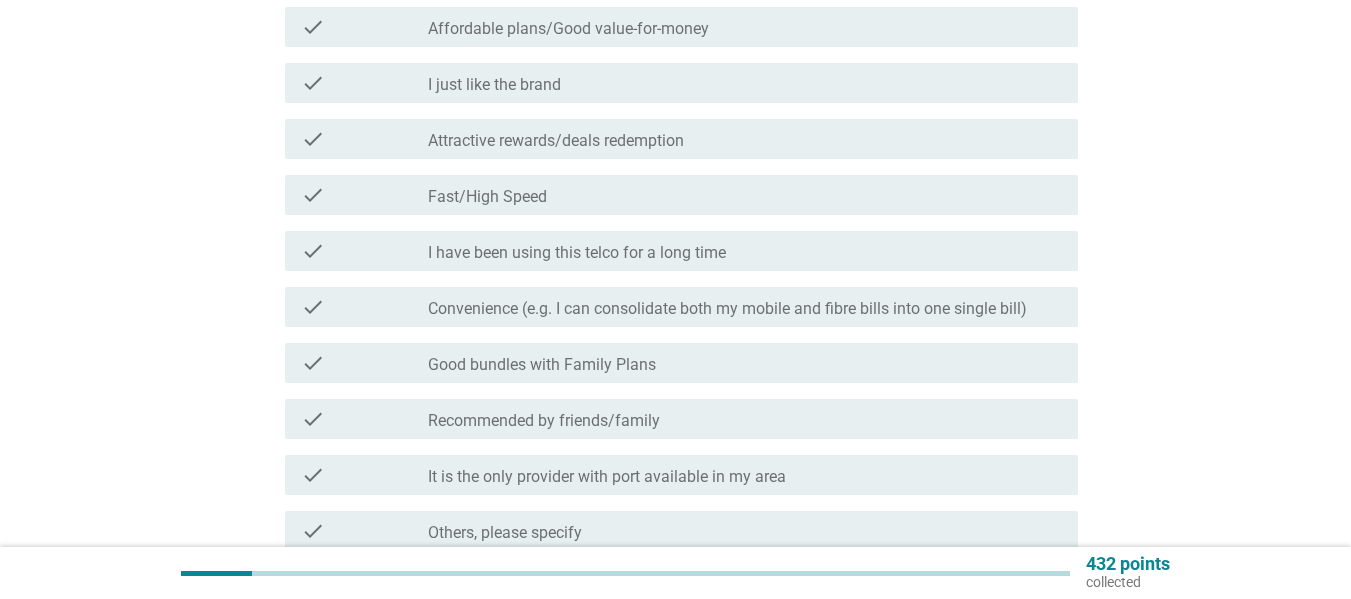 click on "It is the only provider with port available in my area" at bounding box center (607, 477) 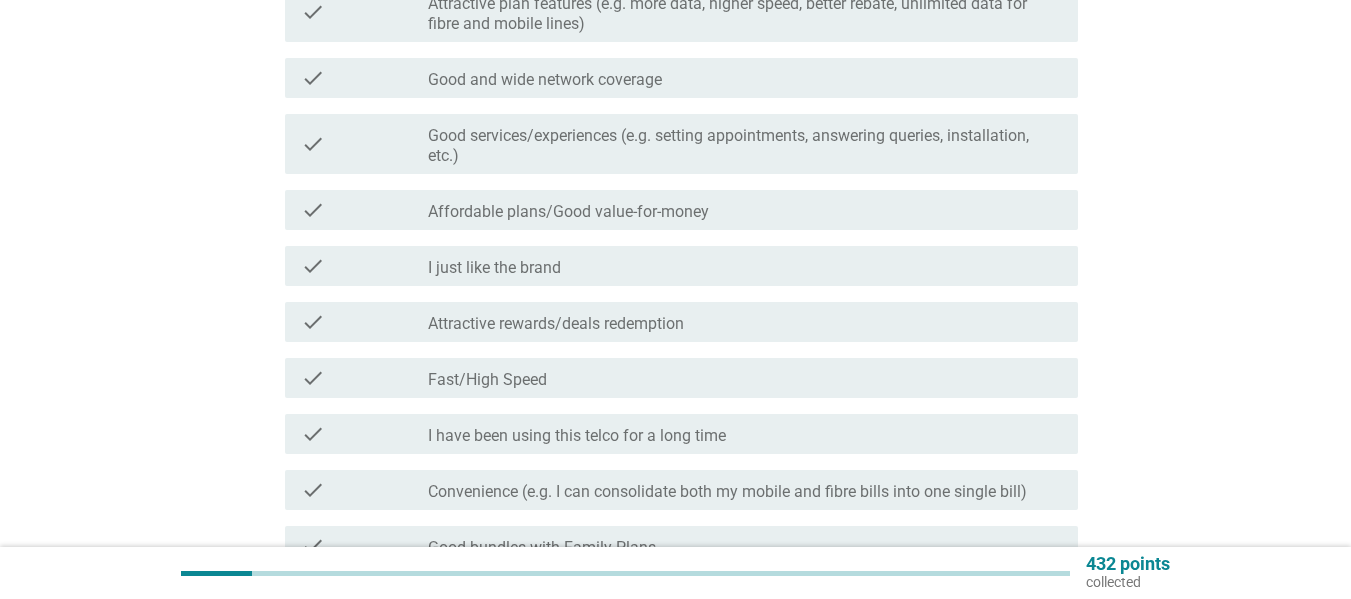 scroll, scrollTop: 300, scrollLeft: 0, axis: vertical 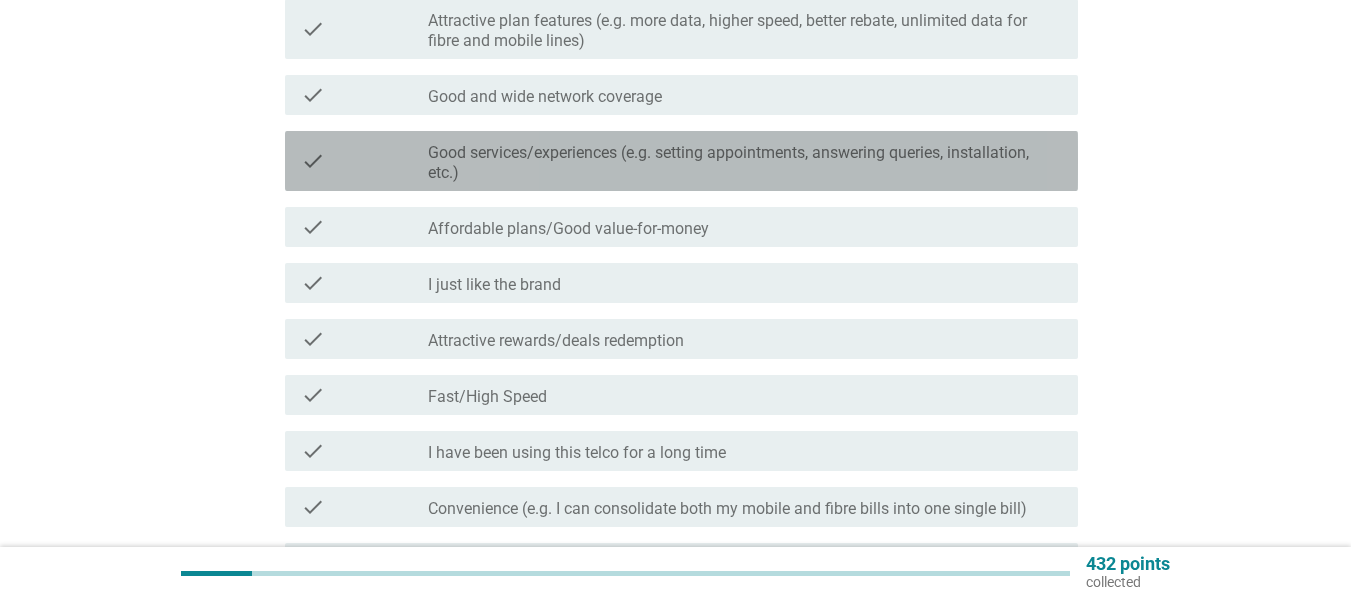 click on "Good services/experiences (e.g. setting appointments, answering queries, installation, etc.)" at bounding box center (745, 163) 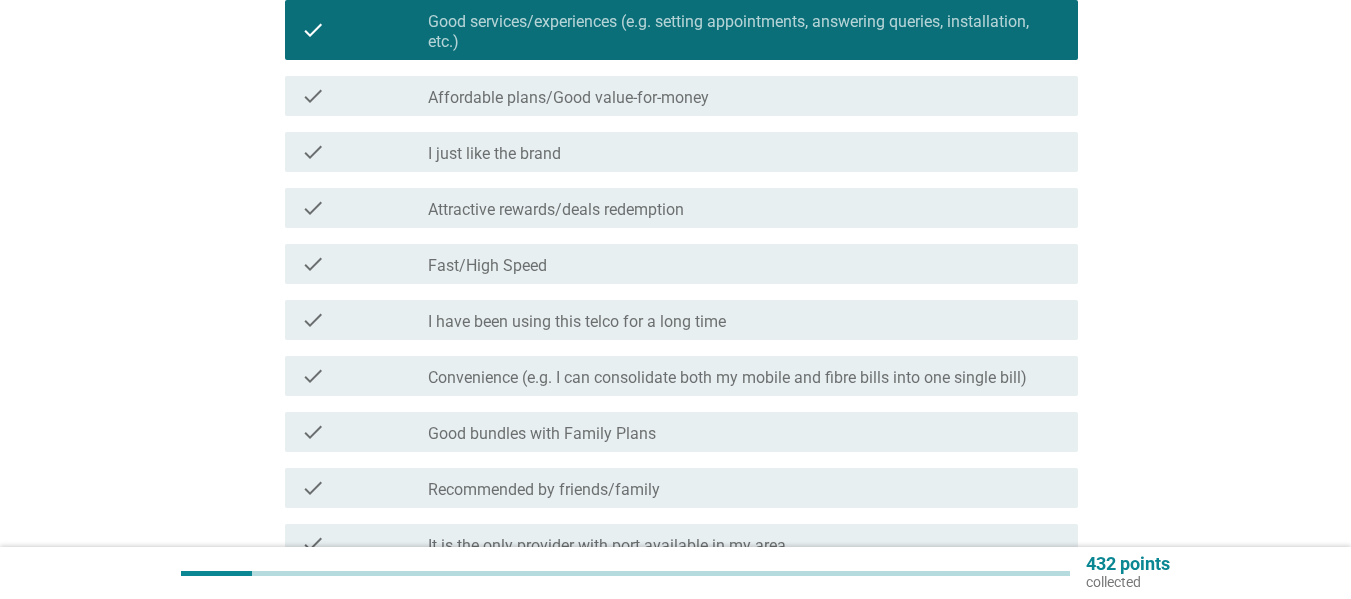 scroll, scrollTop: 600, scrollLeft: 0, axis: vertical 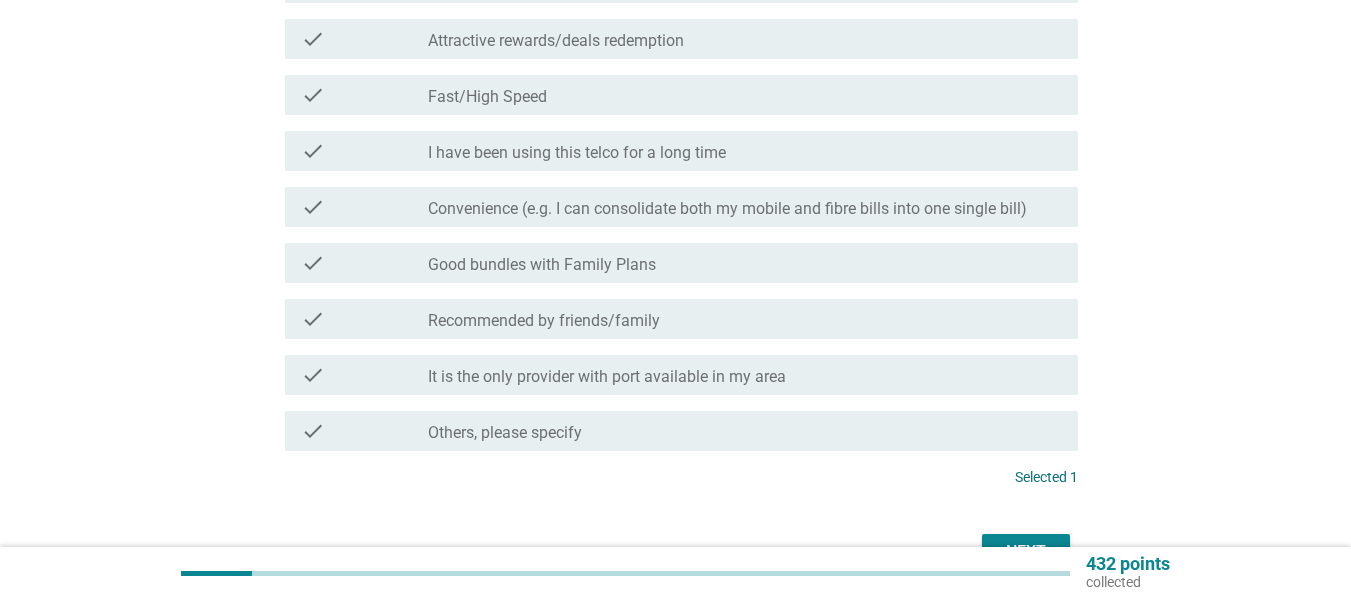 click on "It is the only provider with port available in my area" at bounding box center (607, 377) 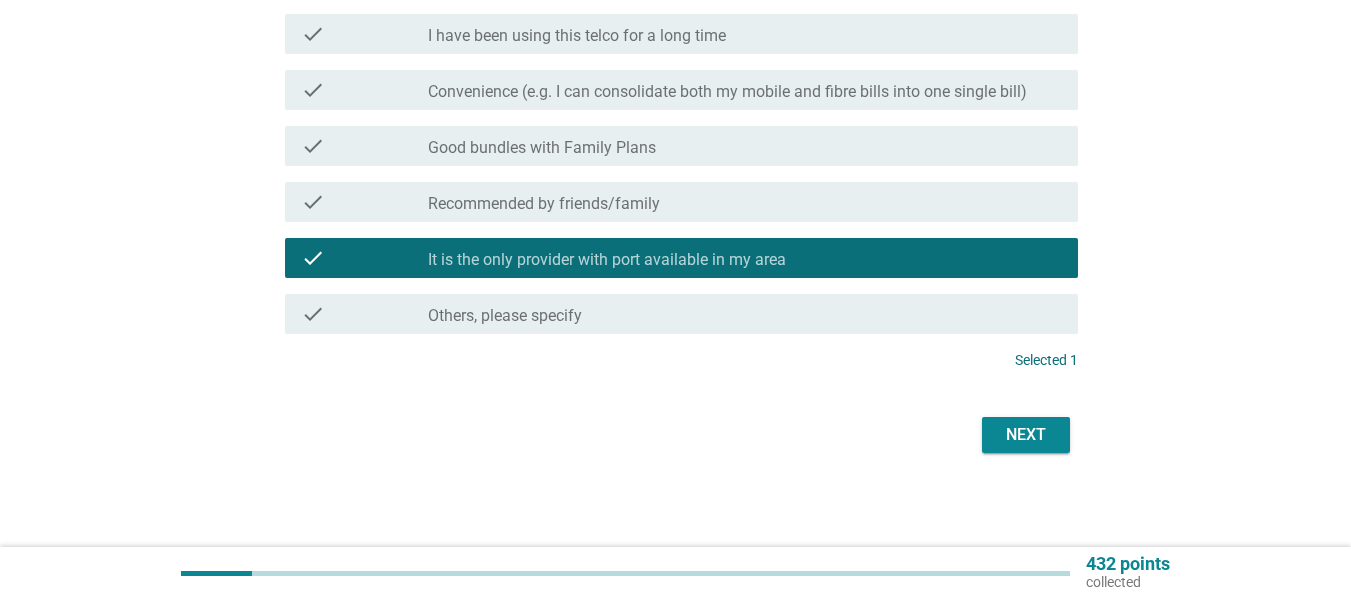 scroll, scrollTop: 719, scrollLeft: 0, axis: vertical 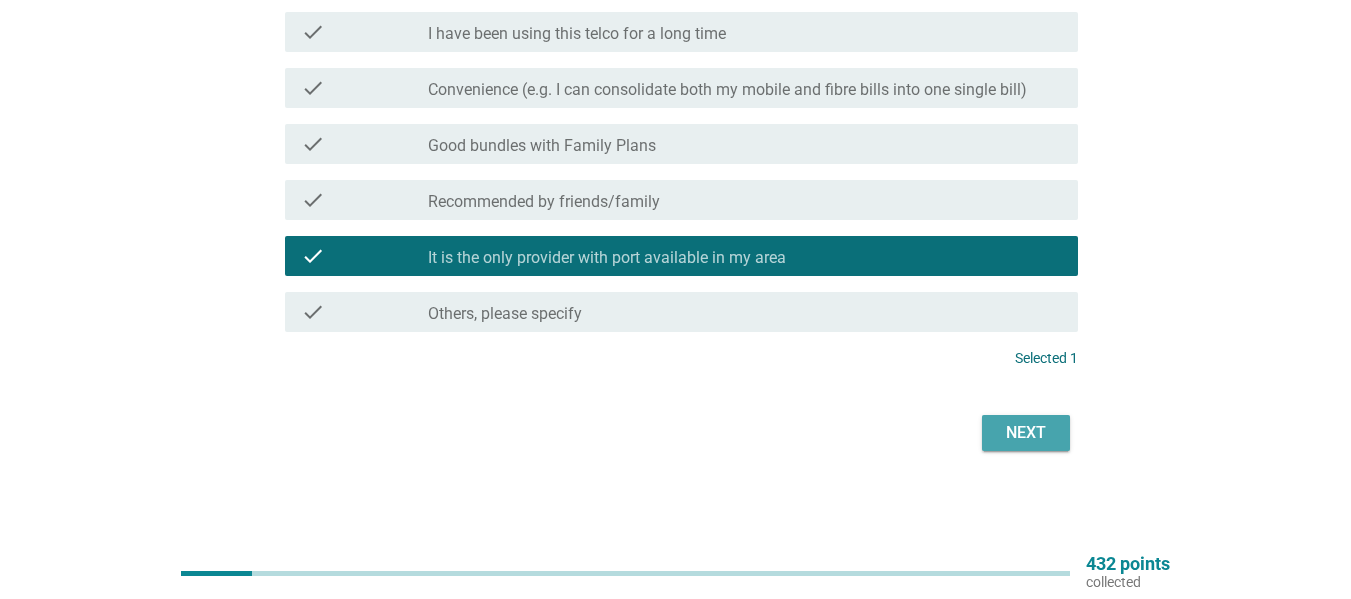 click on "Next" at bounding box center [1026, 433] 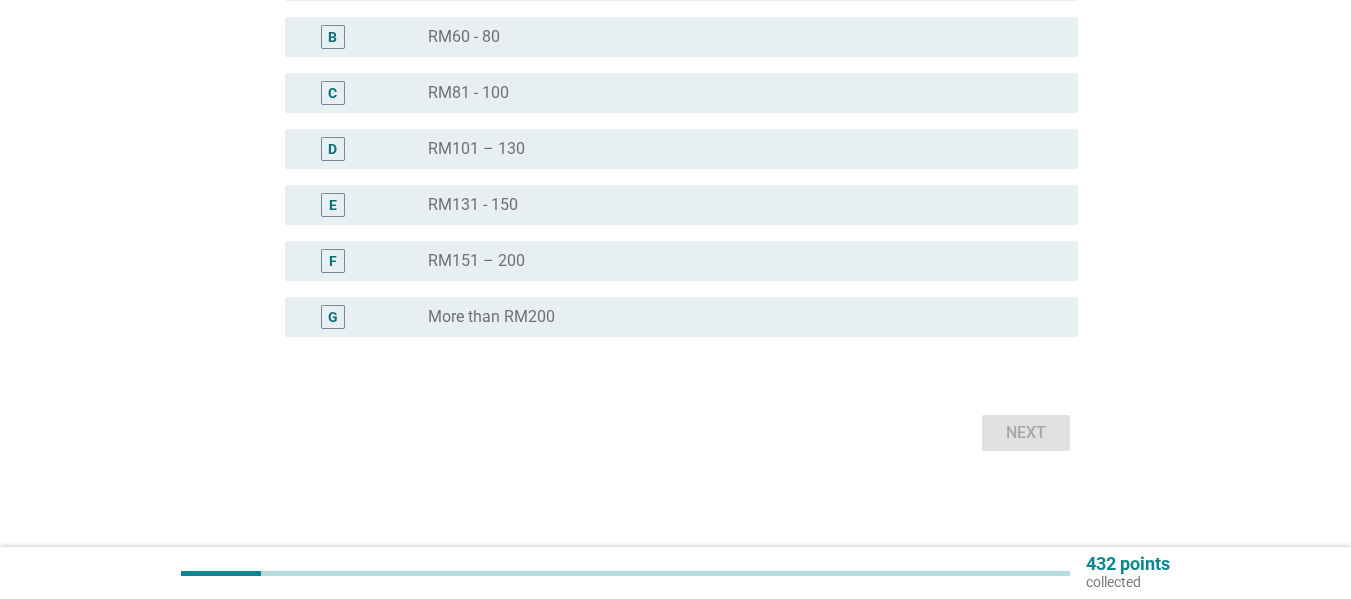 scroll, scrollTop: 0, scrollLeft: 0, axis: both 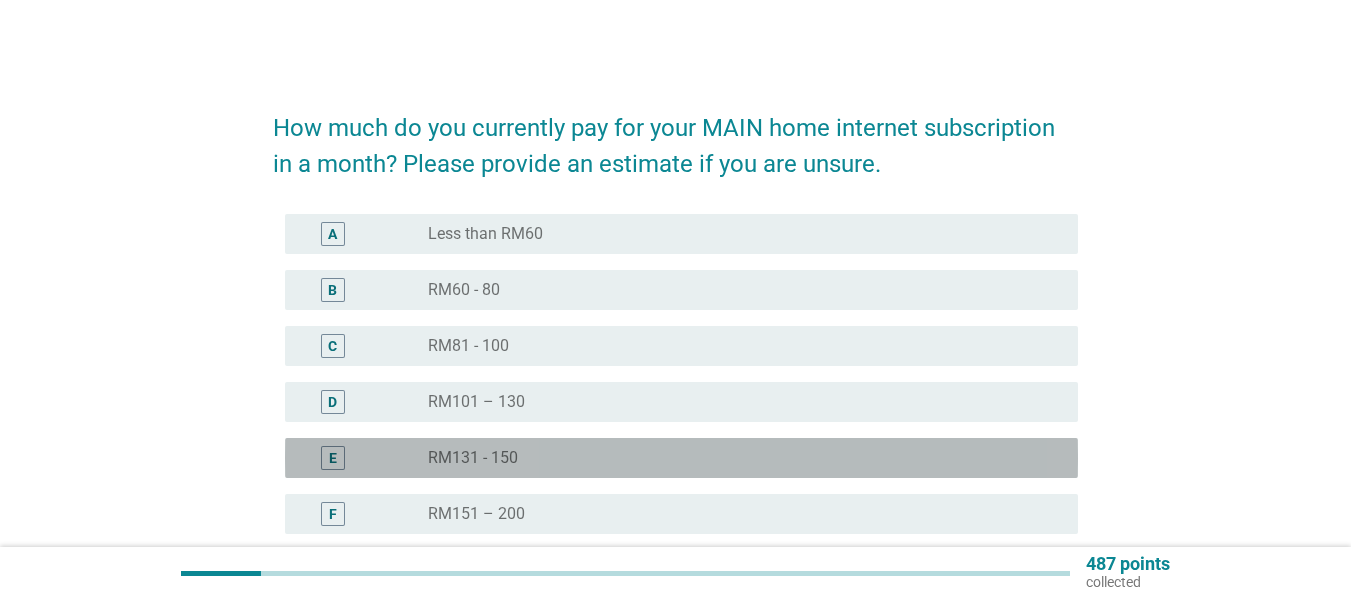 click on "radio_button_unchecked RM131 - 150" at bounding box center (737, 458) 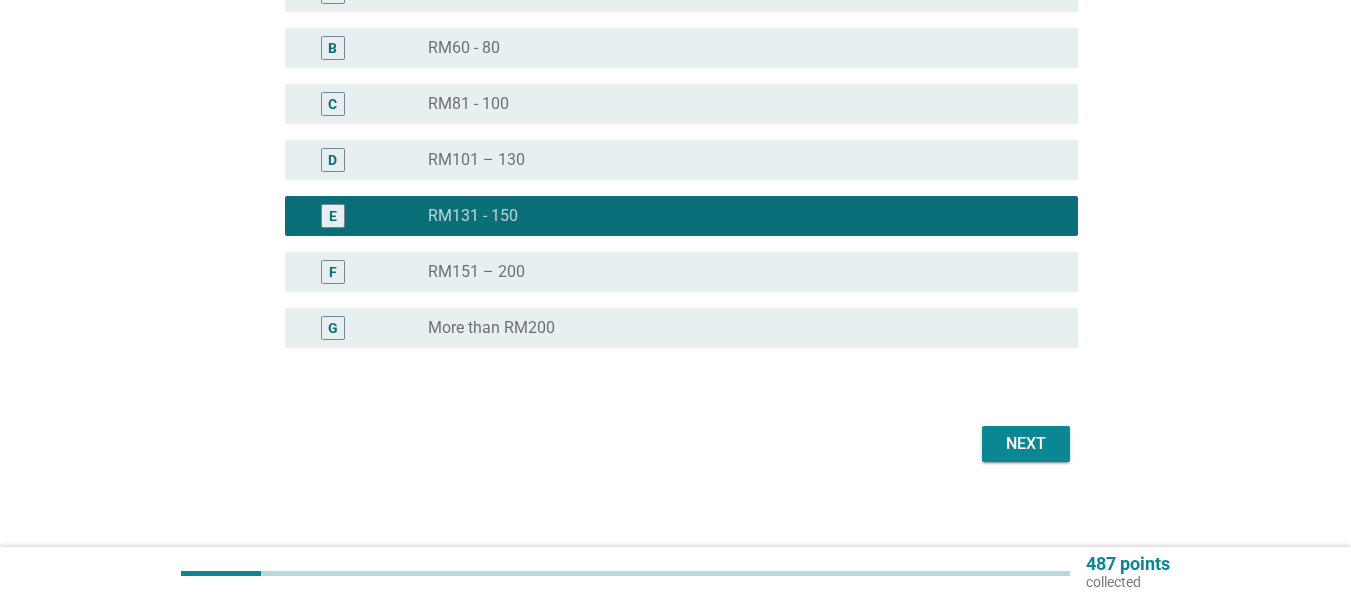 scroll, scrollTop: 253, scrollLeft: 0, axis: vertical 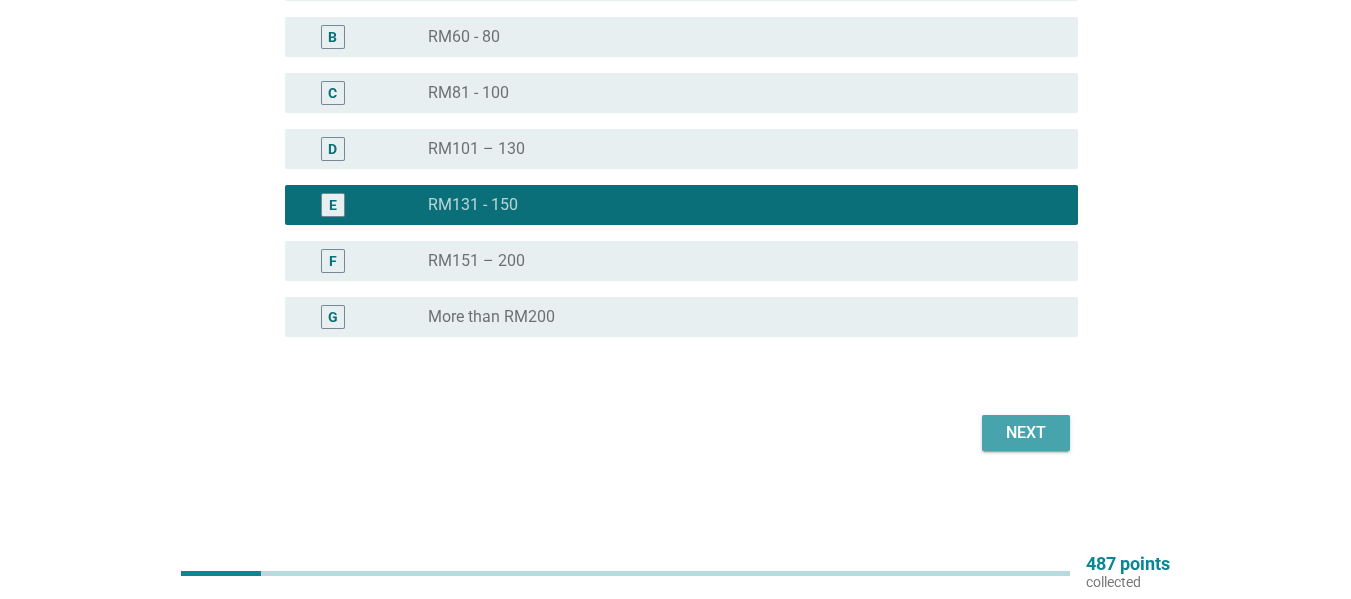 click on "Next" at bounding box center (1026, 433) 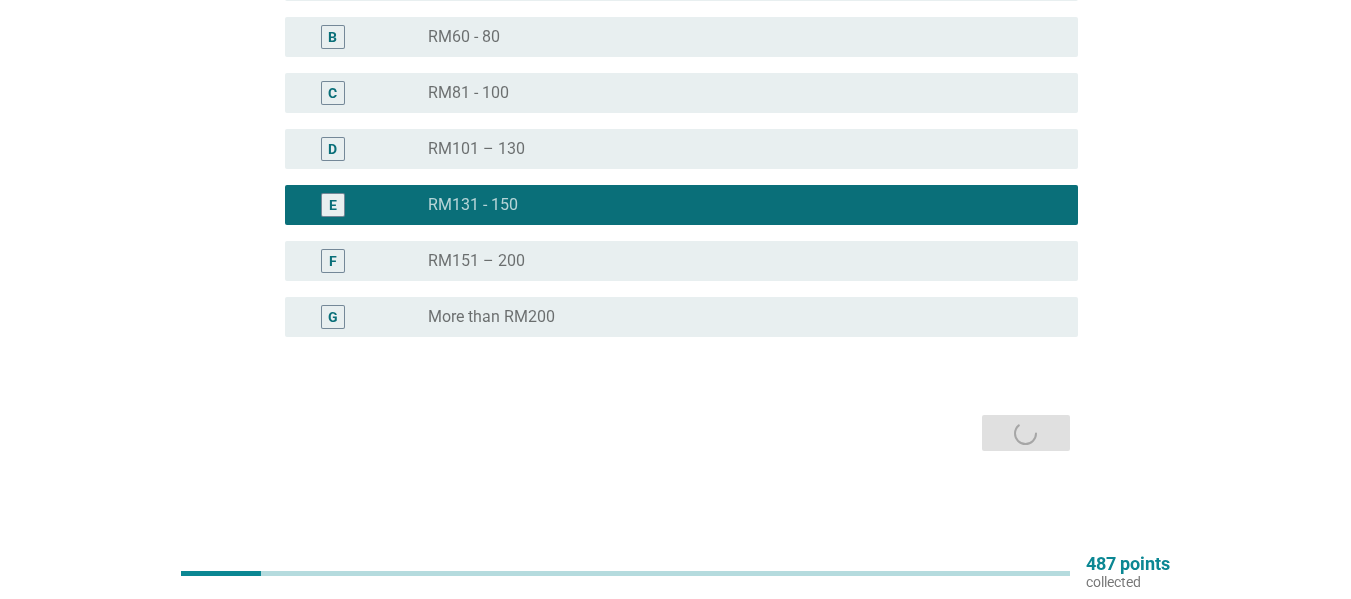 scroll, scrollTop: 0, scrollLeft: 0, axis: both 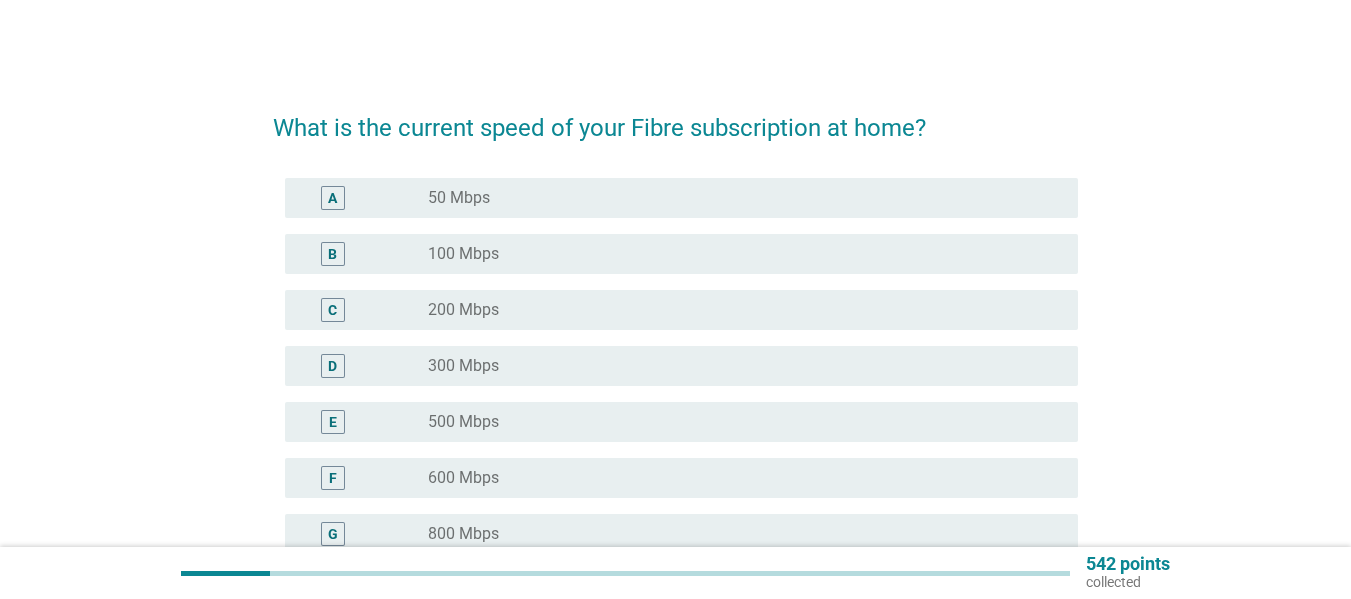 click on "radio_button_unchecked 300 Mbps" at bounding box center (737, 366) 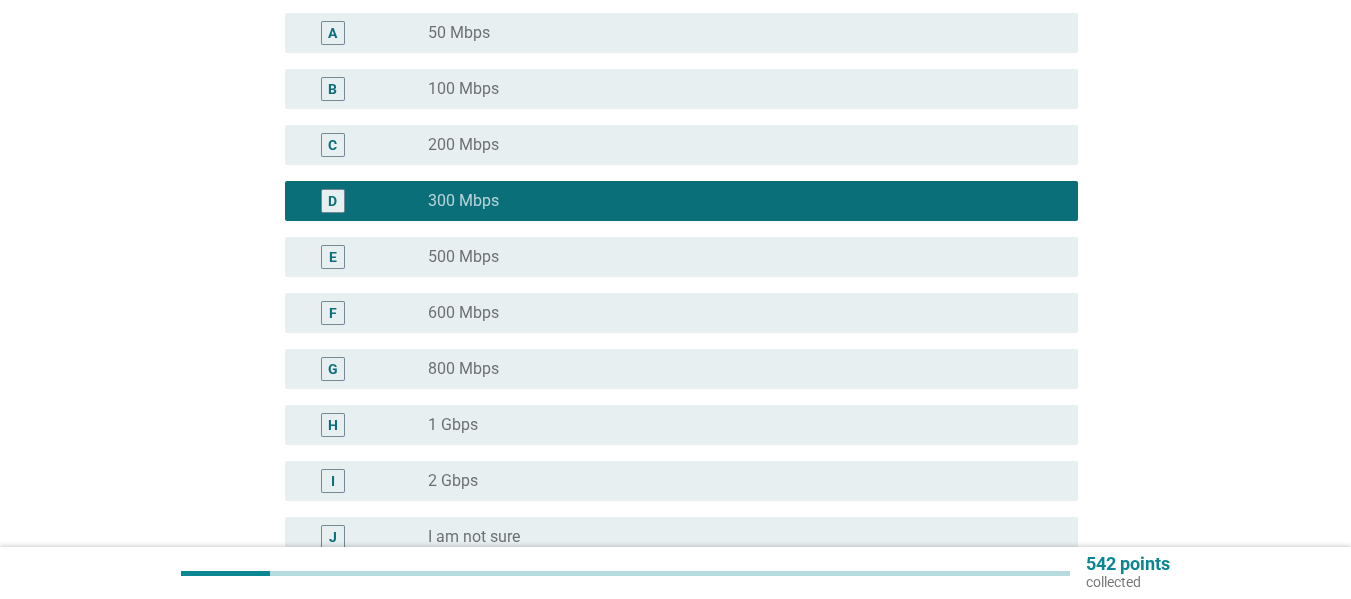 scroll, scrollTop: 385, scrollLeft: 0, axis: vertical 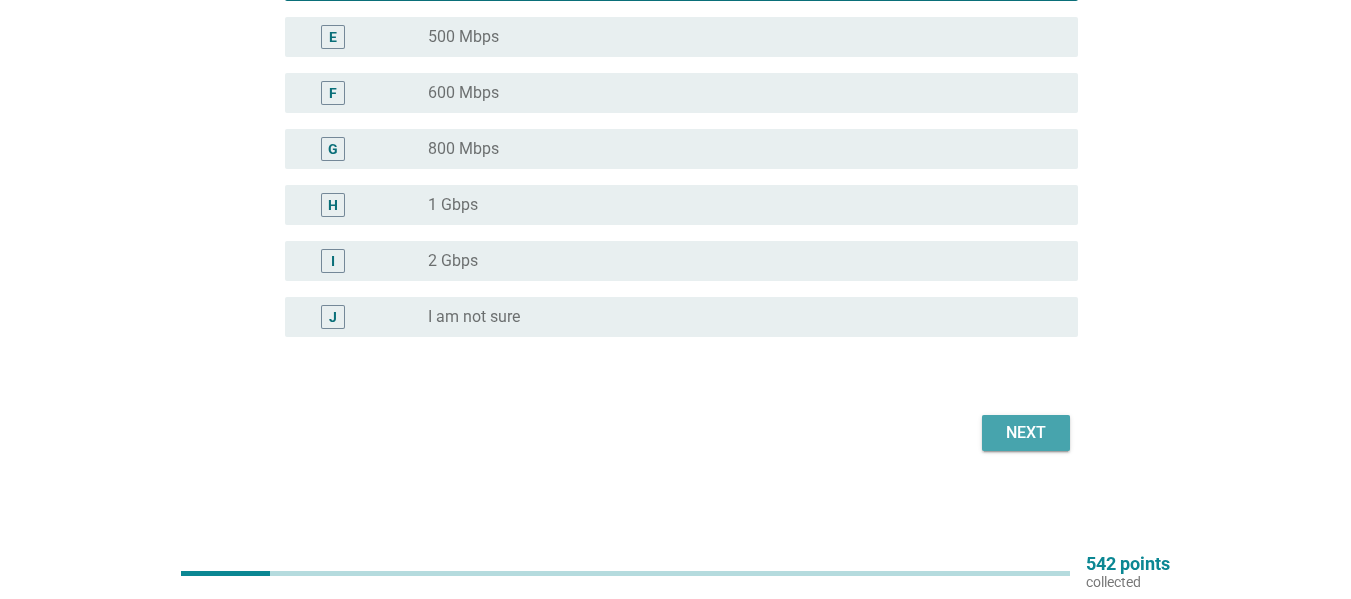 click on "Next" at bounding box center [1026, 433] 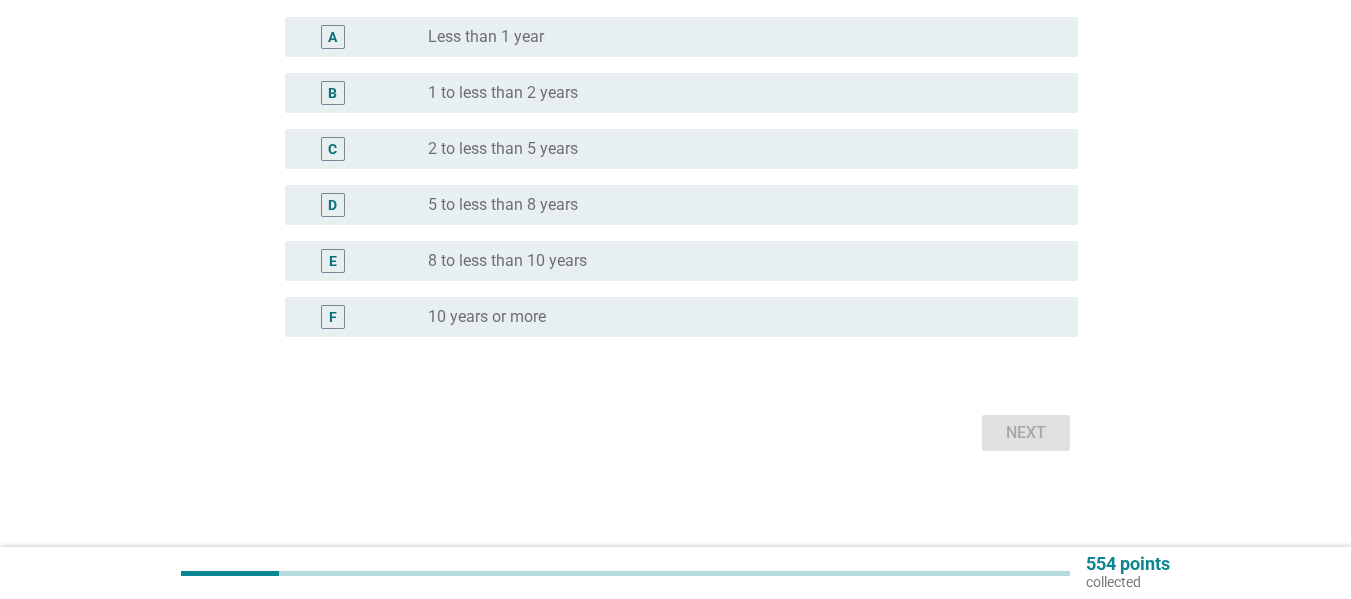 scroll, scrollTop: 0, scrollLeft: 0, axis: both 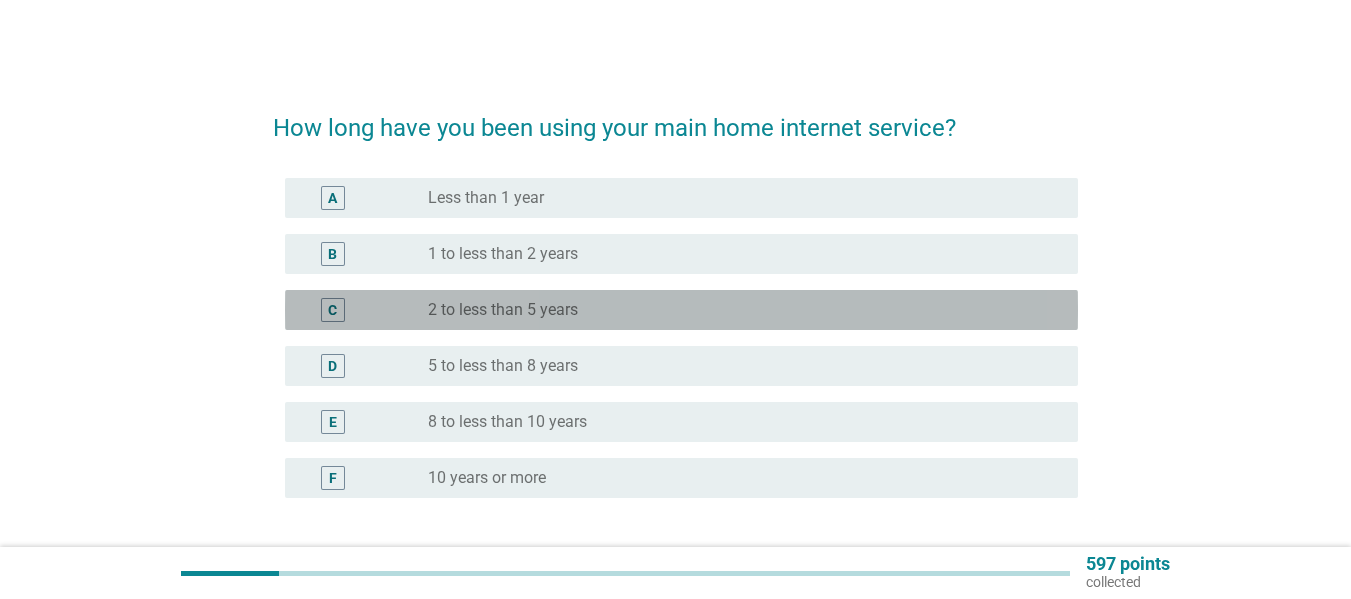 click on "2 to less than 5 years" at bounding box center [503, 310] 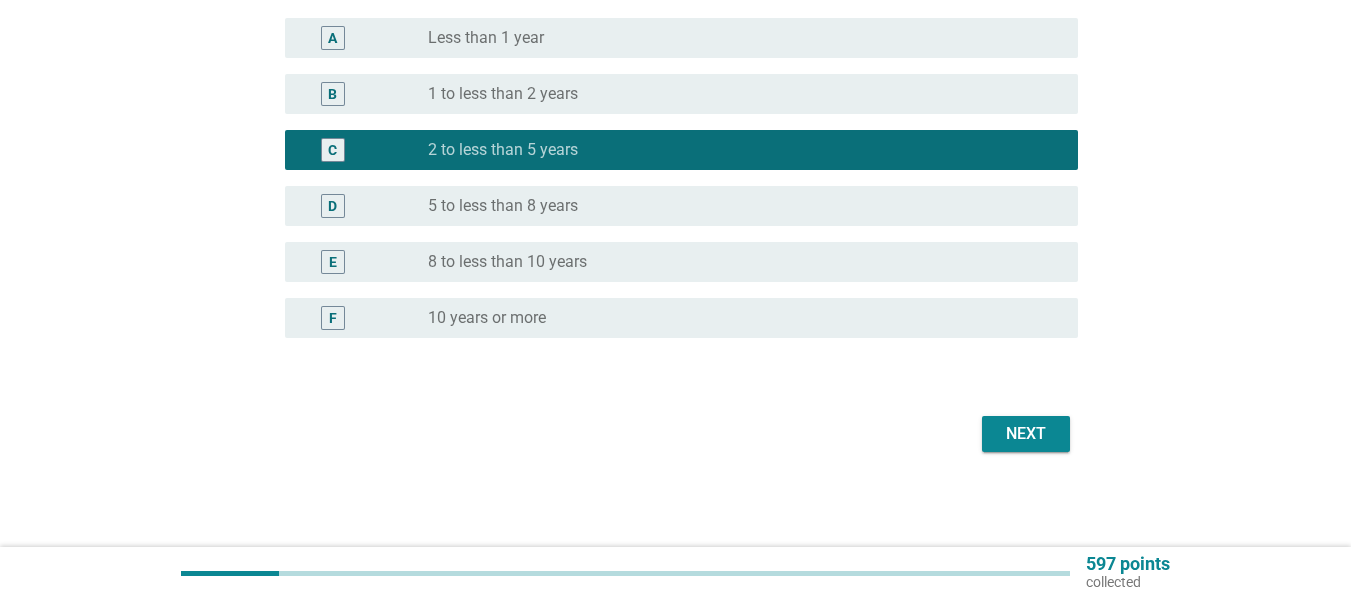 scroll, scrollTop: 161, scrollLeft: 0, axis: vertical 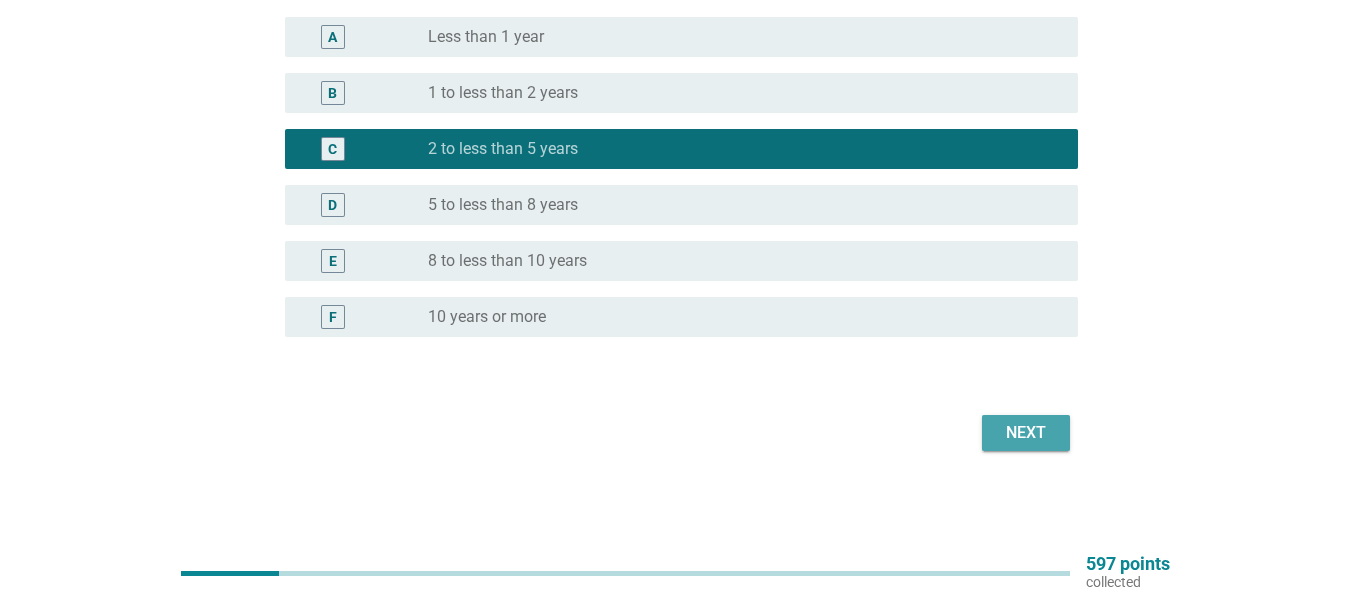 click on "Next" at bounding box center (1026, 433) 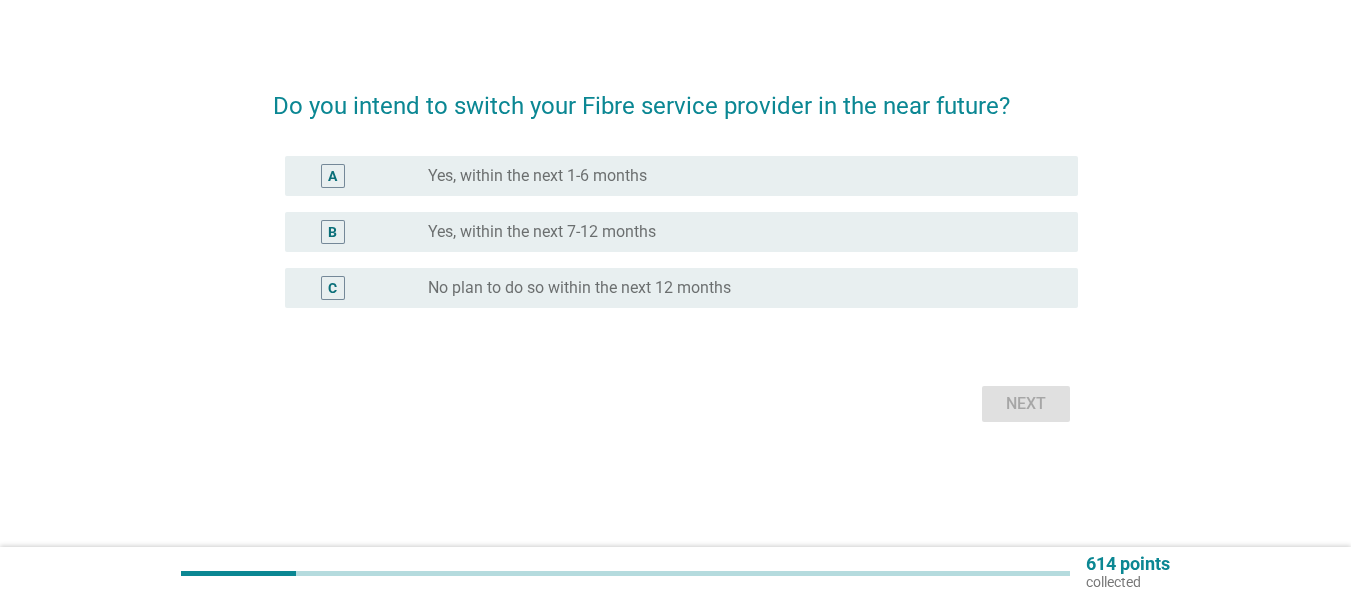scroll, scrollTop: 0, scrollLeft: 0, axis: both 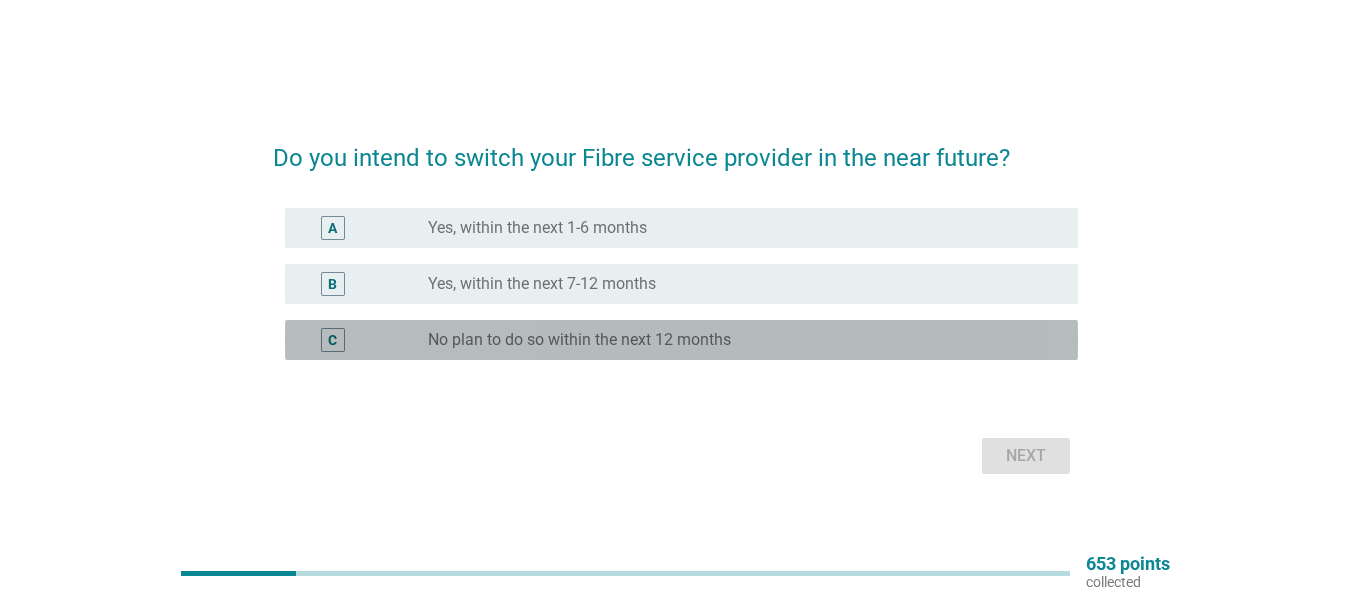 click on "No plan to do so within the next 12 months" at bounding box center [579, 340] 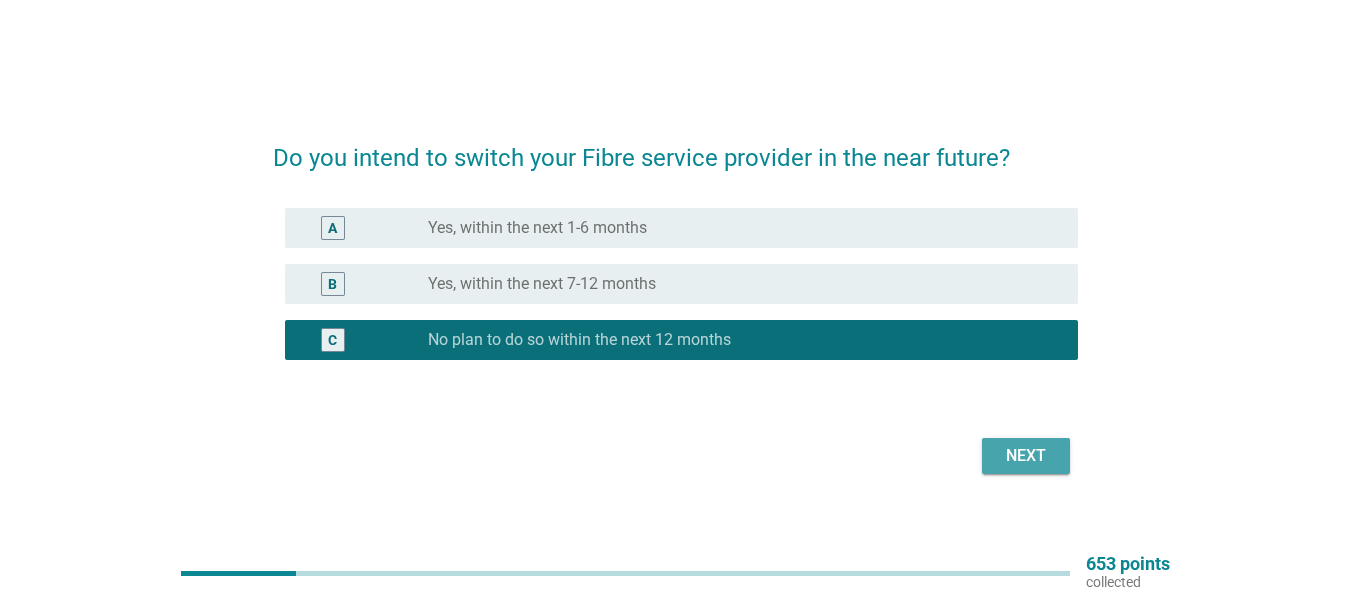 click on "Next" at bounding box center [1026, 456] 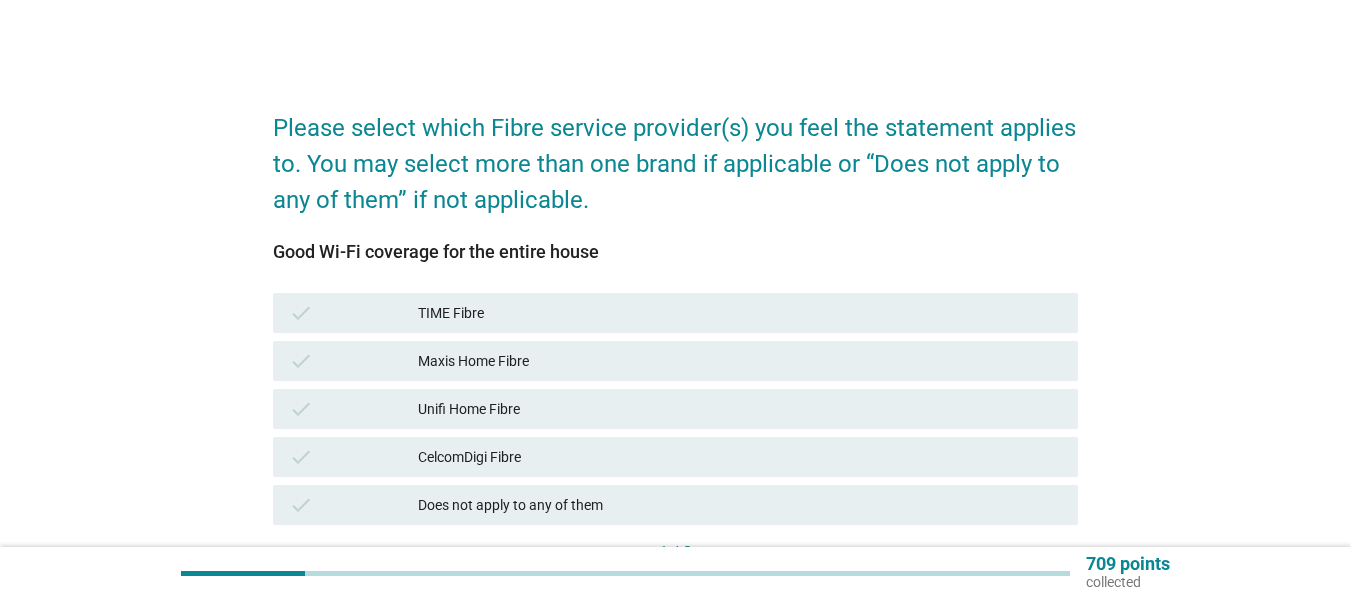 click on "TIME Fibre" at bounding box center (740, 313) 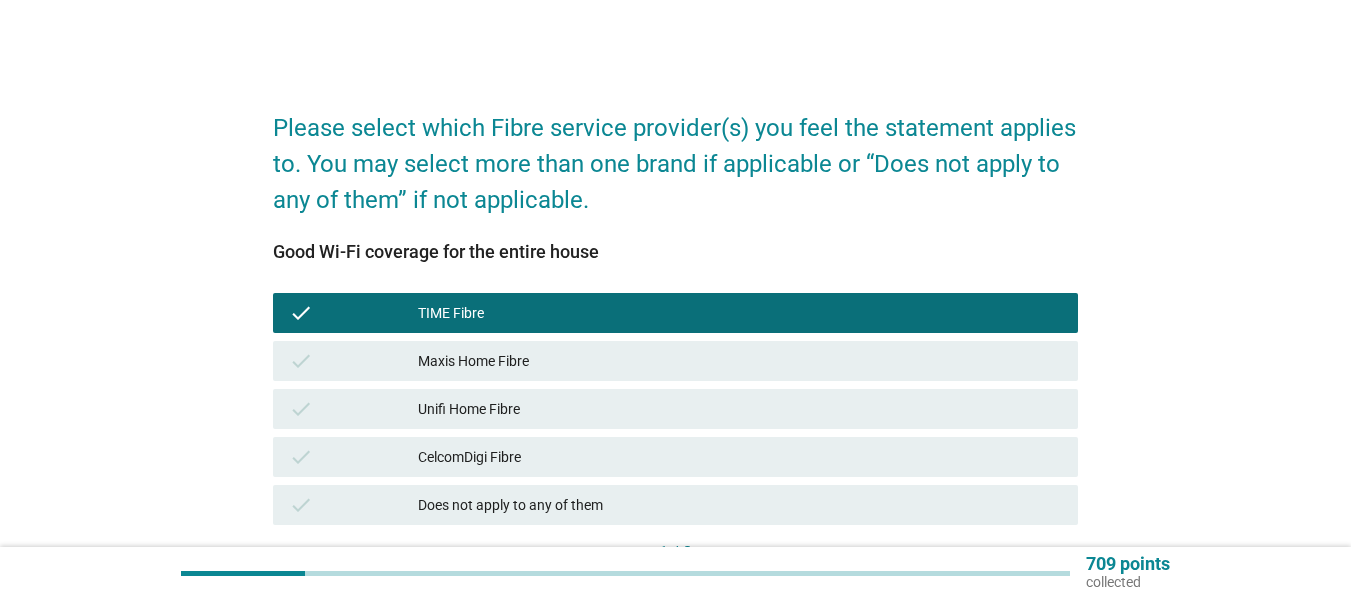 click on "check   Unifi Home Fibre" at bounding box center [675, 409] 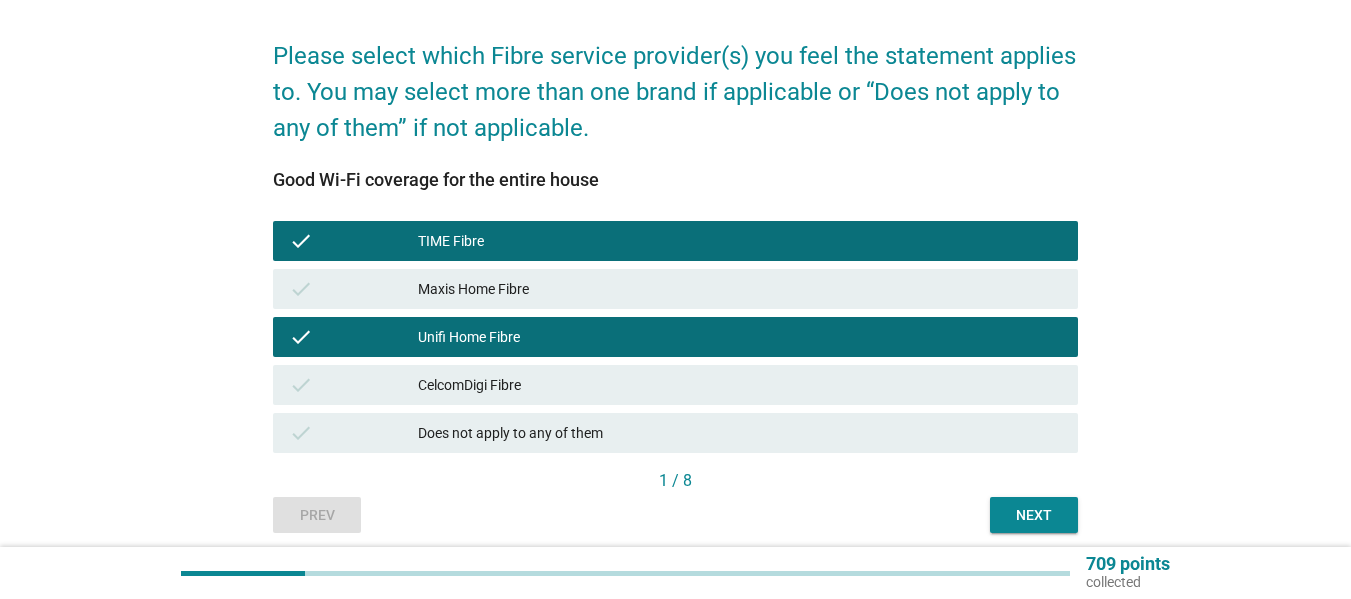 scroll, scrollTop: 148, scrollLeft: 0, axis: vertical 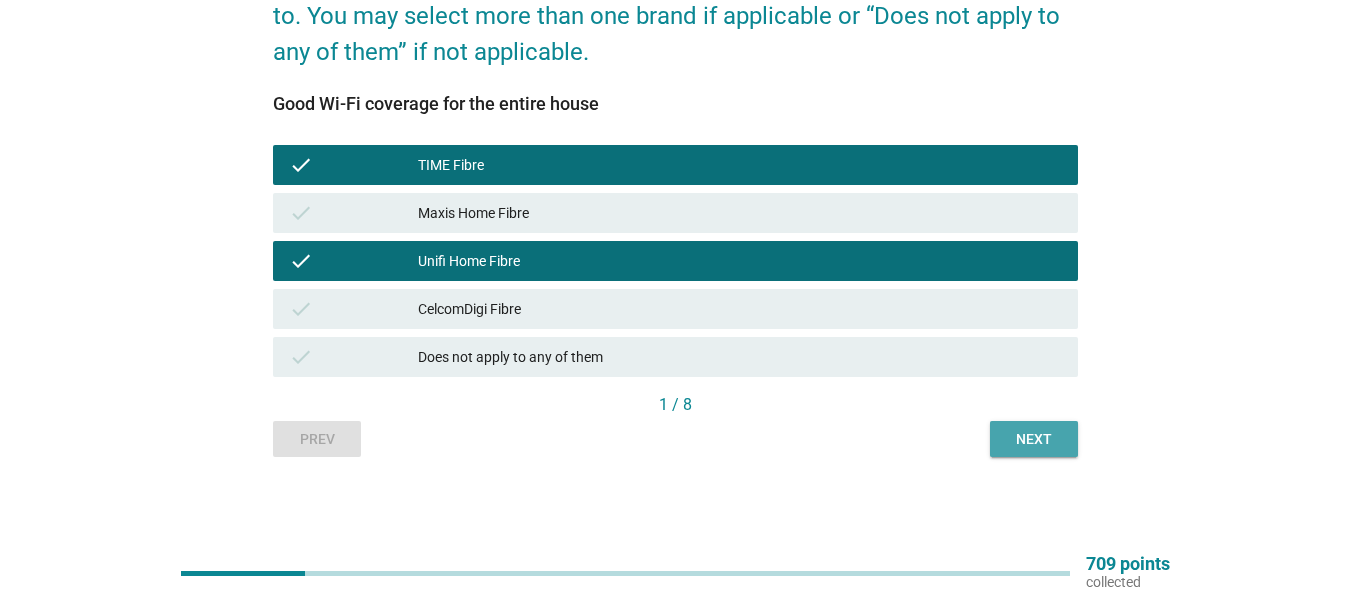 click on "Next" at bounding box center [1034, 439] 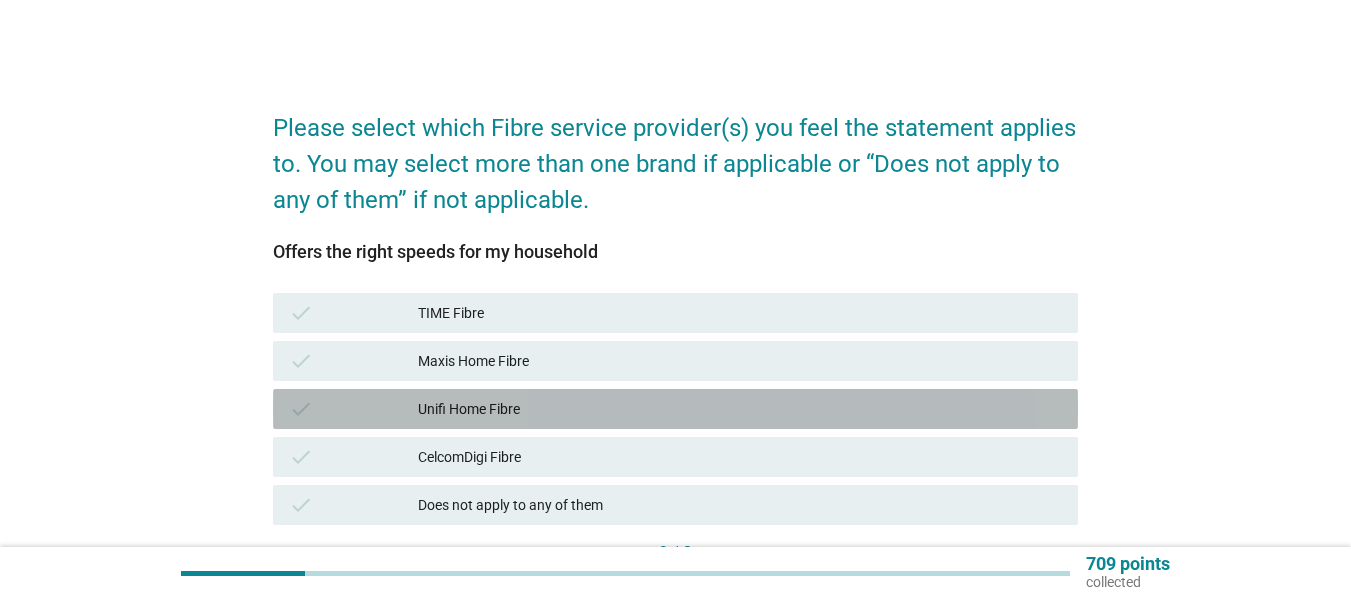 click on "Unifi Home Fibre" at bounding box center [740, 409] 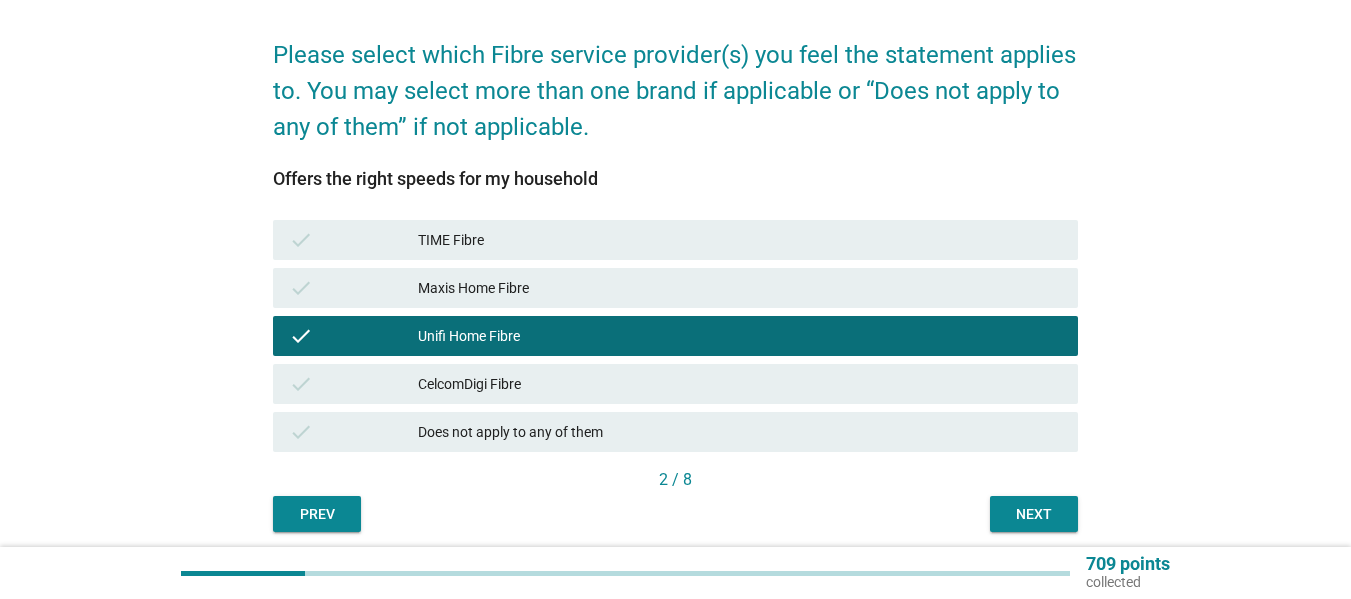 scroll, scrollTop: 148, scrollLeft: 0, axis: vertical 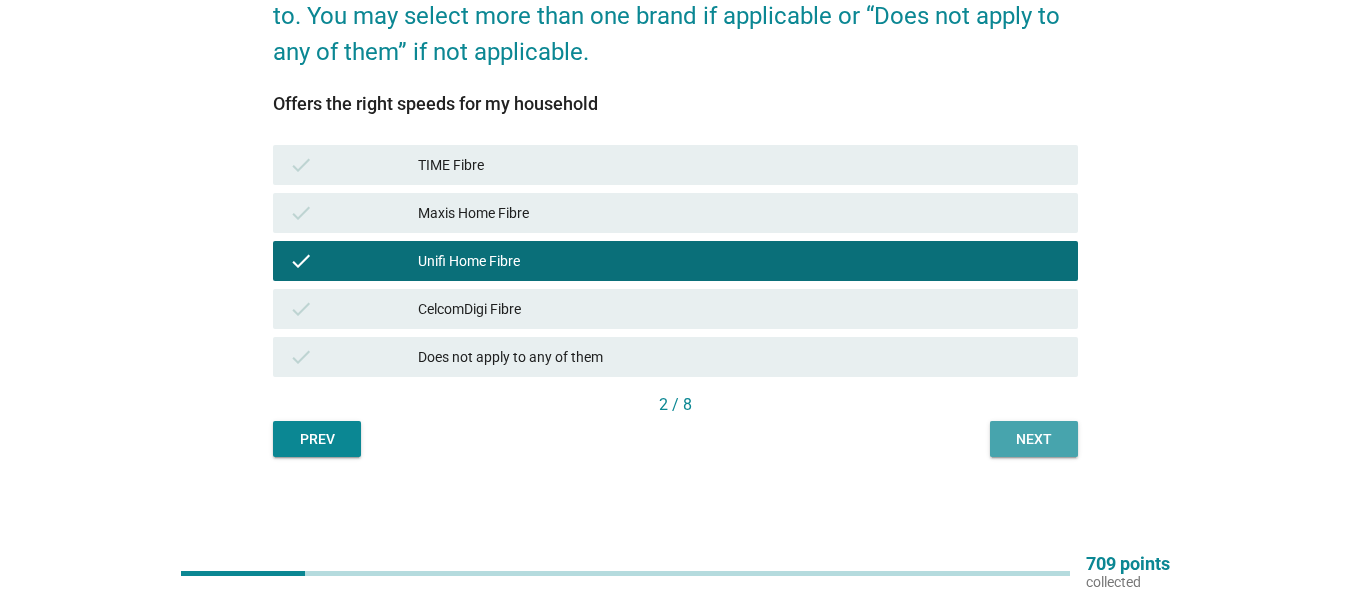 click on "Next" at bounding box center [1034, 439] 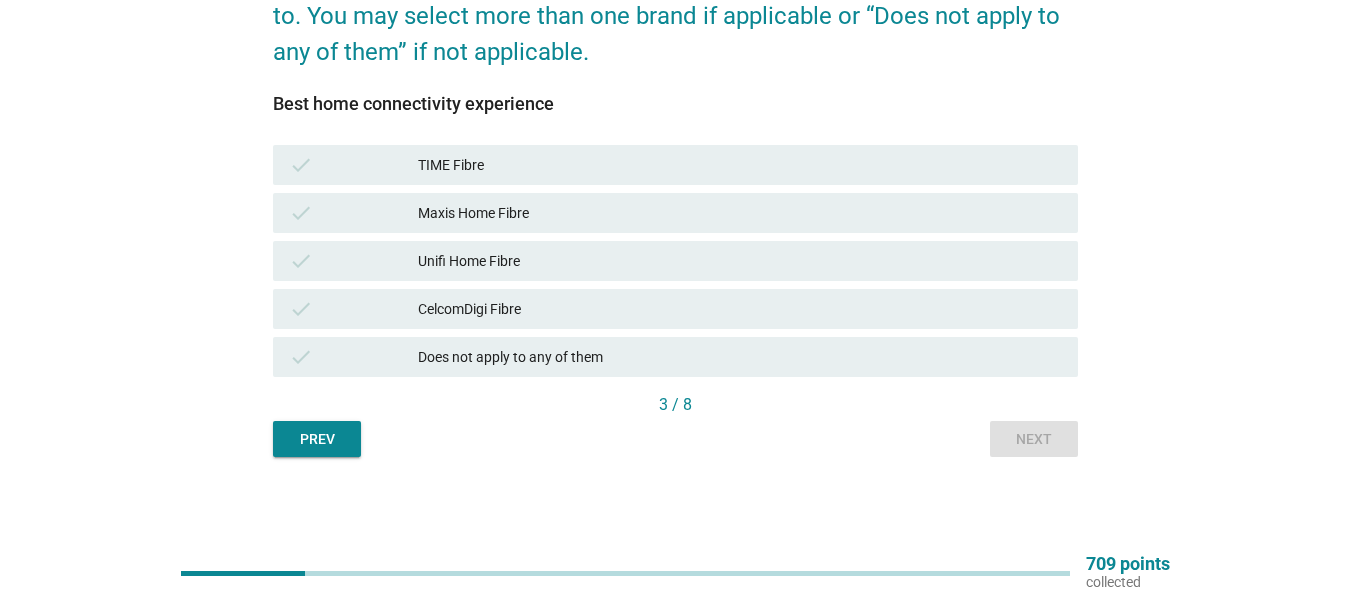 scroll, scrollTop: 0, scrollLeft: 0, axis: both 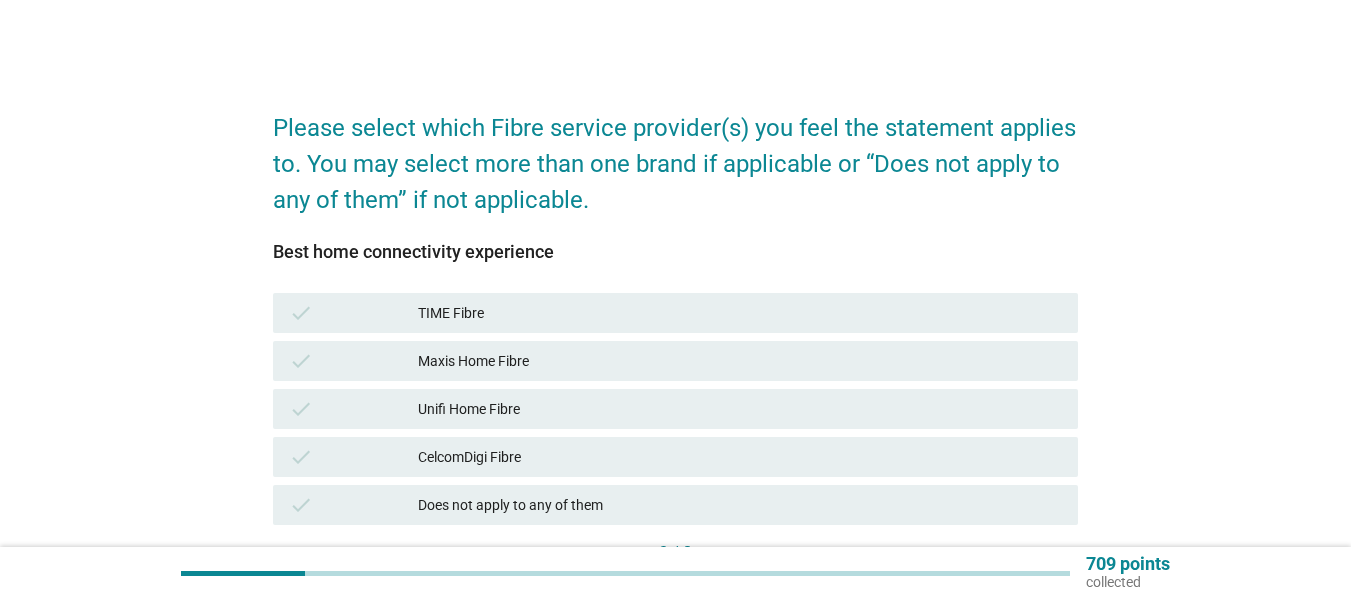 click on "Unifi Home Fibre" at bounding box center (740, 409) 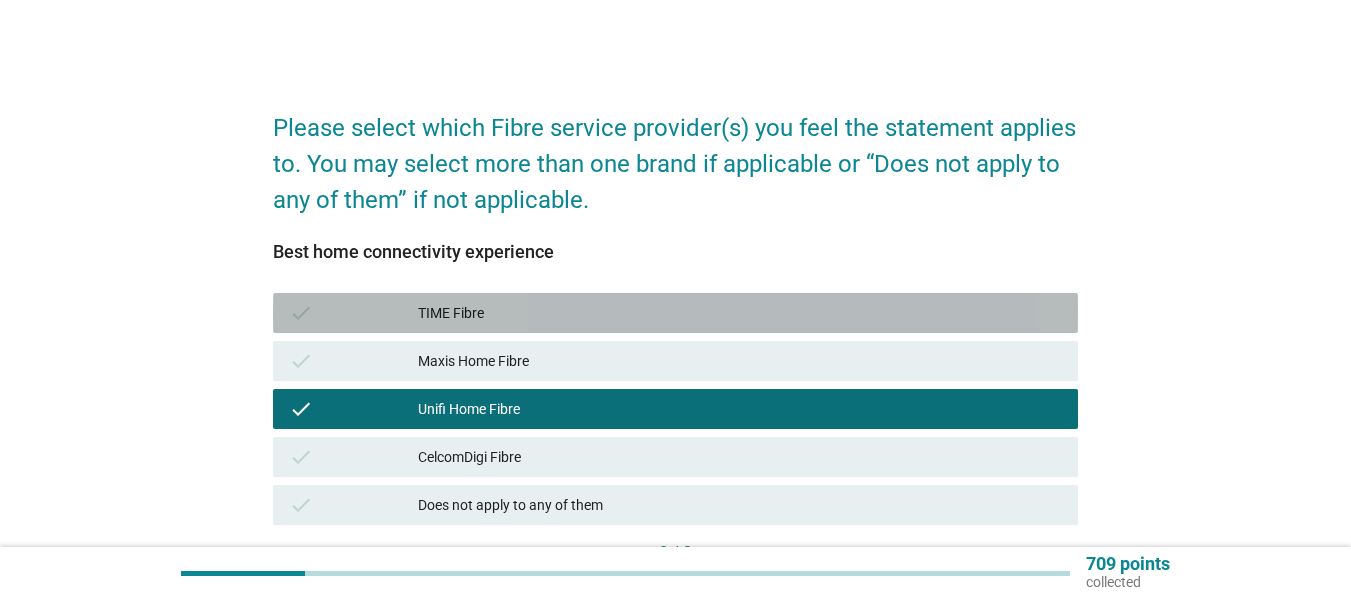 click on "TIME Fibre" at bounding box center [740, 313] 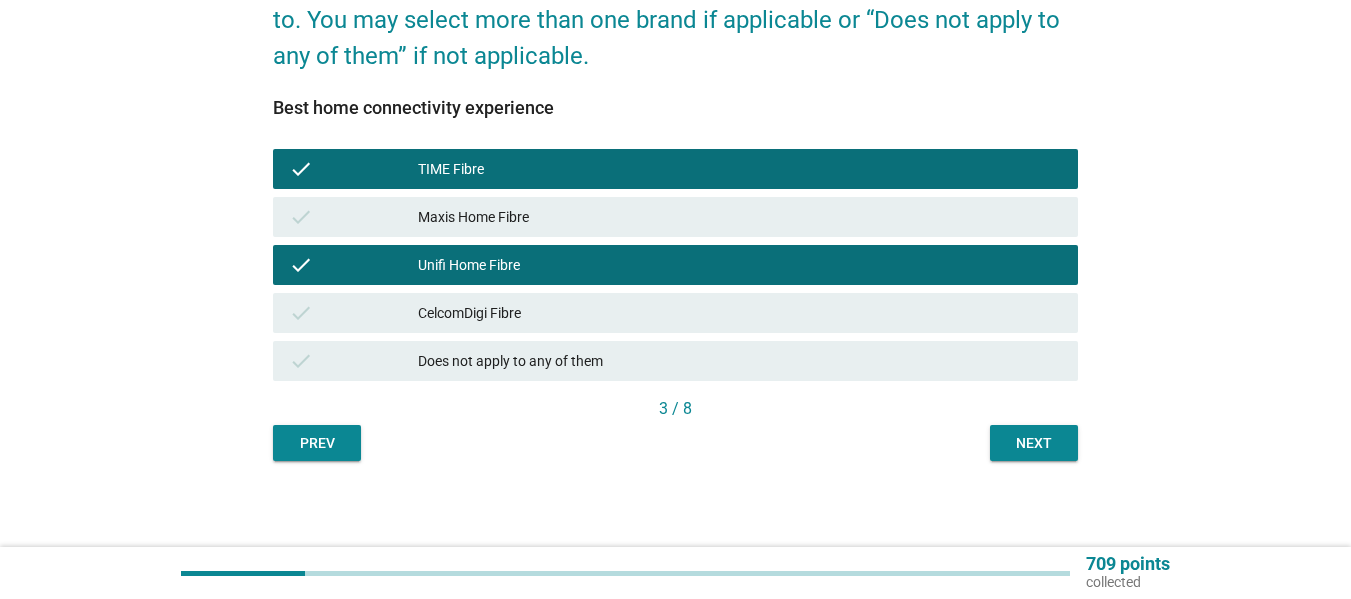 scroll, scrollTop: 148, scrollLeft: 0, axis: vertical 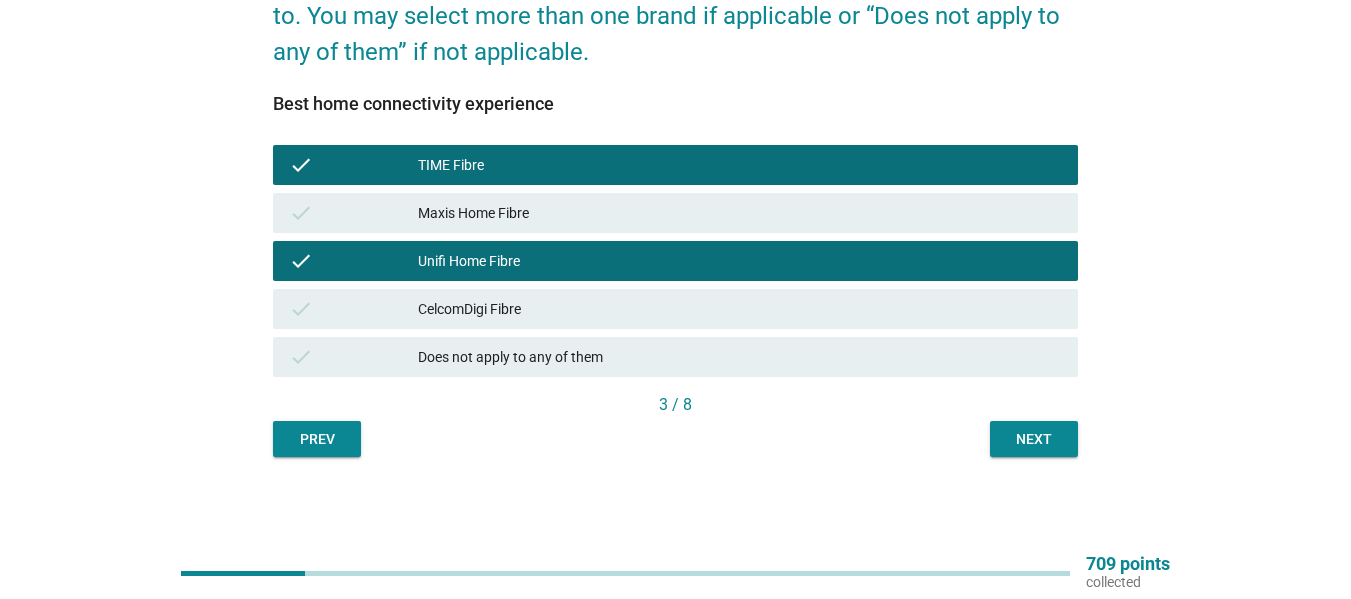 click on "Next" at bounding box center [1034, 439] 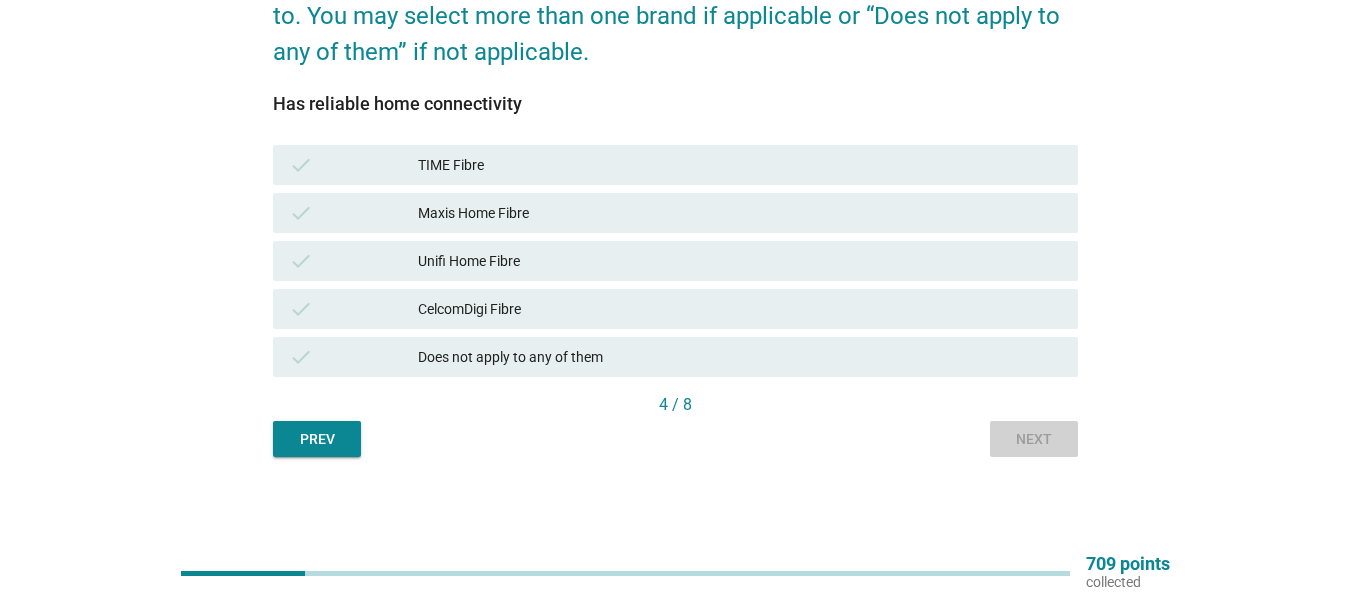 scroll, scrollTop: 0, scrollLeft: 0, axis: both 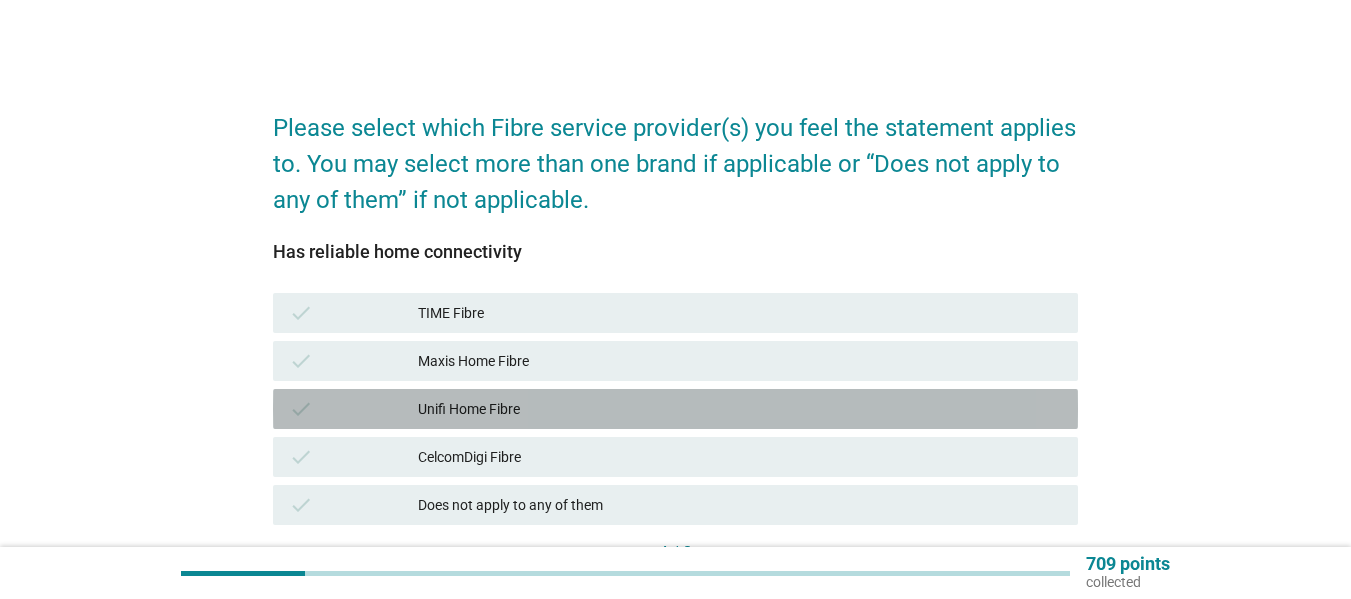 click on "Unifi Home Fibre" at bounding box center [740, 409] 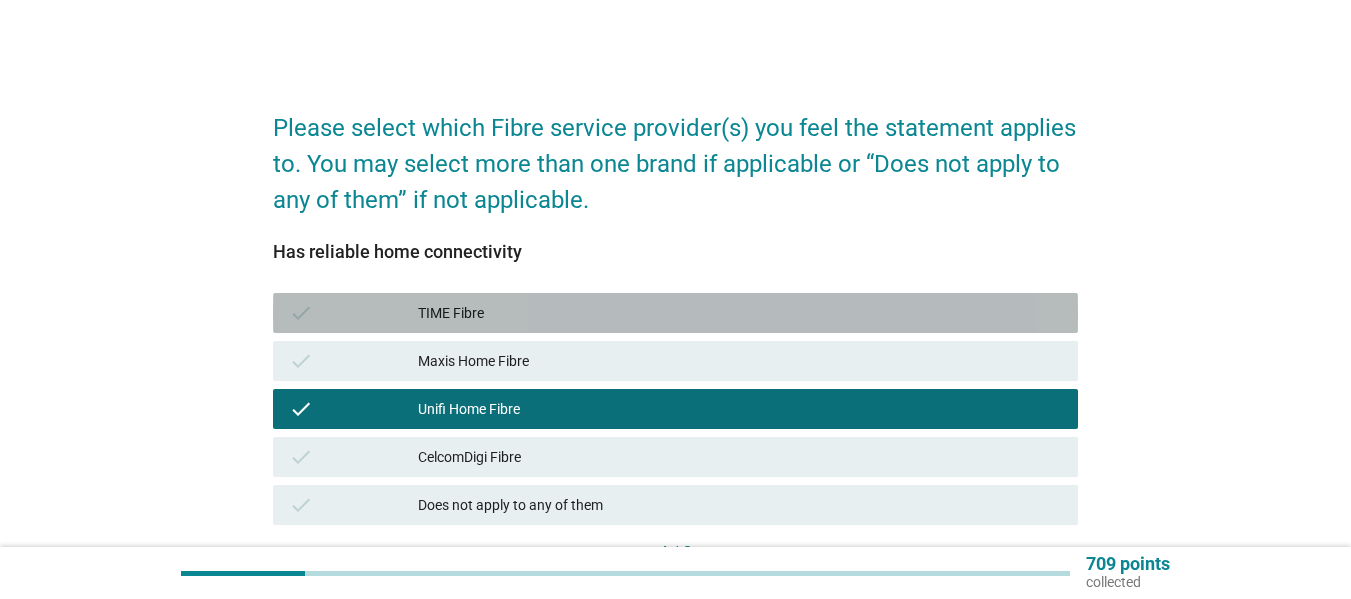 click on "TIME Fibre" at bounding box center [740, 313] 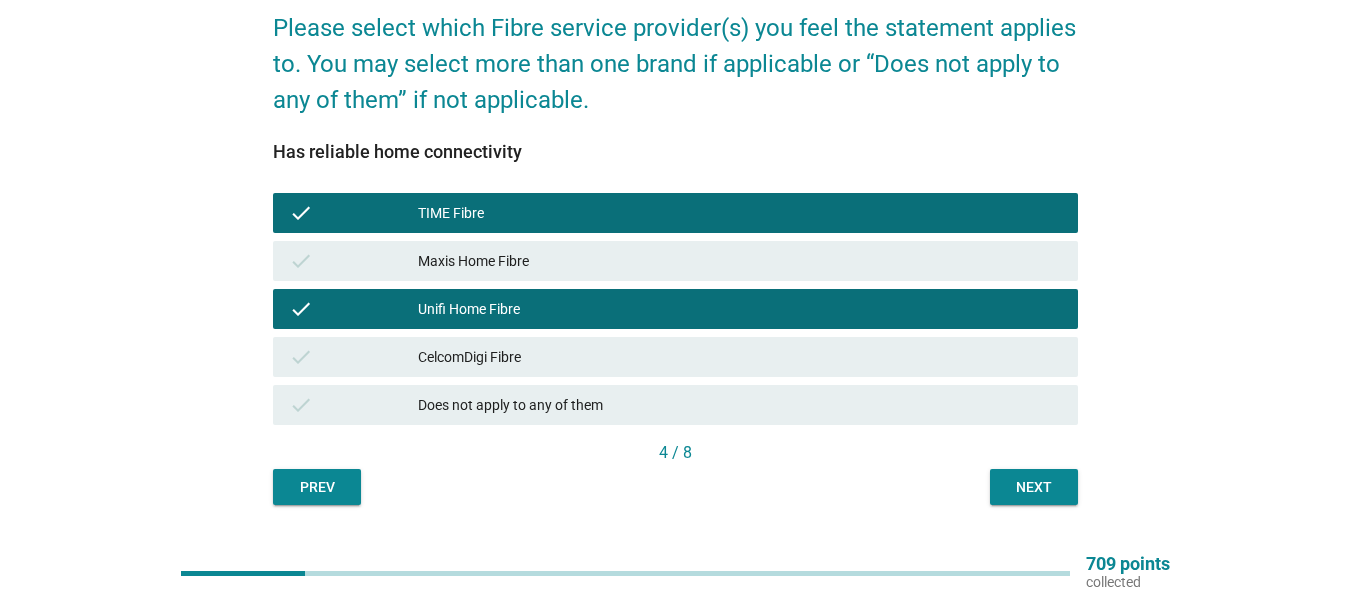 scroll, scrollTop: 148, scrollLeft: 0, axis: vertical 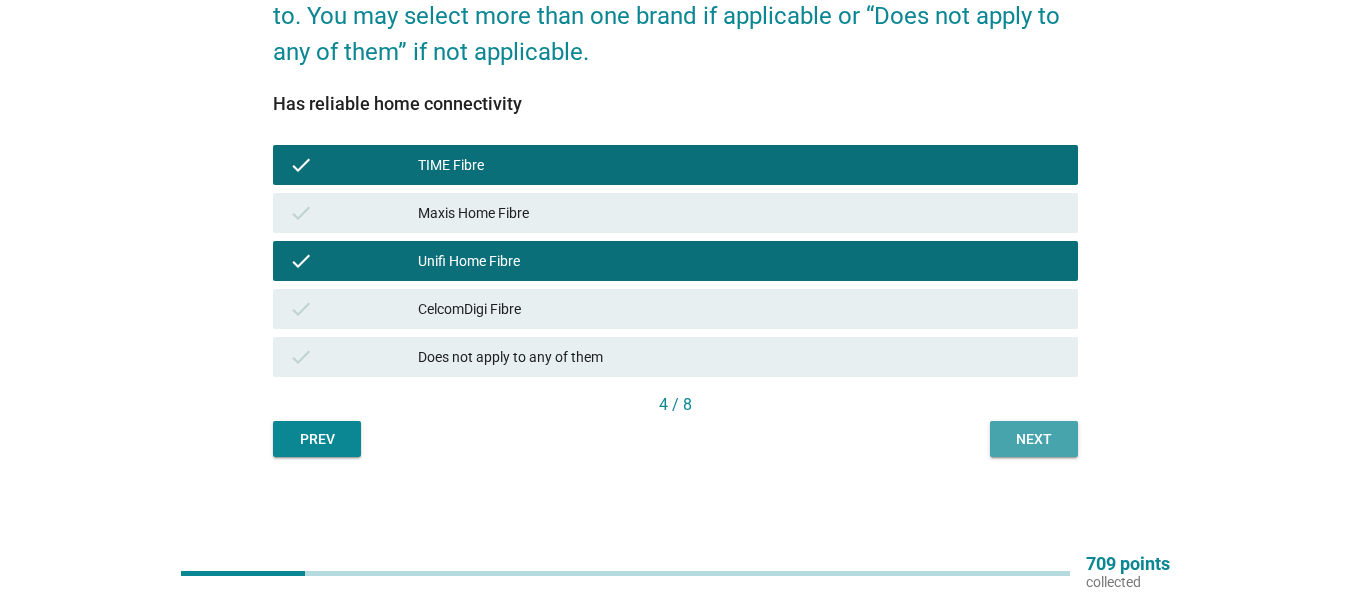 click on "Next" at bounding box center [1034, 439] 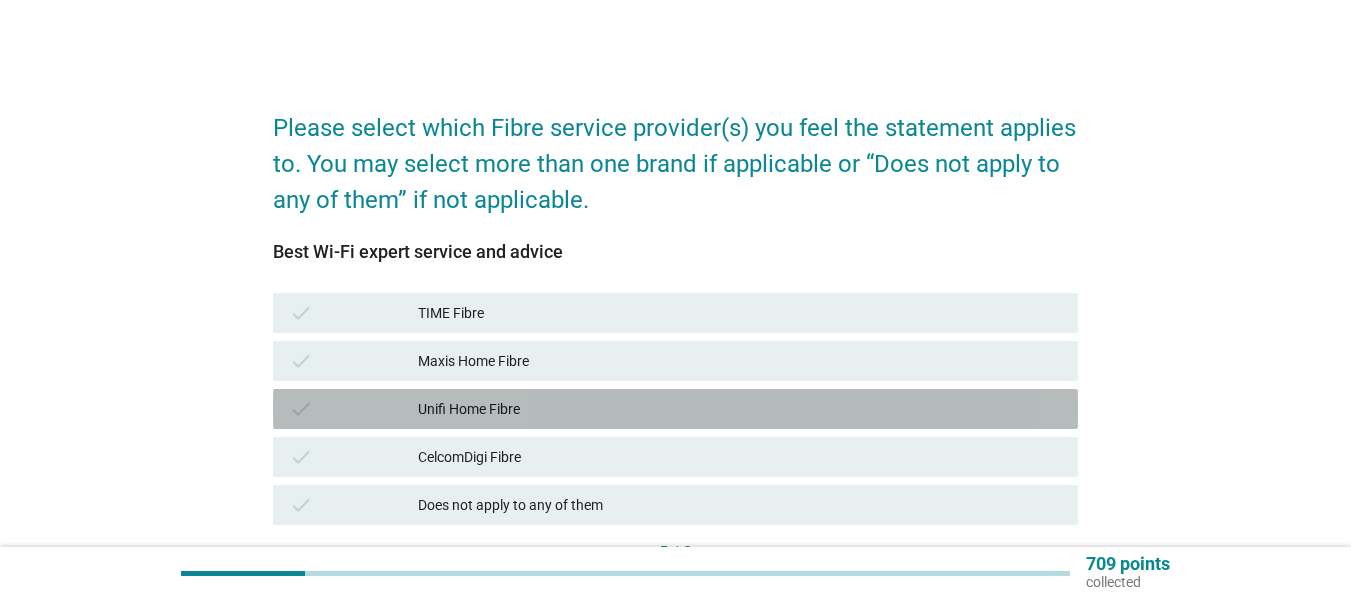click on "Unifi Home Fibre" at bounding box center [740, 409] 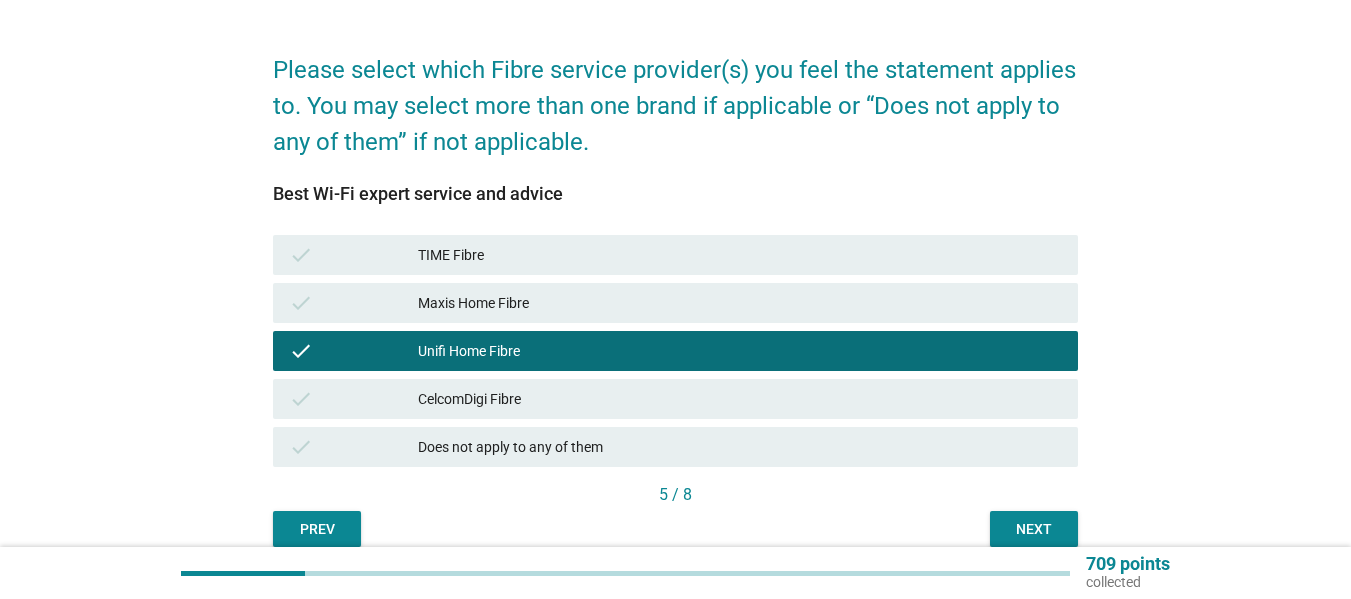 scroll, scrollTop: 148, scrollLeft: 0, axis: vertical 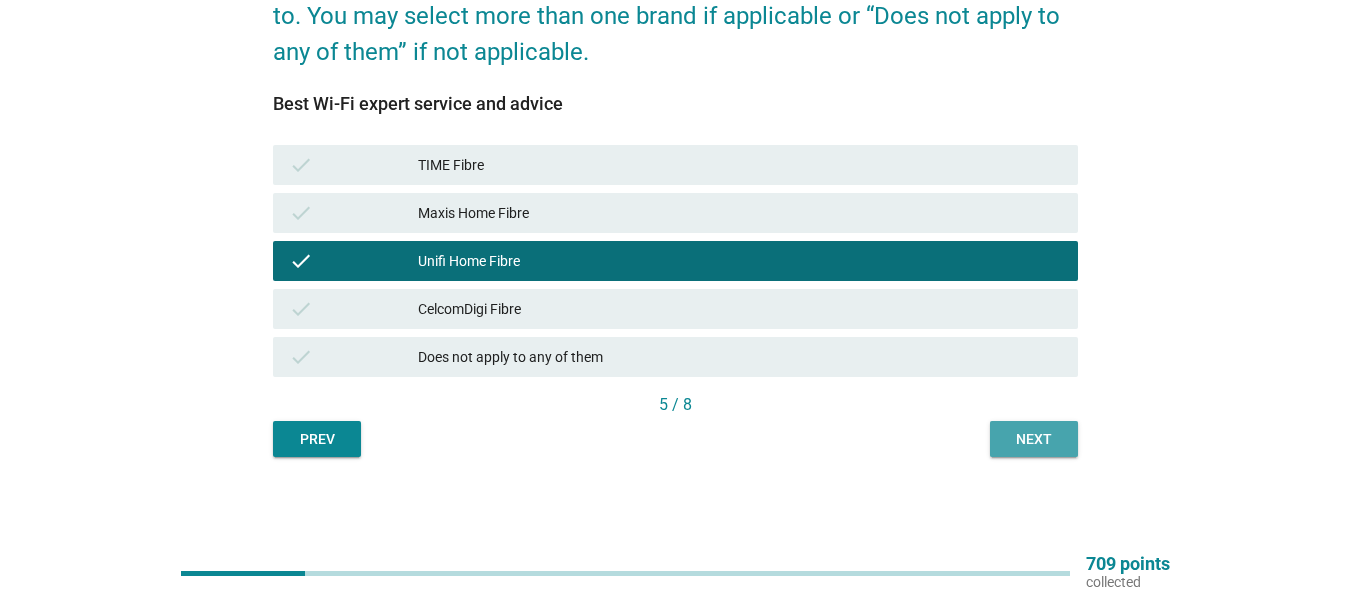click on "Next" at bounding box center [1034, 439] 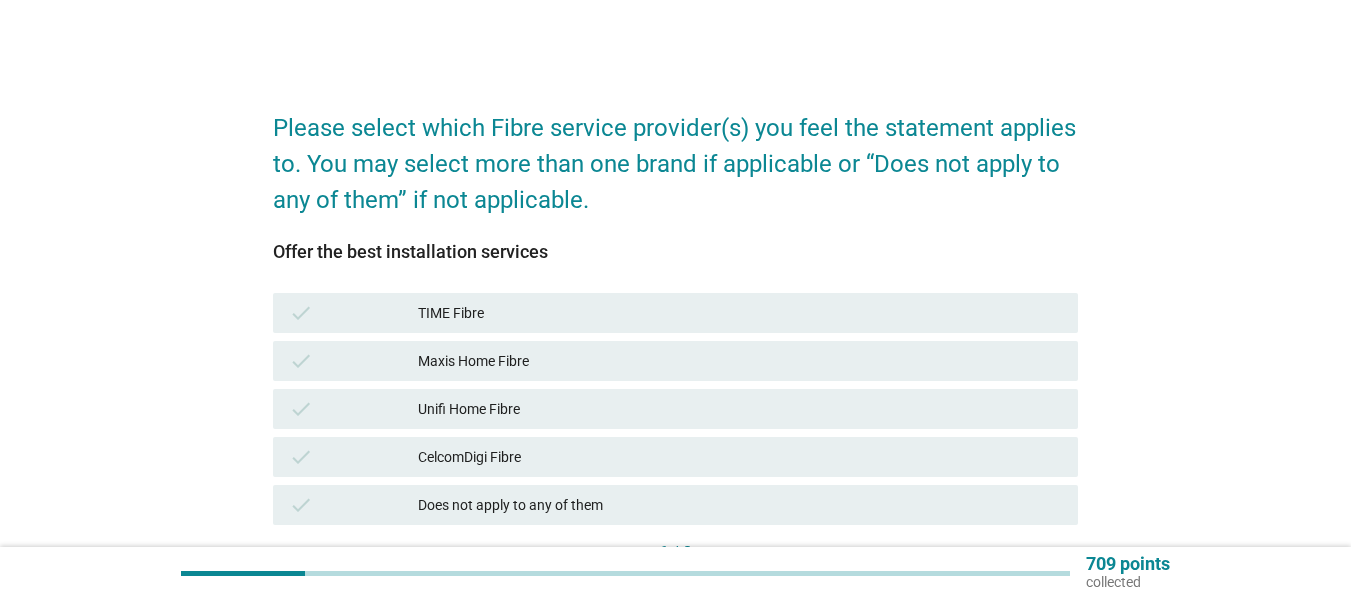 click on "Unifi Home Fibre" at bounding box center (740, 409) 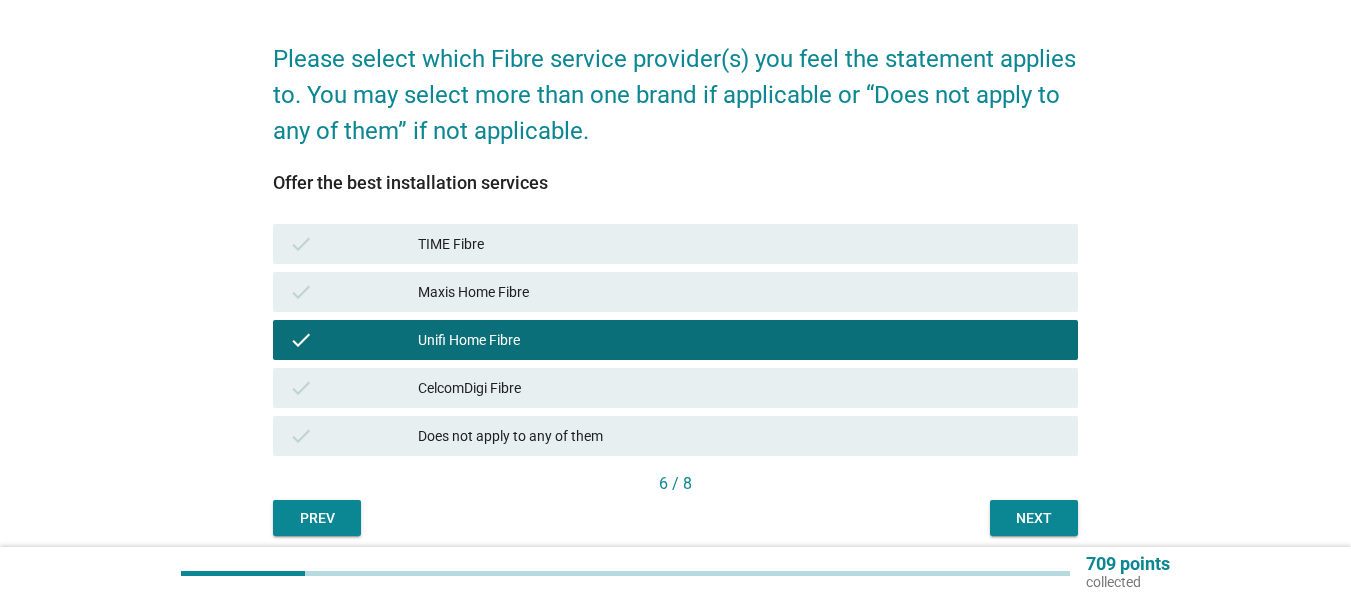 scroll, scrollTop: 148, scrollLeft: 0, axis: vertical 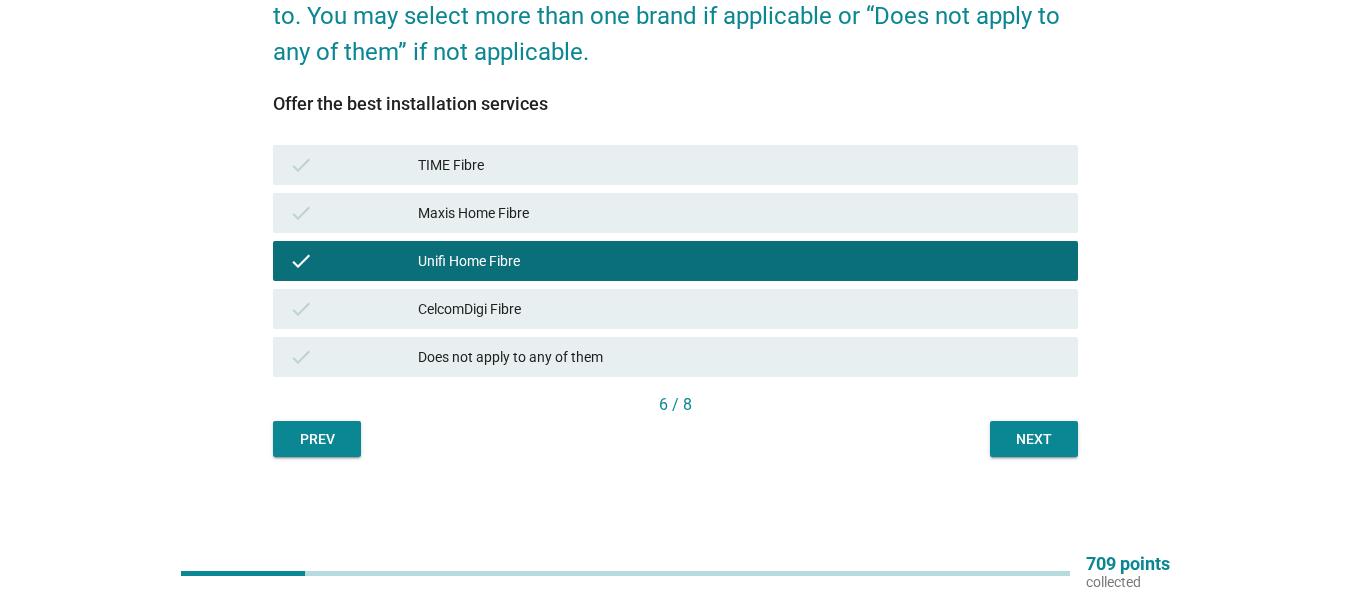 click on "Next" at bounding box center [1034, 439] 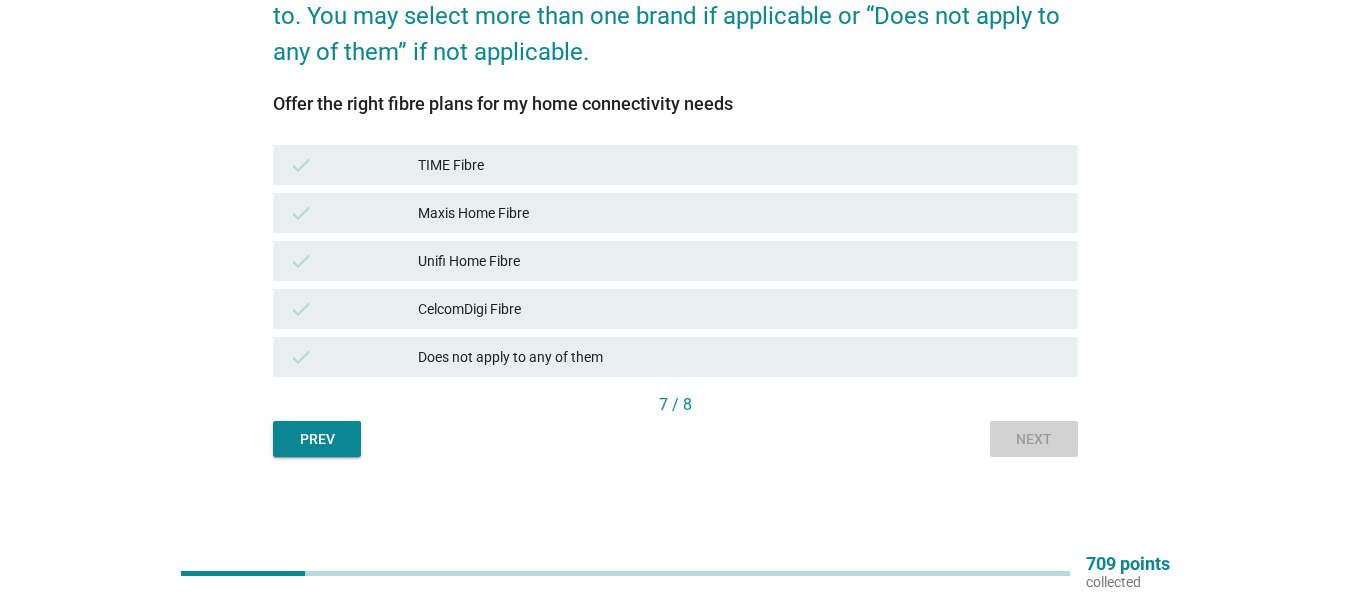 scroll, scrollTop: 0, scrollLeft: 0, axis: both 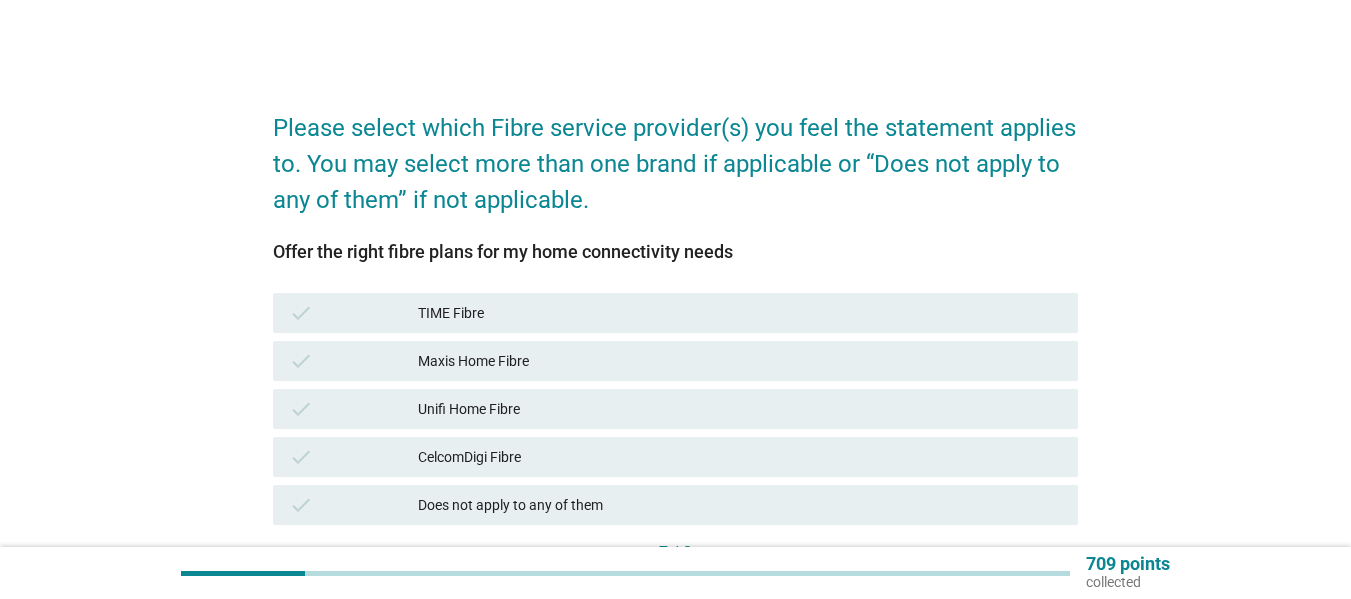 click on "check   Unifi Home Fibre" at bounding box center [675, 409] 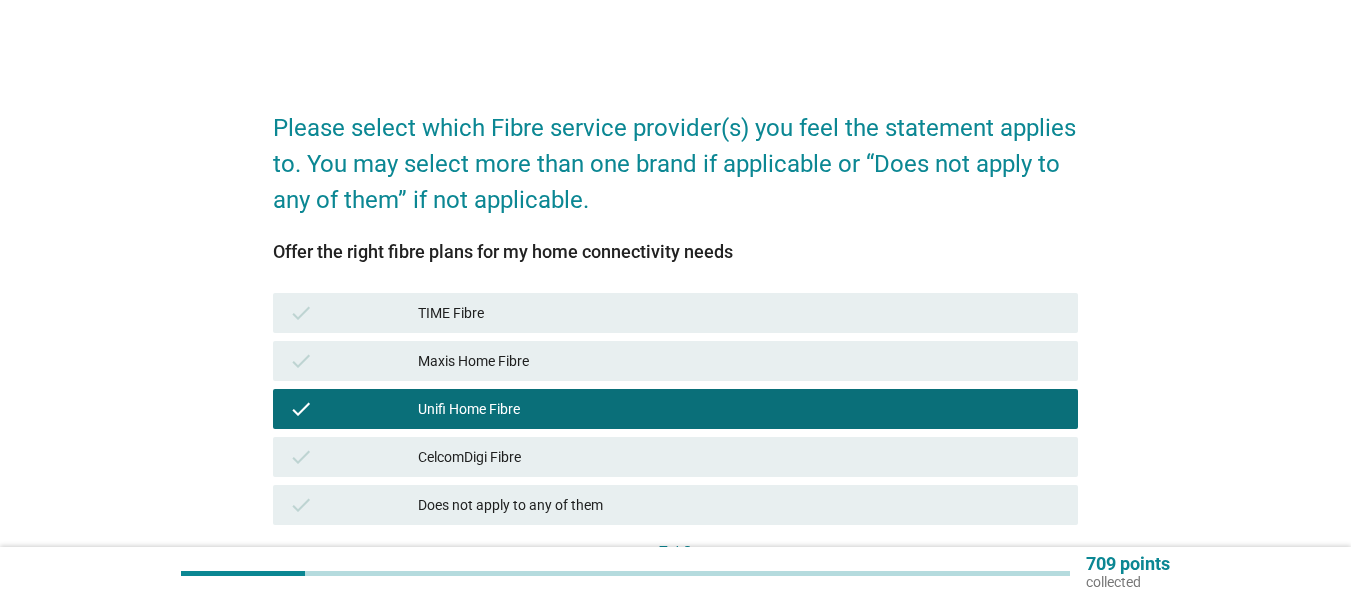 scroll, scrollTop: 148, scrollLeft: 0, axis: vertical 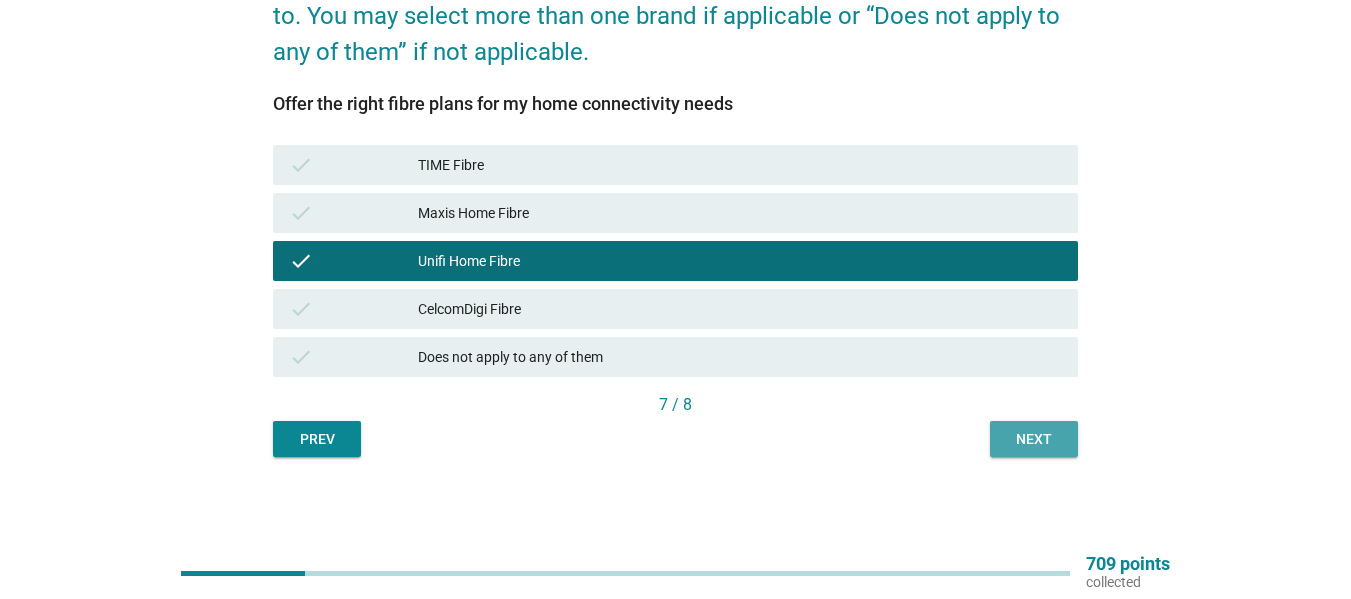 click on "Next" at bounding box center [1034, 439] 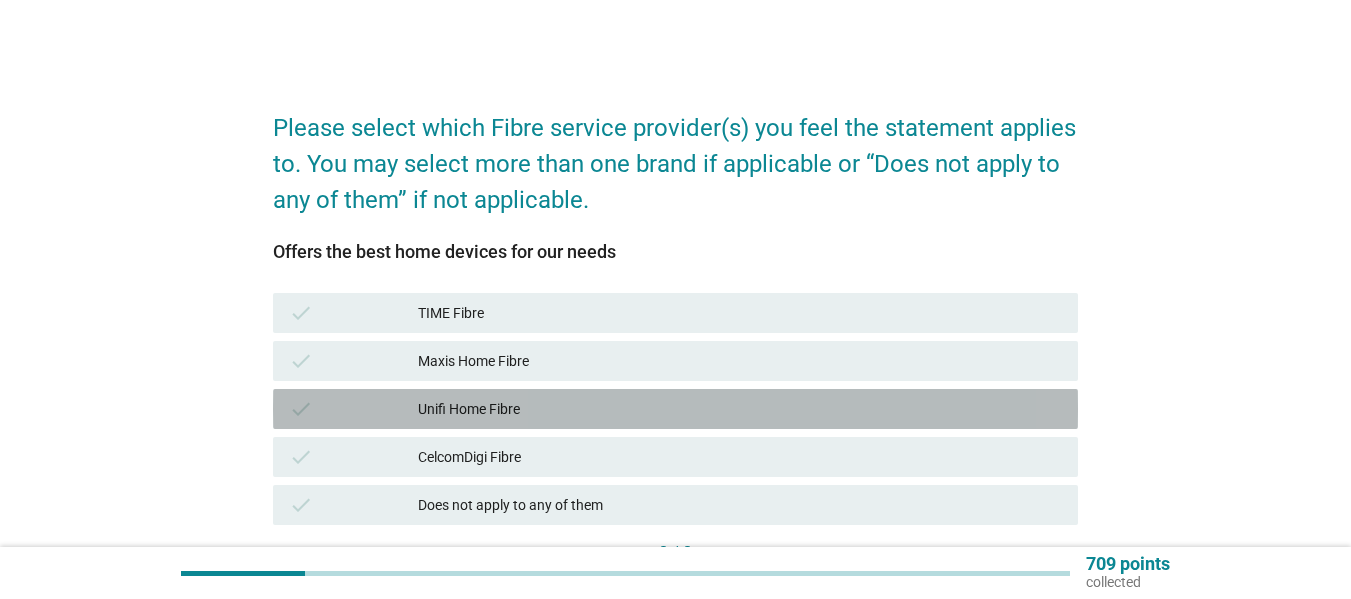 click on "Unifi Home Fibre" at bounding box center (740, 409) 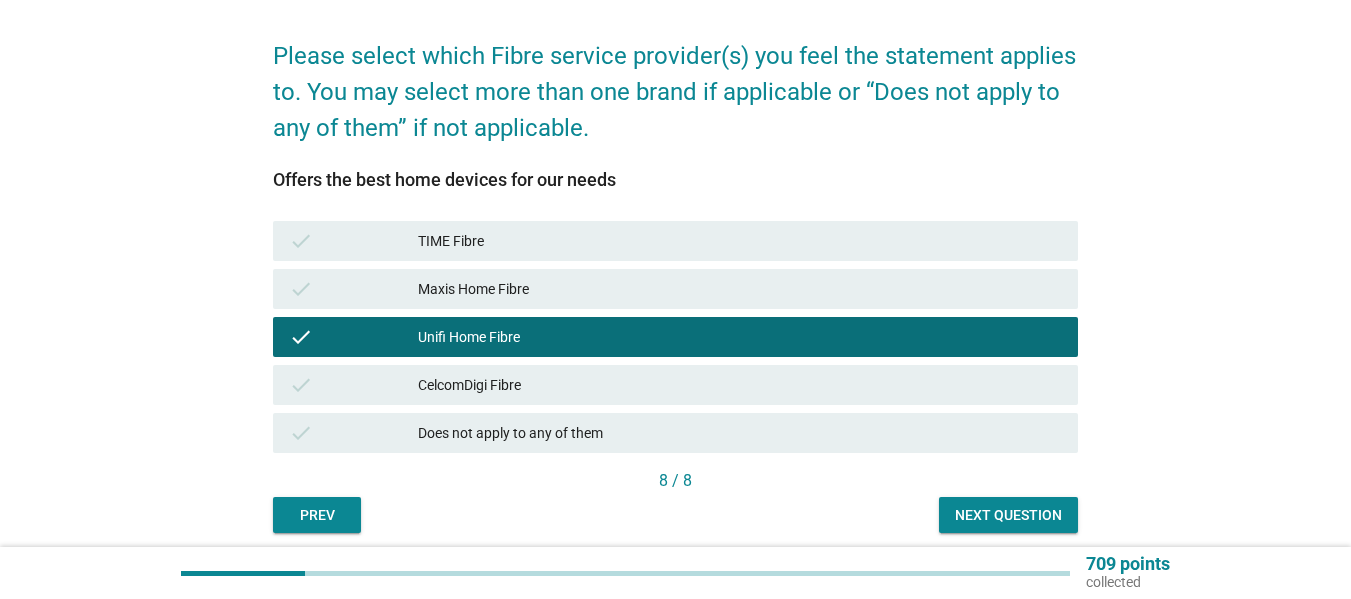 scroll, scrollTop: 148, scrollLeft: 0, axis: vertical 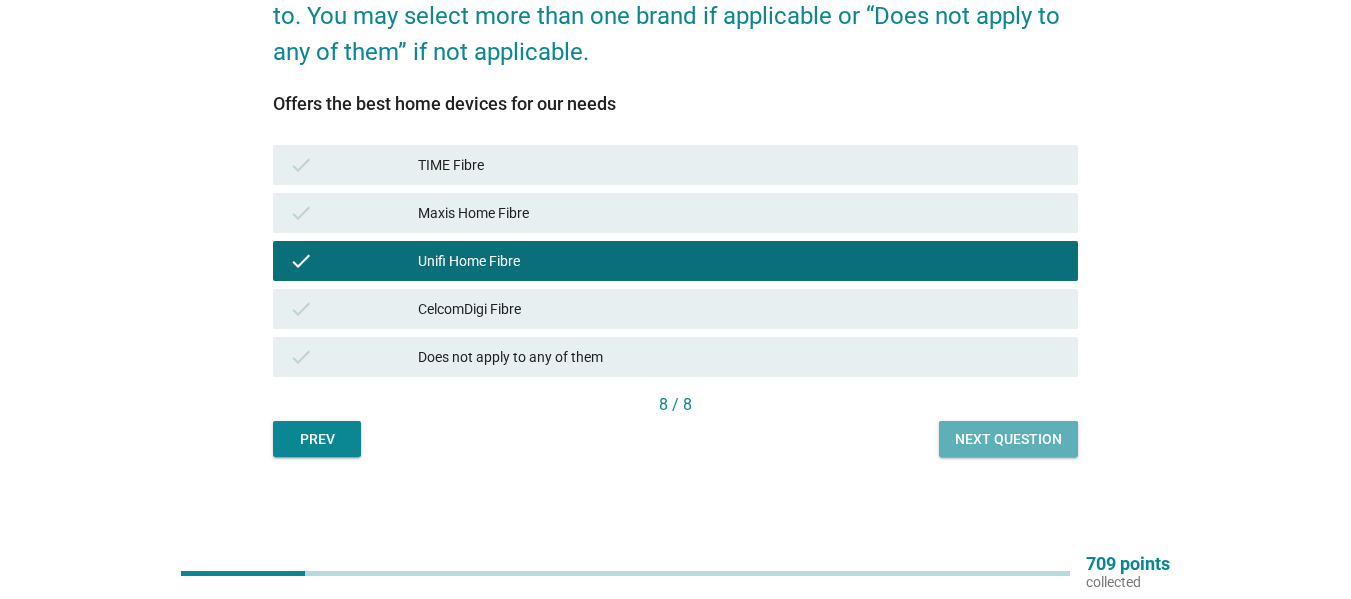 click on "Next question" at bounding box center (1008, 439) 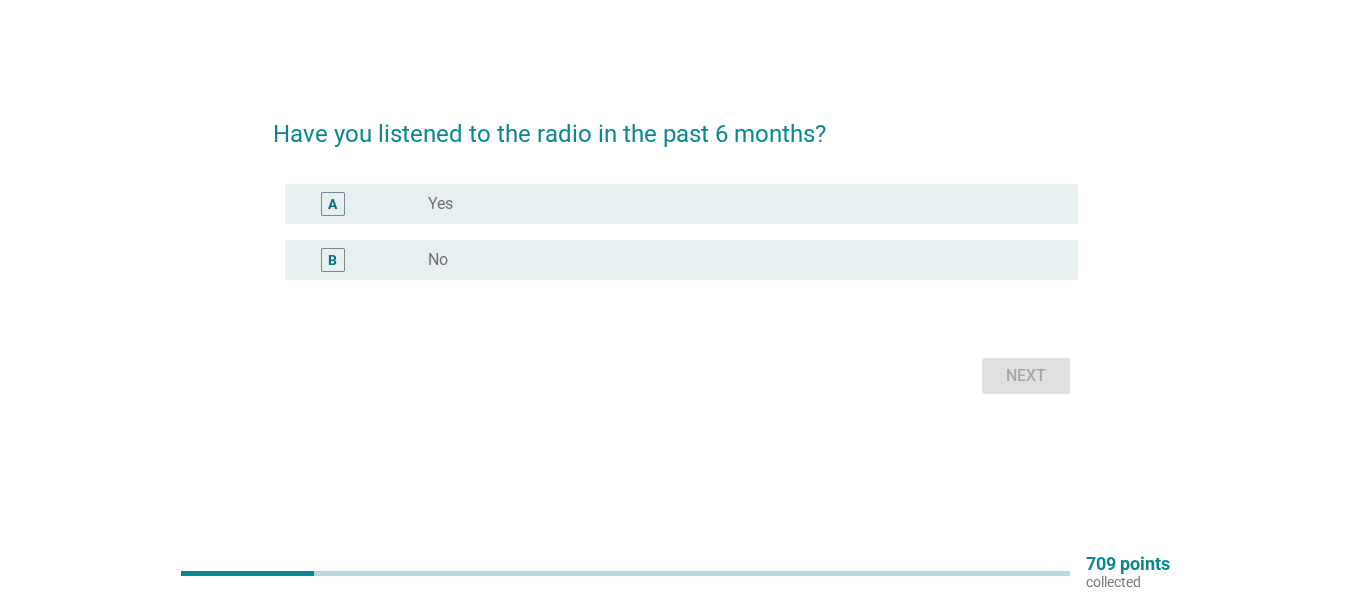 scroll, scrollTop: 0, scrollLeft: 0, axis: both 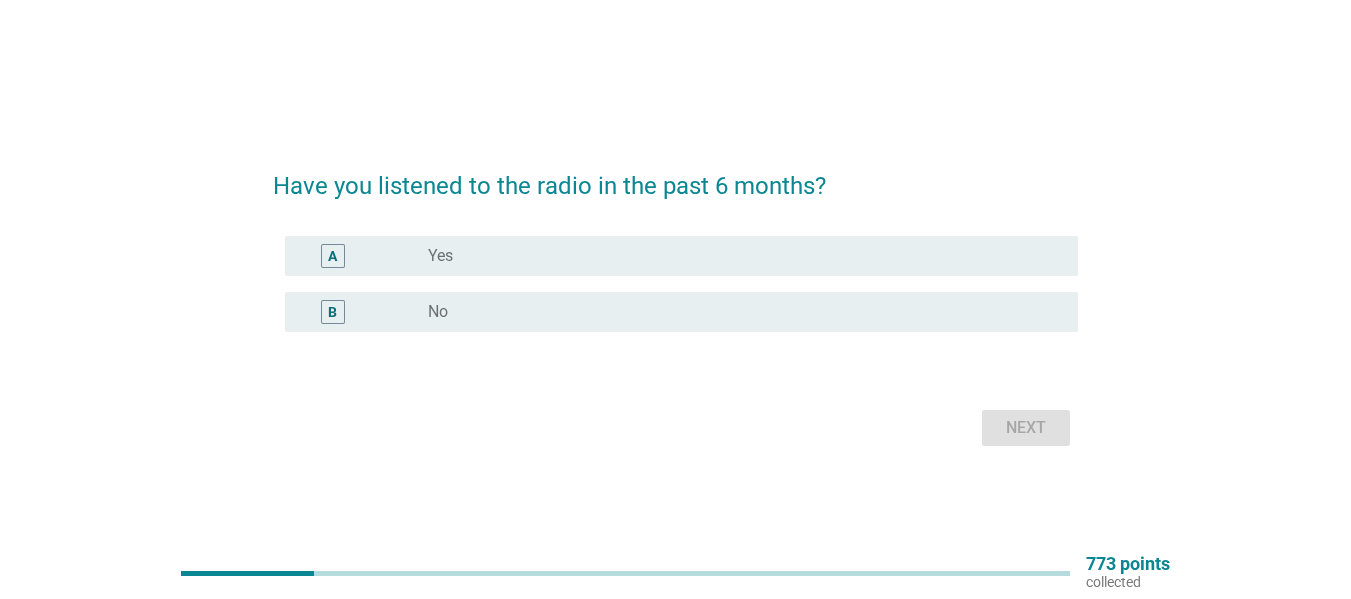 click on "A" at bounding box center (364, 256) 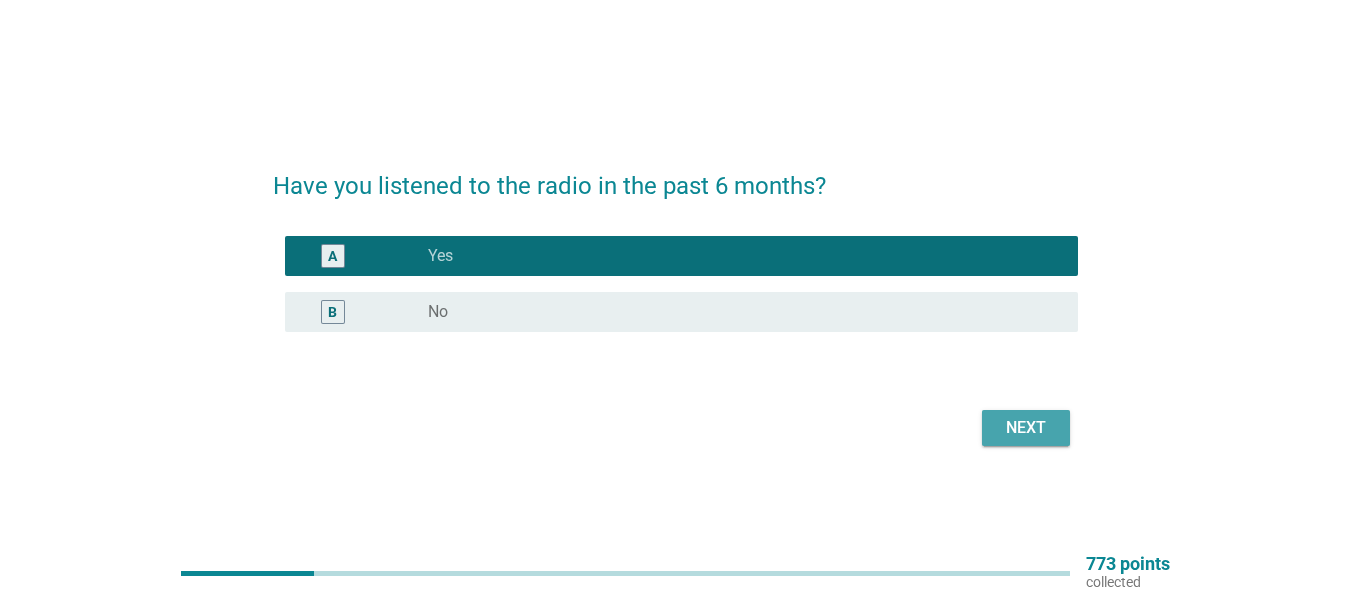 click on "Next" at bounding box center (1026, 428) 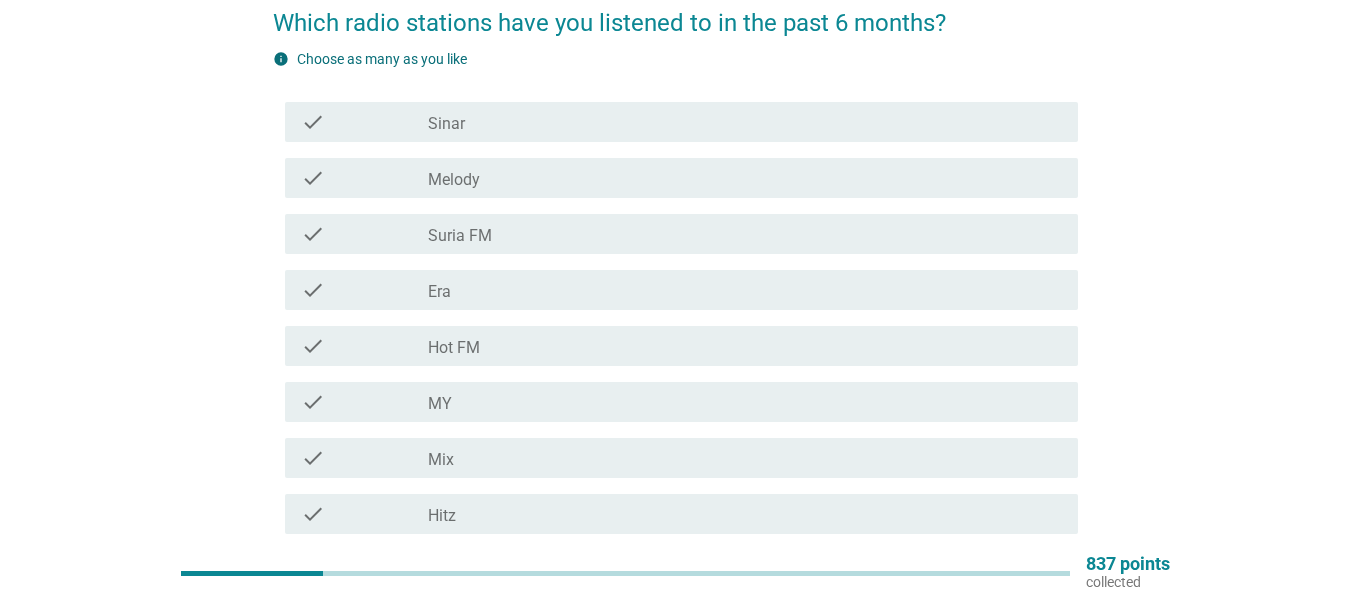 scroll, scrollTop: 100, scrollLeft: 0, axis: vertical 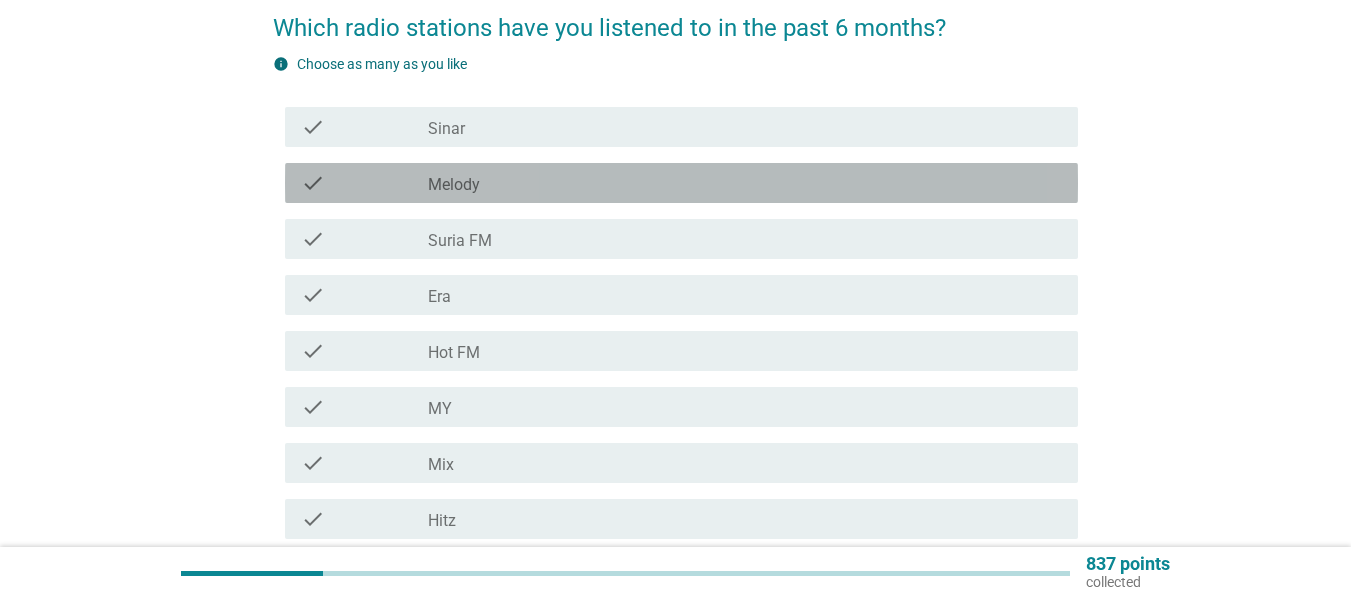 click on "check_box_outline_blank Melody" at bounding box center (745, 183) 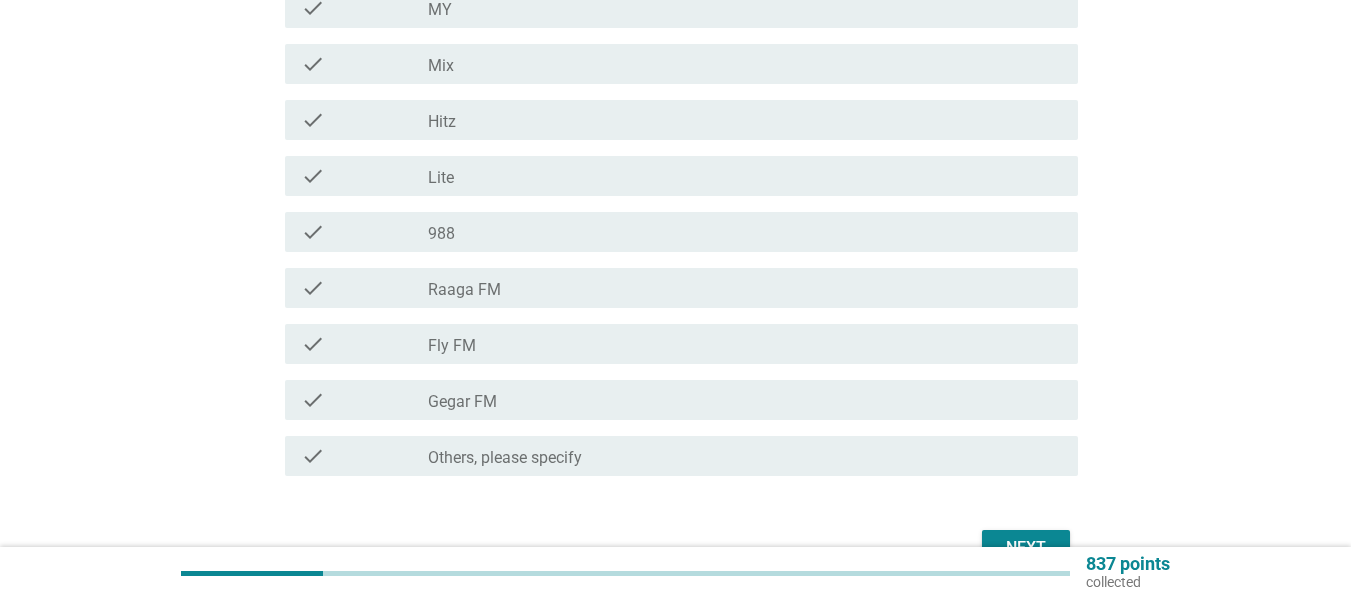 scroll, scrollTop: 614, scrollLeft: 0, axis: vertical 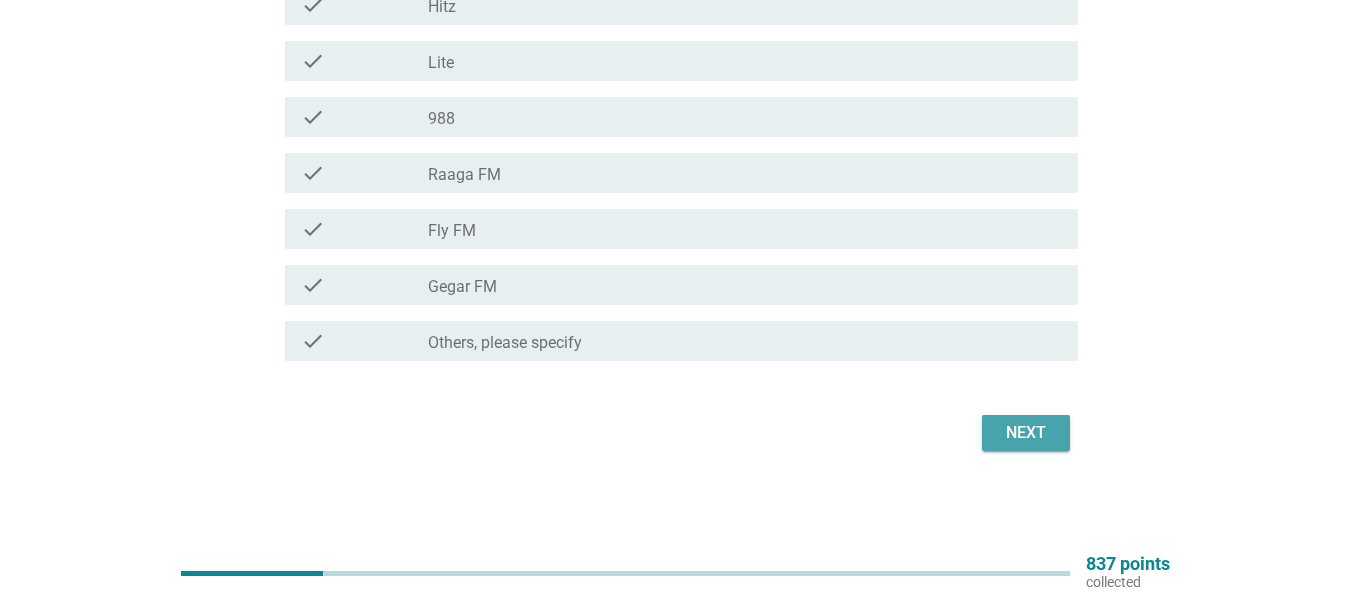 click on "Next" at bounding box center (1026, 433) 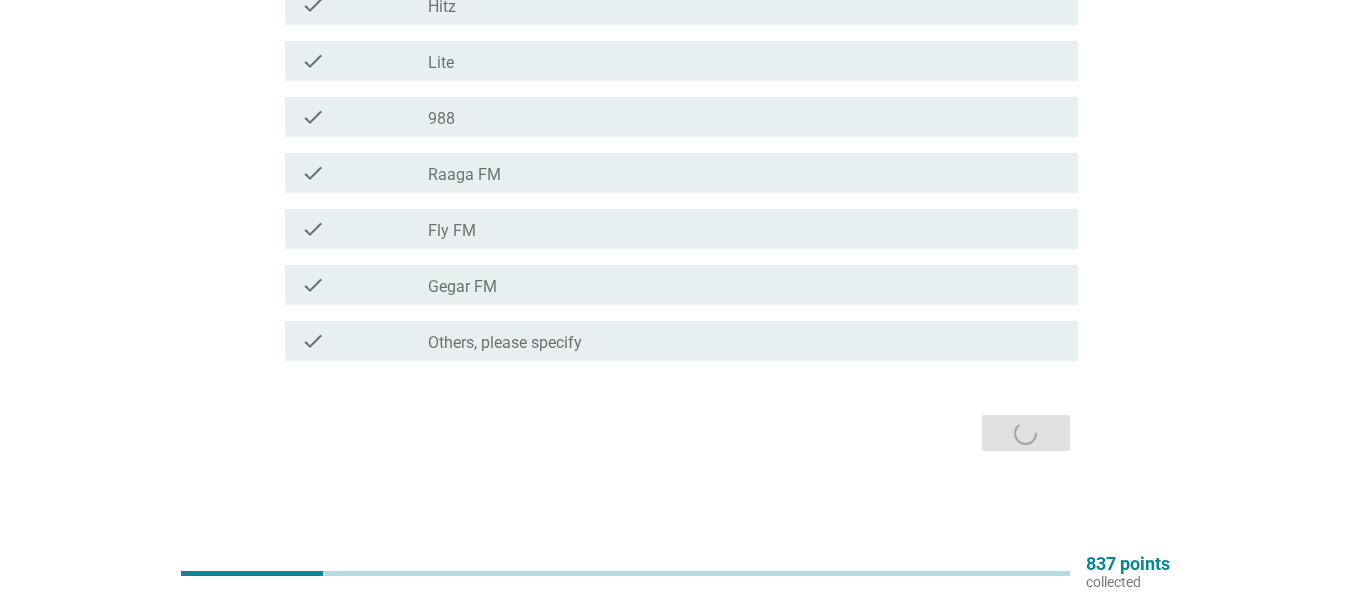 scroll, scrollTop: 0, scrollLeft: 0, axis: both 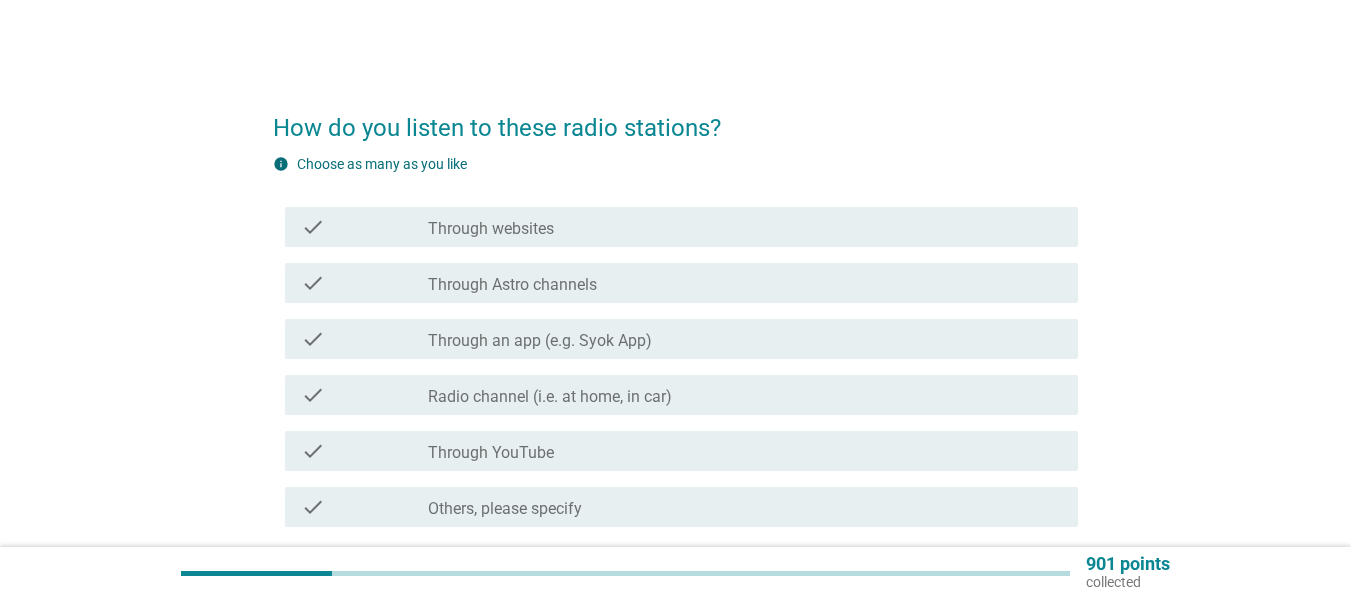 click on "check     check_box_outline_blank Radio channel (i.e. at home, in car)" at bounding box center (675, 395) 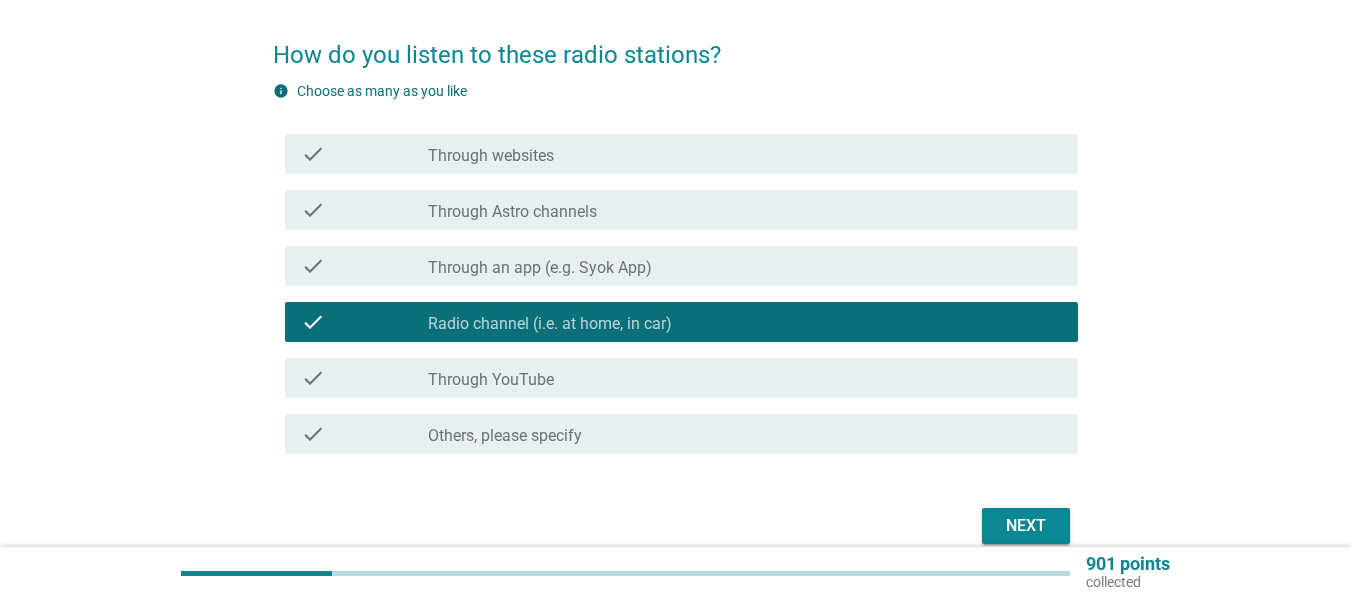 scroll, scrollTop: 166, scrollLeft: 0, axis: vertical 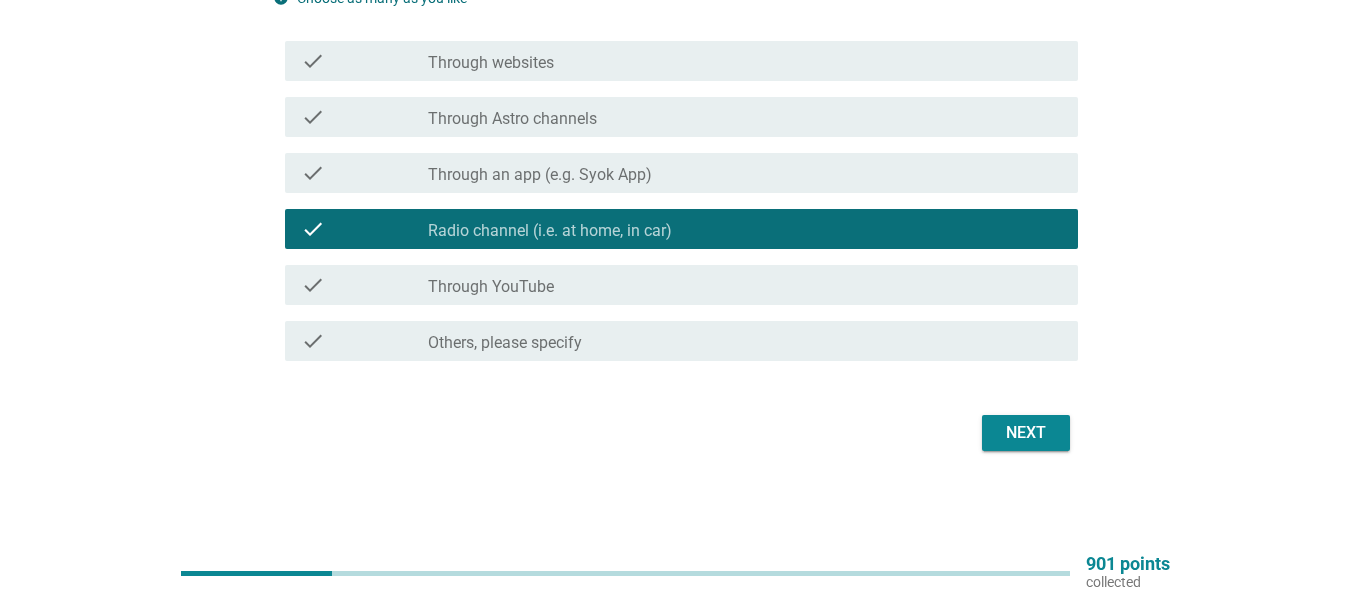 click on "Next" at bounding box center (1026, 433) 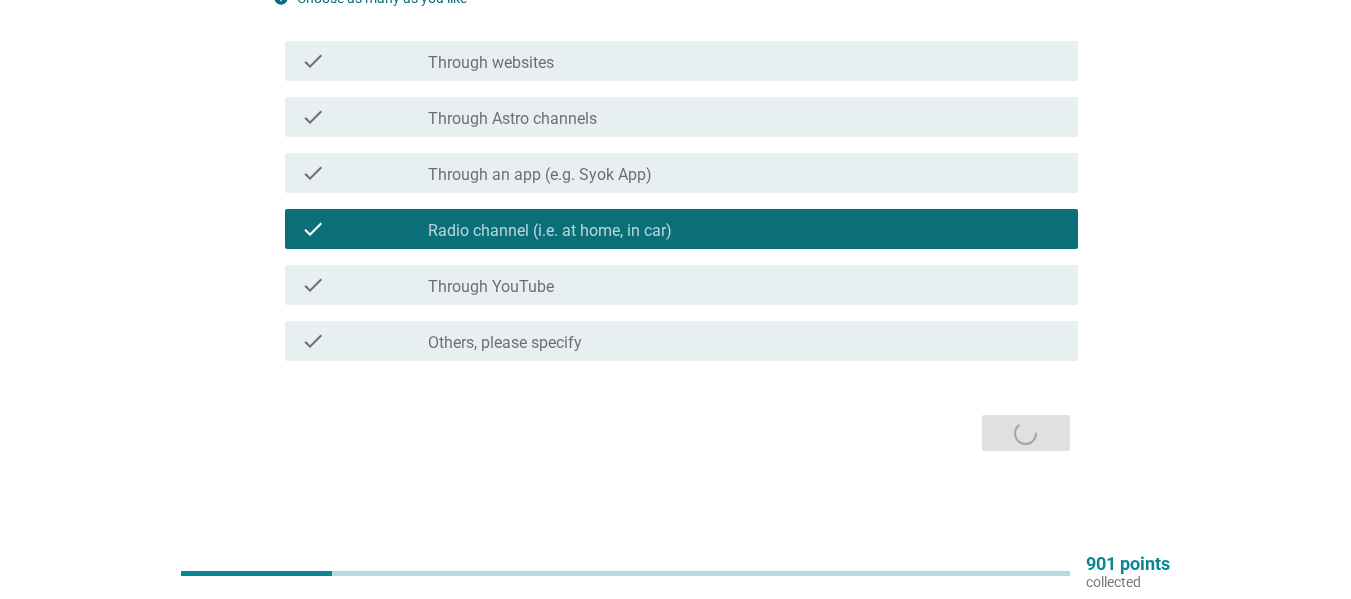 scroll, scrollTop: 0, scrollLeft: 0, axis: both 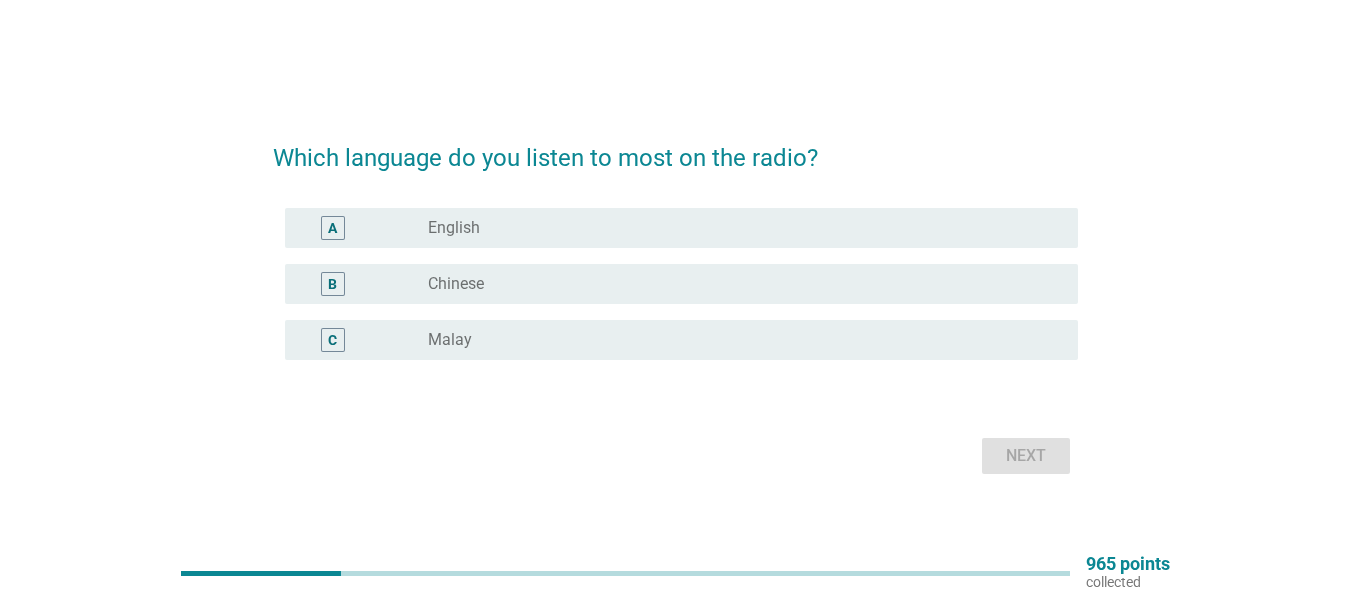 click on "radio_button_unchecked Chinese" at bounding box center [745, 284] 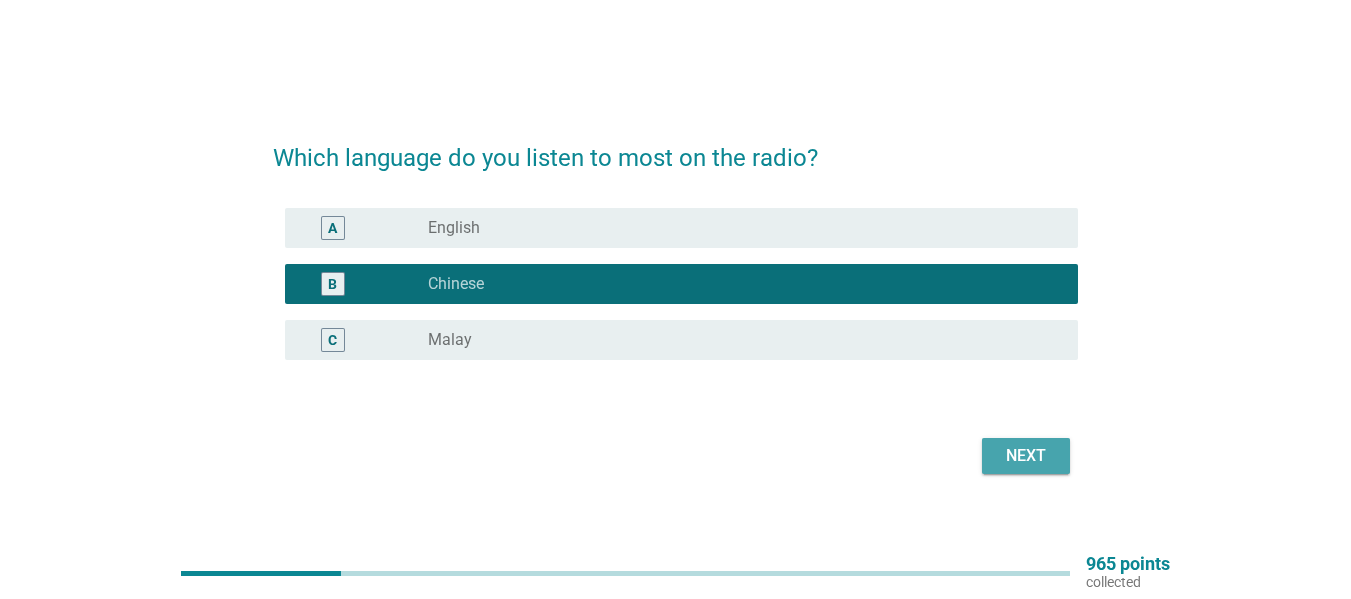 click on "Next" at bounding box center (1026, 456) 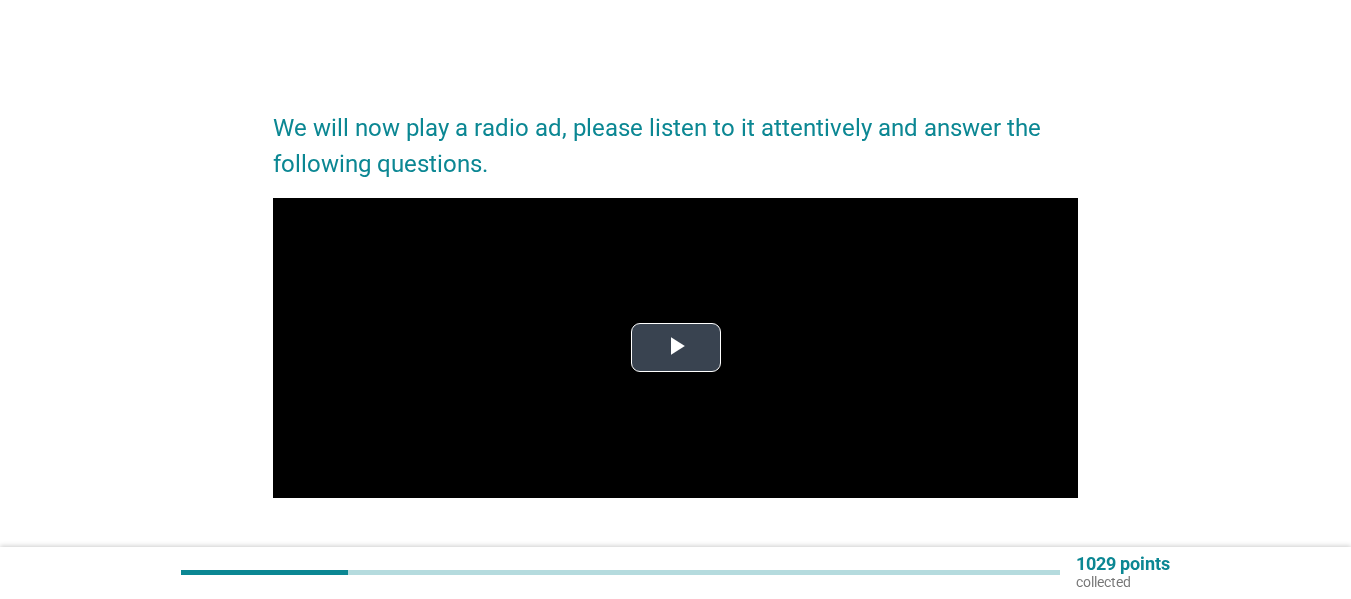 click at bounding box center (676, 348) 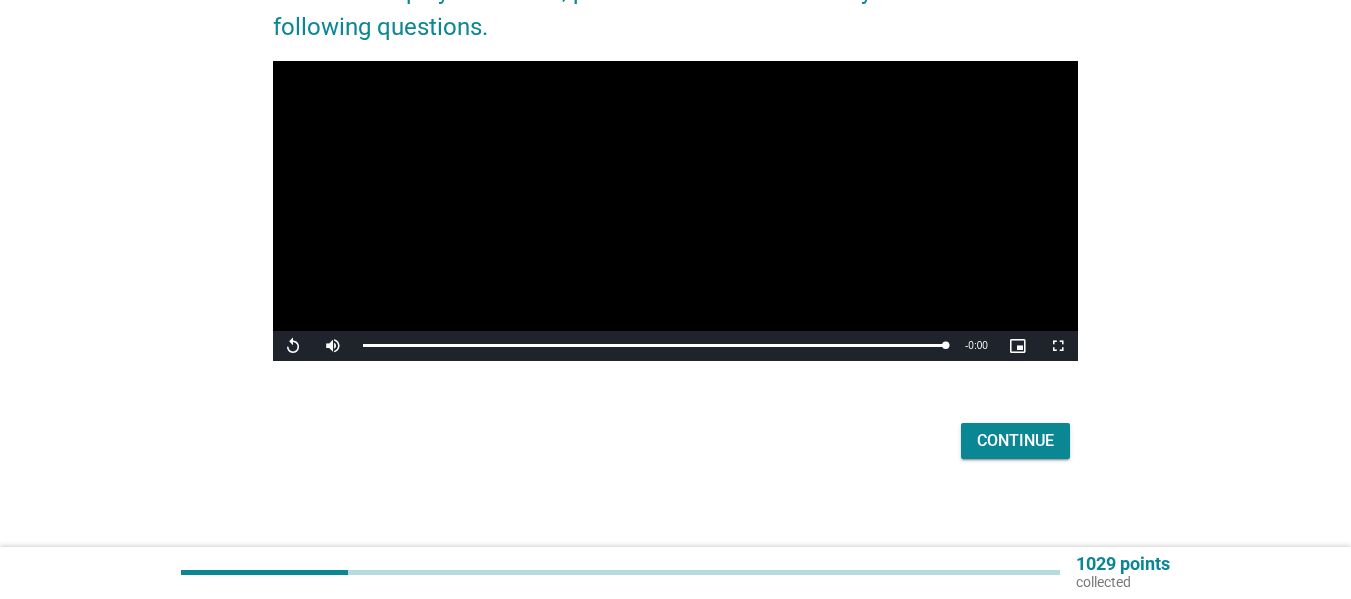scroll, scrollTop: 145, scrollLeft: 0, axis: vertical 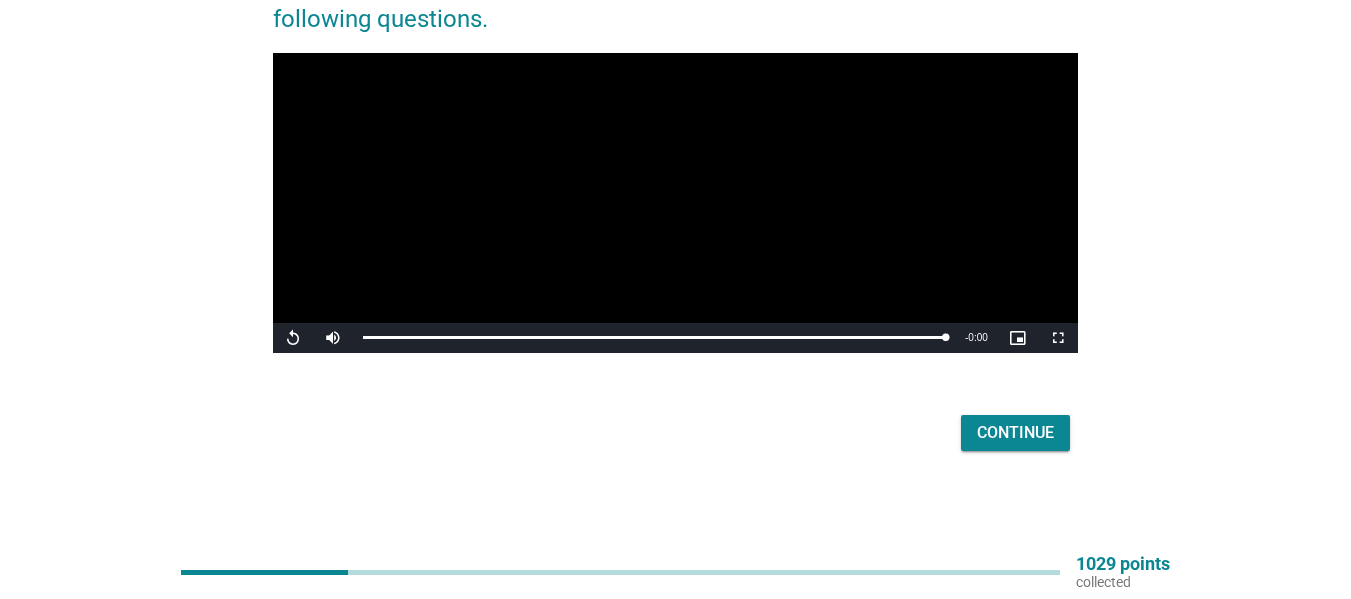click on "Continue" at bounding box center [1015, 433] 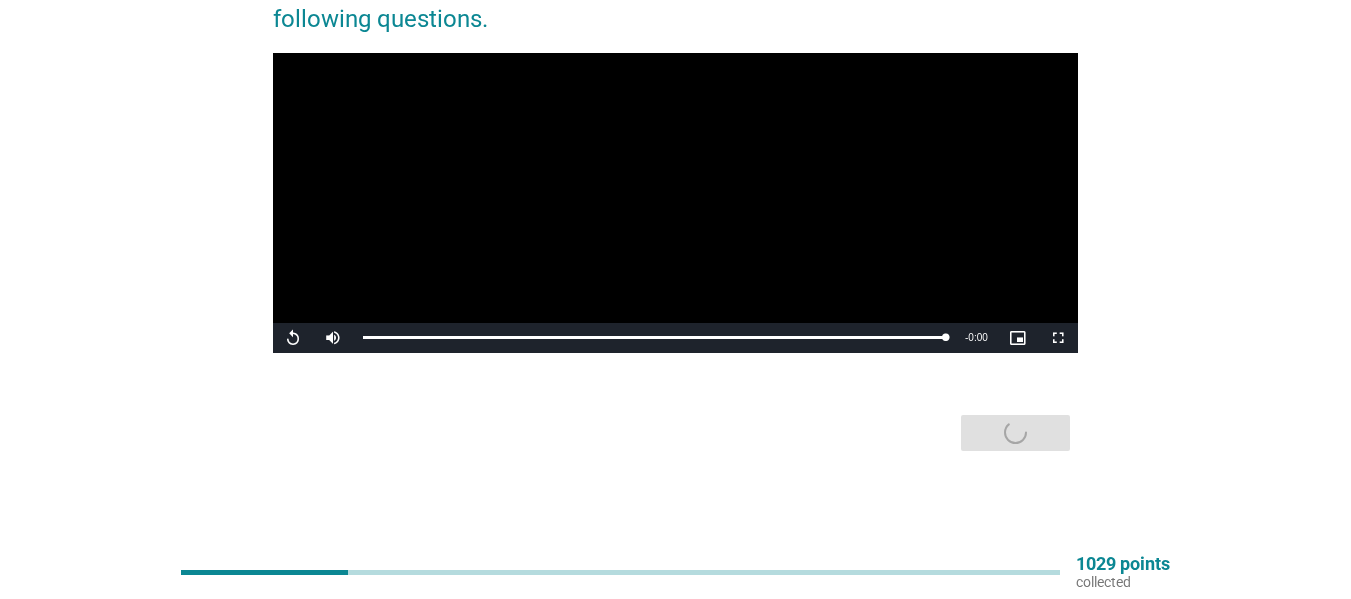 scroll, scrollTop: 0, scrollLeft: 0, axis: both 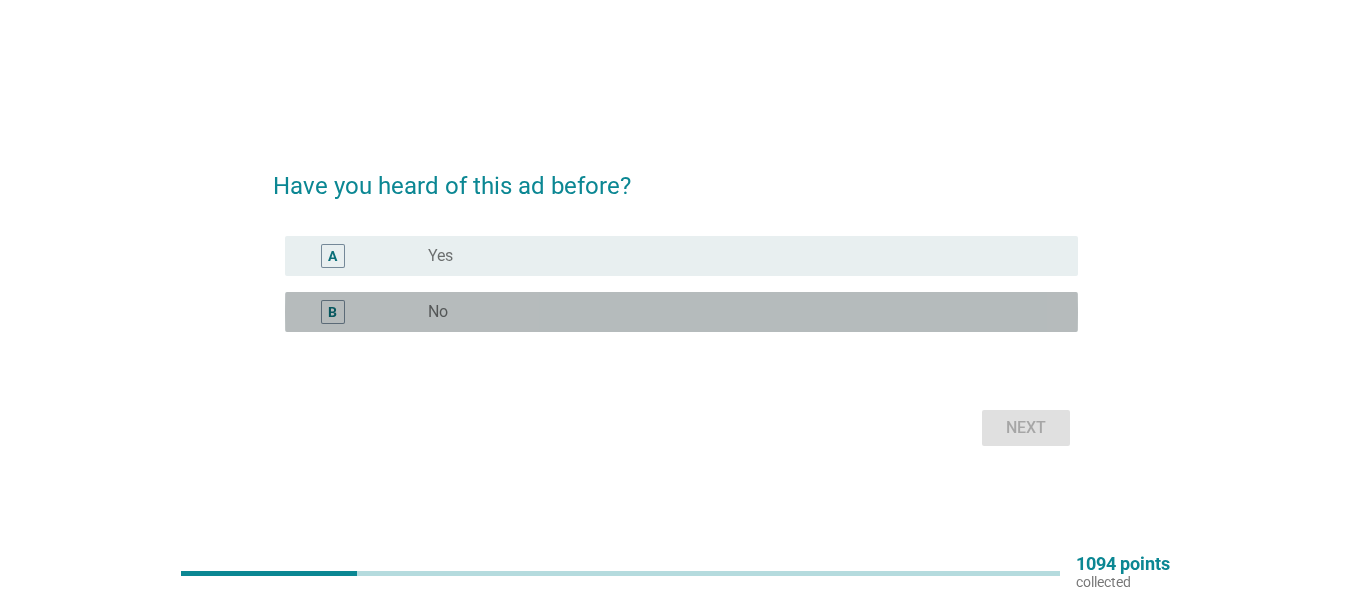 click on "radio_button_unchecked No" at bounding box center (737, 312) 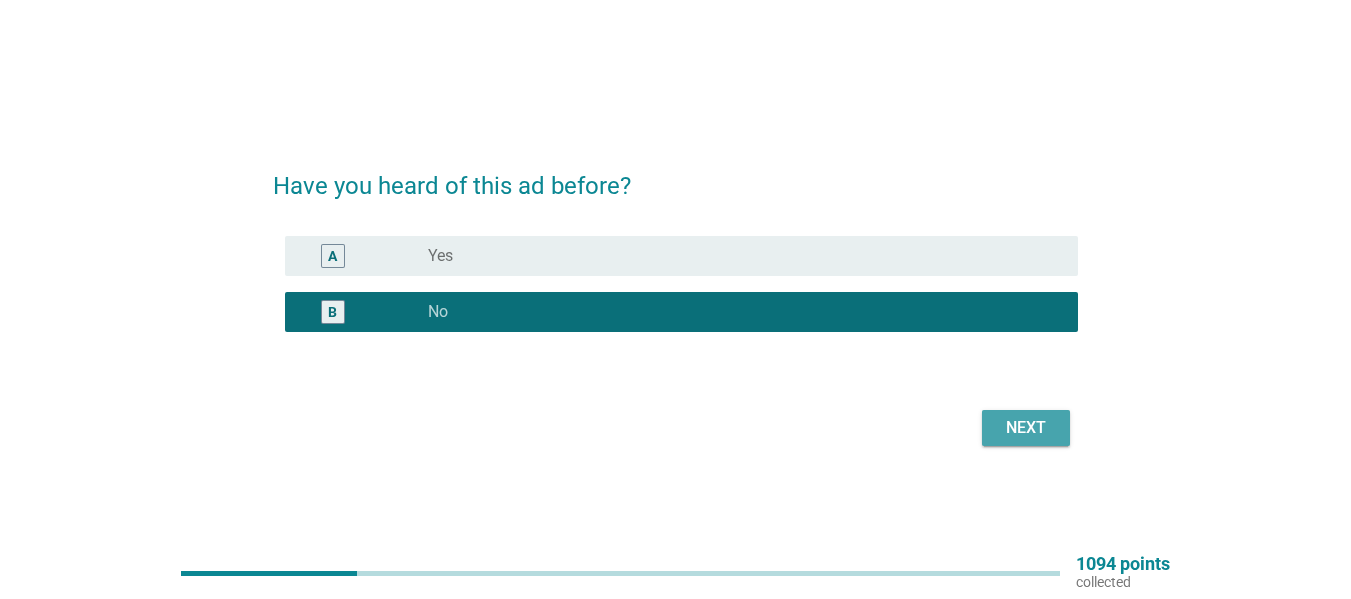 click on "Next" at bounding box center (1026, 428) 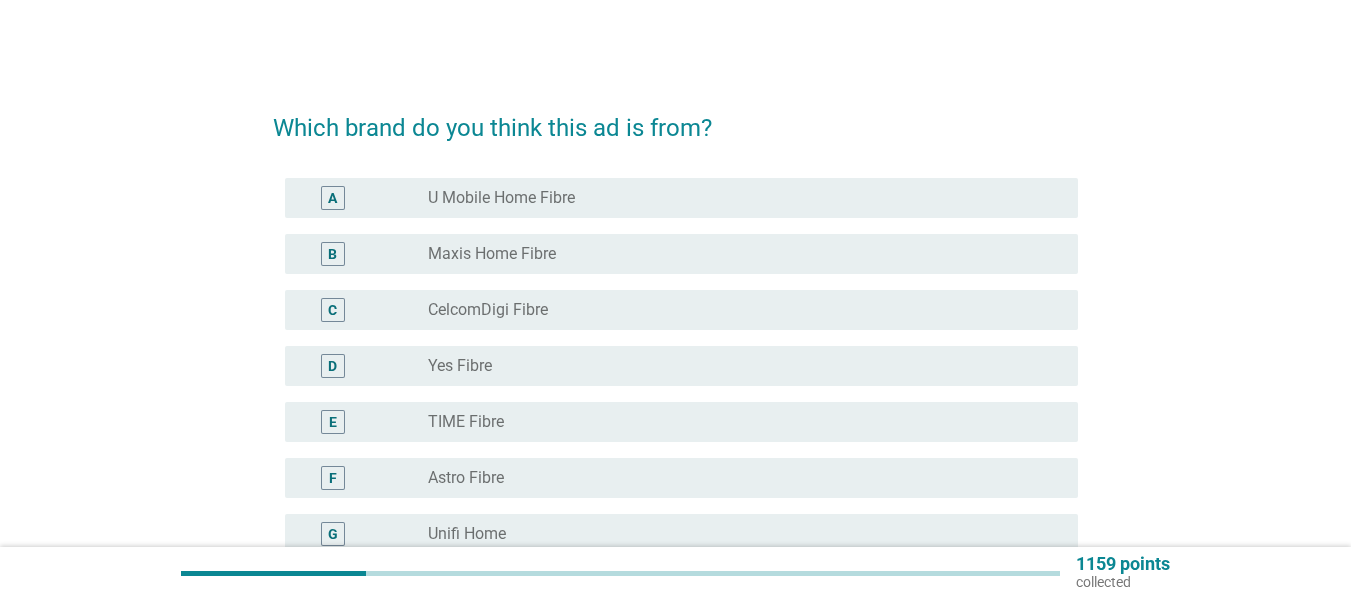 scroll, scrollTop: 100, scrollLeft: 0, axis: vertical 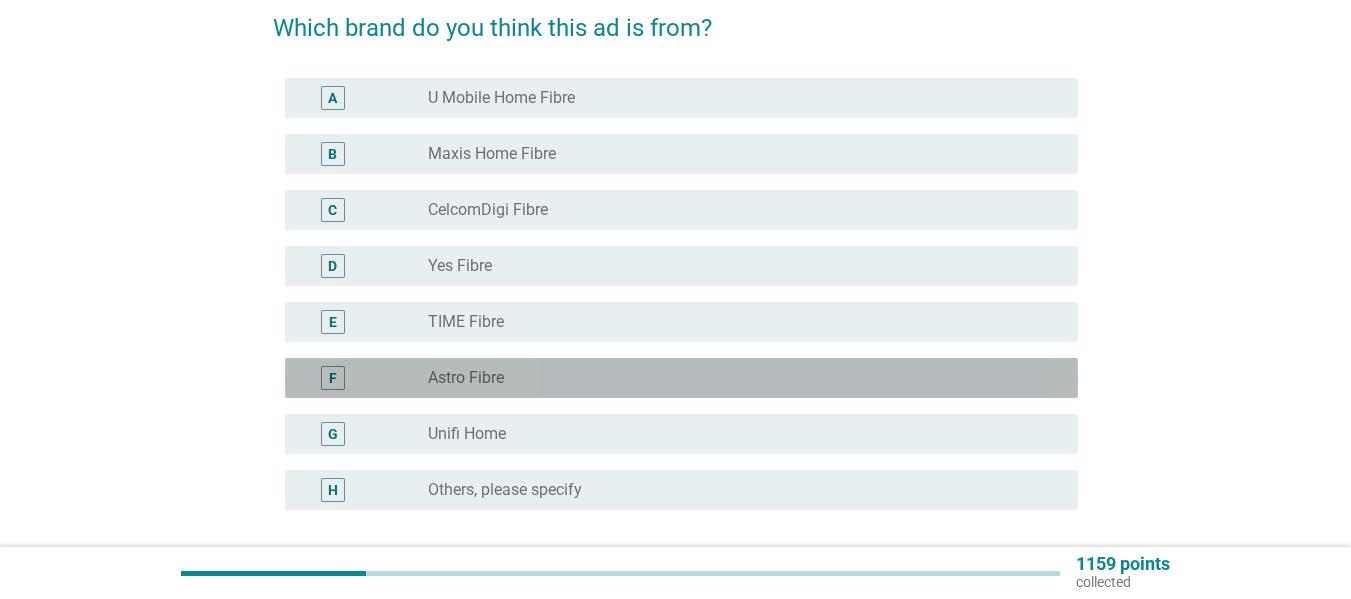click on "radio_button_unchecked Astro Fibre" at bounding box center (737, 378) 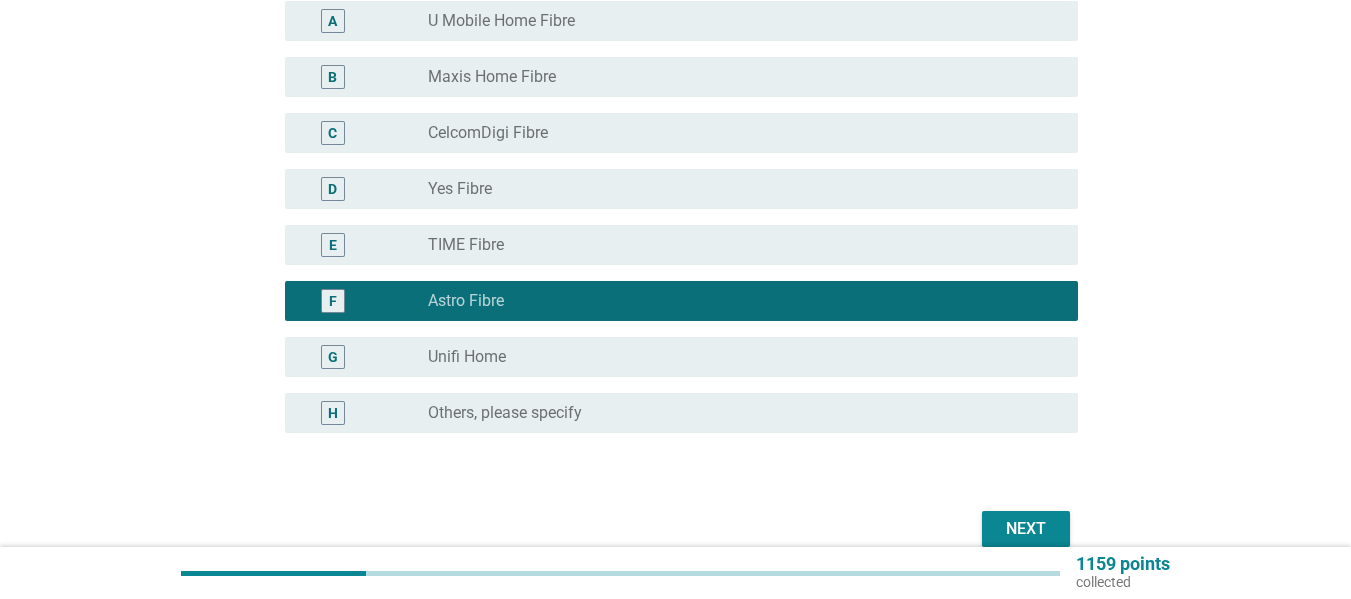 scroll, scrollTop: 273, scrollLeft: 0, axis: vertical 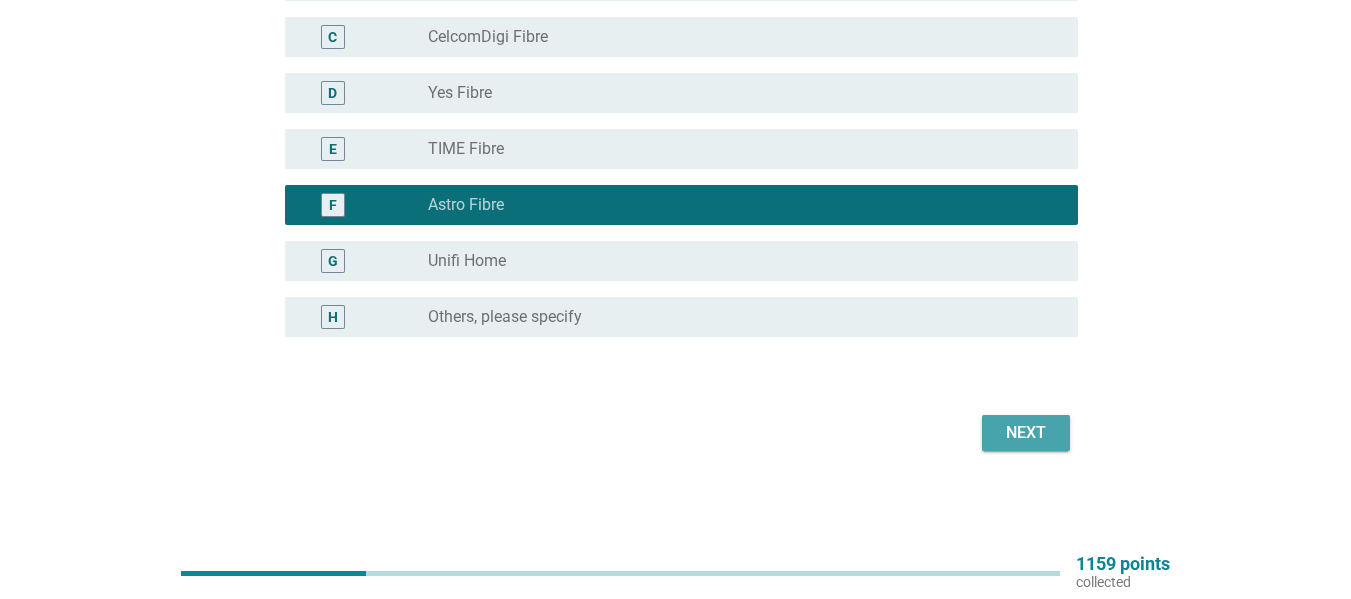 click on "Next" at bounding box center [1026, 433] 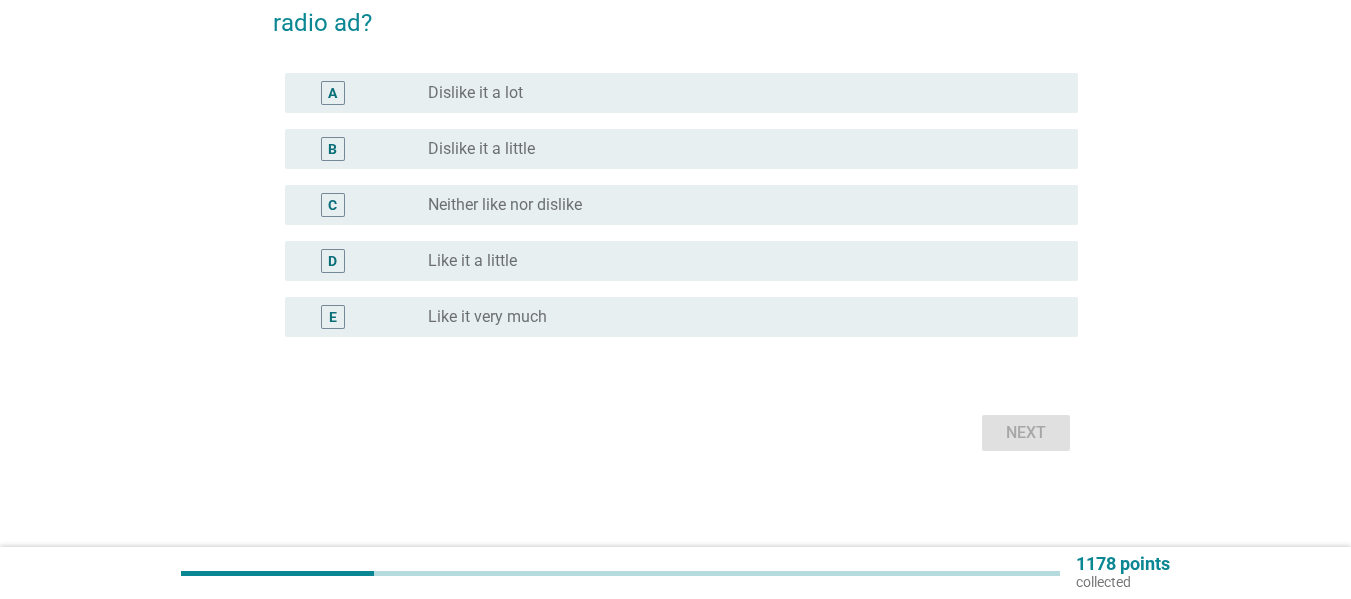 scroll, scrollTop: 0, scrollLeft: 0, axis: both 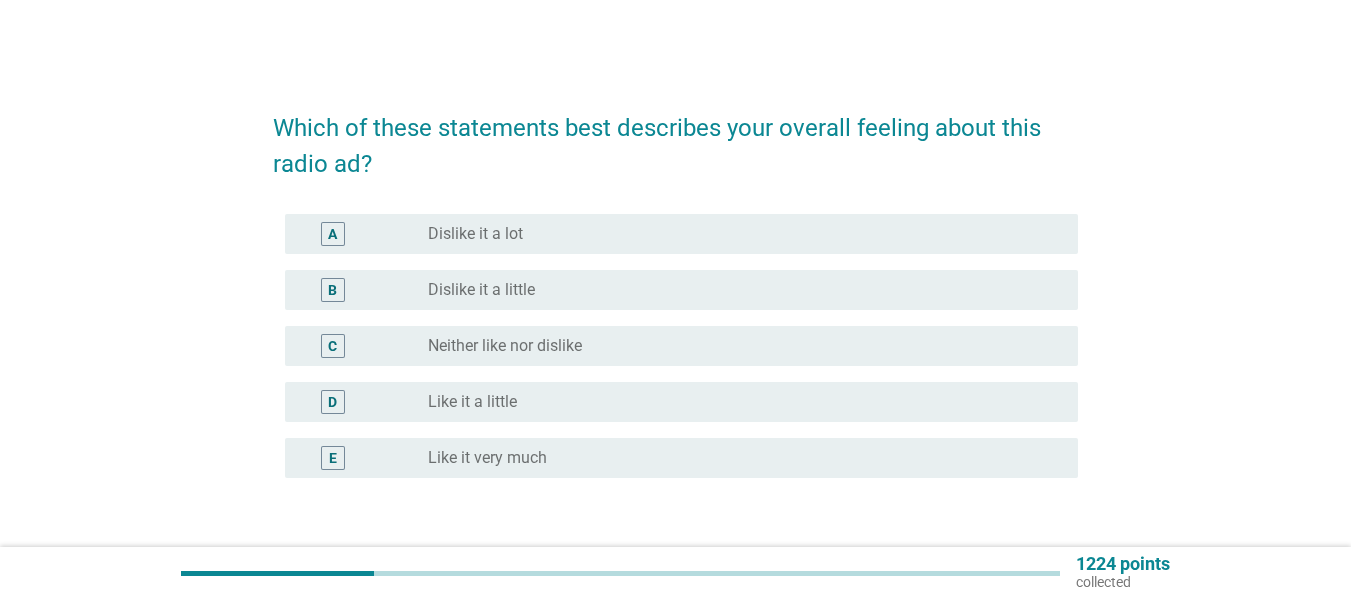 click on "radio_button_unchecked Neither like nor dislike" at bounding box center [737, 346] 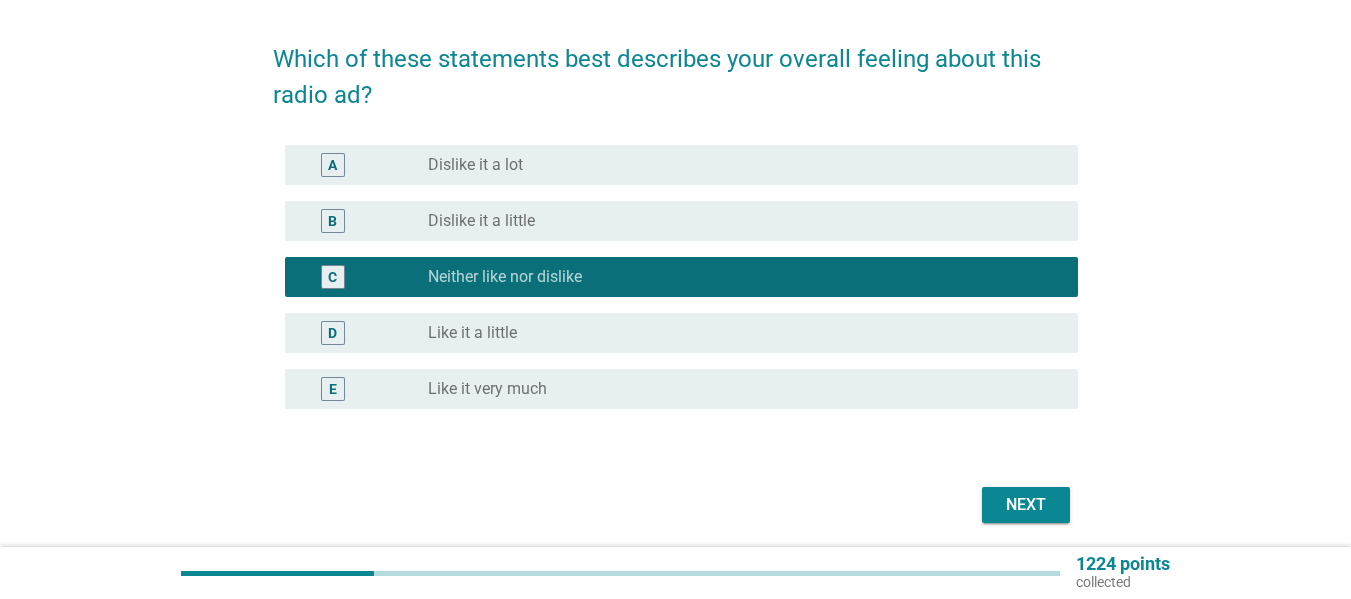 scroll, scrollTop: 141, scrollLeft: 0, axis: vertical 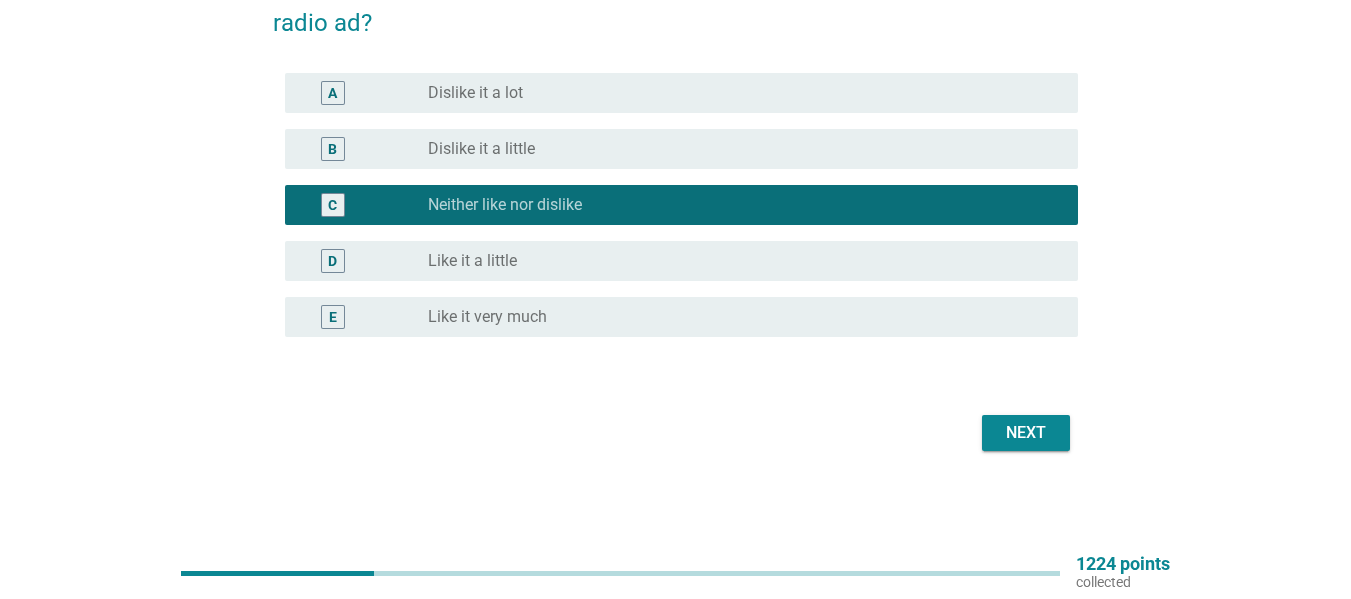click on "Next" at bounding box center [1026, 433] 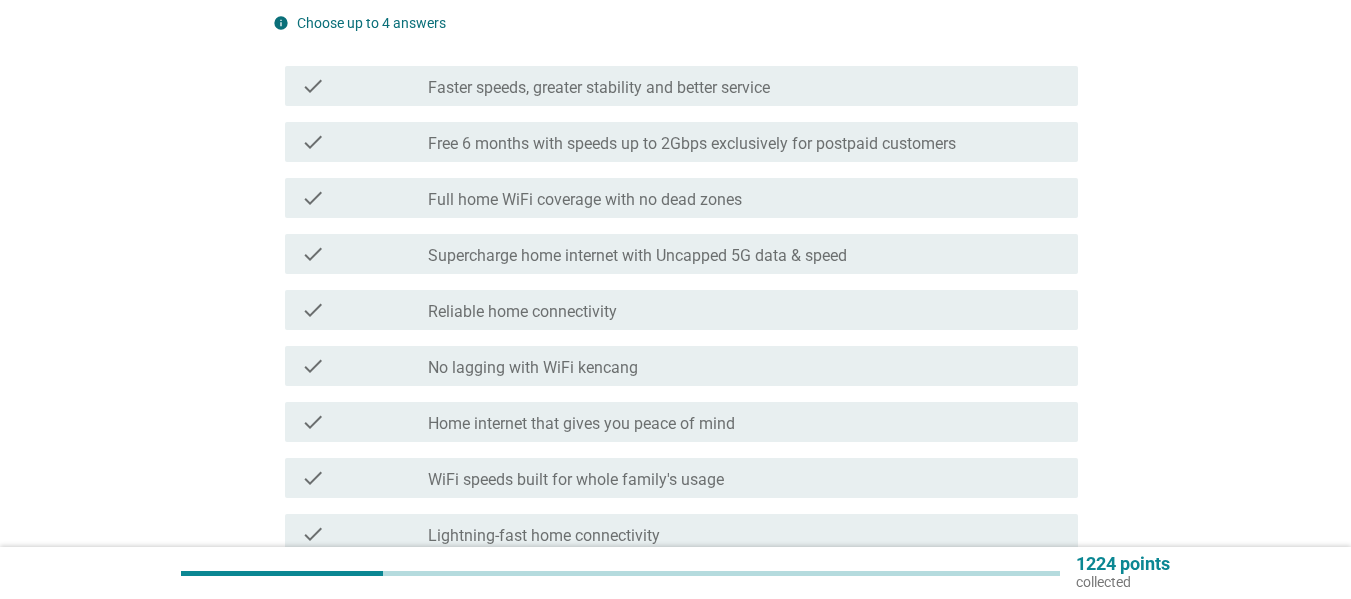 scroll, scrollTop: 0, scrollLeft: 0, axis: both 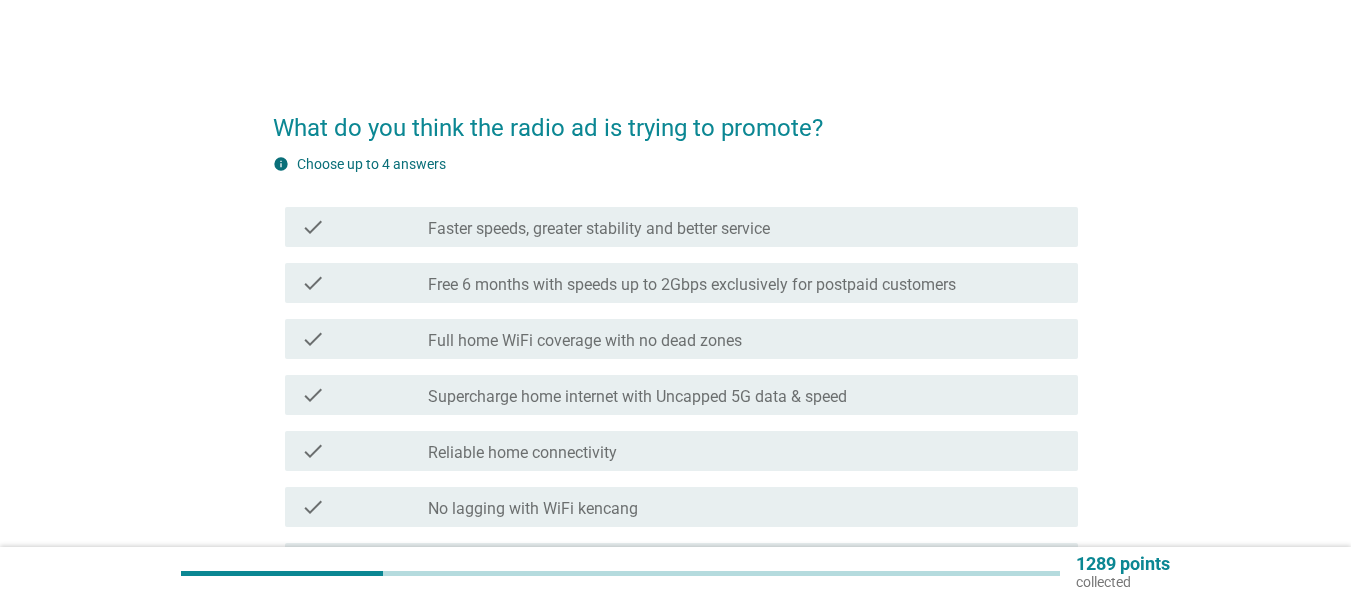 click on "Free 6 months with speeds up to 2Gbps exclusively for postpaid customers" at bounding box center (692, 285) 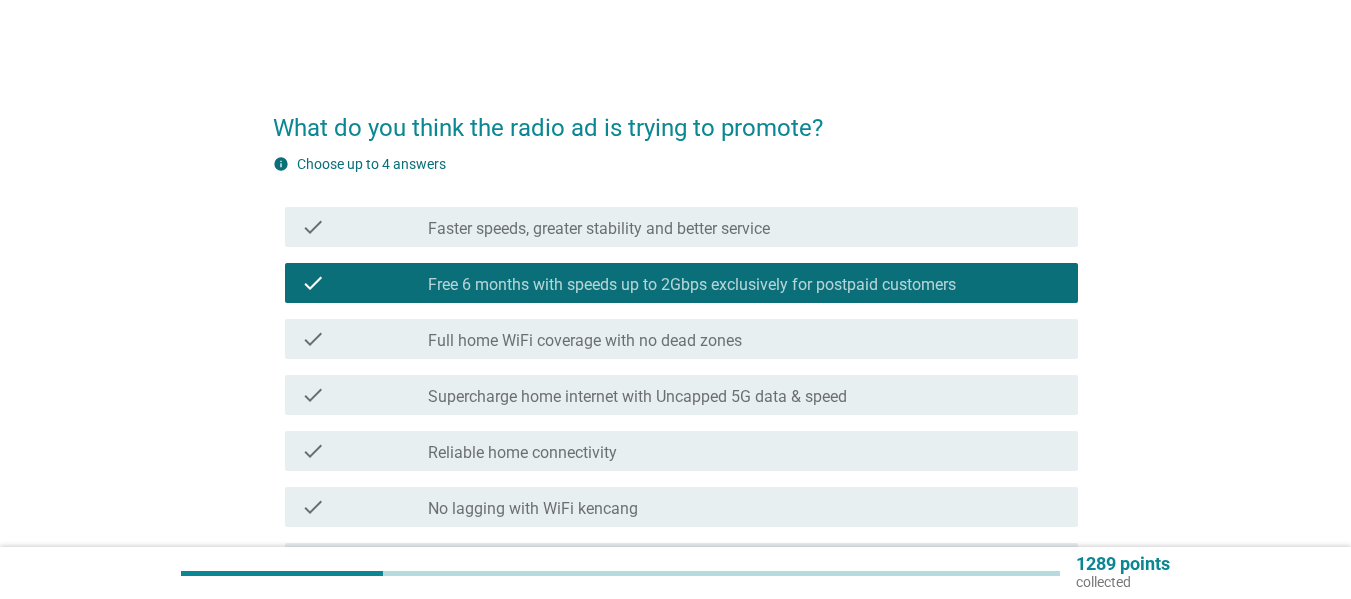click on "Faster speeds, greater stability and better service" at bounding box center (599, 229) 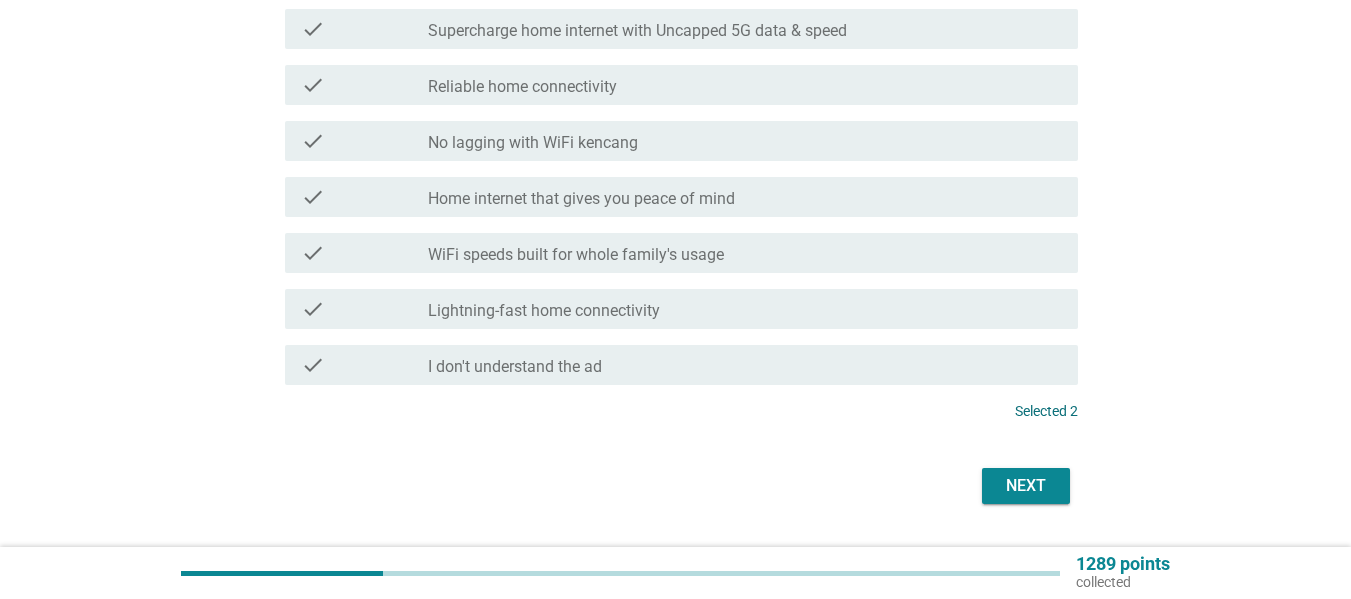 scroll, scrollTop: 400, scrollLeft: 0, axis: vertical 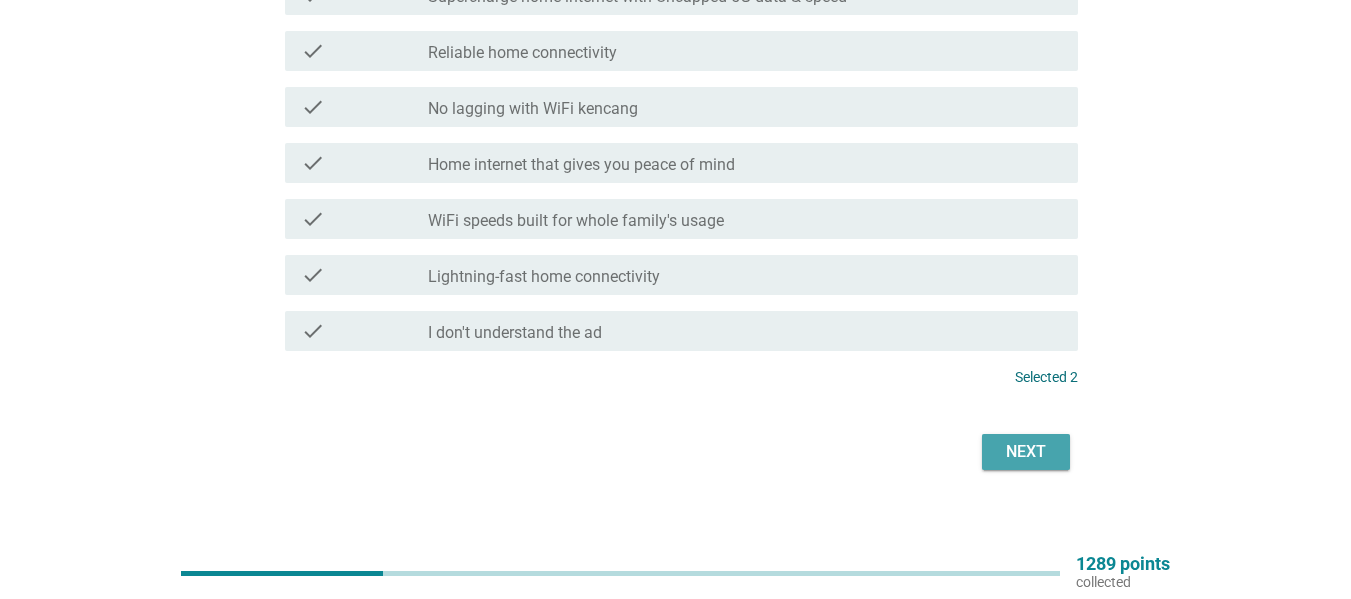 click on "Next" at bounding box center (1026, 452) 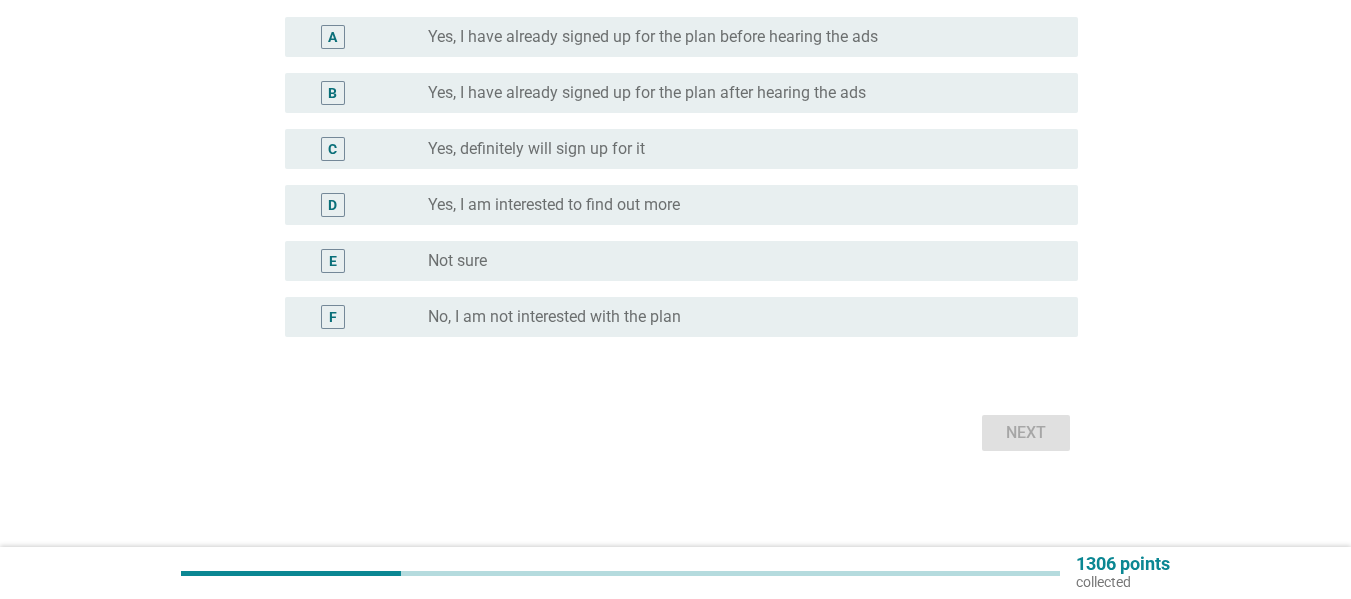 scroll, scrollTop: 0, scrollLeft: 0, axis: both 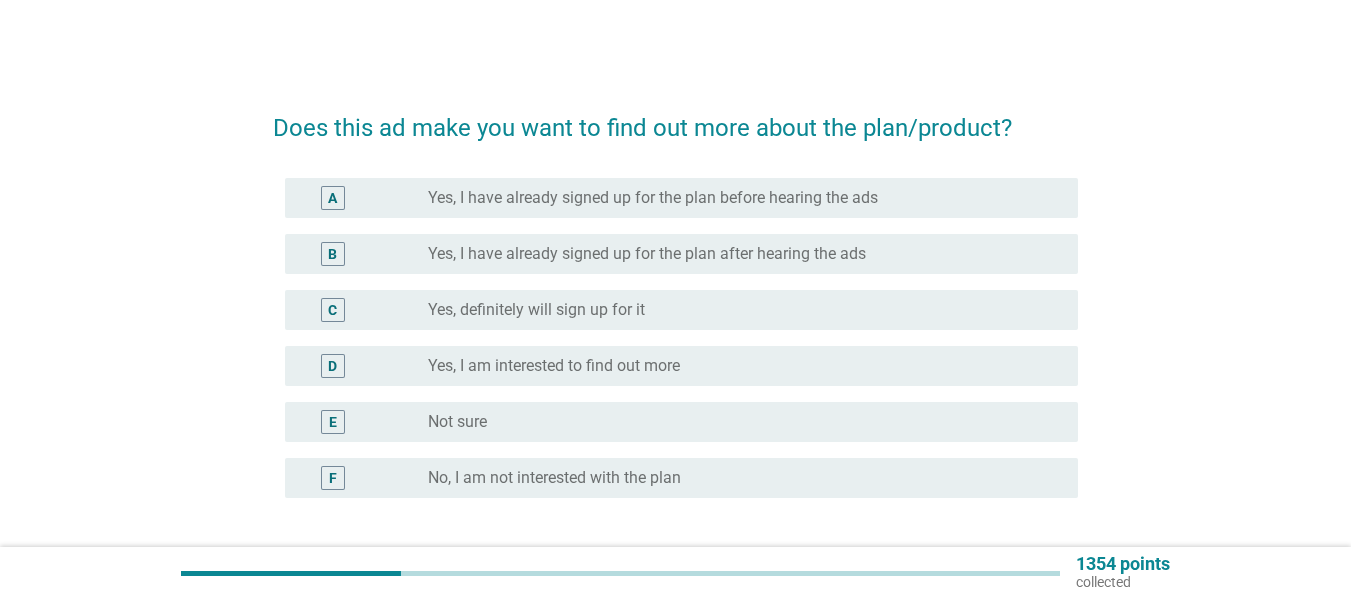 drag, startPoint x: 525, startPoint y: 469, endPoint x: 547, endPoint y: 469, distance: 22 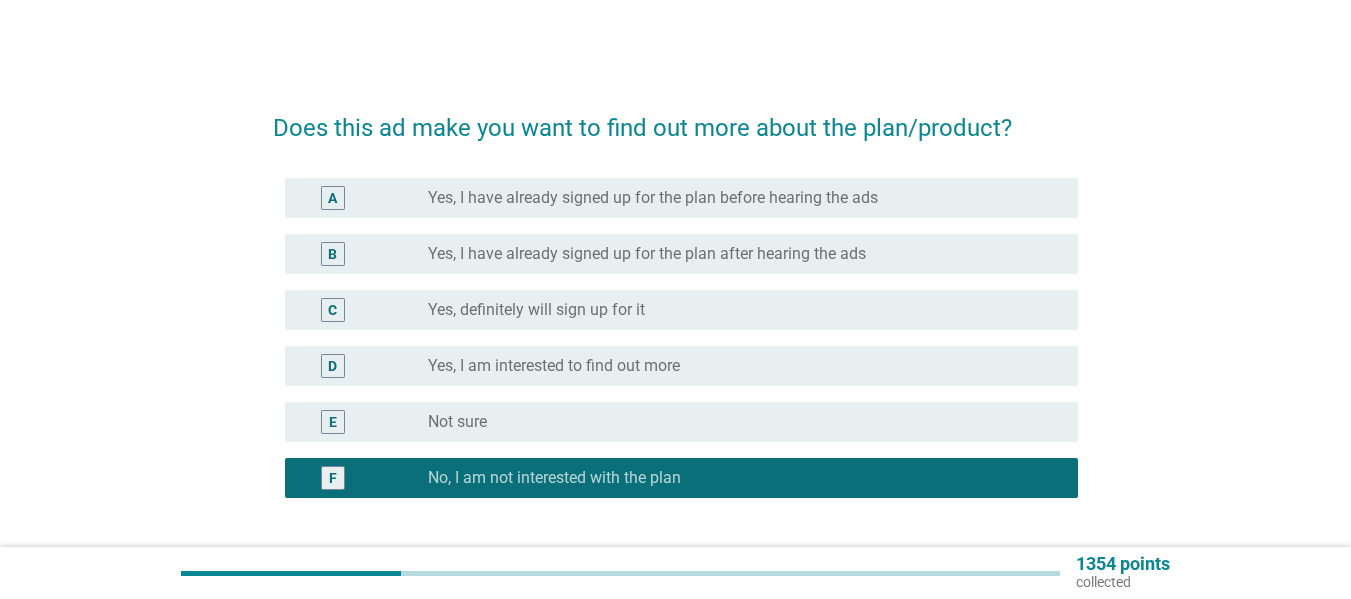 scroll, scrollTop: 161, scrollLeft: 0, axis: vertical 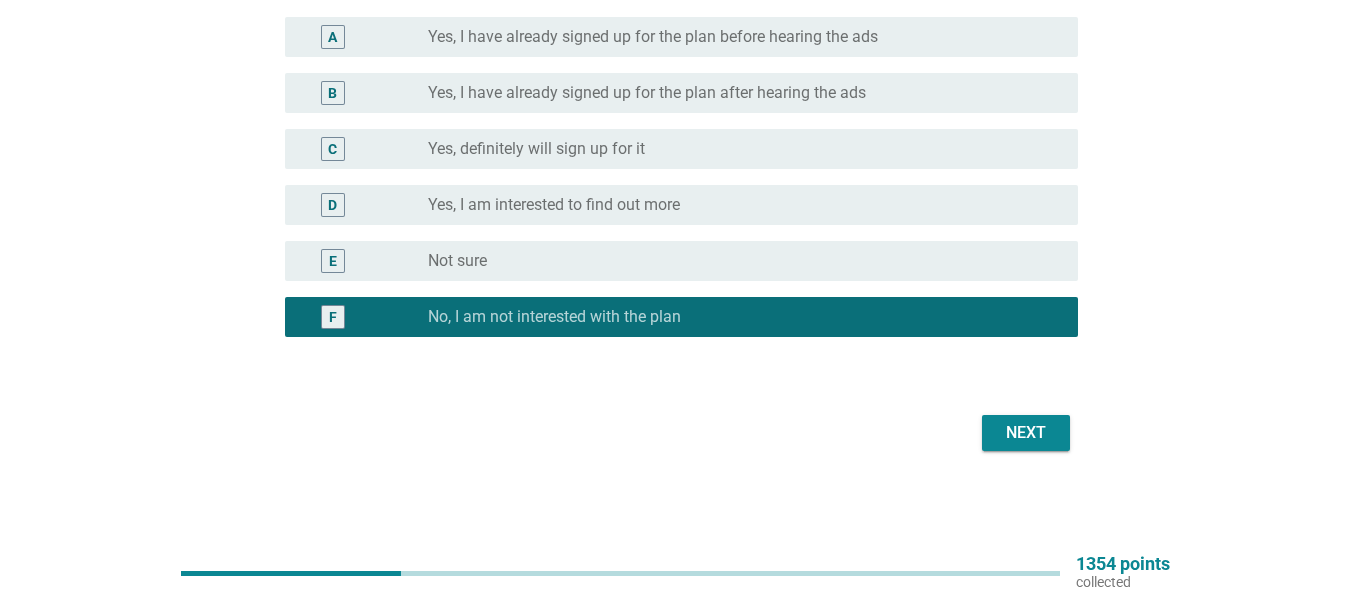 click on "Next" at bounding box center [675, 433] 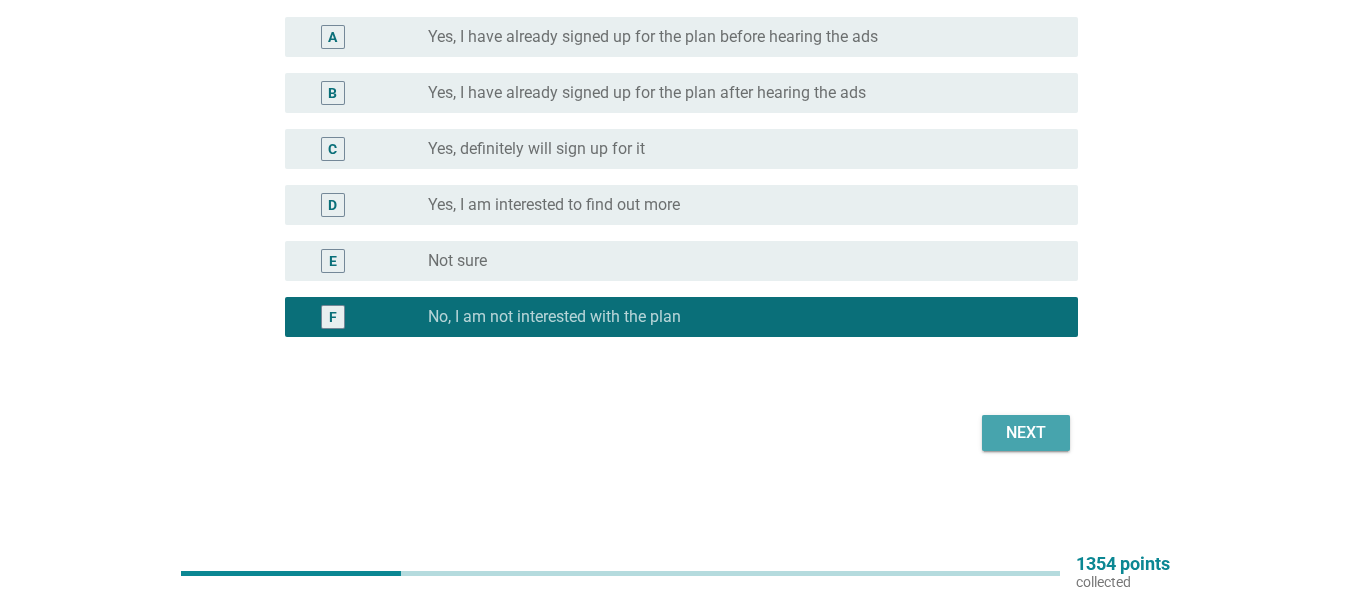 click on "Next" at bounding box center [1026, 433] 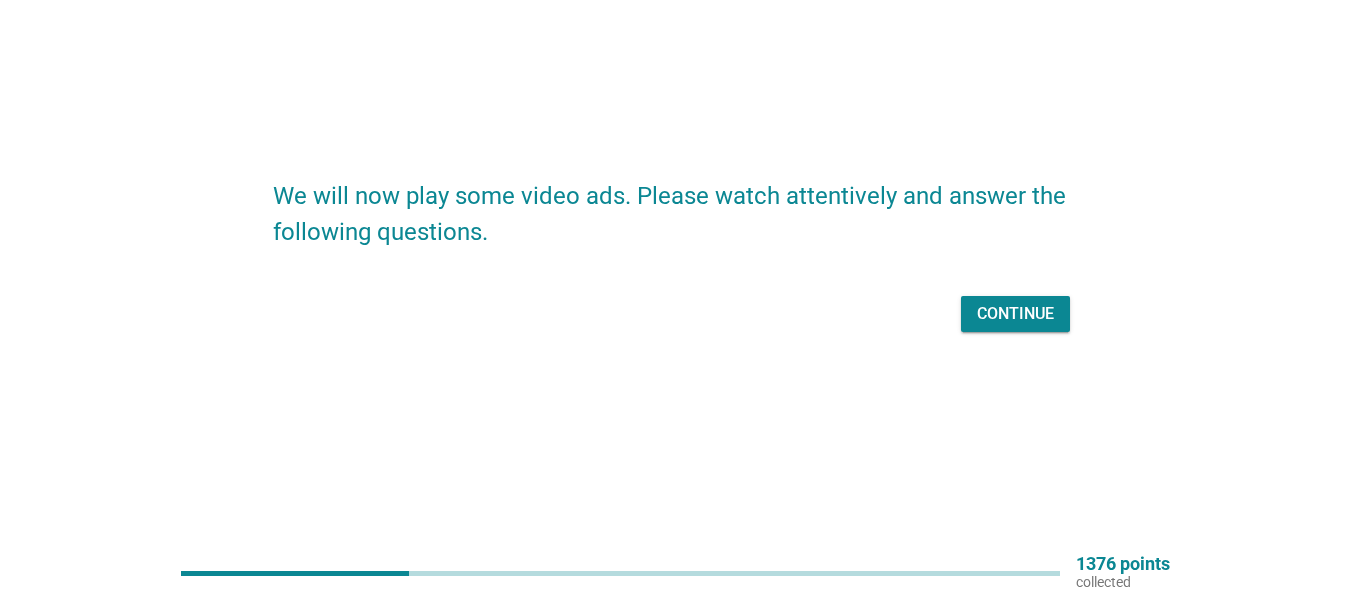 scroll, scrollTop: 0, scrollLeft: 0, axis: both 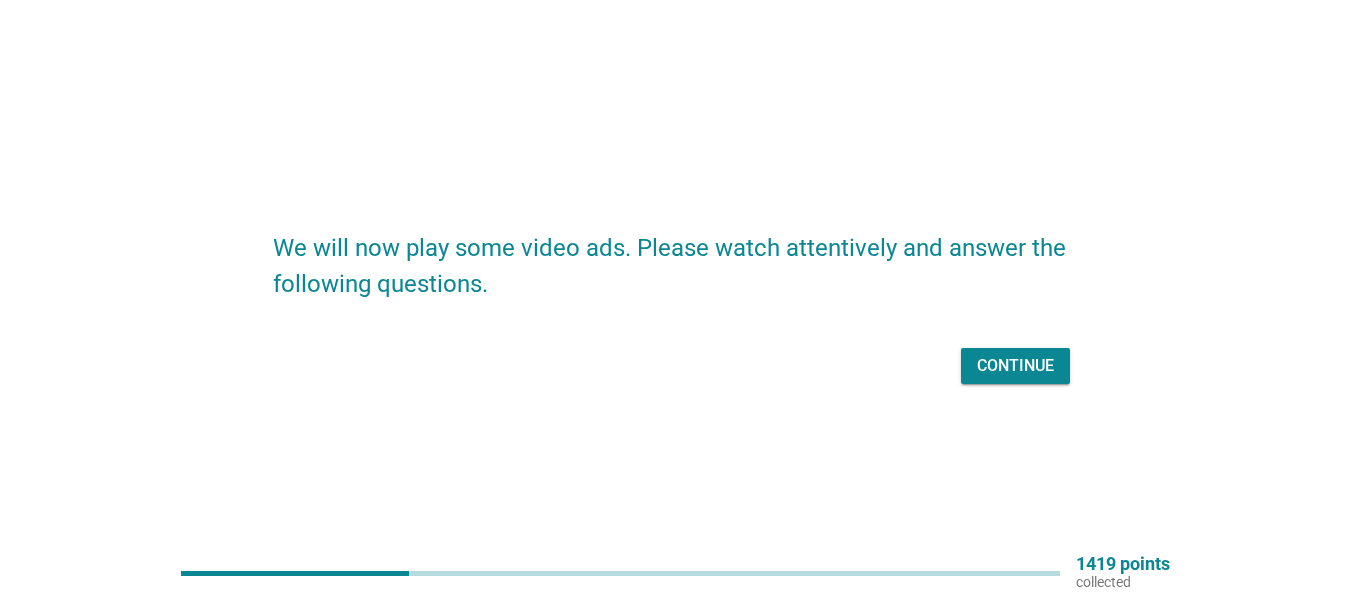 click on "Continue" at bounding box center [1015, 366] 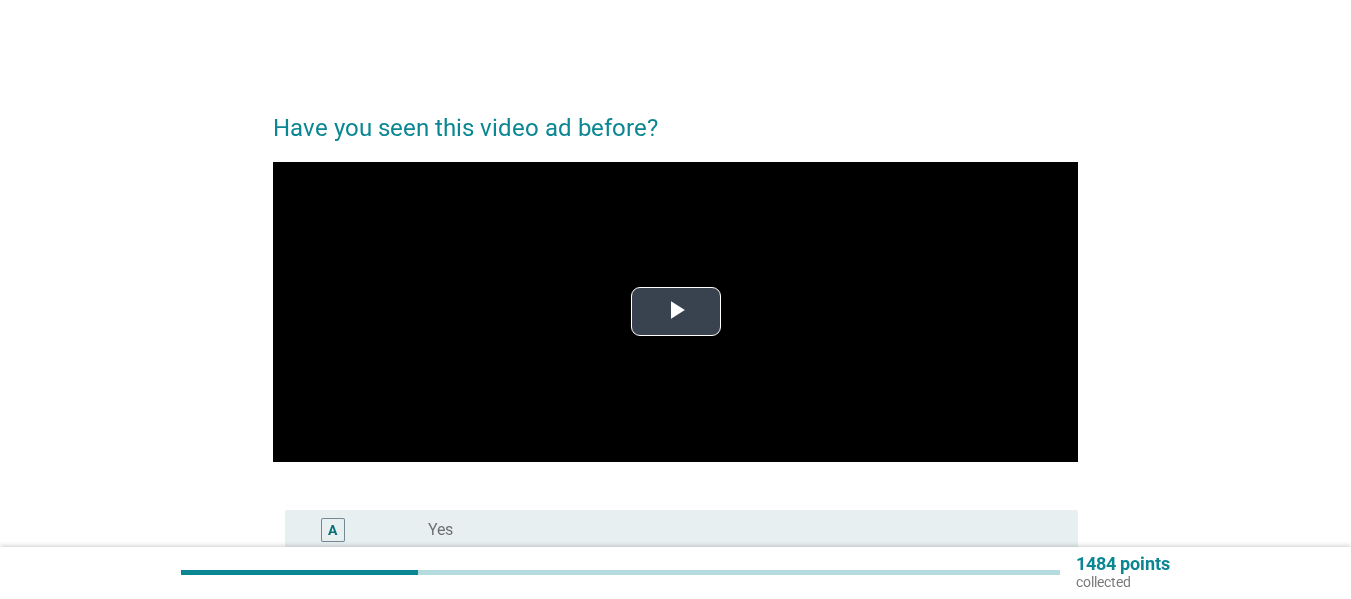 click at bounding box center (676, 312) 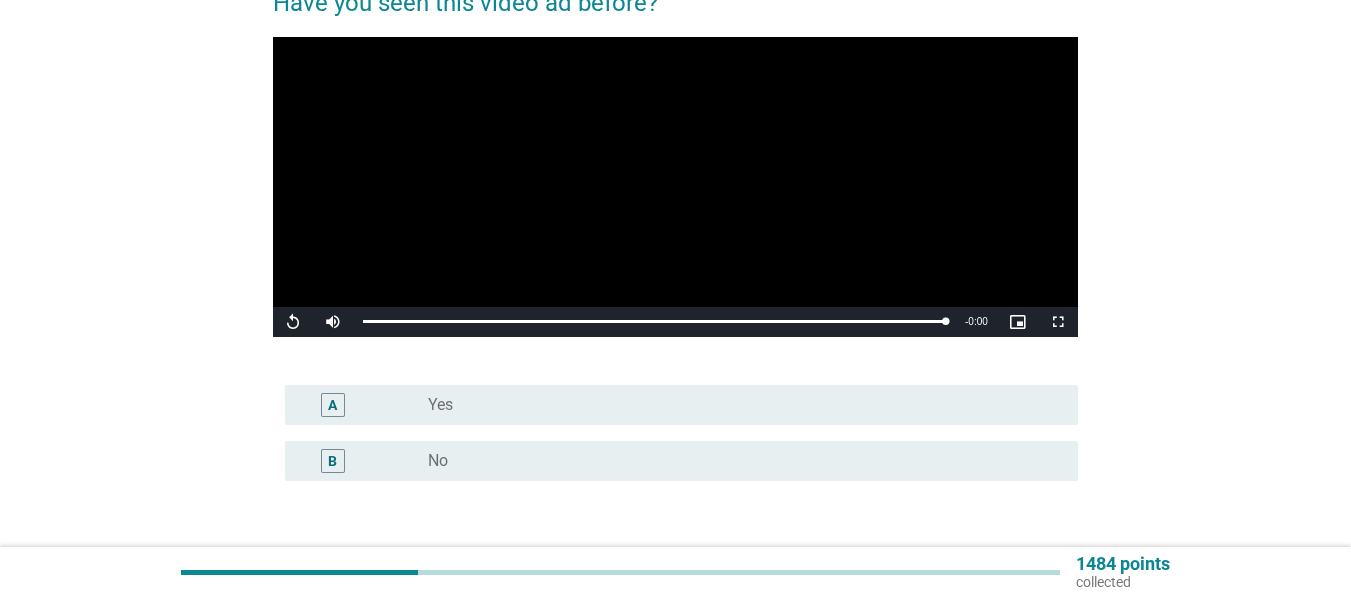 scroll, scrollTop: 269, scrollLeft: 0, axis: vertical 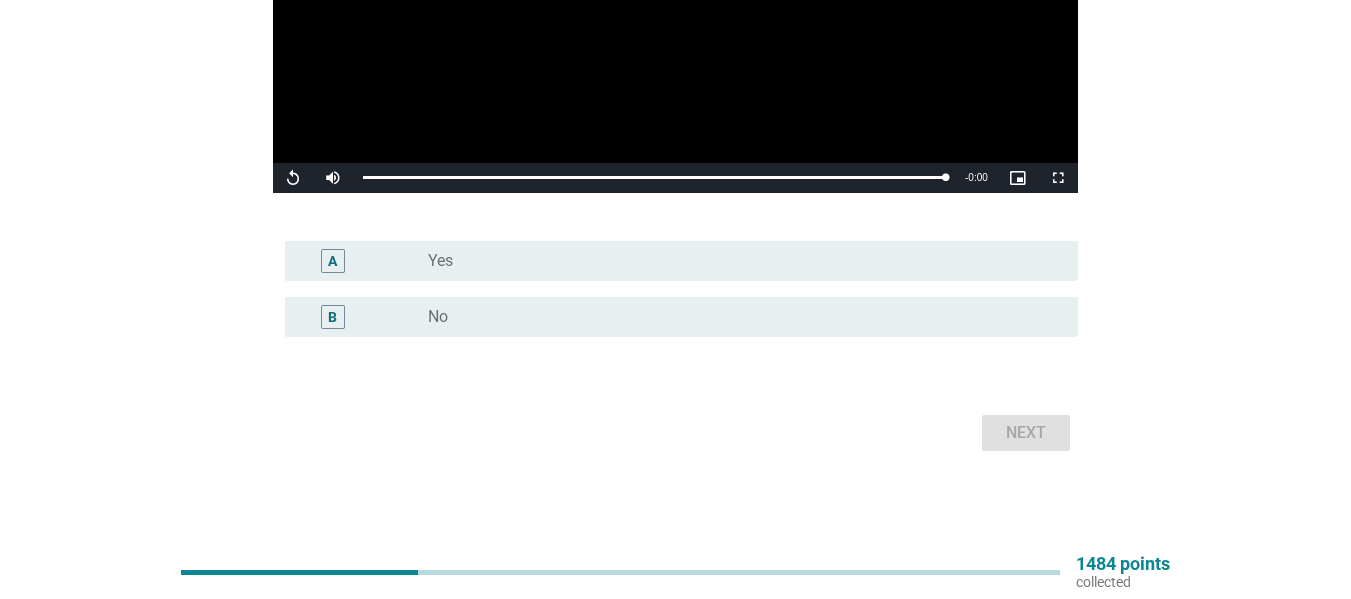 click on "Next" at bounding box center [675, 433] 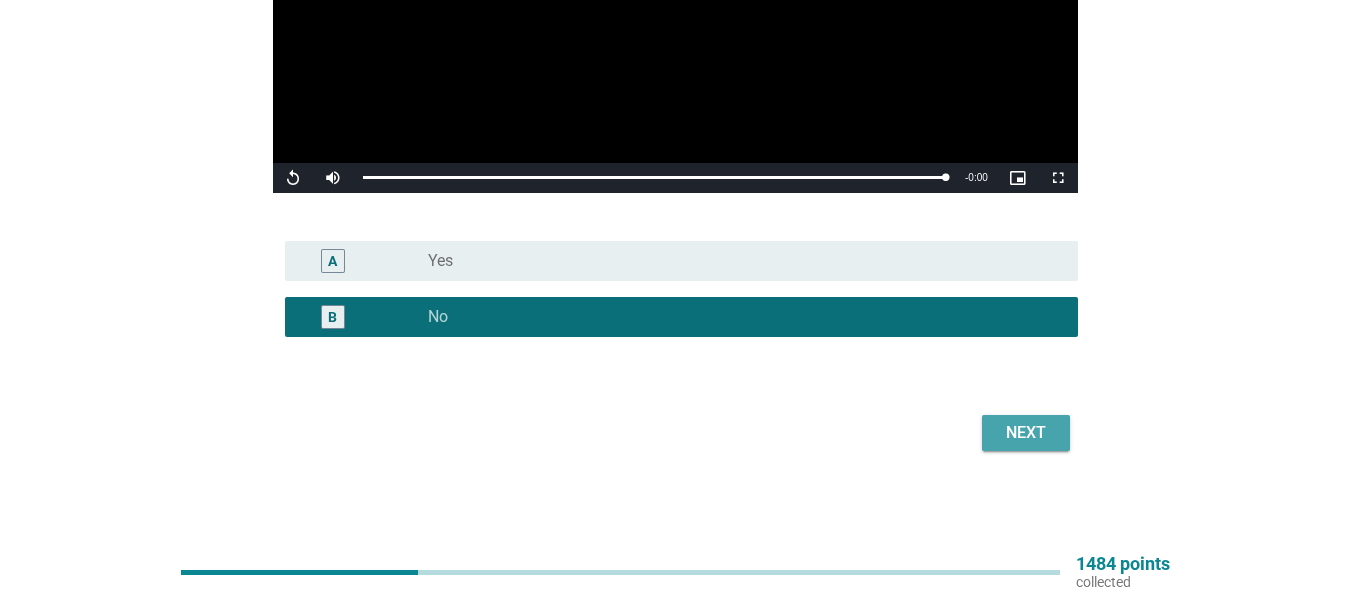 click on "Next" at bounding box center [1026, 433] 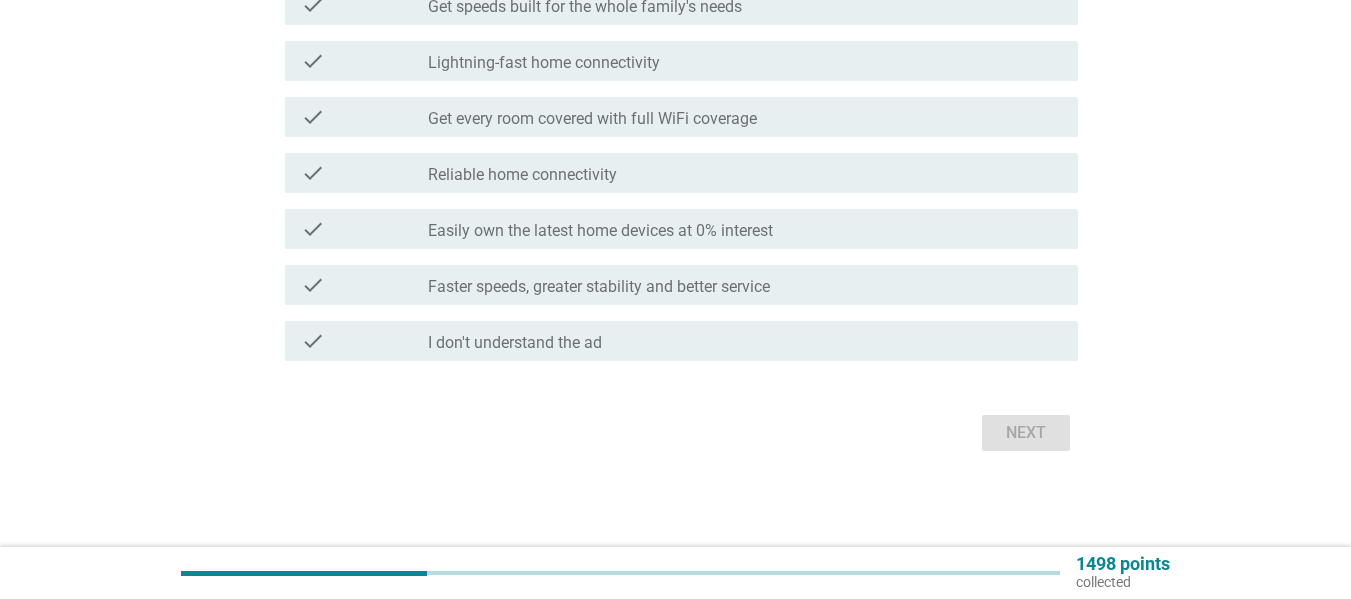 scroll, scrollTop: 0, scrollLeft: 0, axis: both 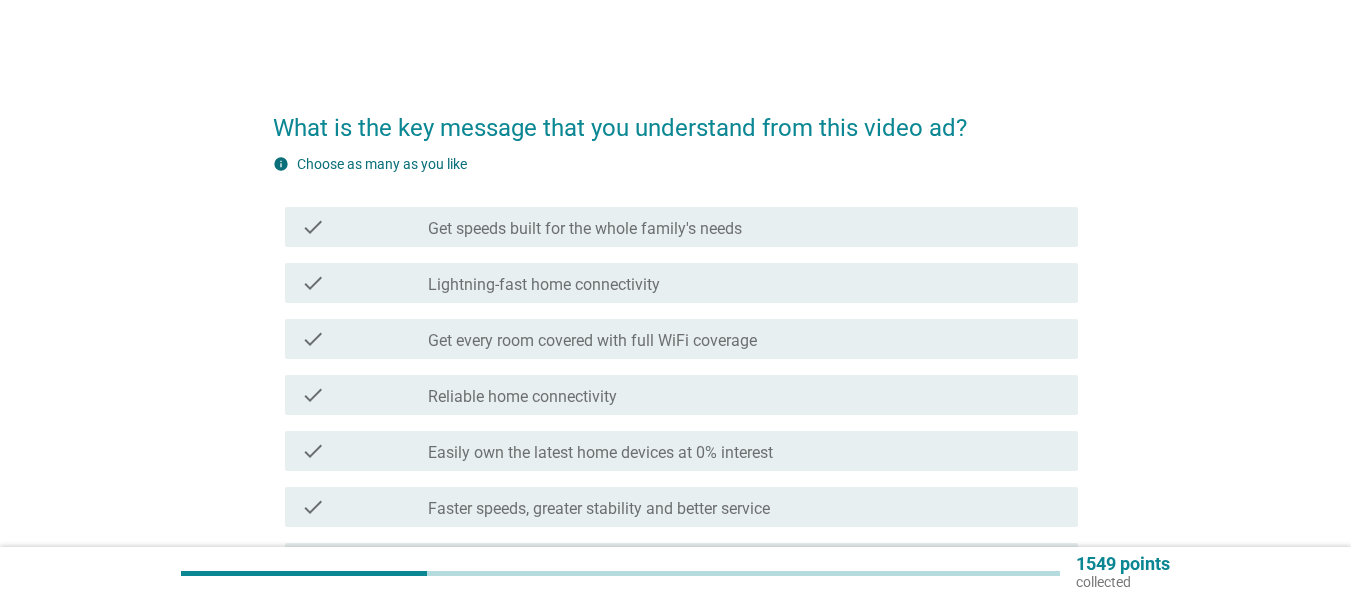 click on "check     check_box_outline_blank Get every room covered with full WiFi coverage" at bounding box center [681, 339] 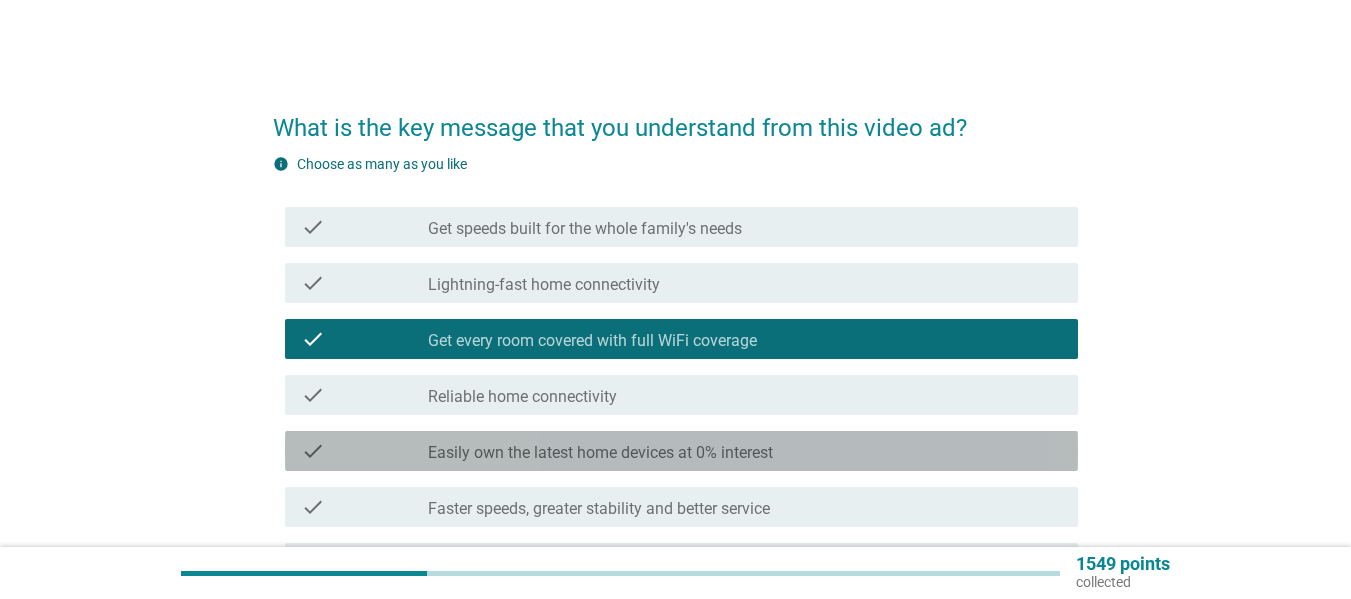 click on "check_box_outline_blank Easily own the latest home devices at 0% interest" at bounding box center [745, 451] 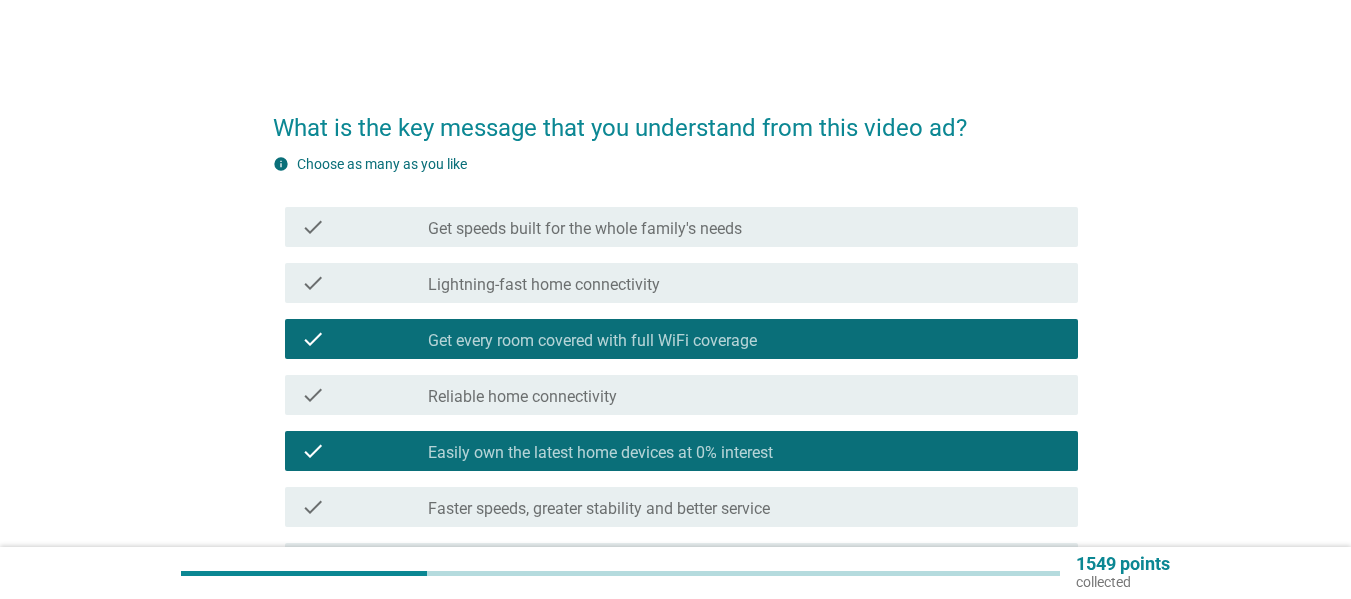 click on "check_box_outline_blank Easily own the latest home devices at 0% interest" at bounding box center [745, 451] 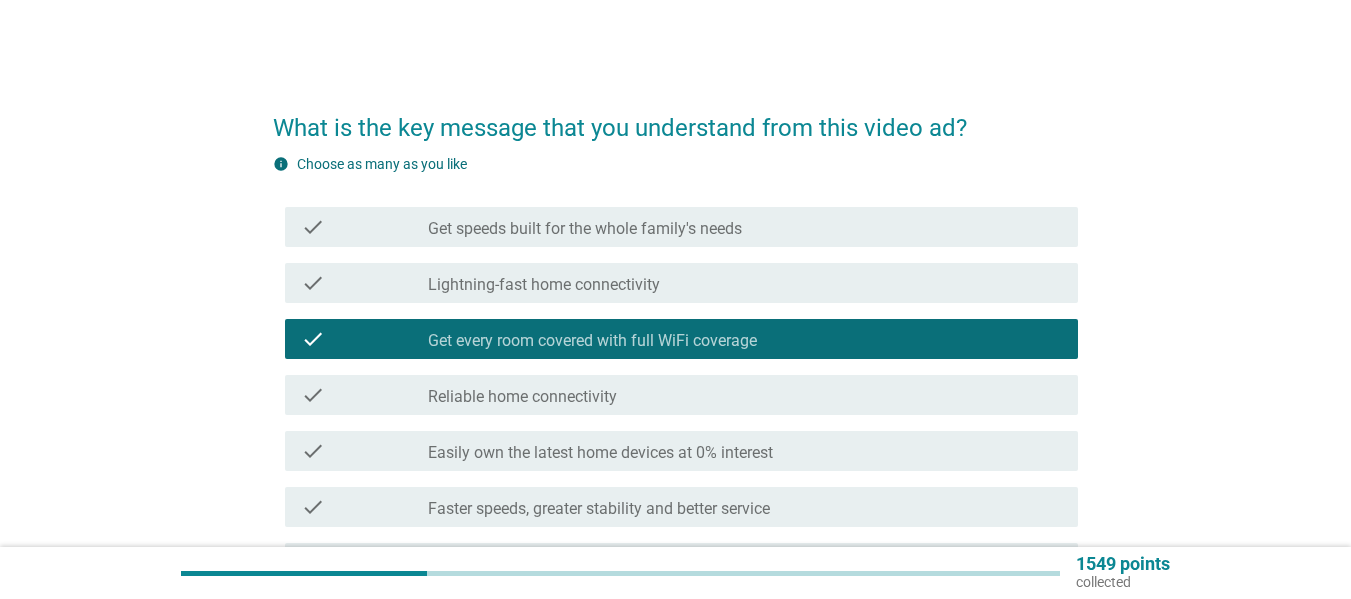 click on "Get speeds built for the whole family's needs" at bounding box center [585, 229] 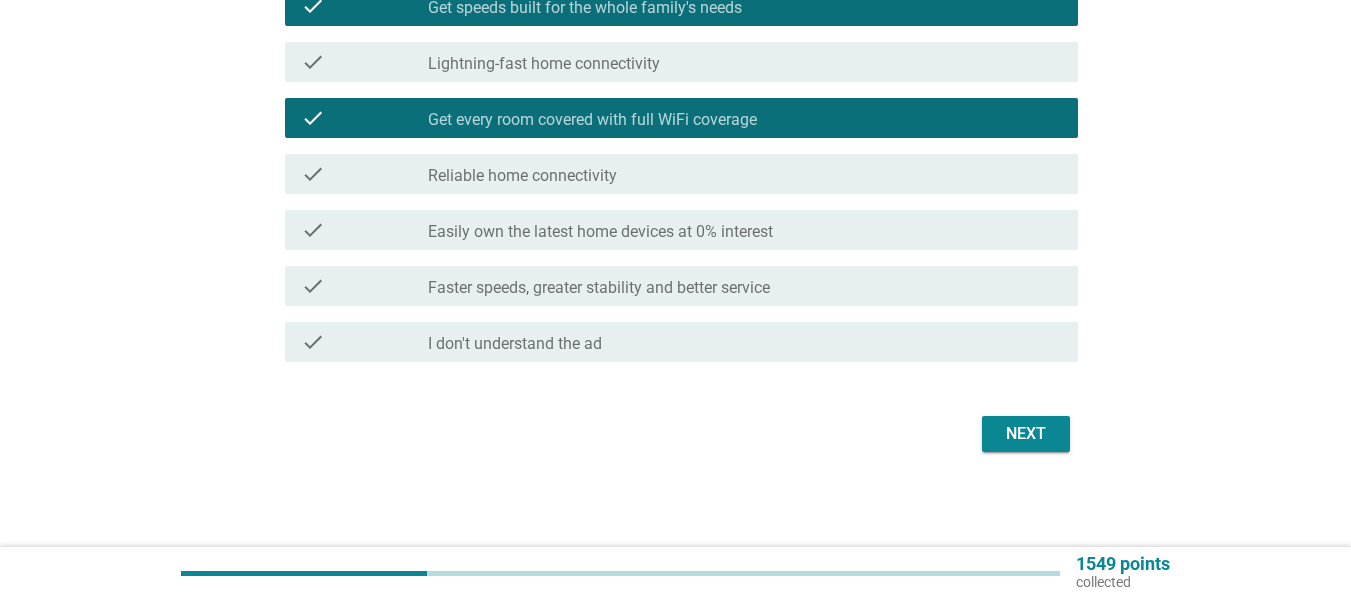 scroll, scrollTop: 222, scrollLeft: 0, axis: vertical 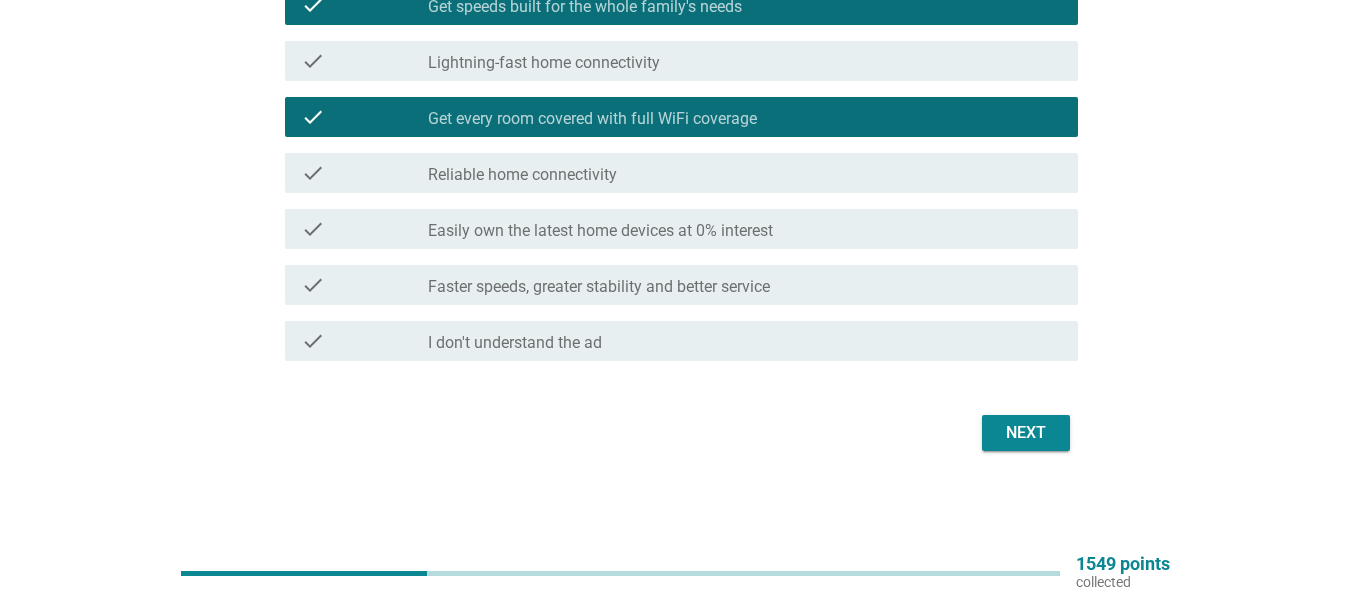 click on "Next" at bounding box center (1026, 433) 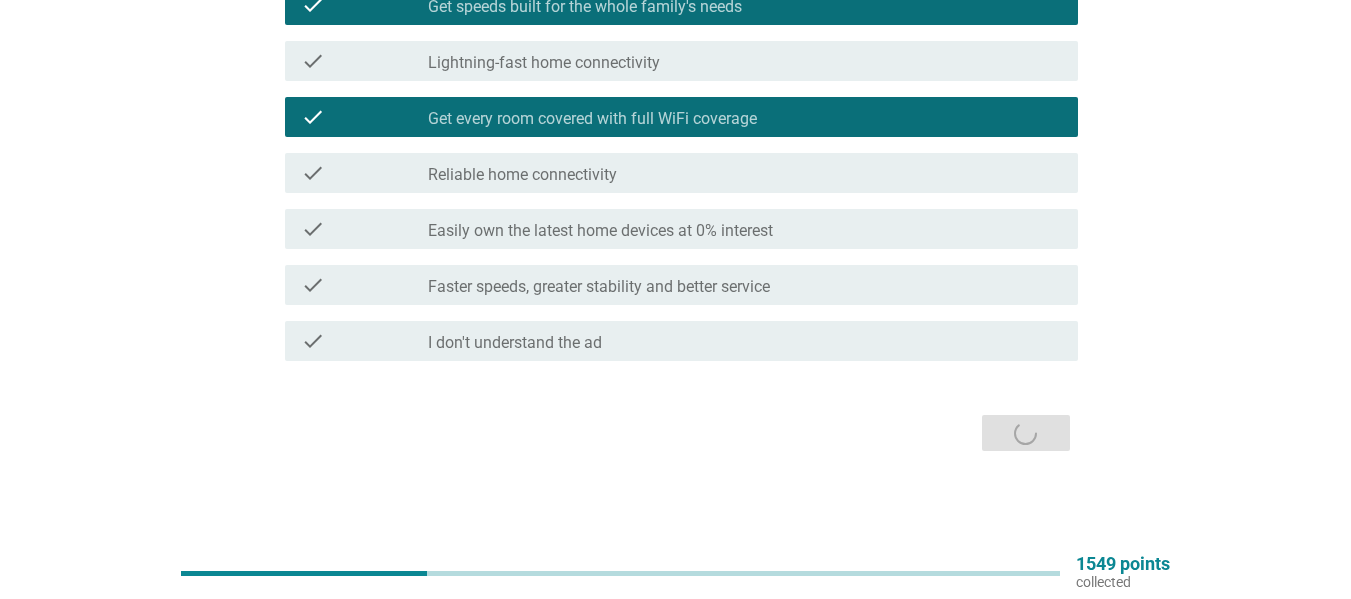 scroll, scrollTop: 0, scrollLeft: 0, axis: both 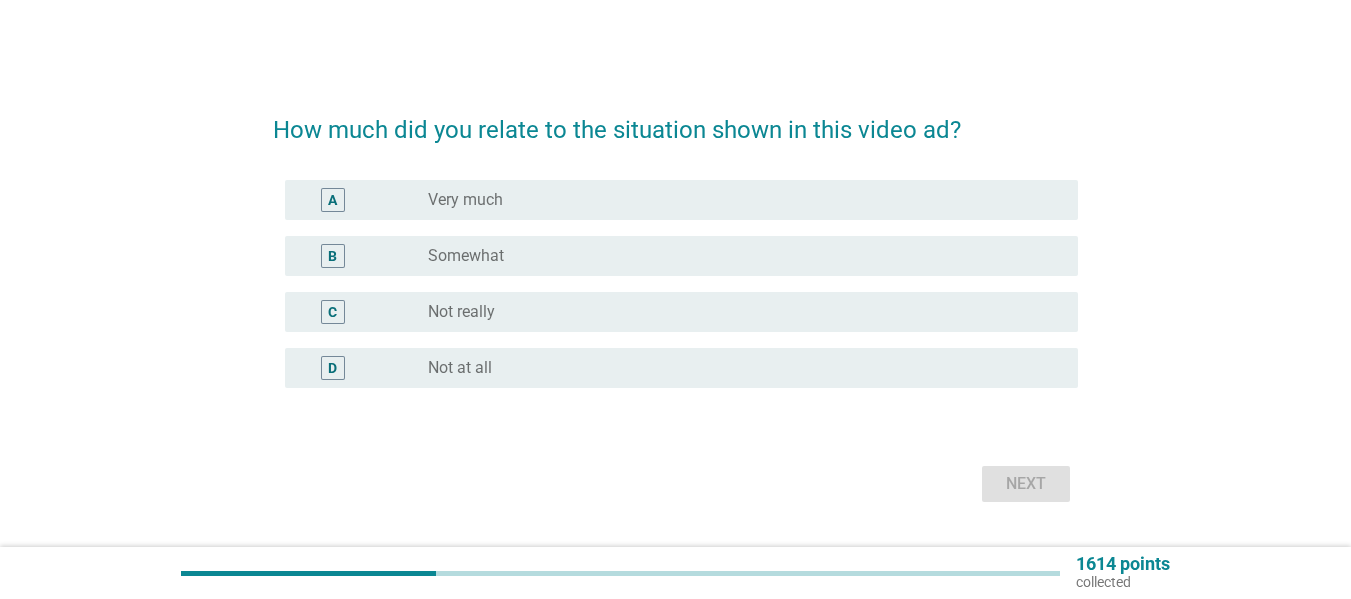 click on "radio_button_unchecked Somewhat" at bounding box center [737, 256] 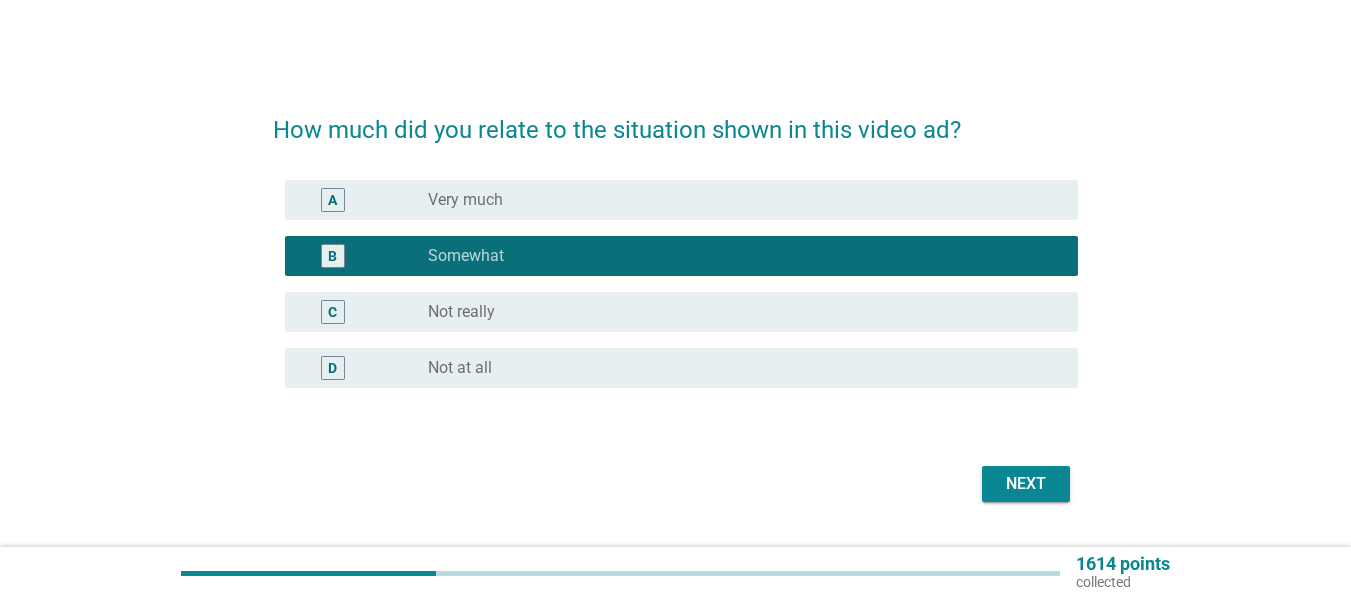 click on "Next" at bounding box center [1026, 484] 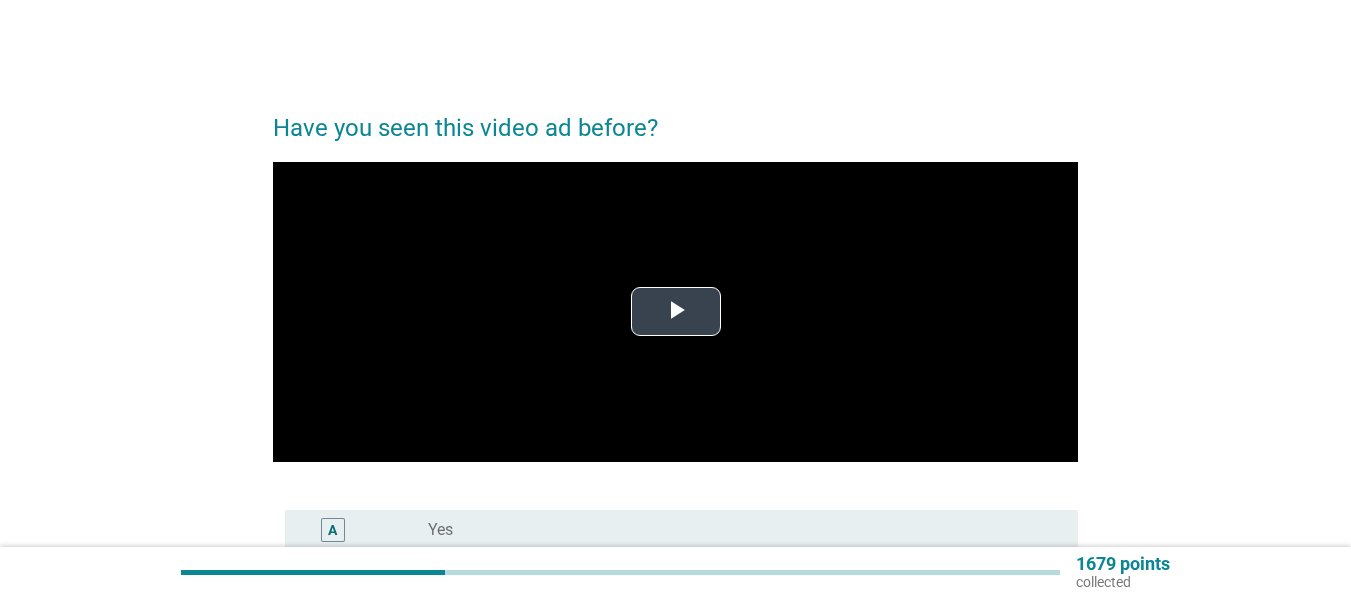 click at bounding box center [676, 312] 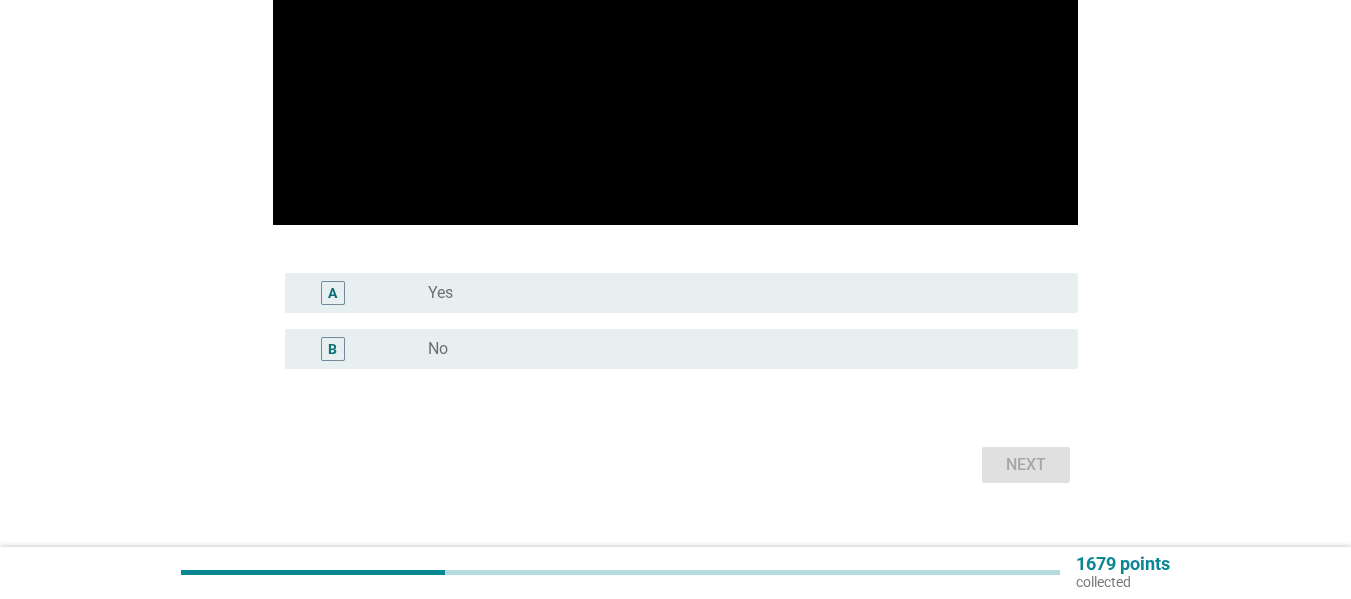 scroll, scrollTop: 269, scrollLeft: 0, axis: vertical 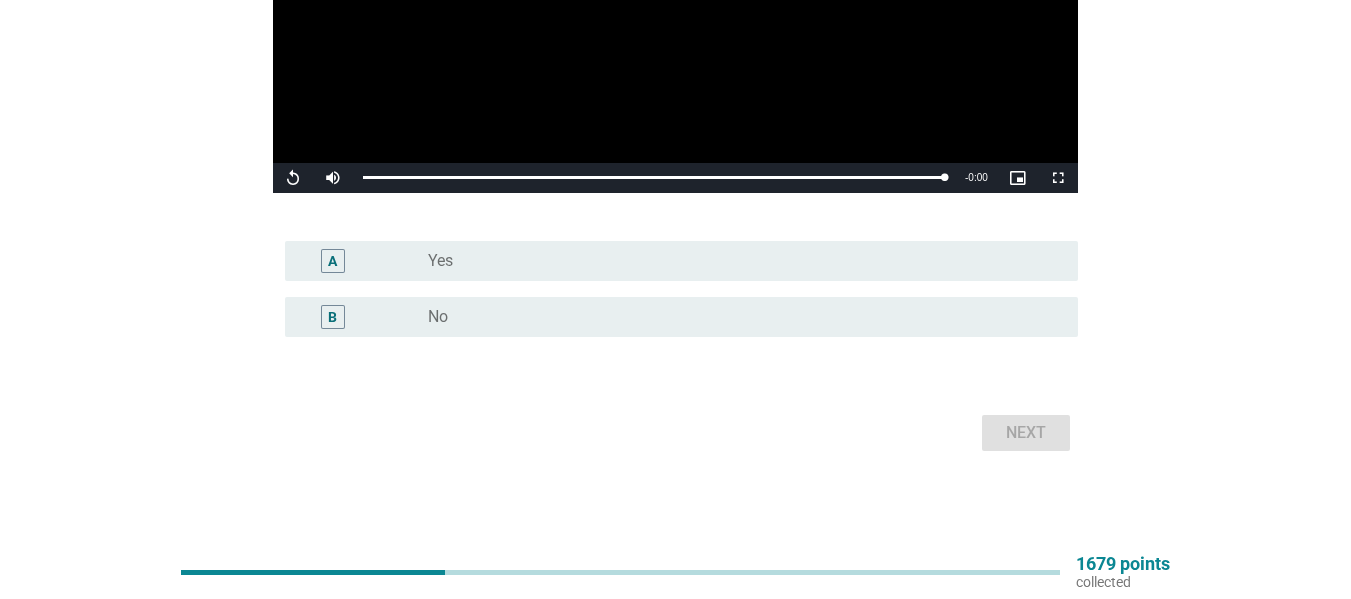 click on "radio_button_unchecked No" at bounding box center (737, 317) 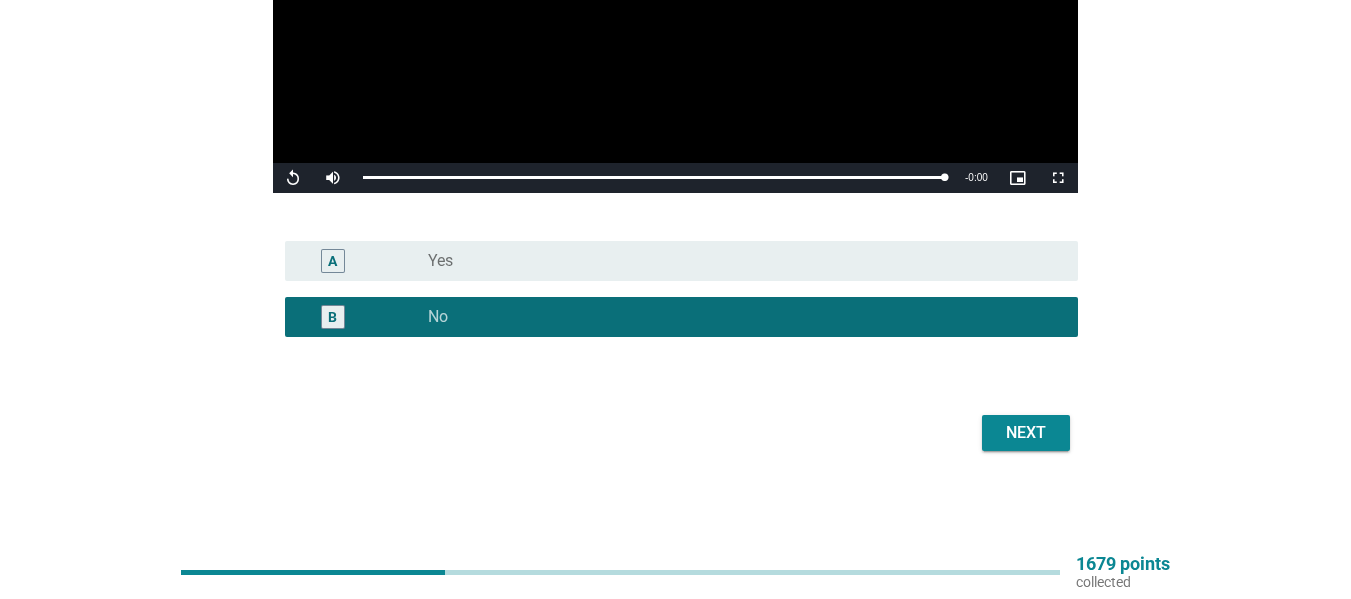 click on "Next" at bounding box center [1026, 433] 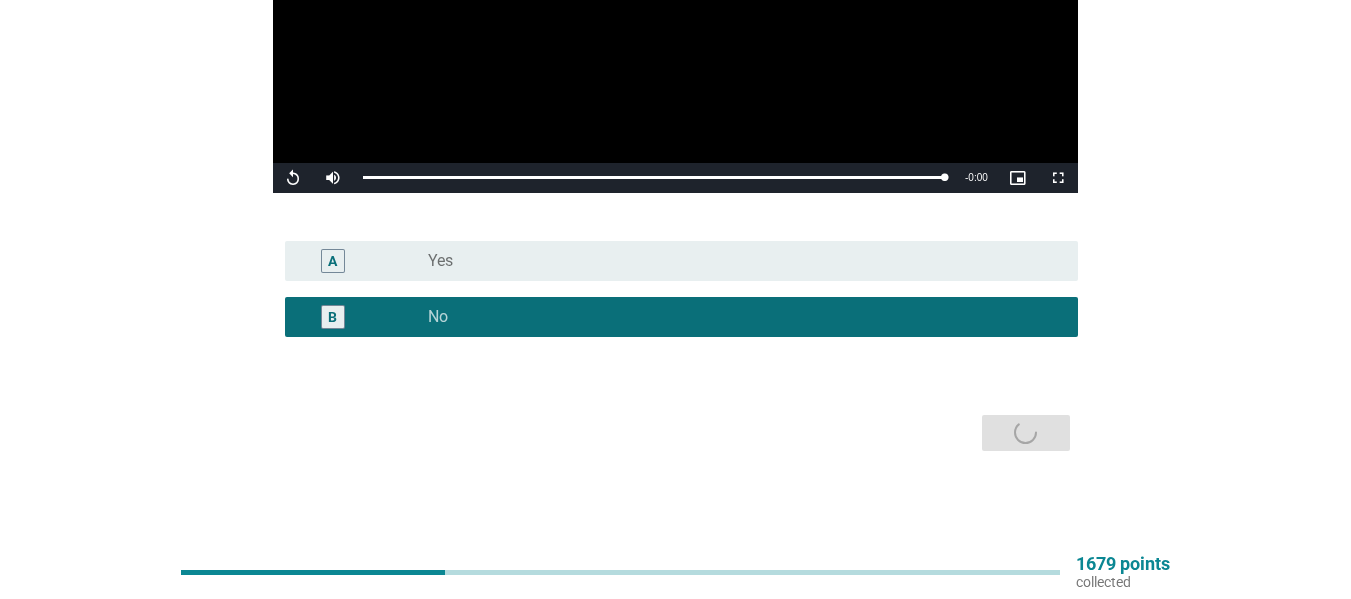 scroll, scrollTop: 0, scrollLeft: 0, axis: both 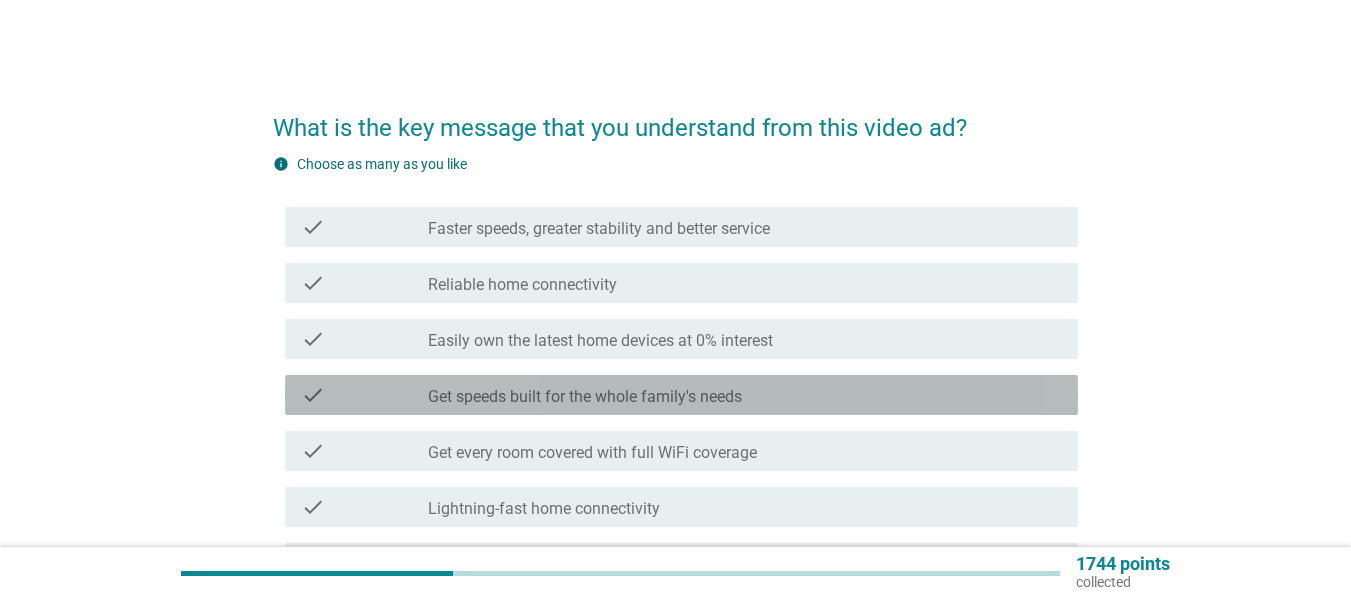 click on "check_box_outline_blank Get speeds built for the whole family's needs" at bounding box center (745, 395) 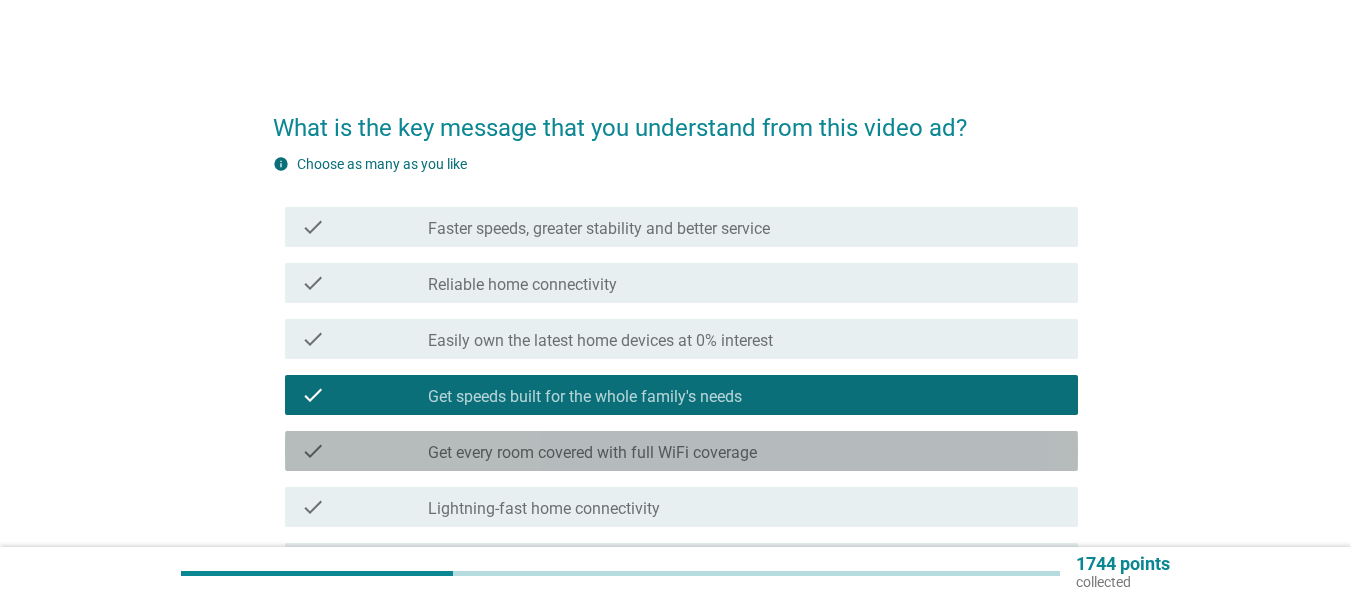 click on "check_box_outline_blank Get every room covered with full WiFi coverage" at bounding box center (745, 451) 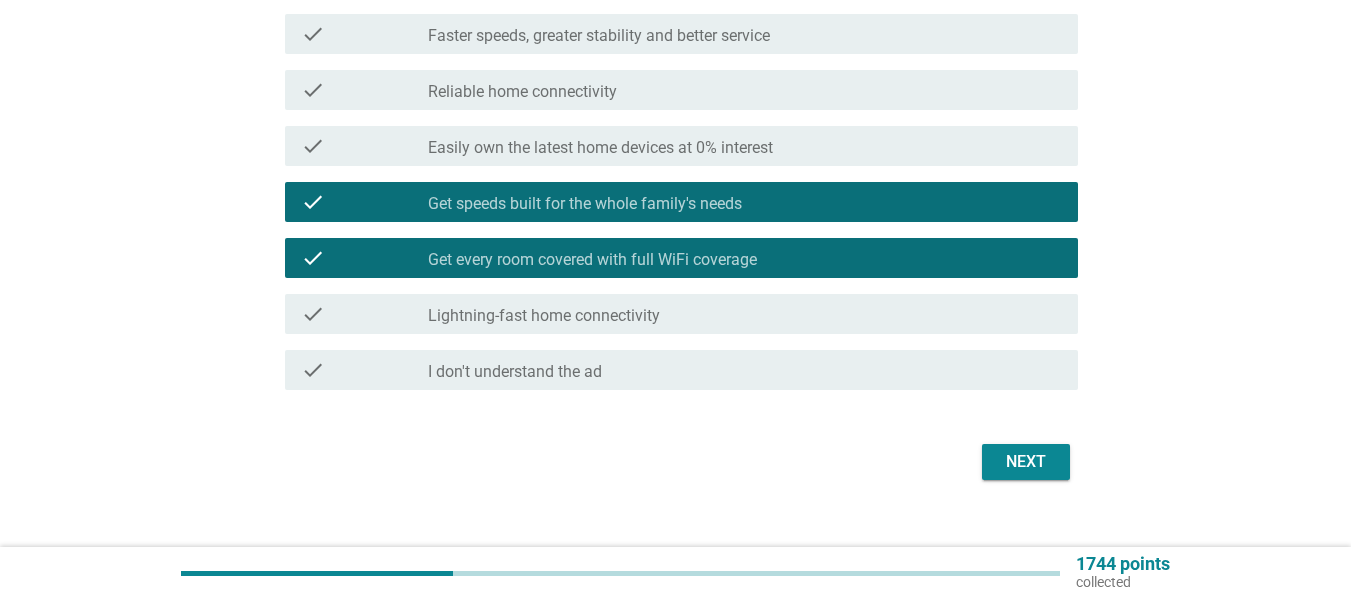 scroll, scrollTop: 200, scrollLeft: 0, axis: vertical 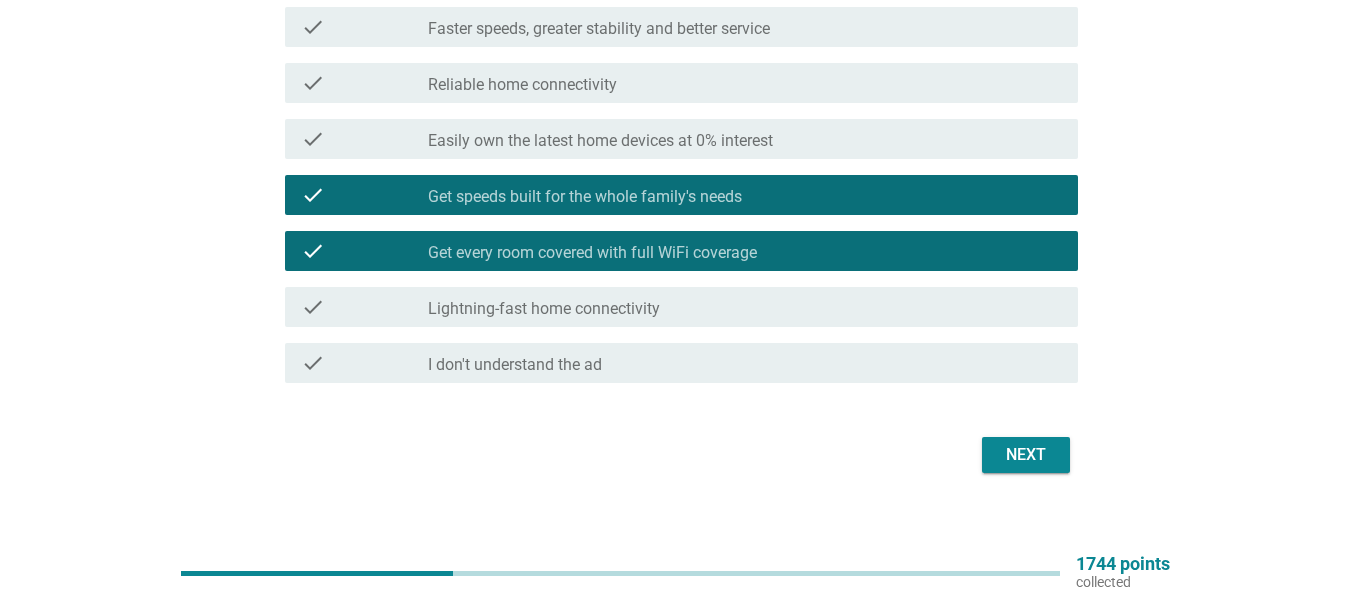 click on "Next" at bounding box center (1026, 455) 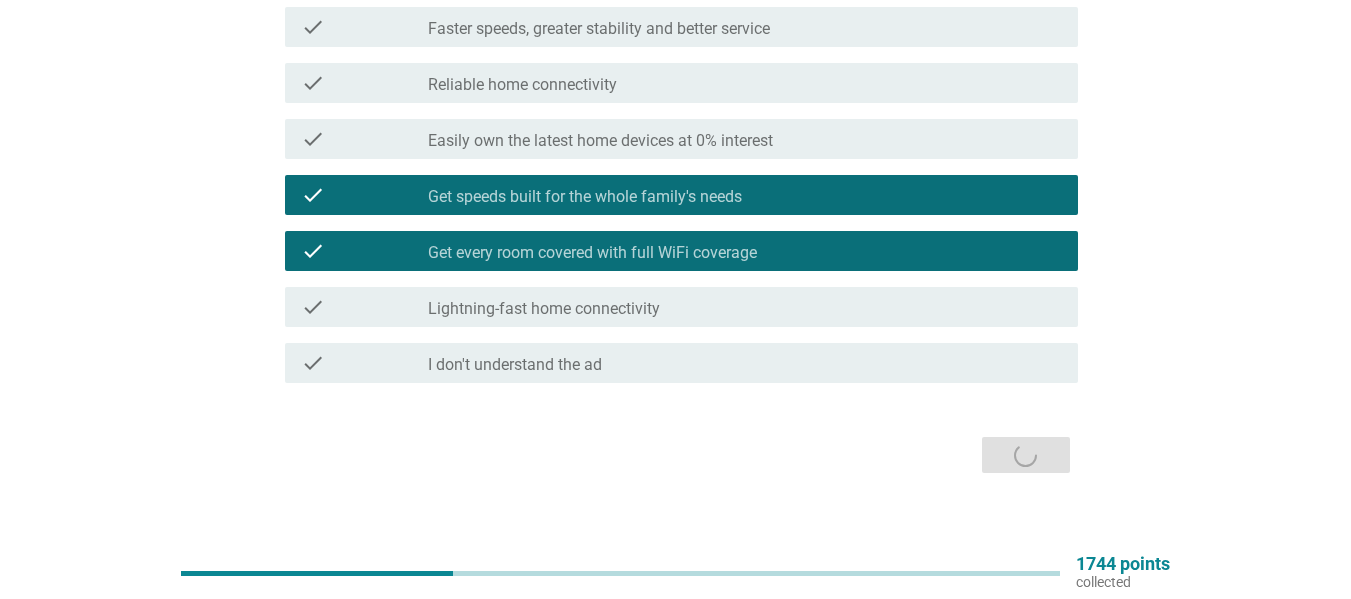 scroll, scrollTop: 0, scrollLeft: 0, axis: both 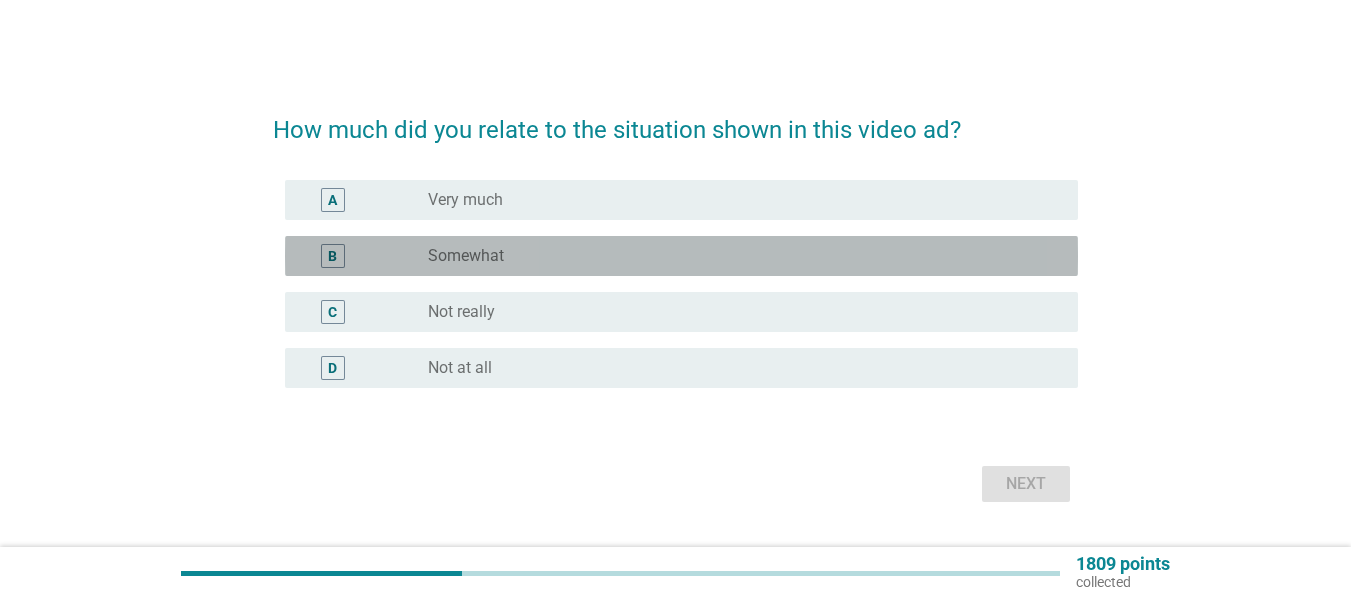 click on "B" at bounding box center [364, 256] 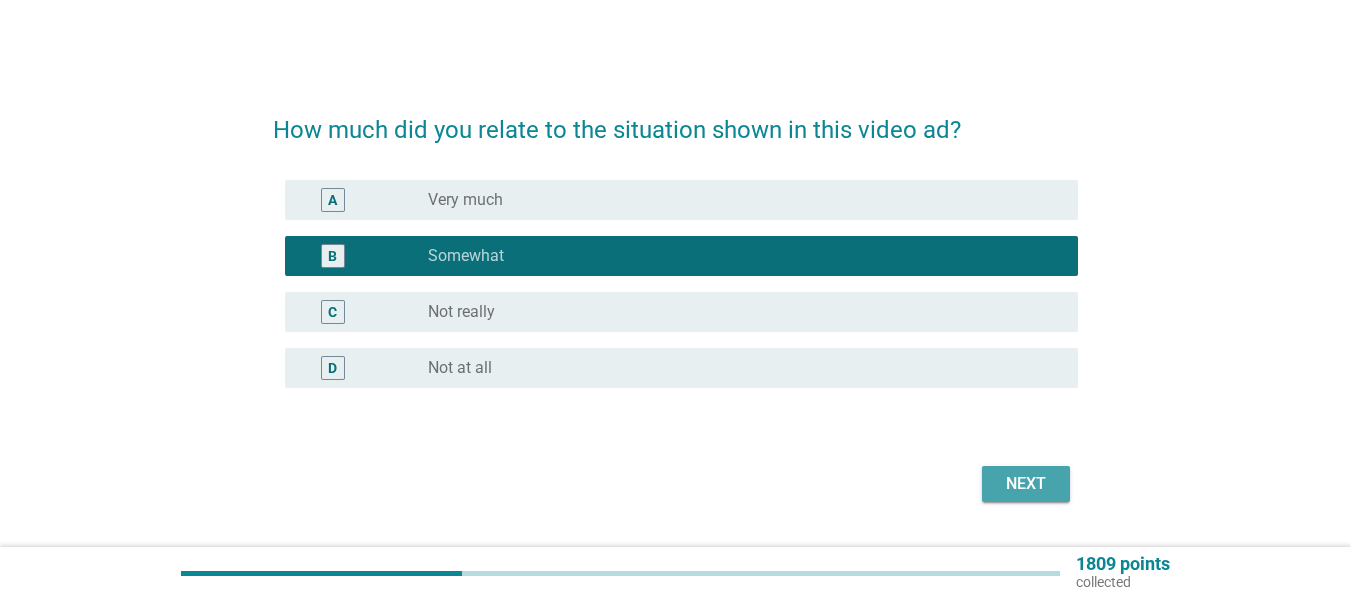 click on "Next" at bounding box center [1026, 484] 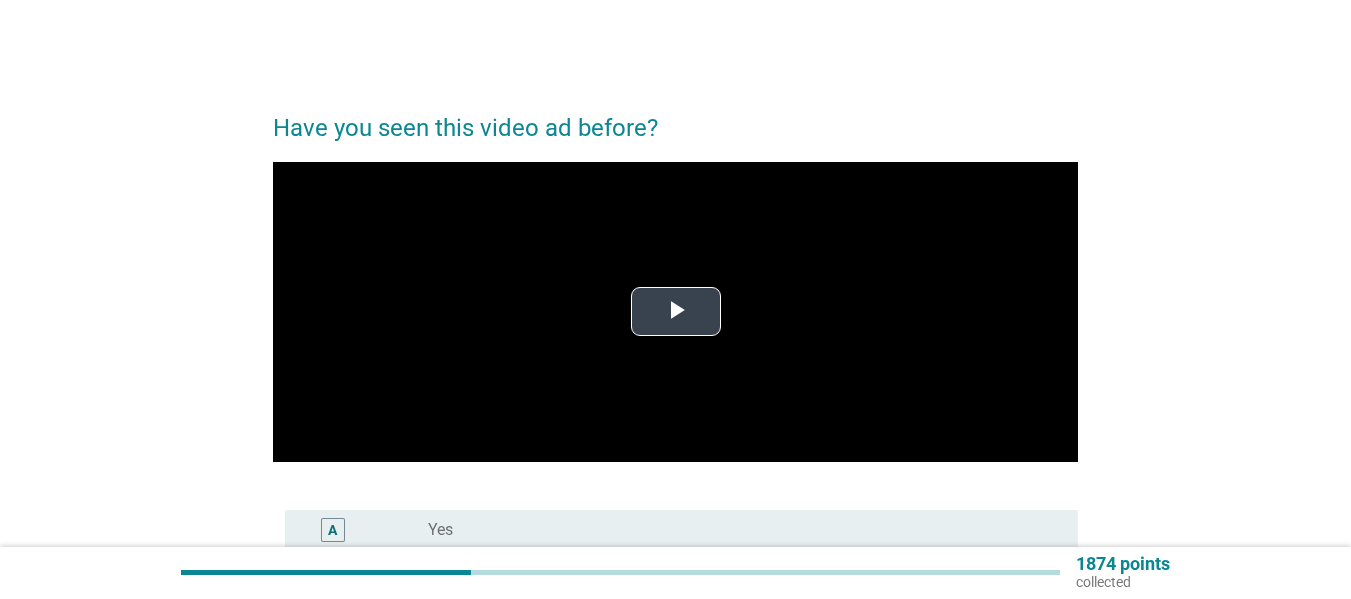 click at bounding box center [676, 312] 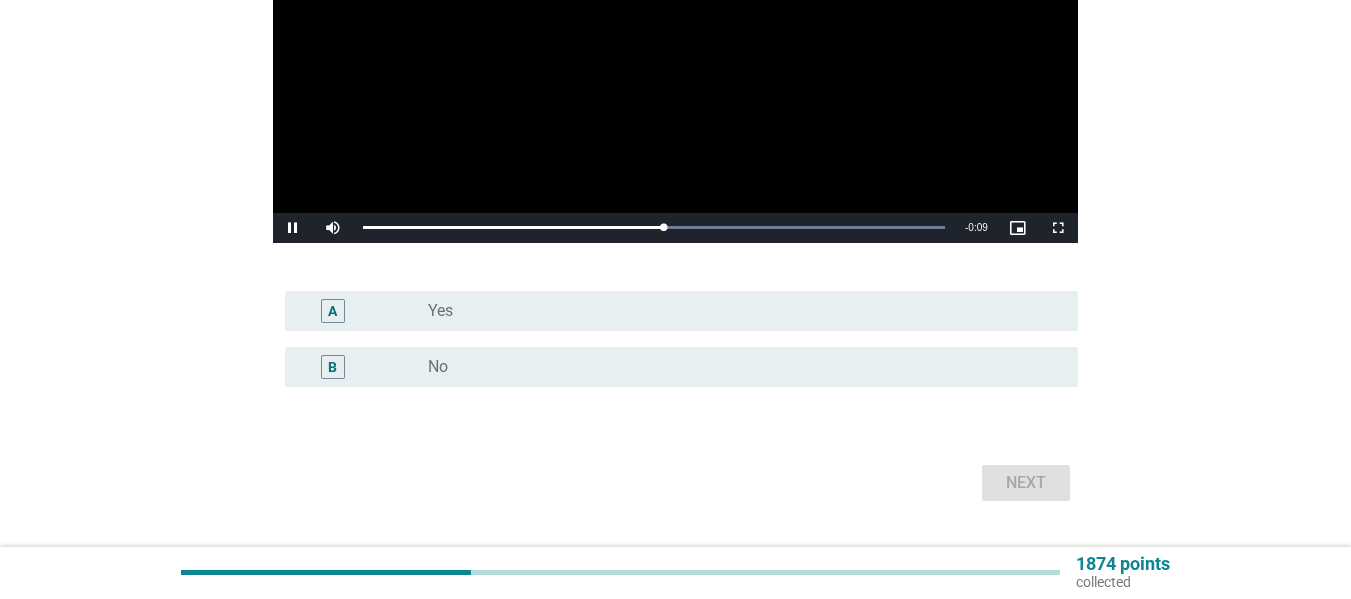 scroll, scrollTop: 269, scrollLeft: 0, axis: vertical 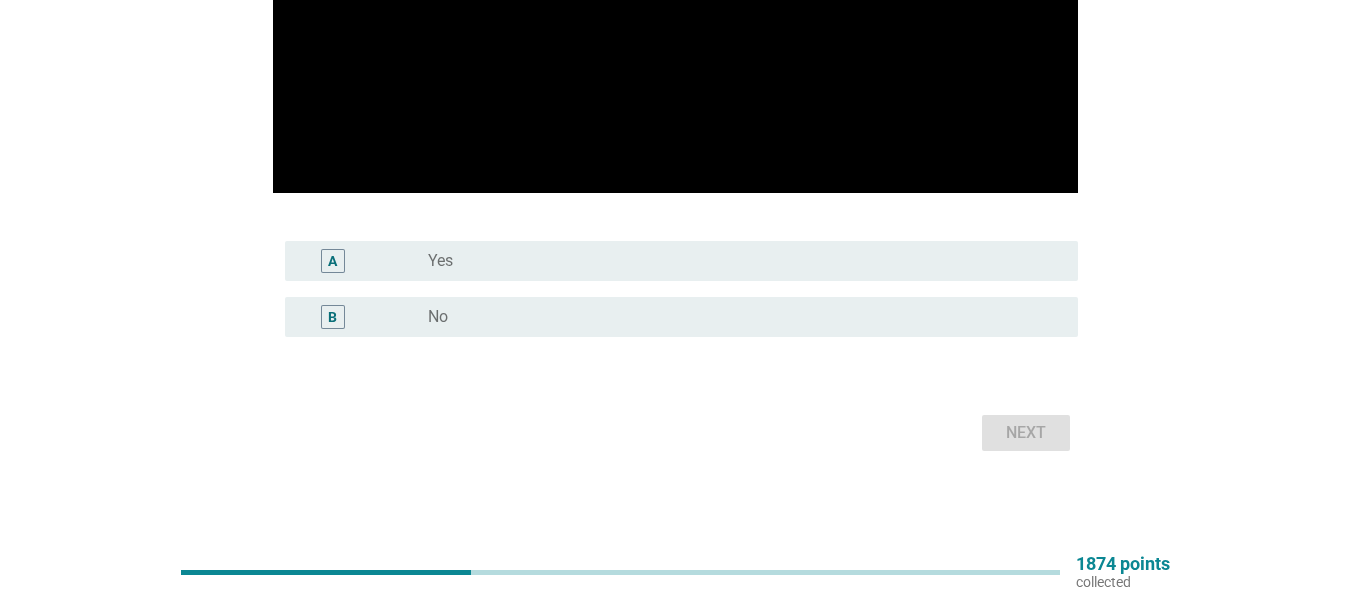 click on "radio_button_unchecked No" at bounding box center (737, 317) 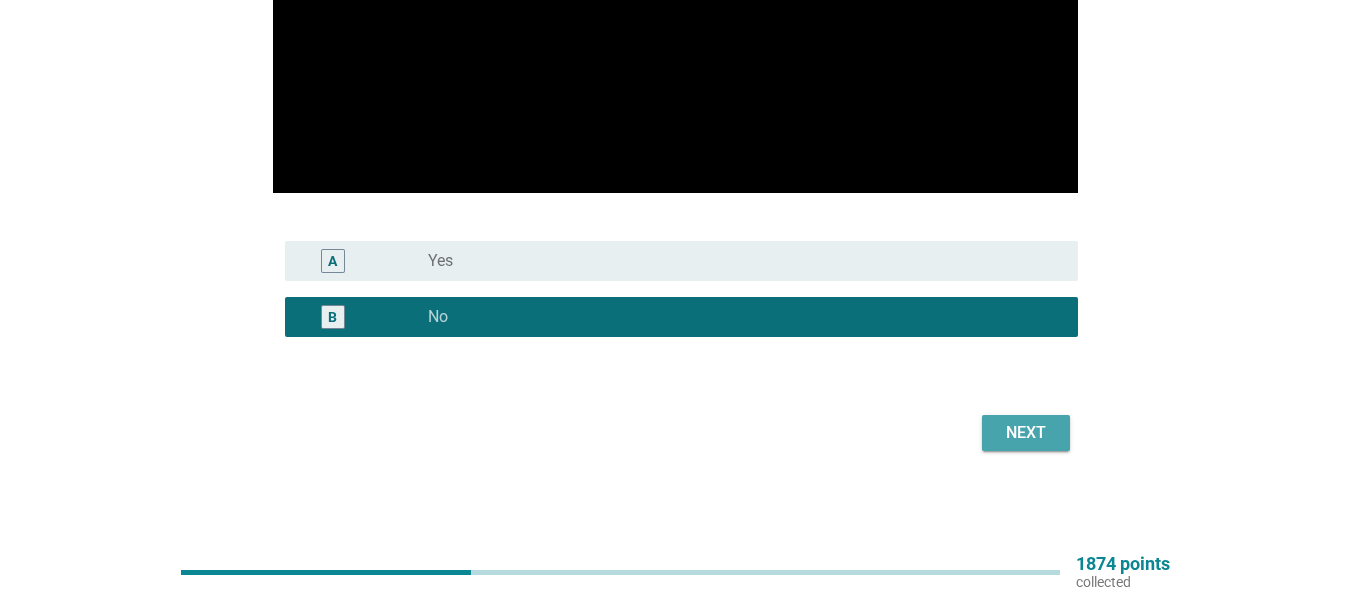 click on "Next" at bounding box center [1026, 433] 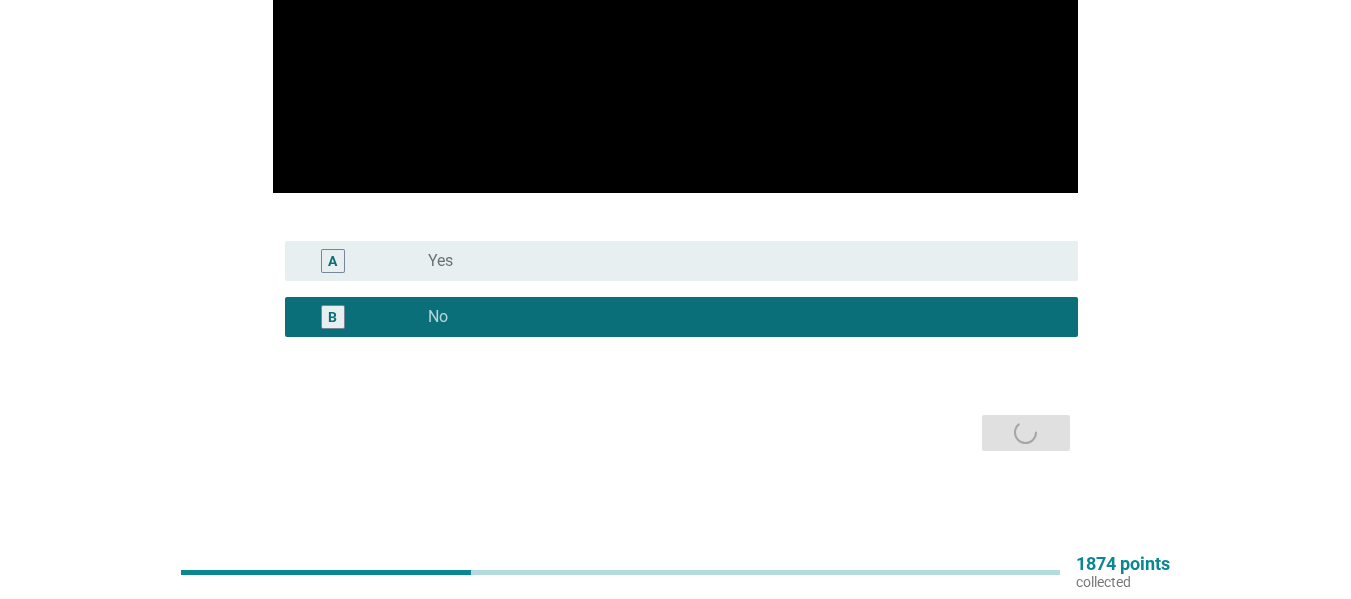 scroll, scrollTop: 0, scrollLeft: 0, axis: both 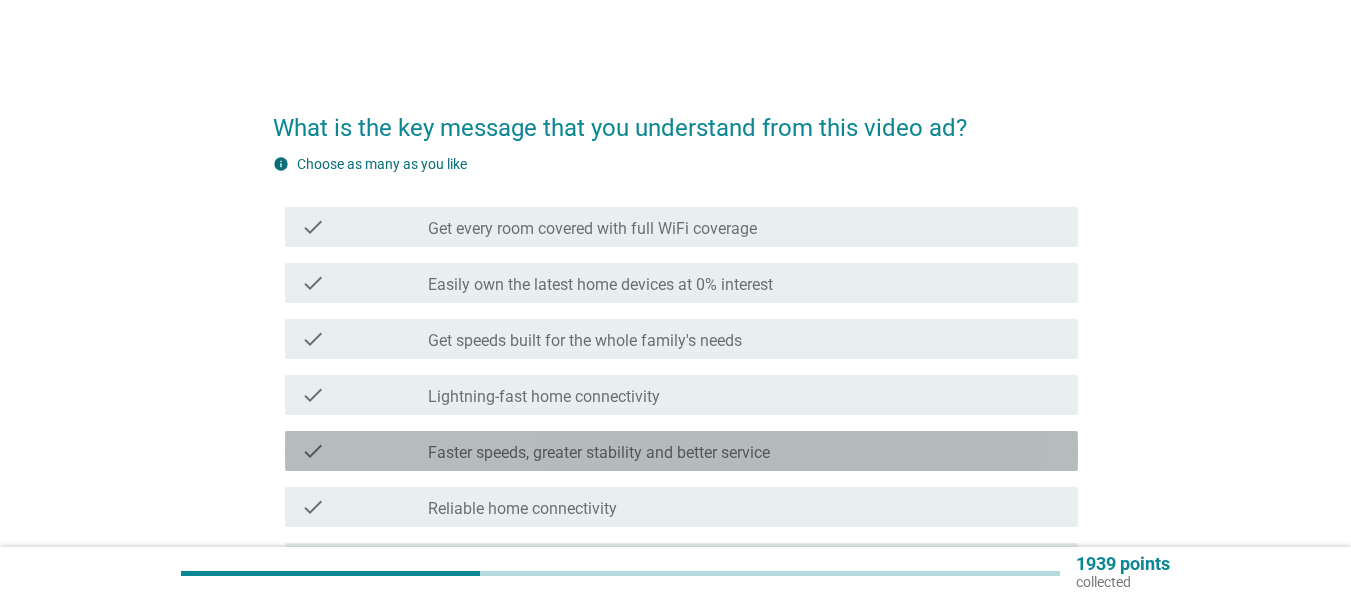 click on "Faster speeds, greater stability and better service" at bounding box center (599, 453) 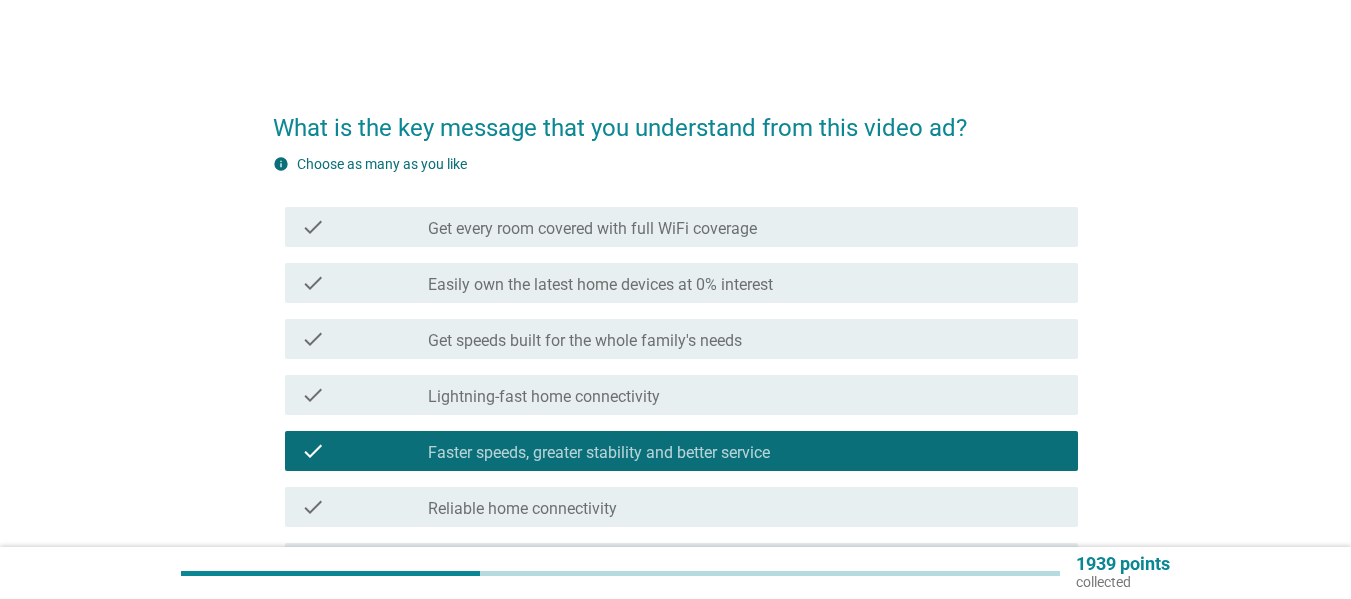 click on "Get every room covered with full WiFi coverage" at bounding box center (592, 229) 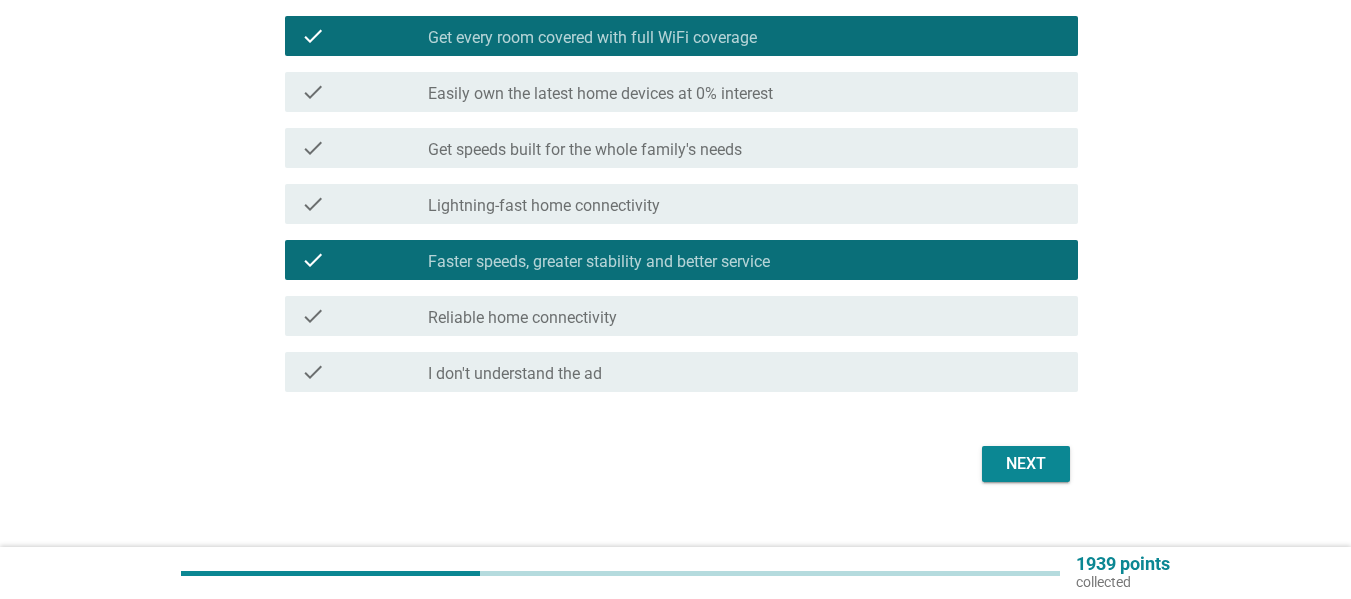 scroll, scrollTop: 200, scrollLeft: 0, axis: vertical 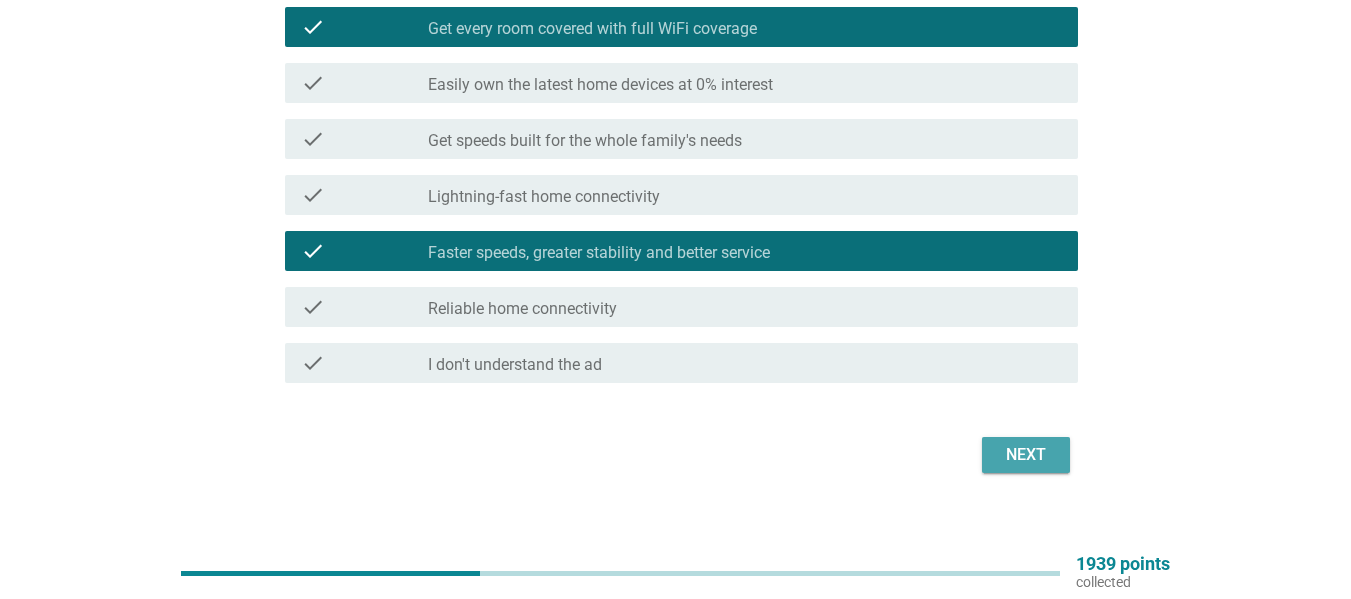 click on "Next" at bounding box center [1026, 455] 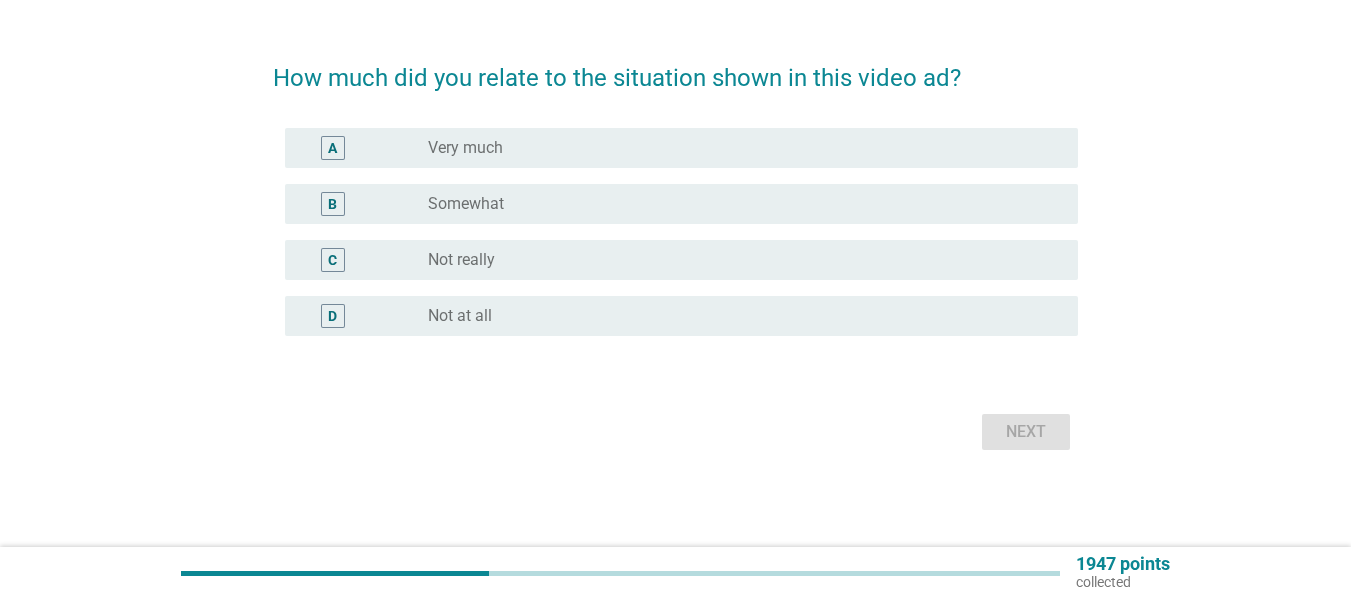 scroll, scrollTop: 0, scrollLeft: 0, axis: both 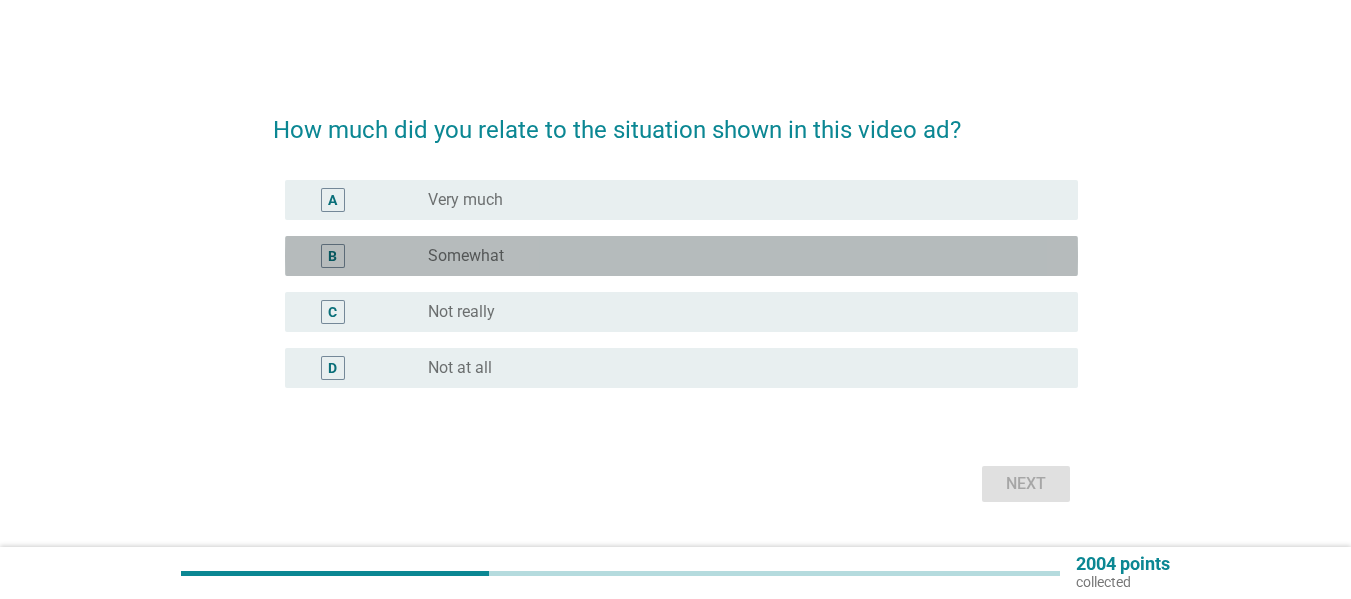 click on "Somewhat" at bounding box center [466, 256] 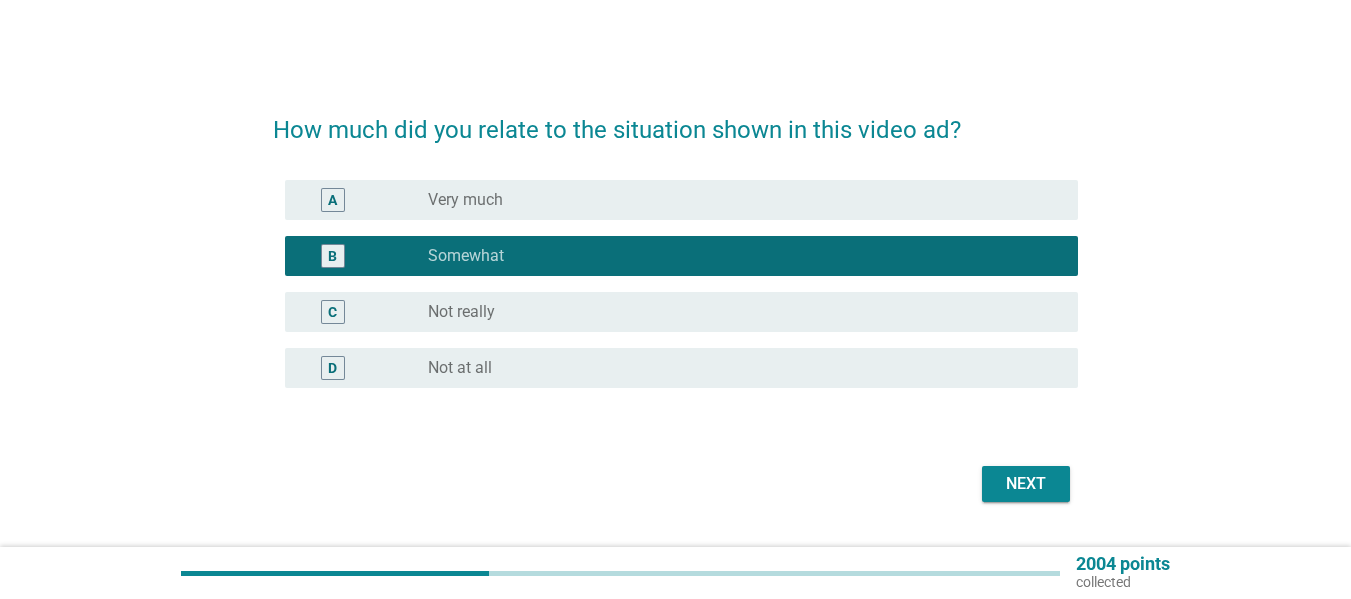 click on "Next" at bounding box center [1026, 484] 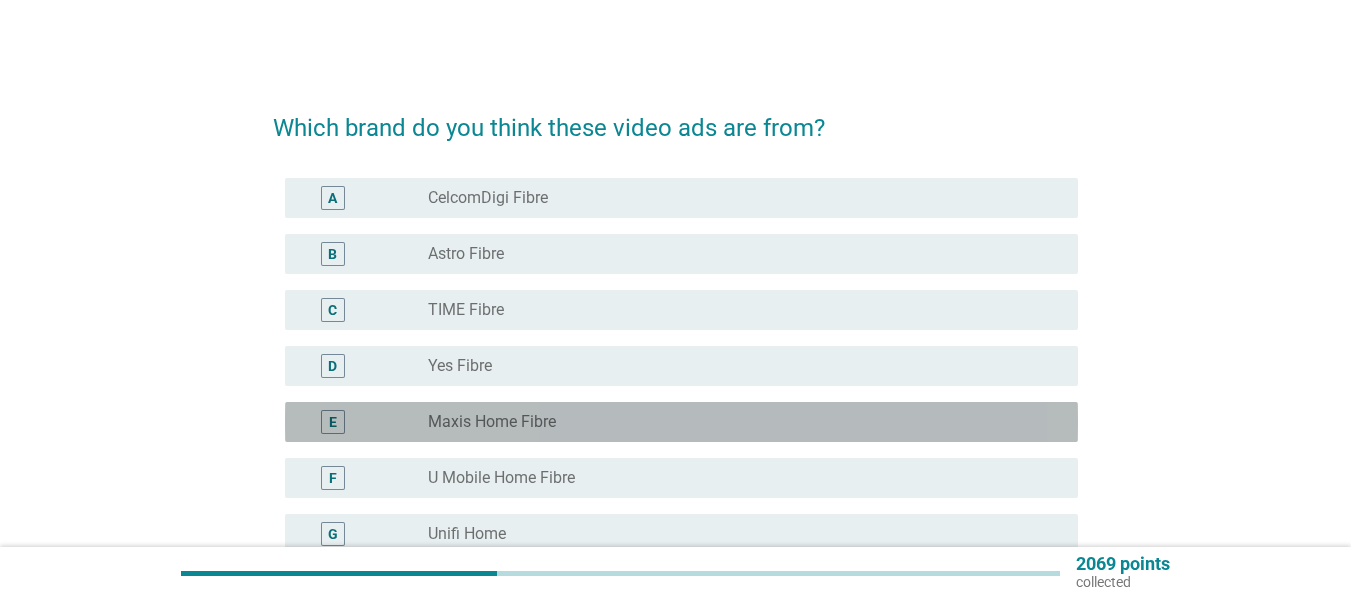 click on "radio_button_unchecked Maxis Home Fibre" at bounding box center (737, 422) 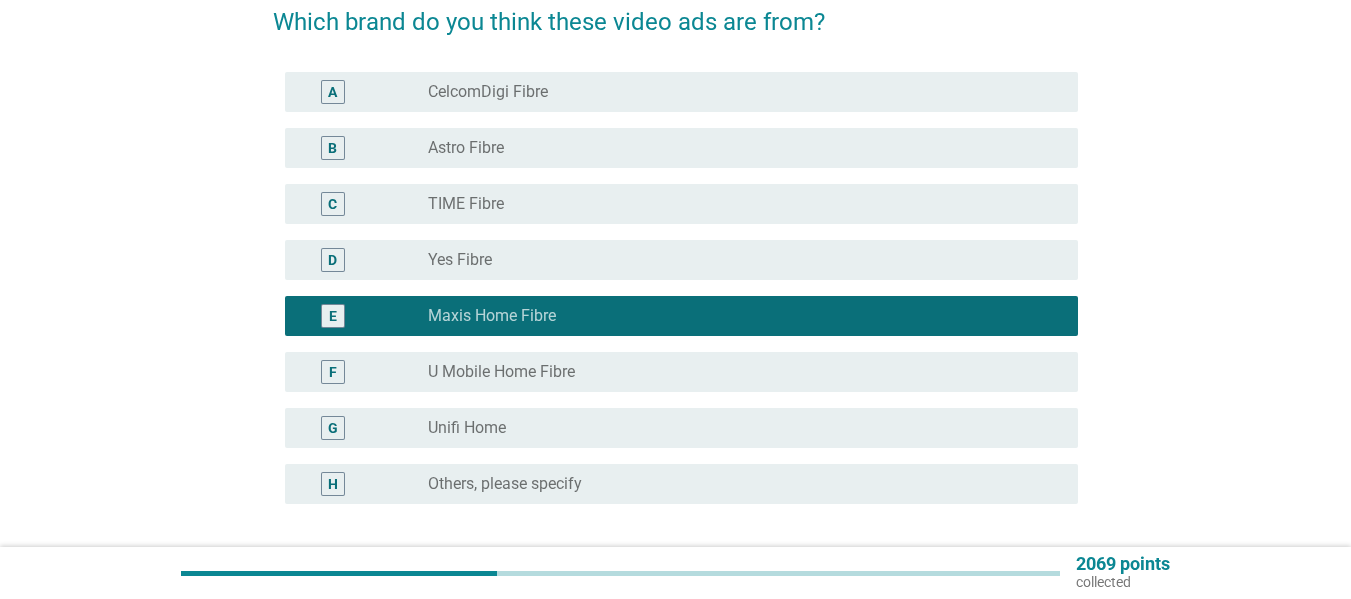 scroll, scrollTop: 273, scrollLeft: 0, axis: vertical 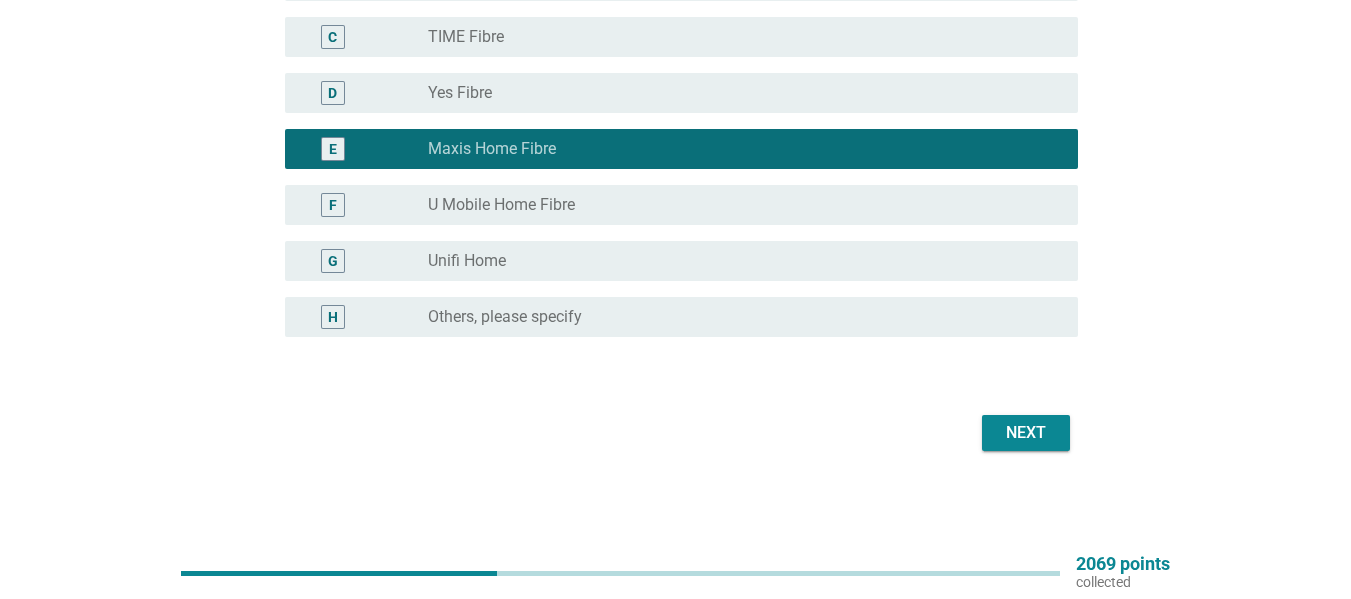 click on "Next" at bounding box center [1026, 433] 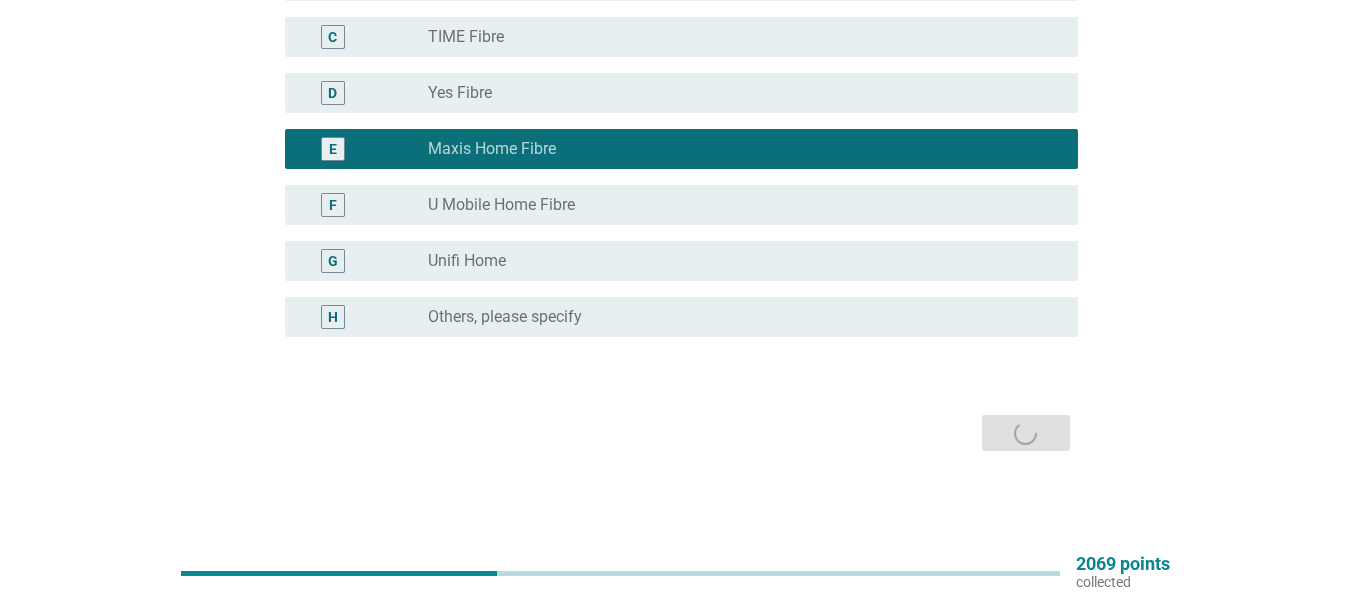 scroll, scrollTop: 0, scrollLeft: 0, axis: both 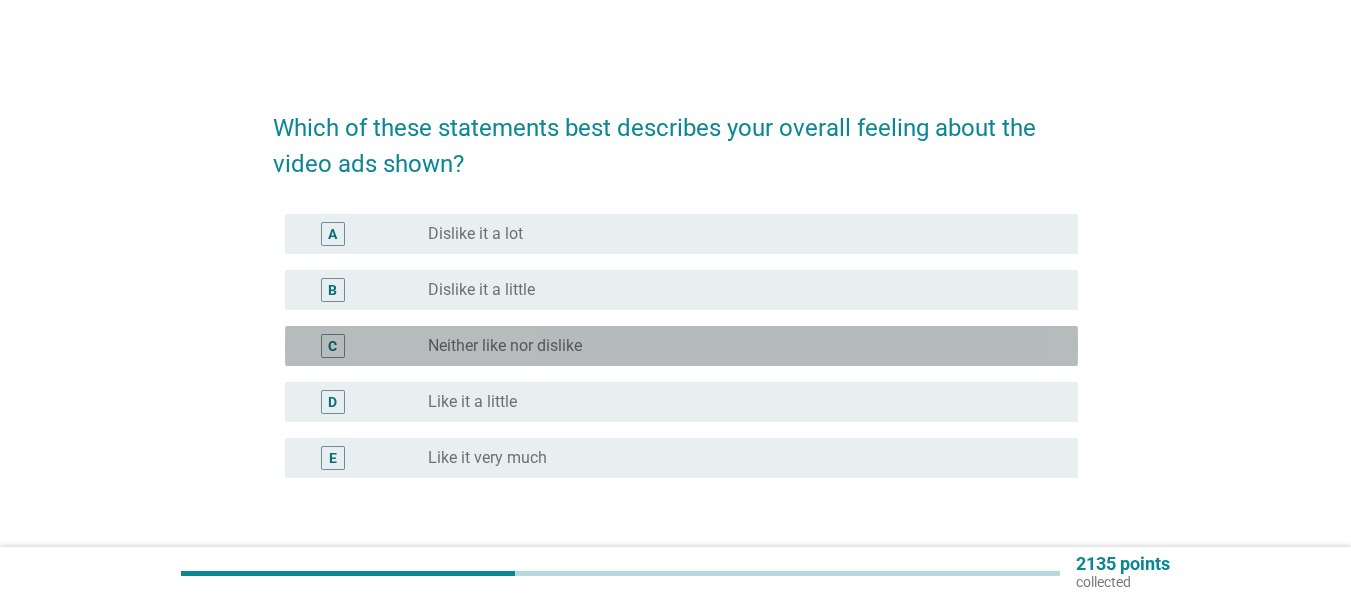 click on "Neither like nor dislike" at bounding box center (505, 346) 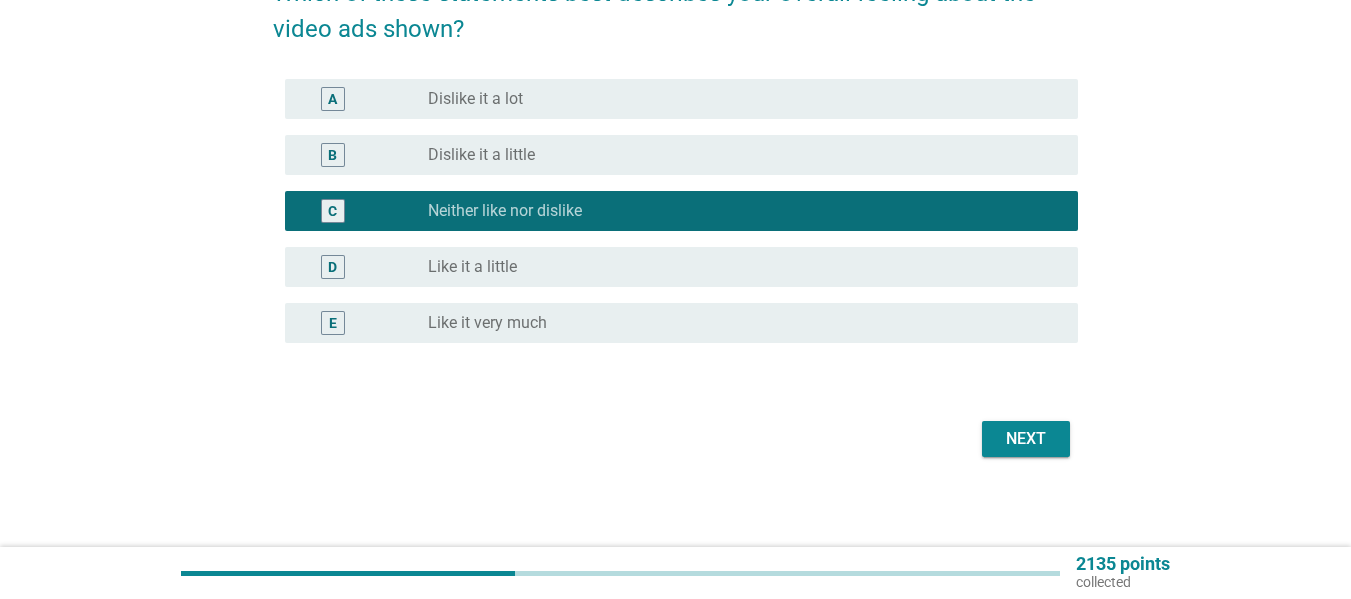scroll, scrollTop: 141, scrollLeft: 0, axis: vertical 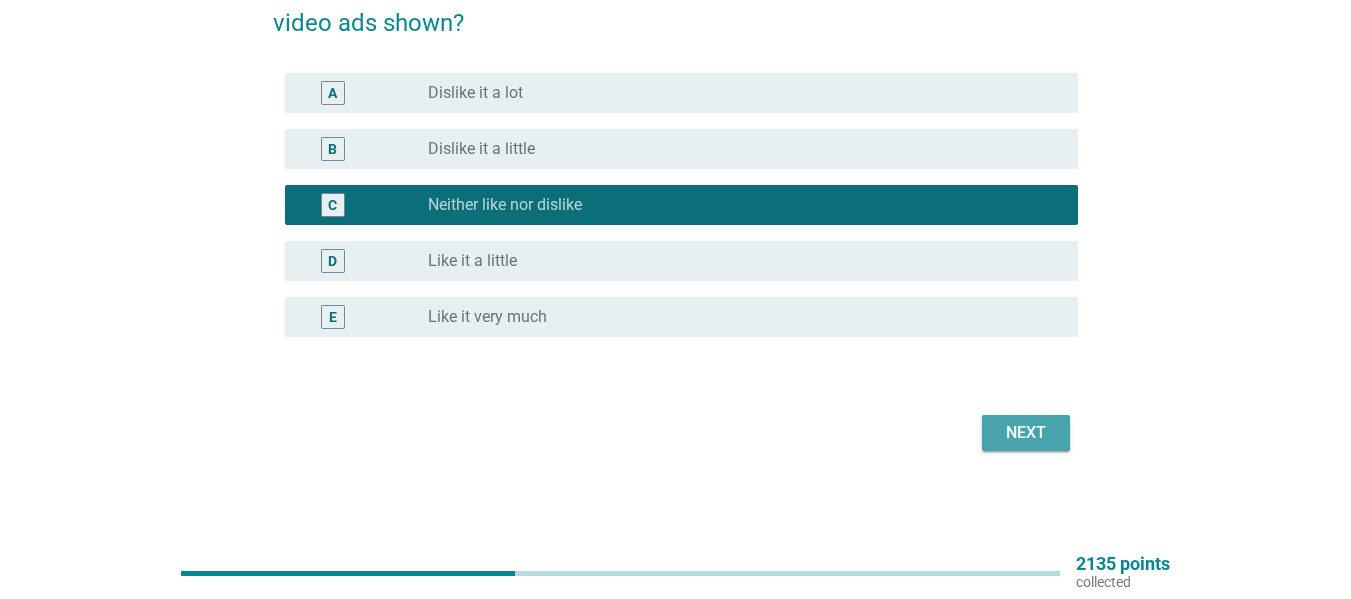 click on "Next" at bounding box center [1026, 433] 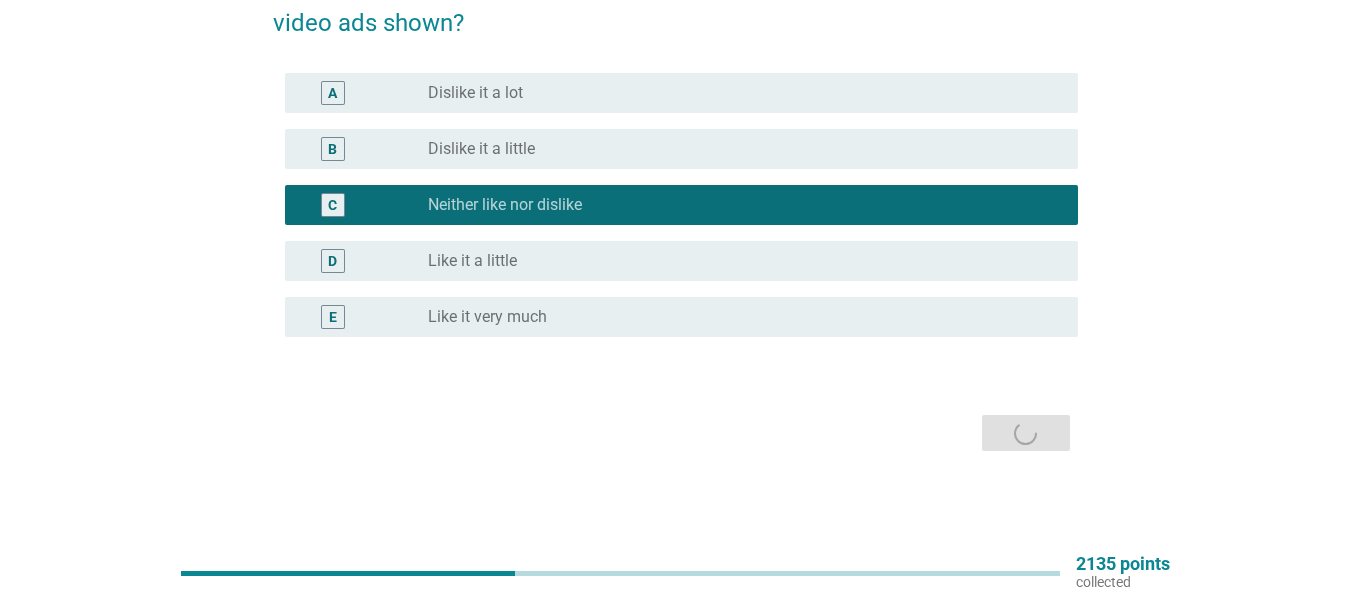 scroll, scrollTop: 0, scrollLeft: 0, axis: both 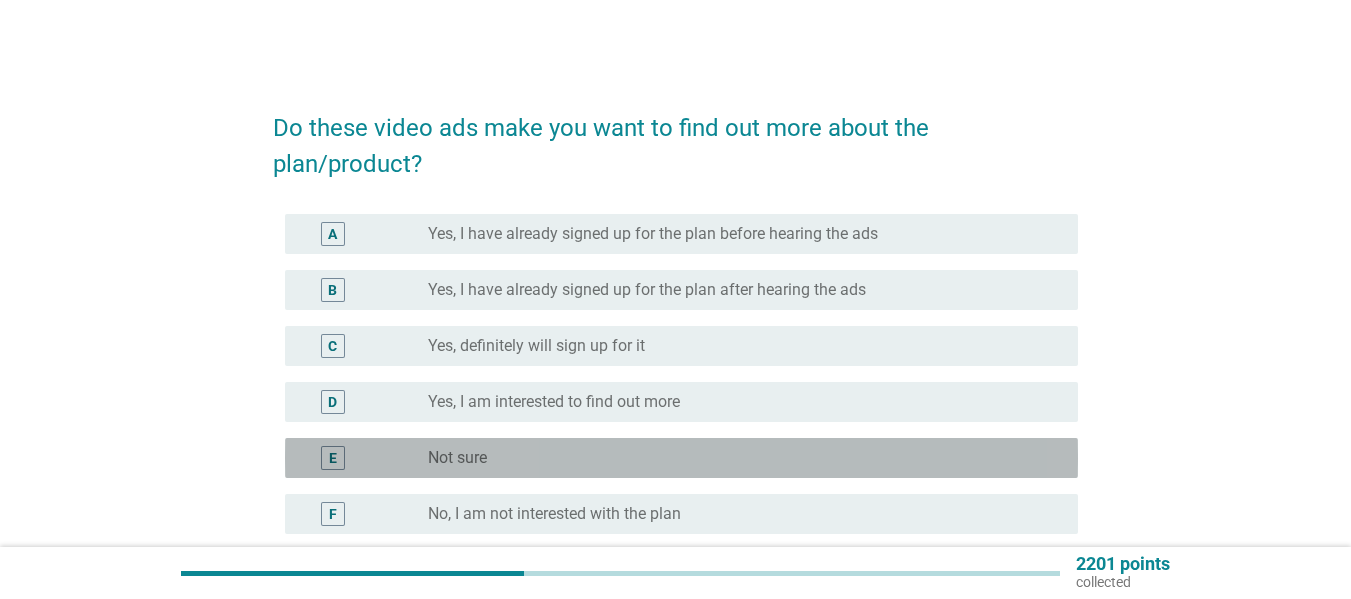 click on "radio_button_unchecked Not sure" at bounding box center (737, 458) 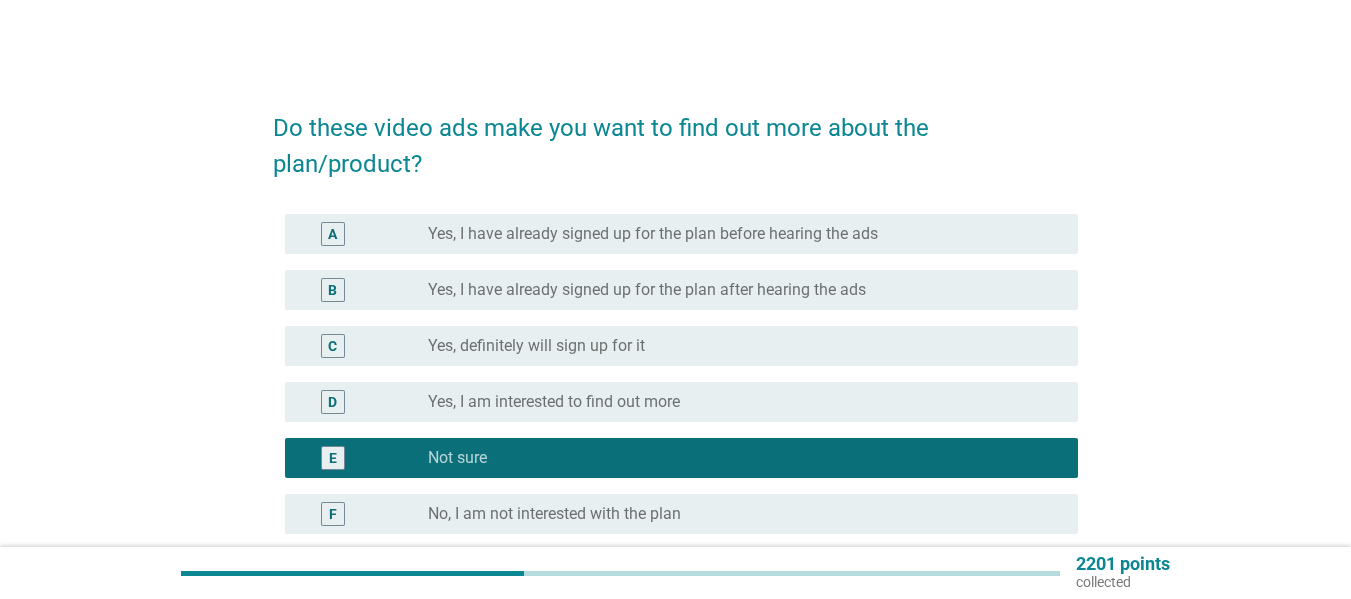 scroll, scrollTop: 197, scrollLeft: 0, axis: vertical 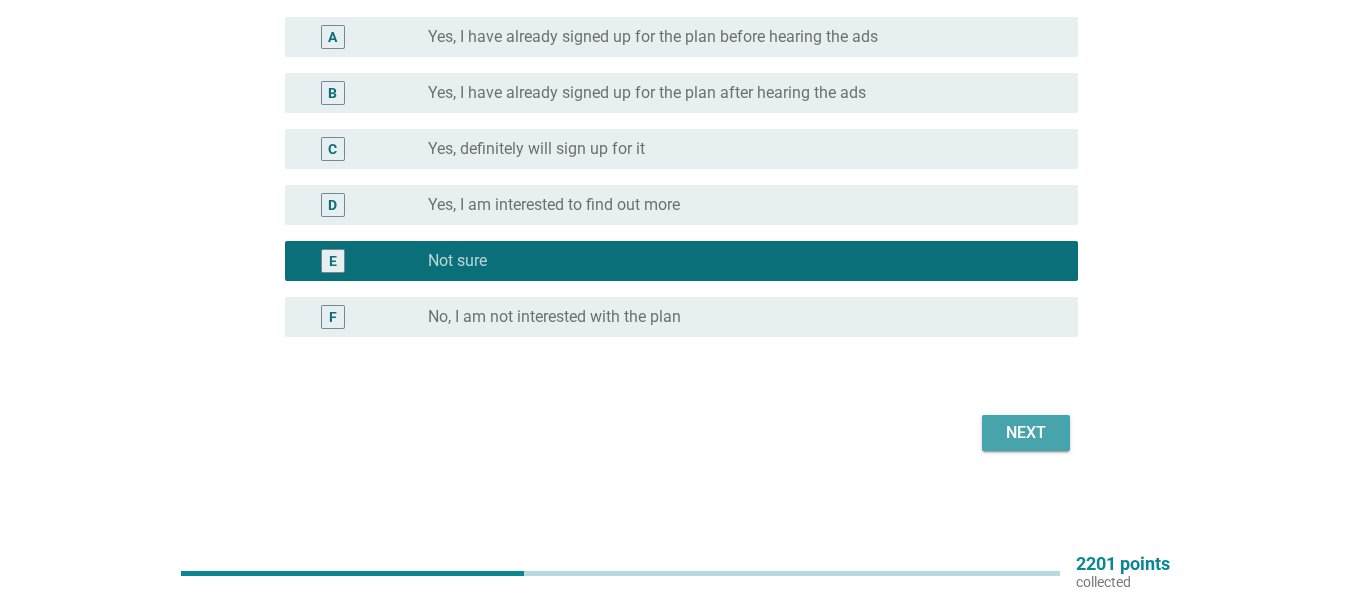 click on "Next" at bounding box center [1026, 433] 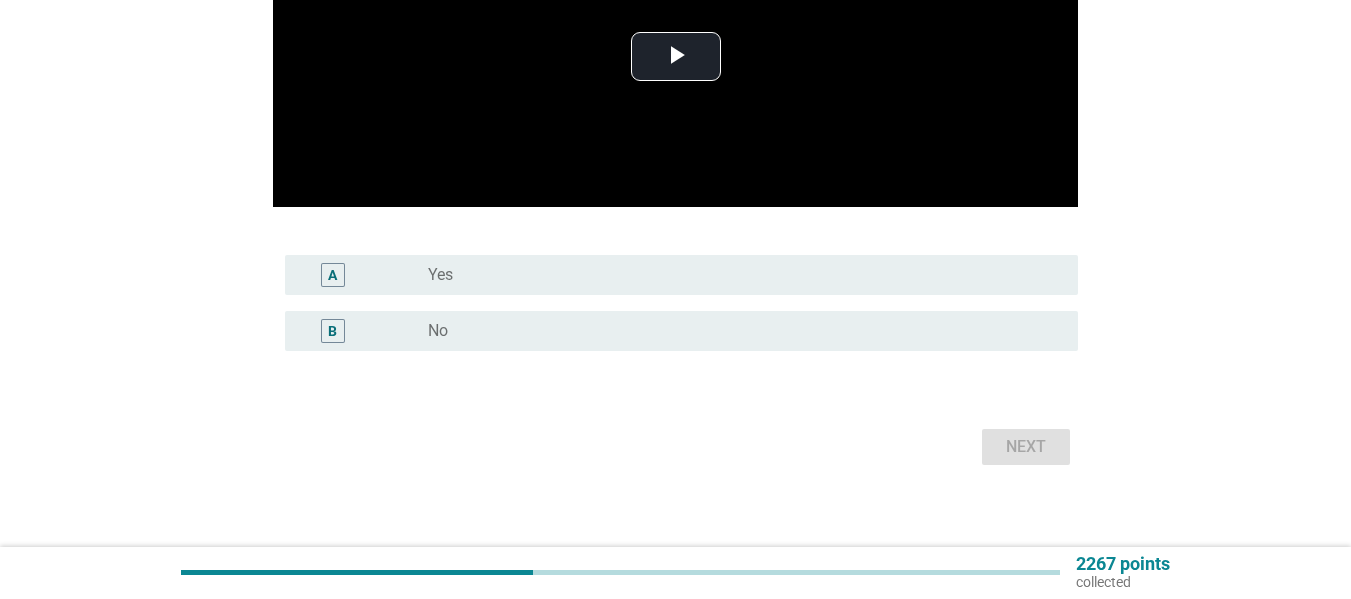 scroll, scrollTop: 269, scrollLeft: 0, axis: vertical 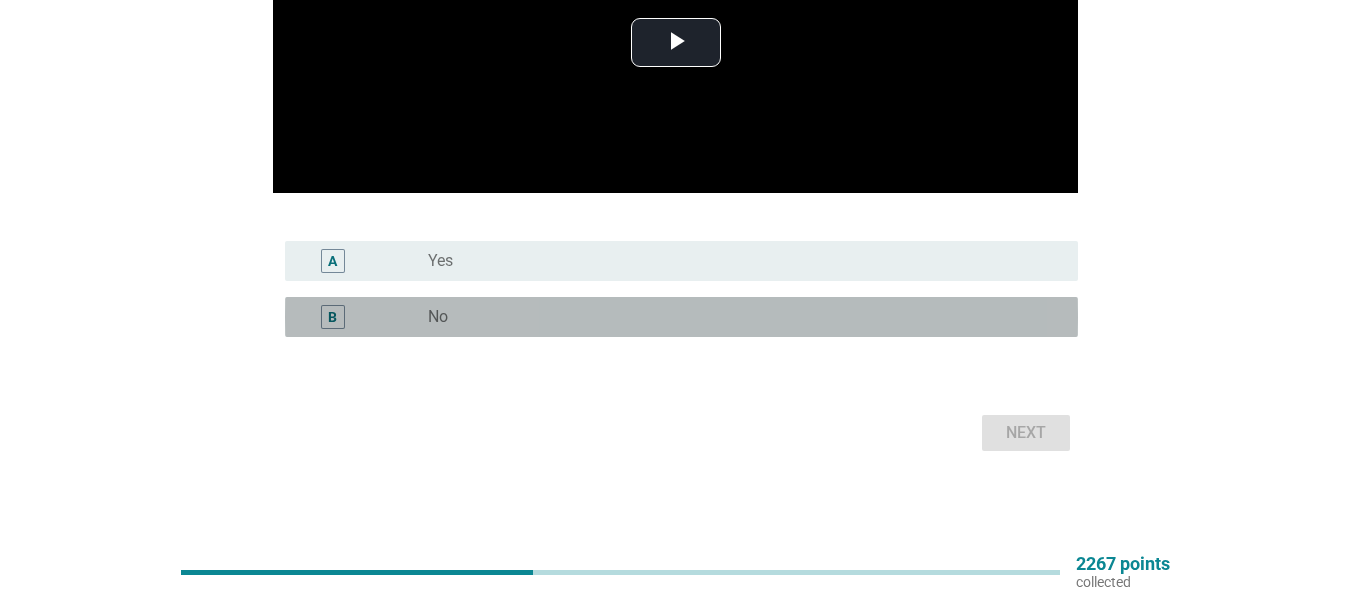 click on "radio_button_unchecked No" at bounding box center [737, 317] 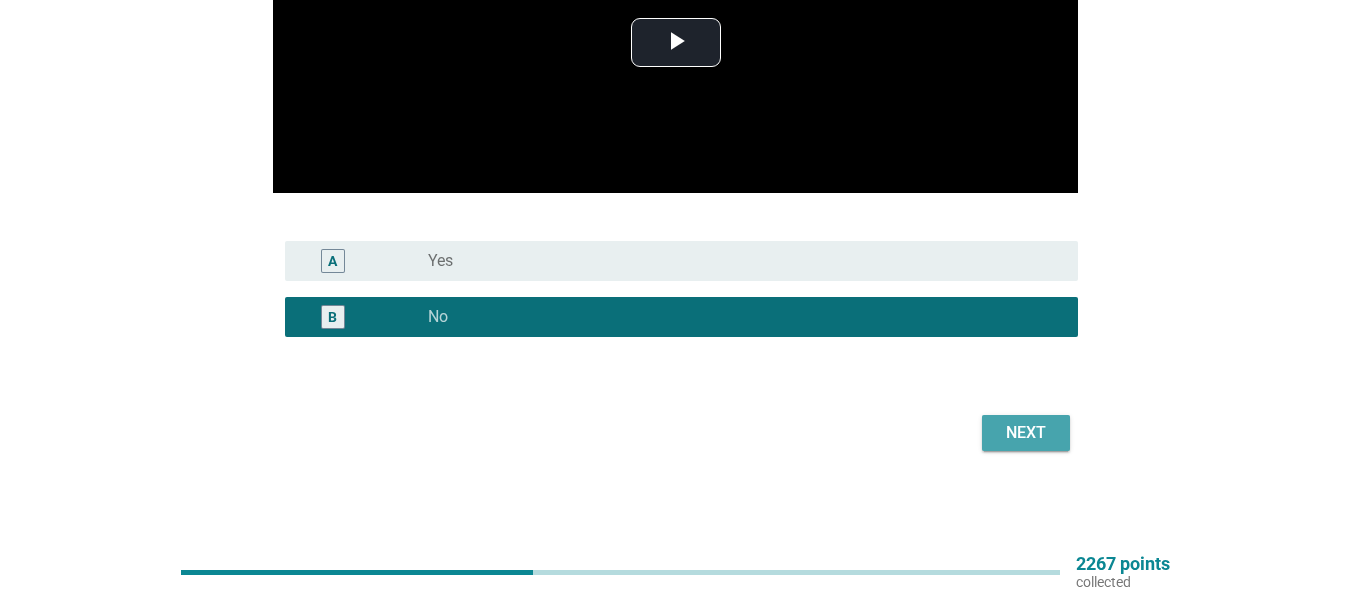 click on "Next" at bounding box center [1026, 433] 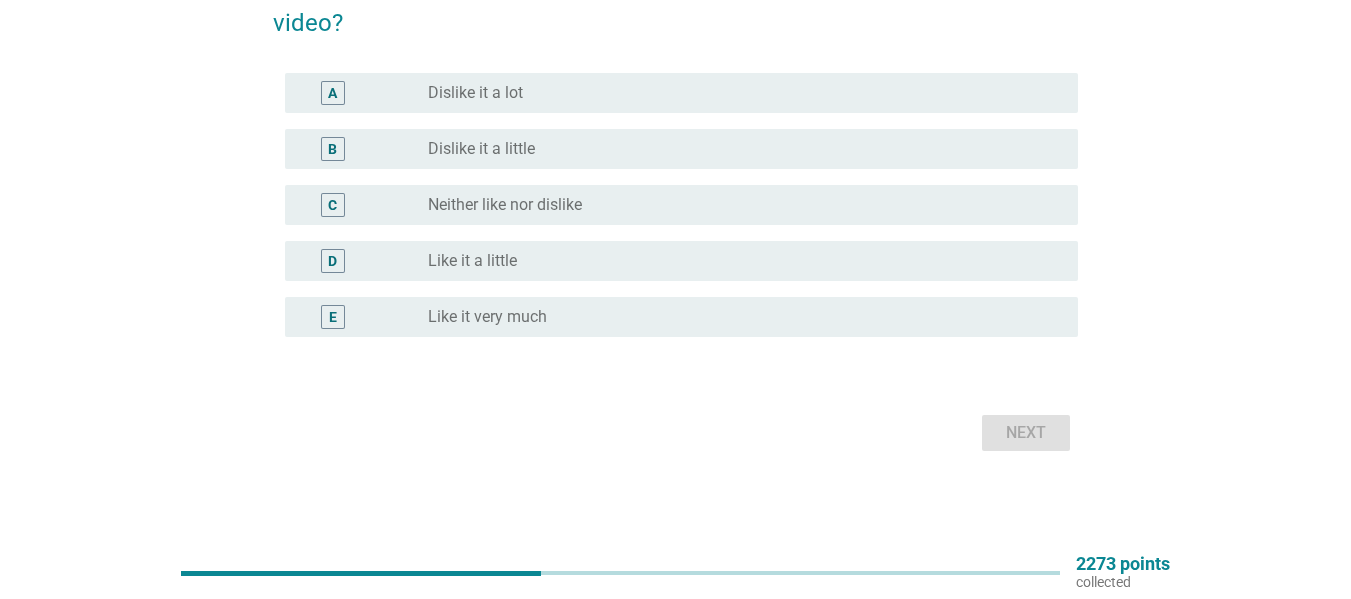 scroll, scrollTop: 0, scrollLeft: 0, axis: both 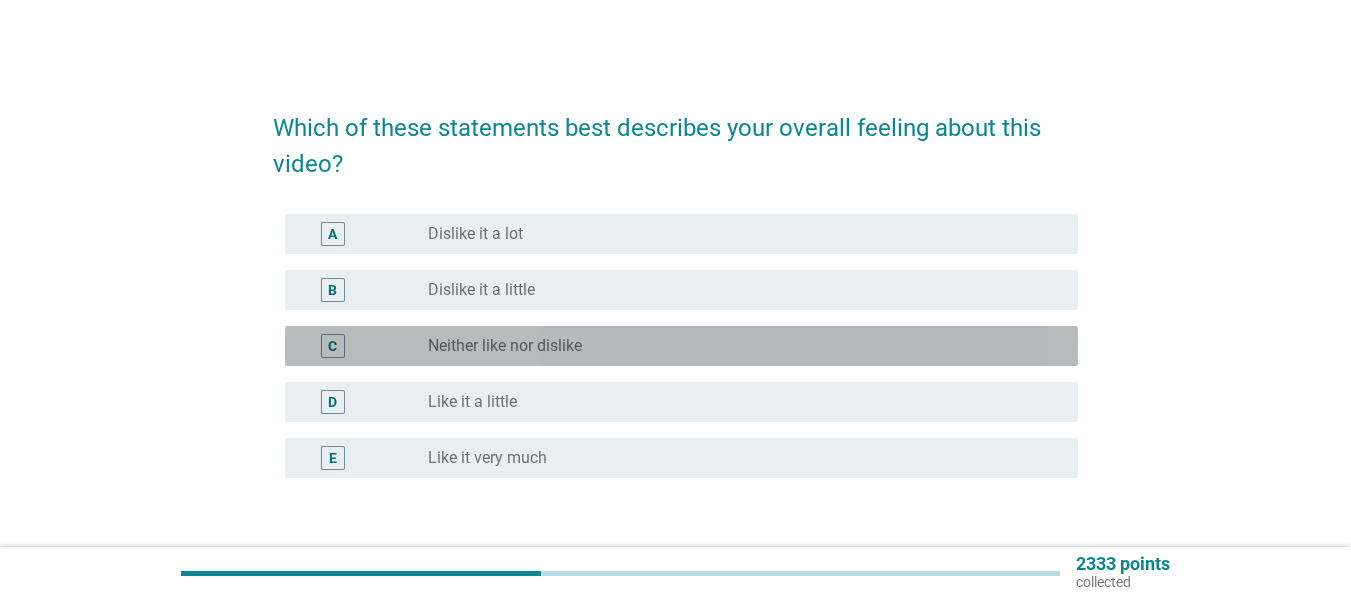 click on "Neither like nor dislike" at bounding box center (505, 346) 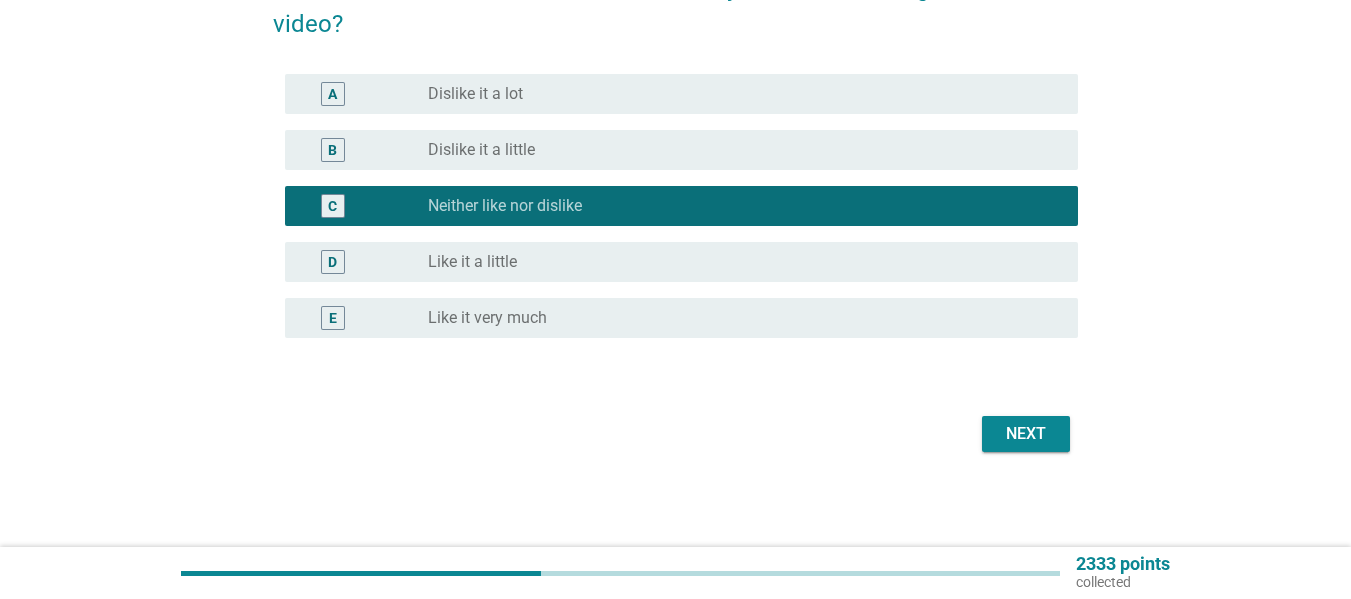 scroll, scrollTop: 141, scrollLeft: 0, axis: vertical 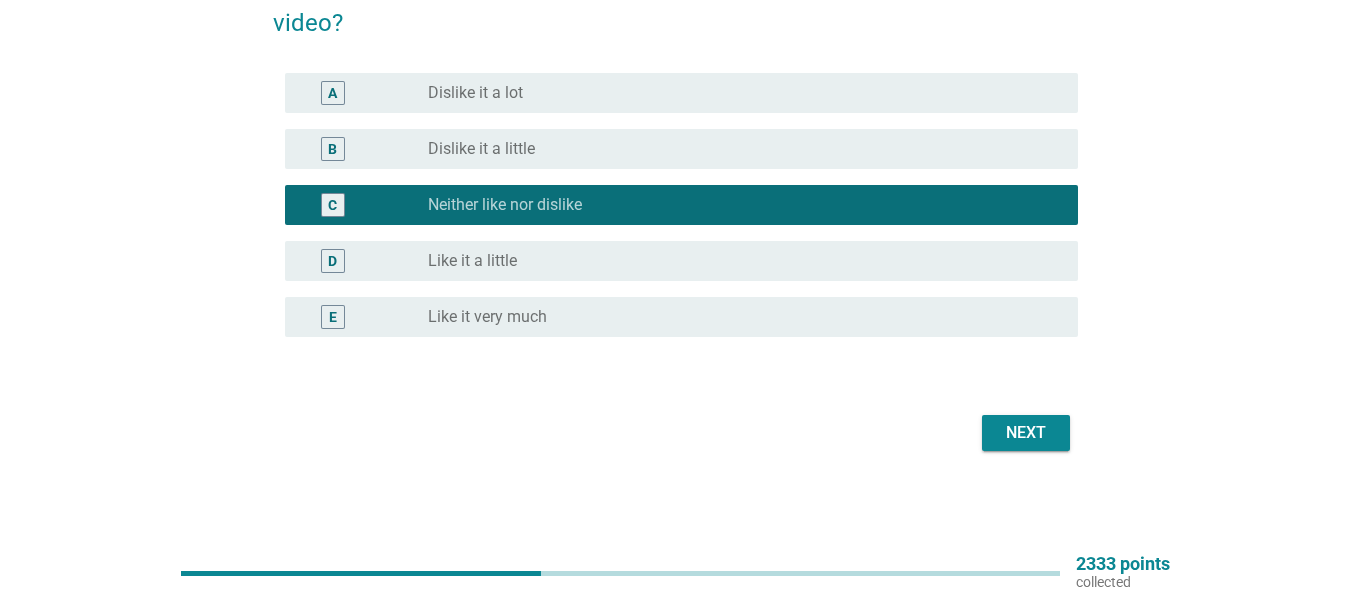 click on "Next" at bounding box center [1026, 433] 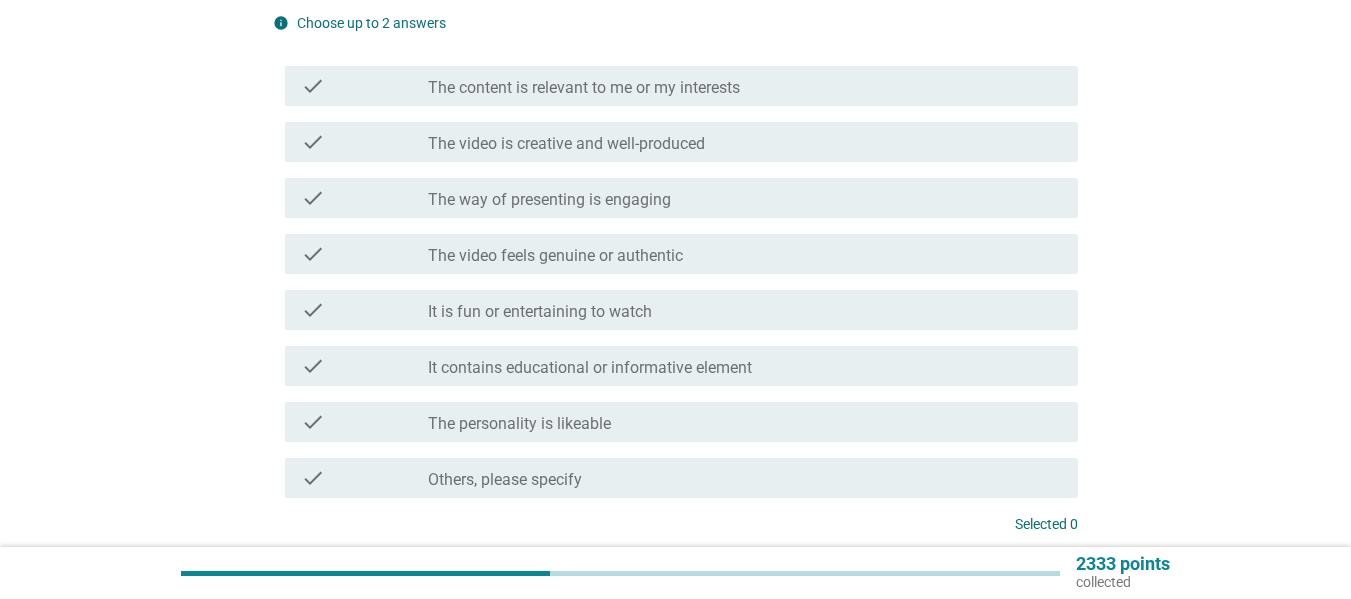 scroll, scrollTop: 0, scrollLeft: 0, axis: both 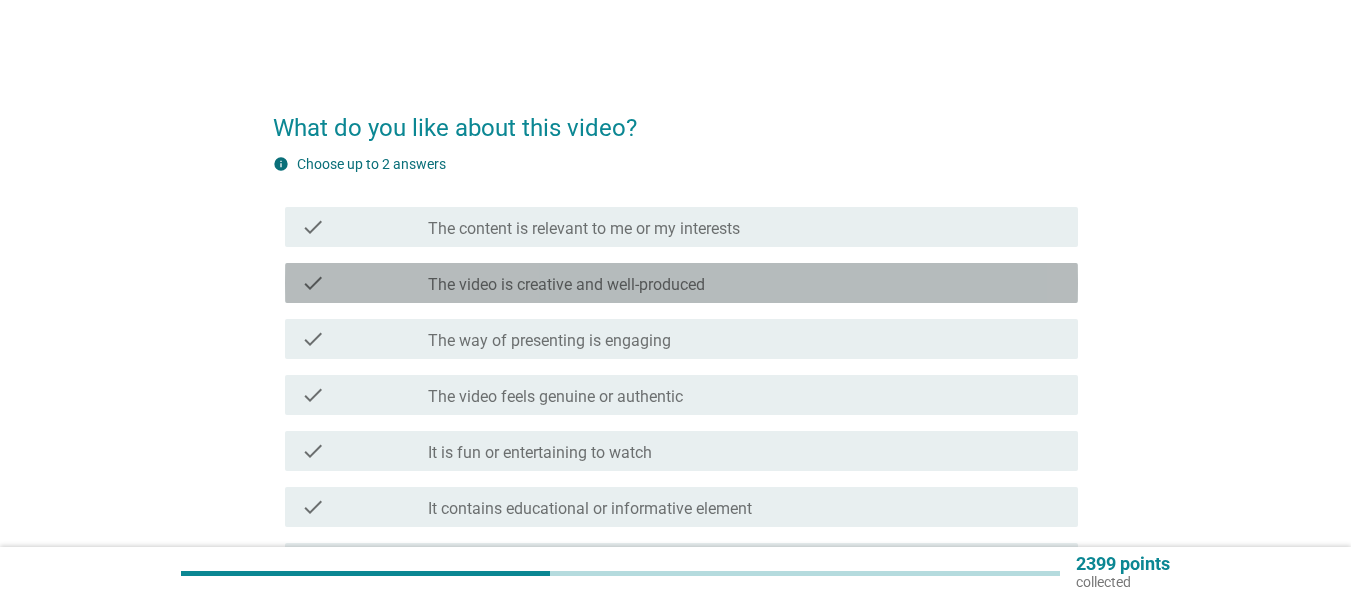 click on "The video is creative and well-produced" at bounding box center [566, 285] 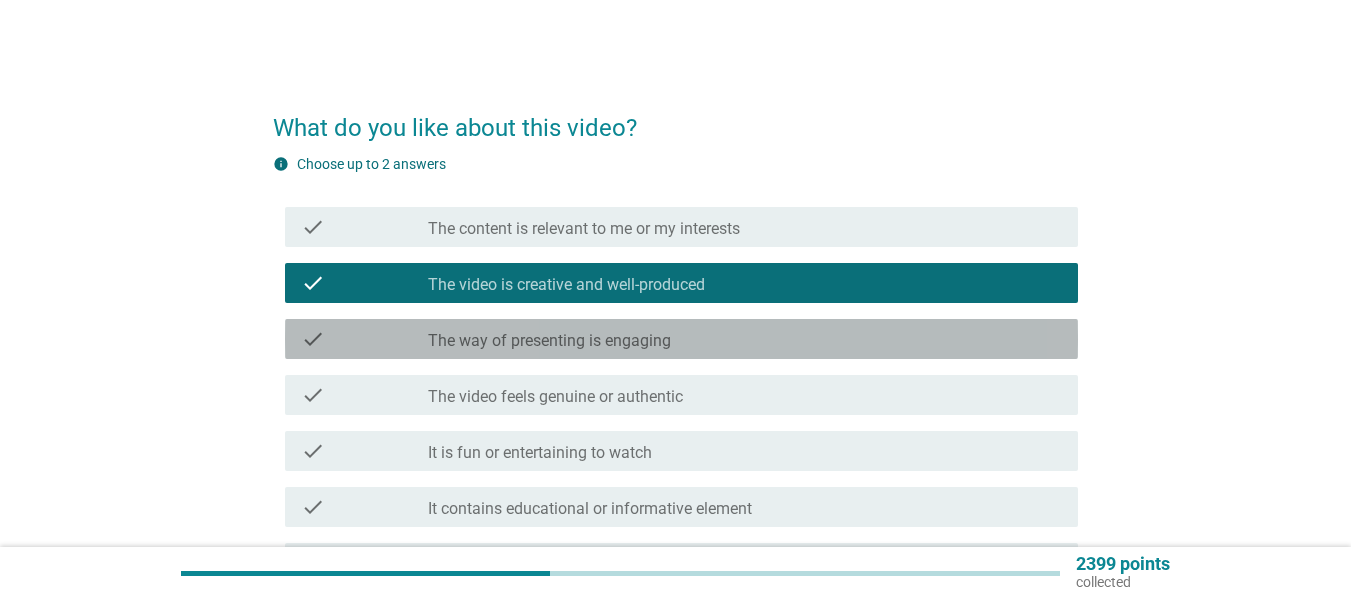 click on "The way of presenting is engaging" at bounding box center (549, 341) 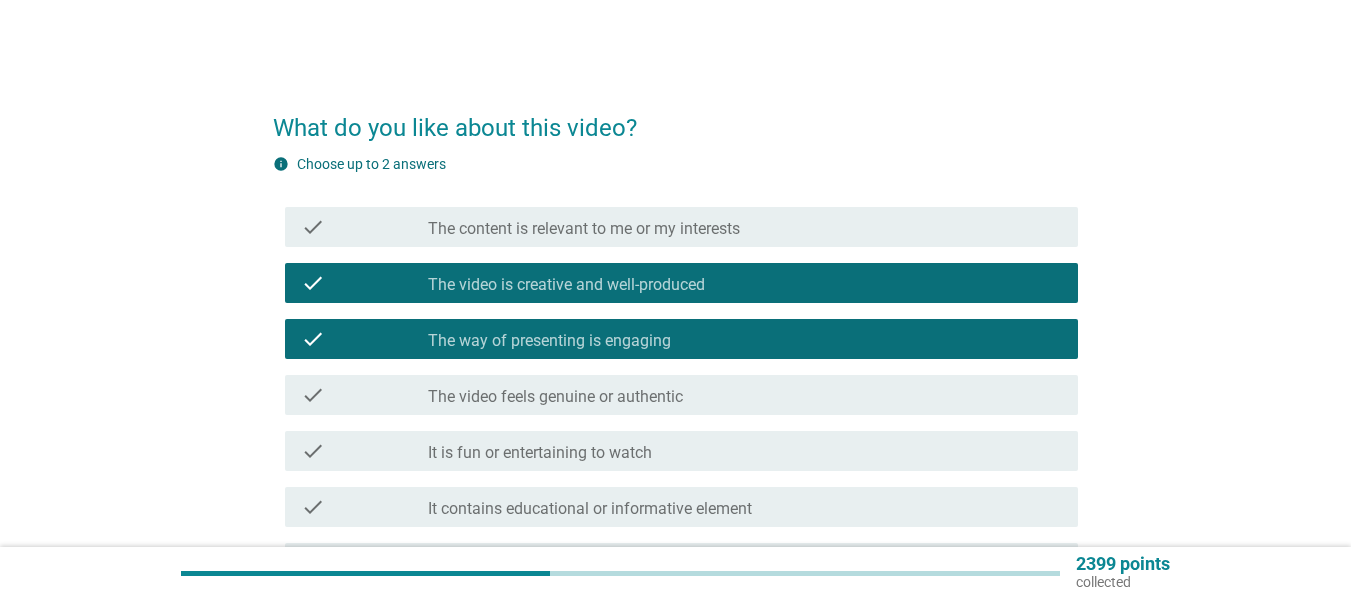 scroll, scrollTop: 307, scrollLeft: 0, axis: vertical 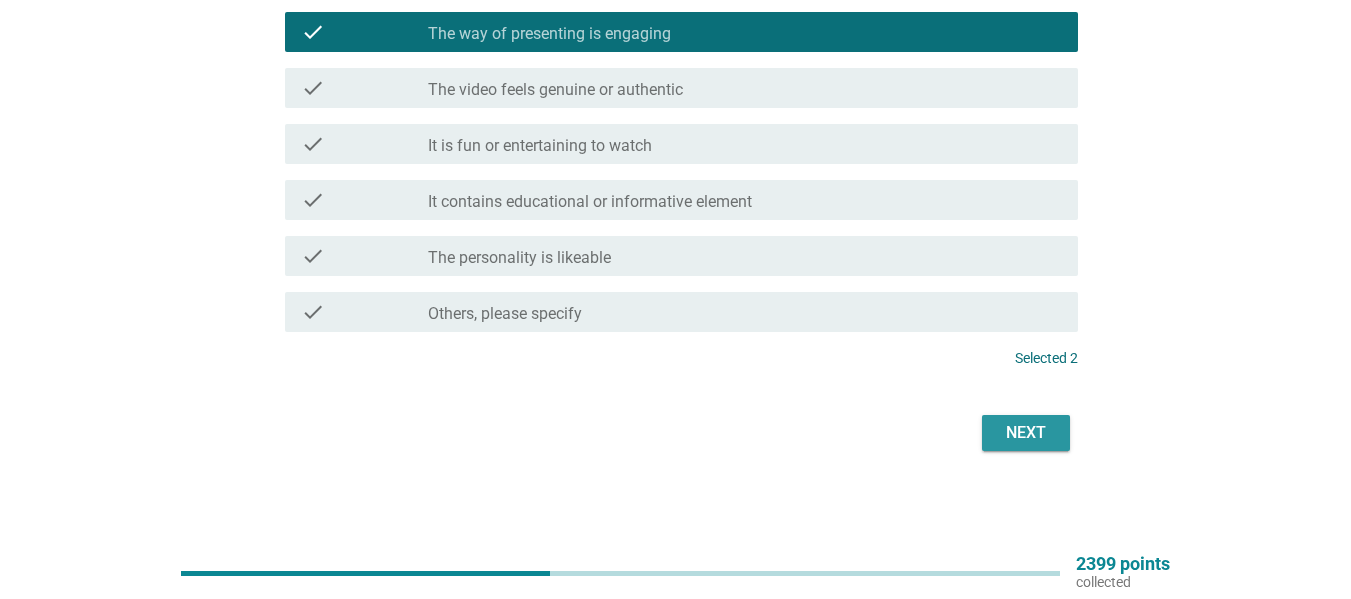 click on "Next" at bounding box center [1026, 433] 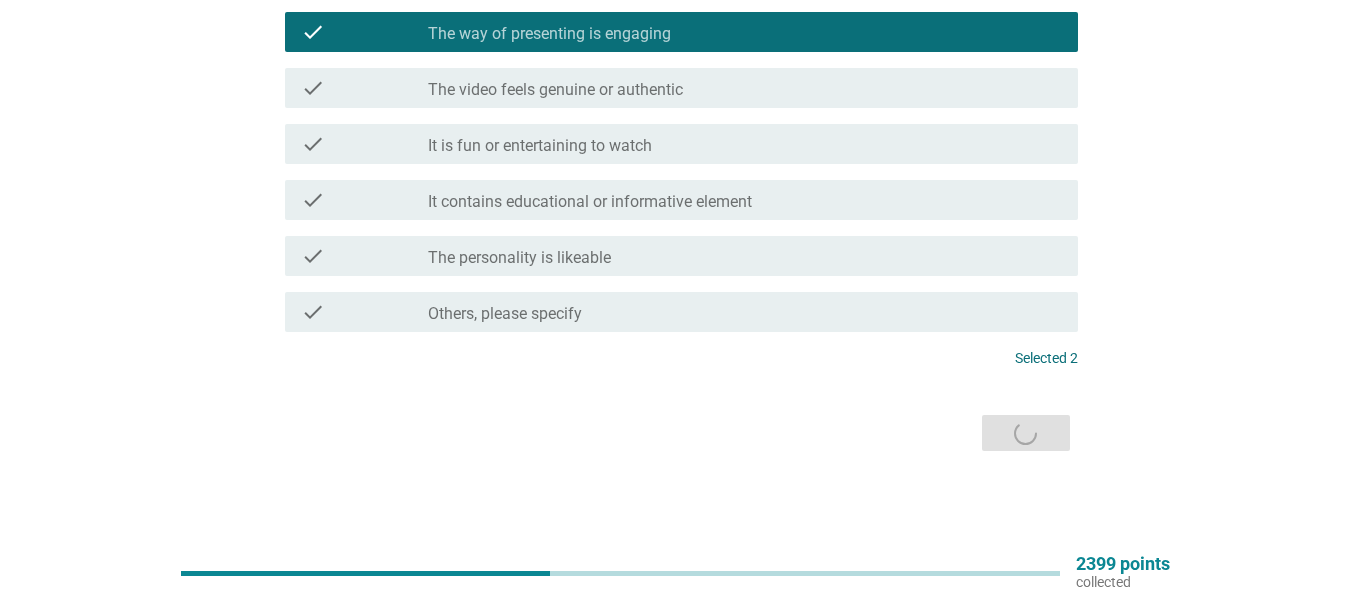 scroll, scrollTop: 0, scrollLeft: 0, axis: both 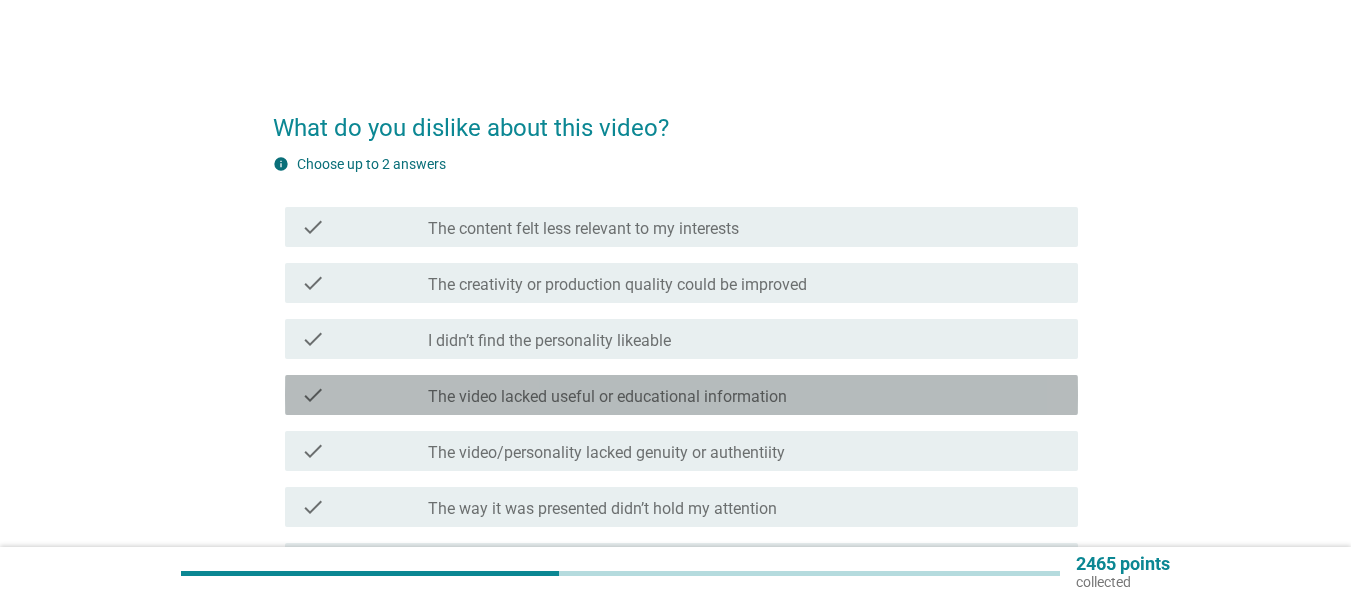 click on "The video lacked useful or educational information" at bounding box center [607, 397] 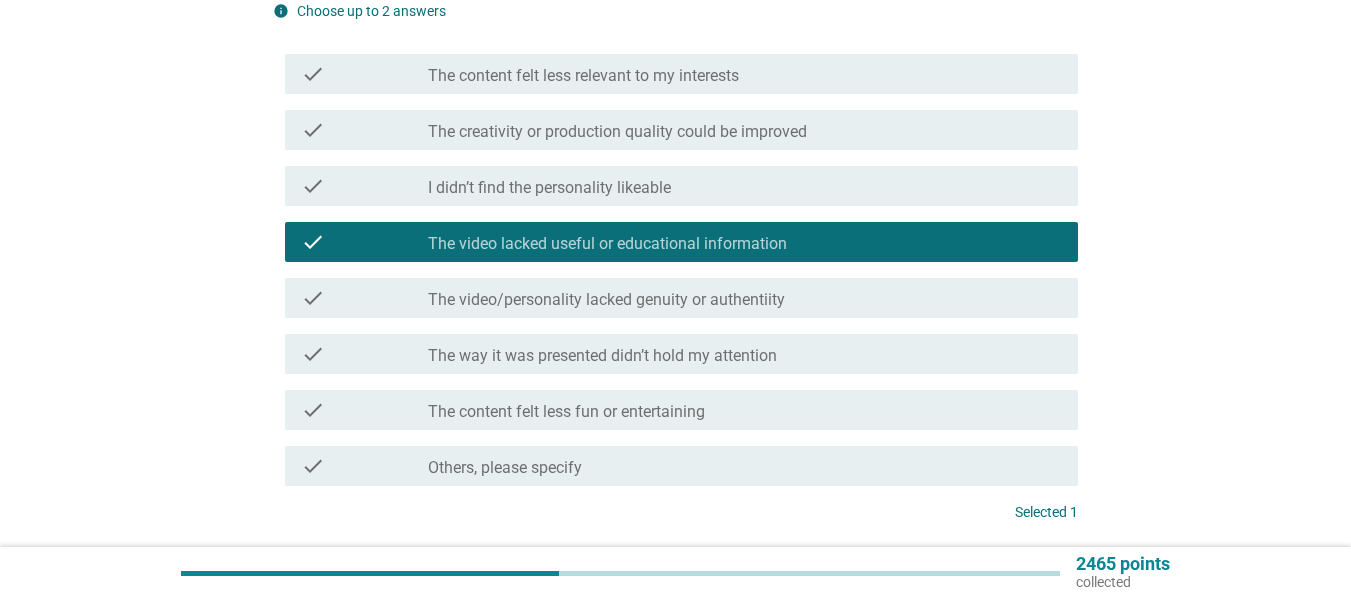 scroll, scrollTop: 300, scrollLeft: 0, axis: vertical 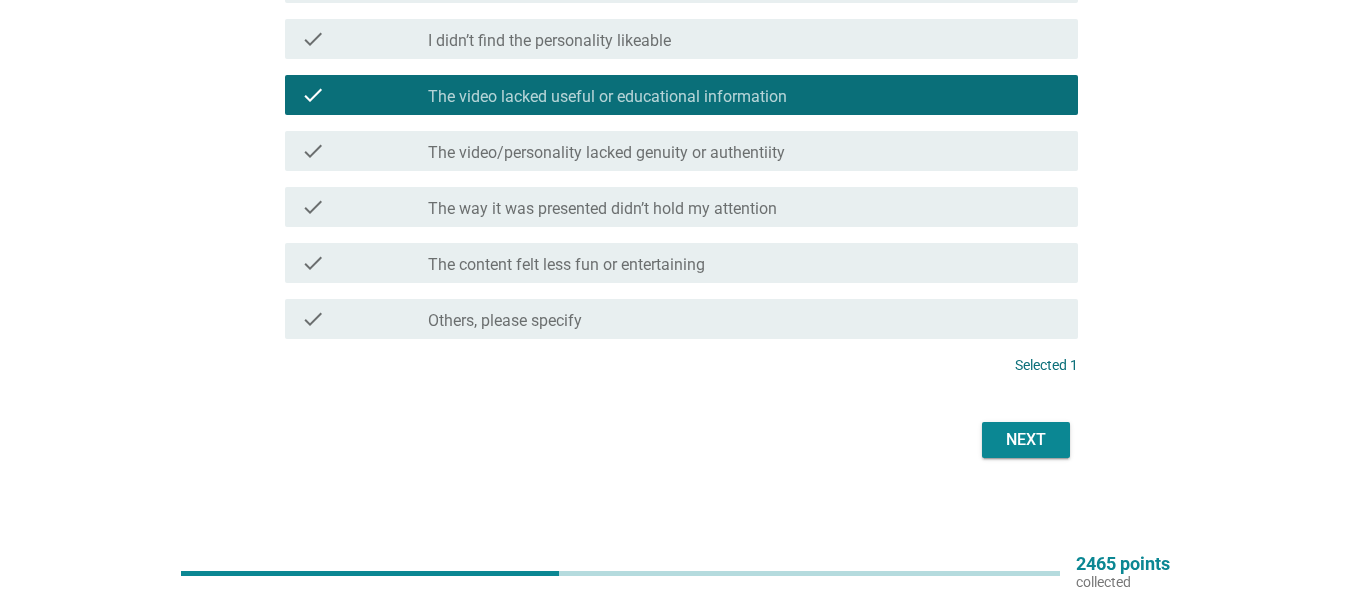 click on "Next" at bounding box center (1026, 440) 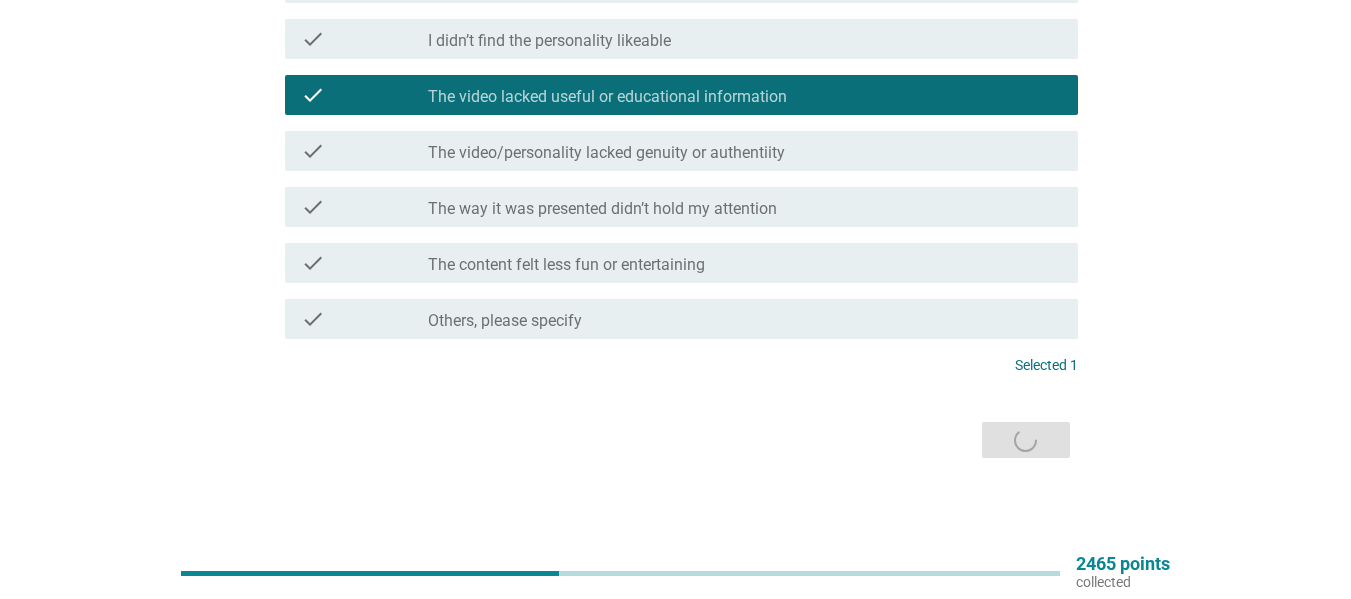 scroll, scrollTop: 0, scrollLeft: 0, axis: both 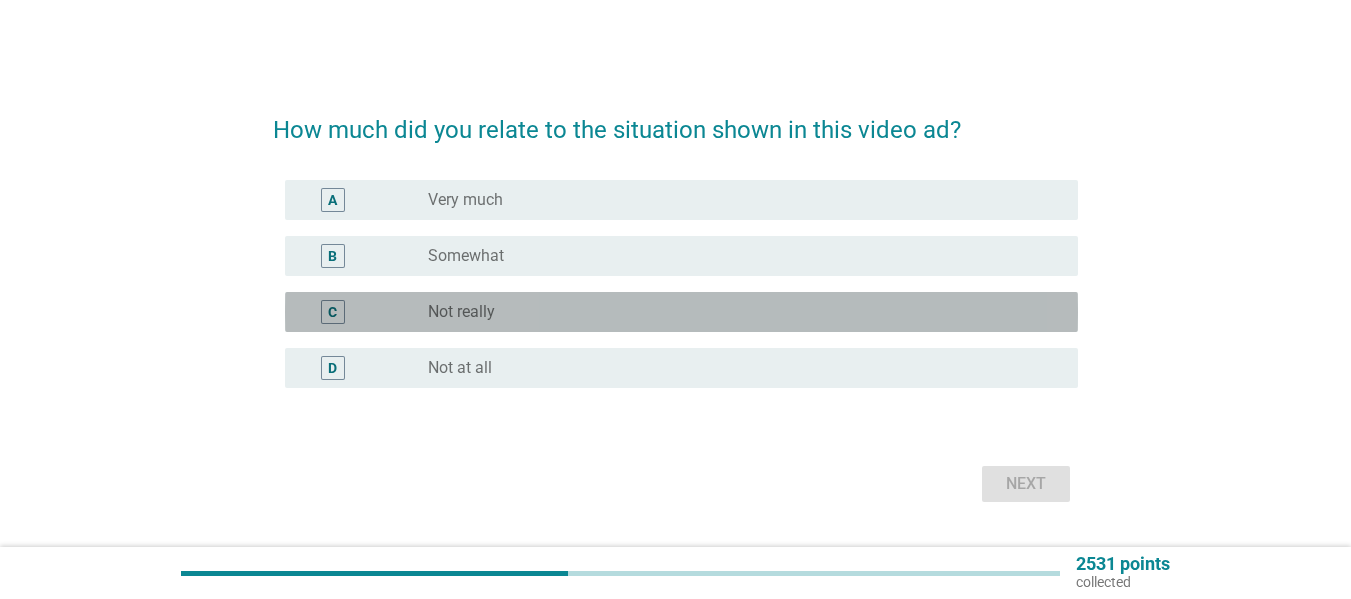 click on "radio_button_unchecked Not really" at bounding box center (737, 312) 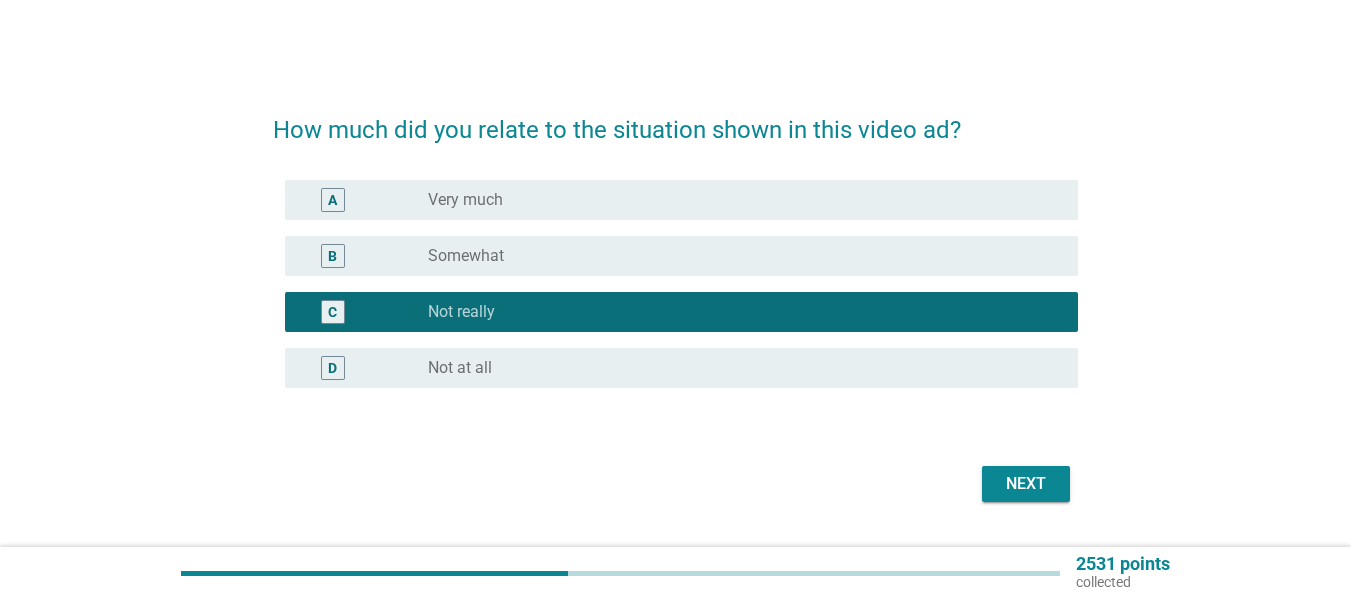 click on "Next" at bounding box center [1026, 484] 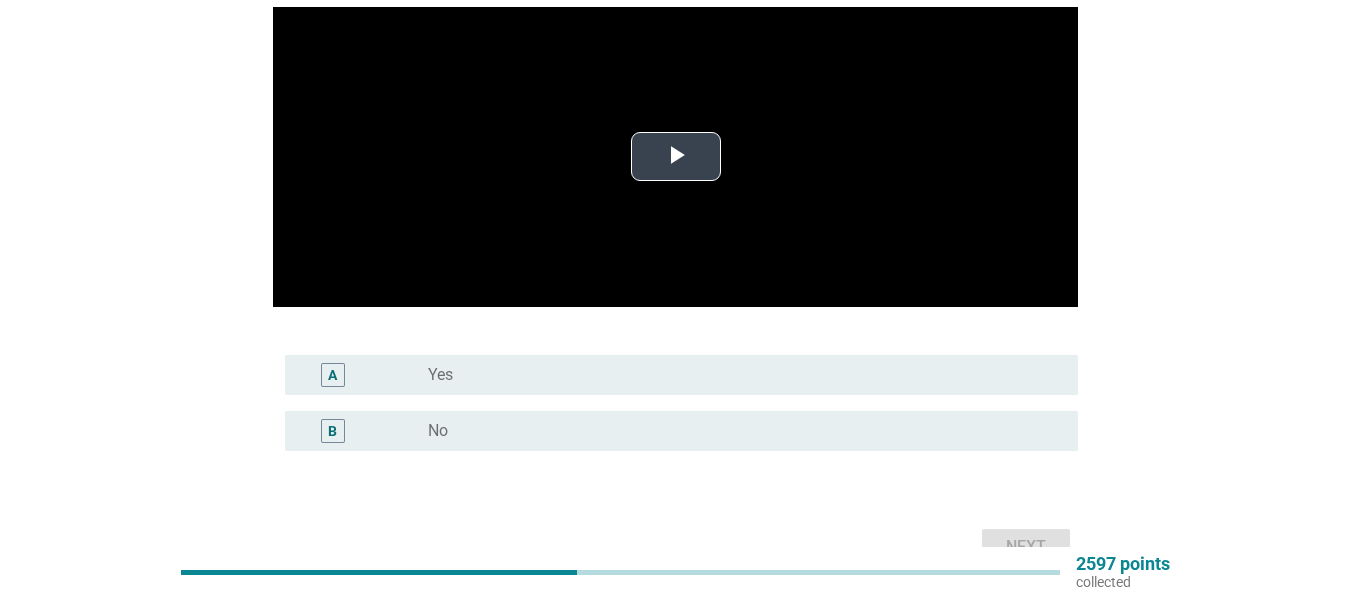 scroll, scrollTop: 169, scrollLeft: 0, axis: vertical 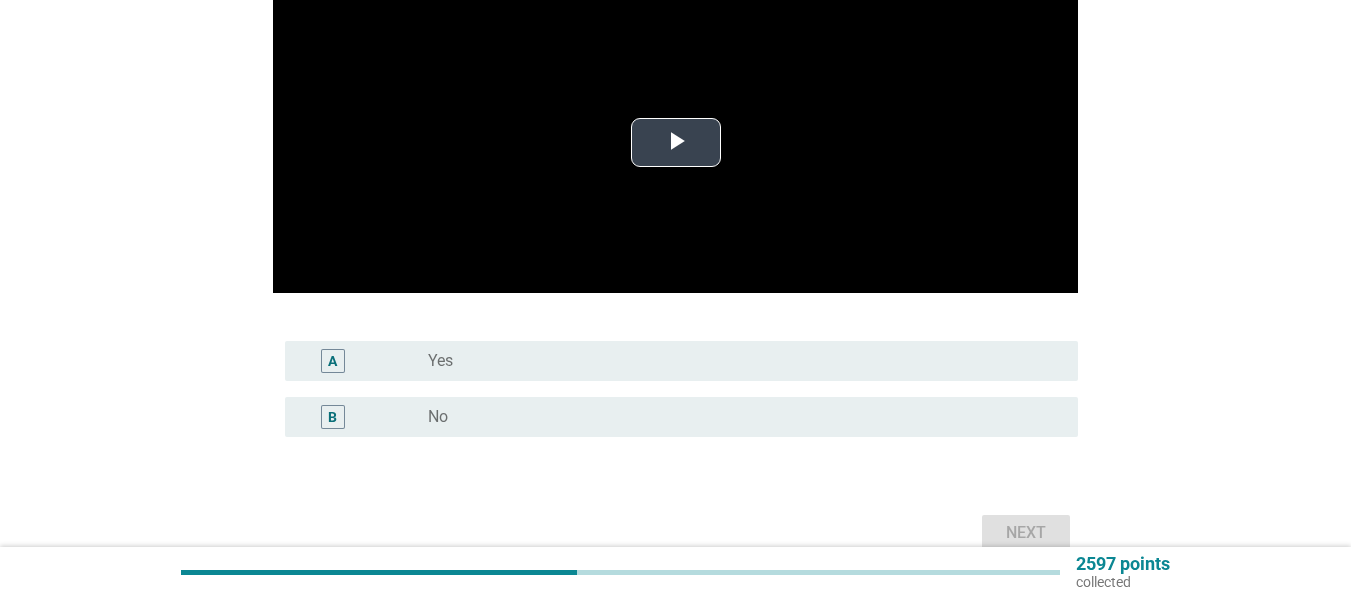 click at bounding box center [676, 143] 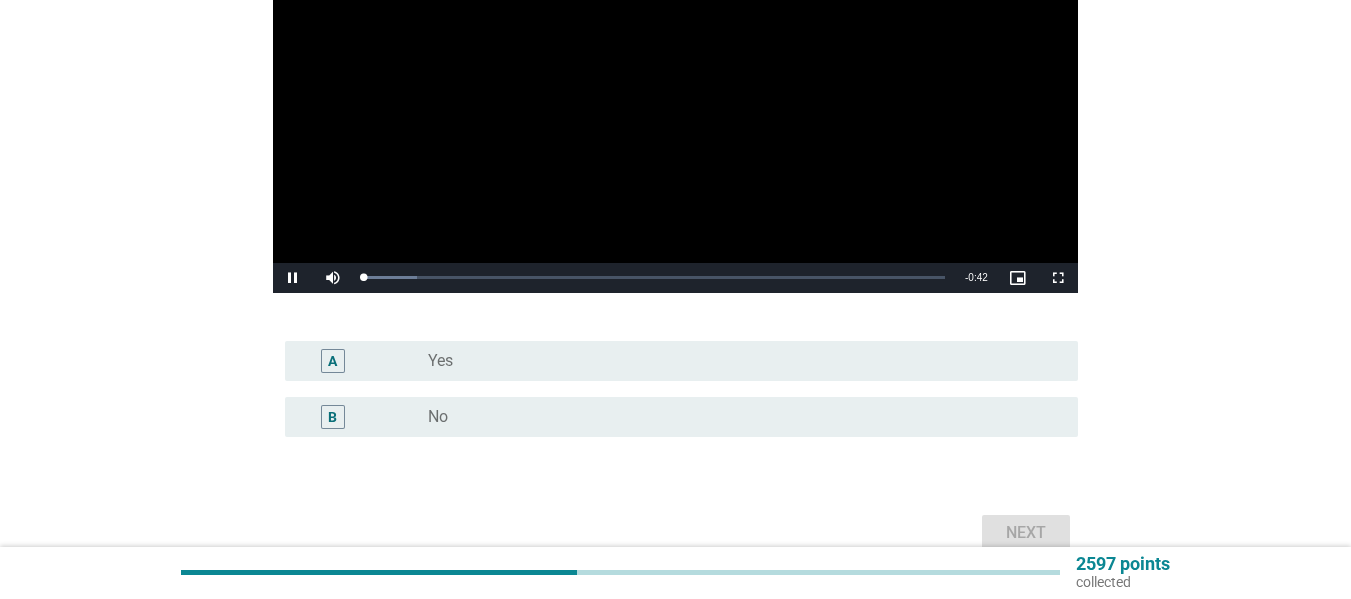 scroll, scrollTop: 162, scrollLeft: 0, axis: vertical 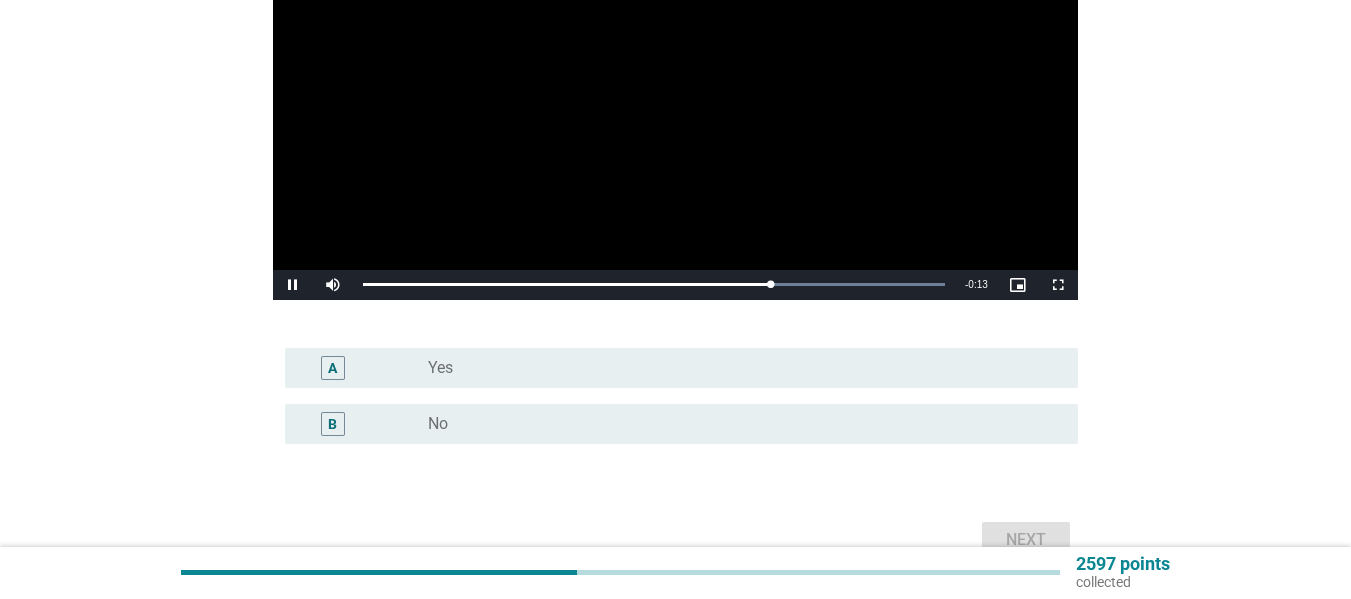 click on "radio_button_unchecked No" at bounding box center [737, 424] 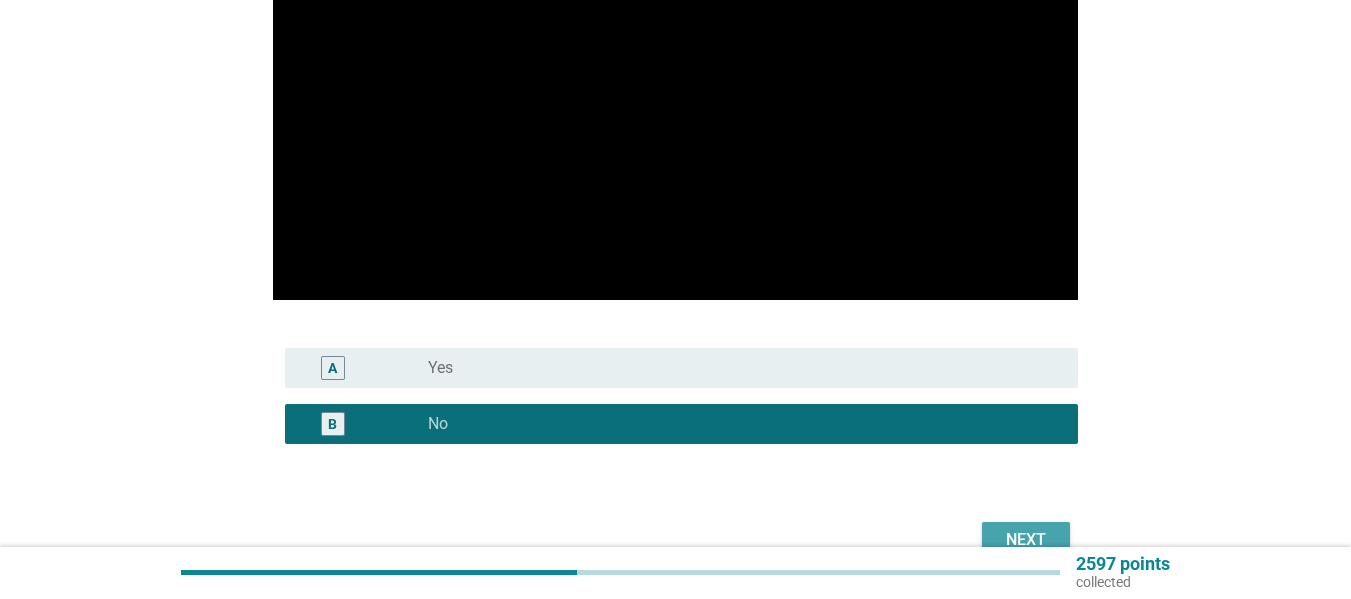 click on "Next" at bounding box center [1026, 540] 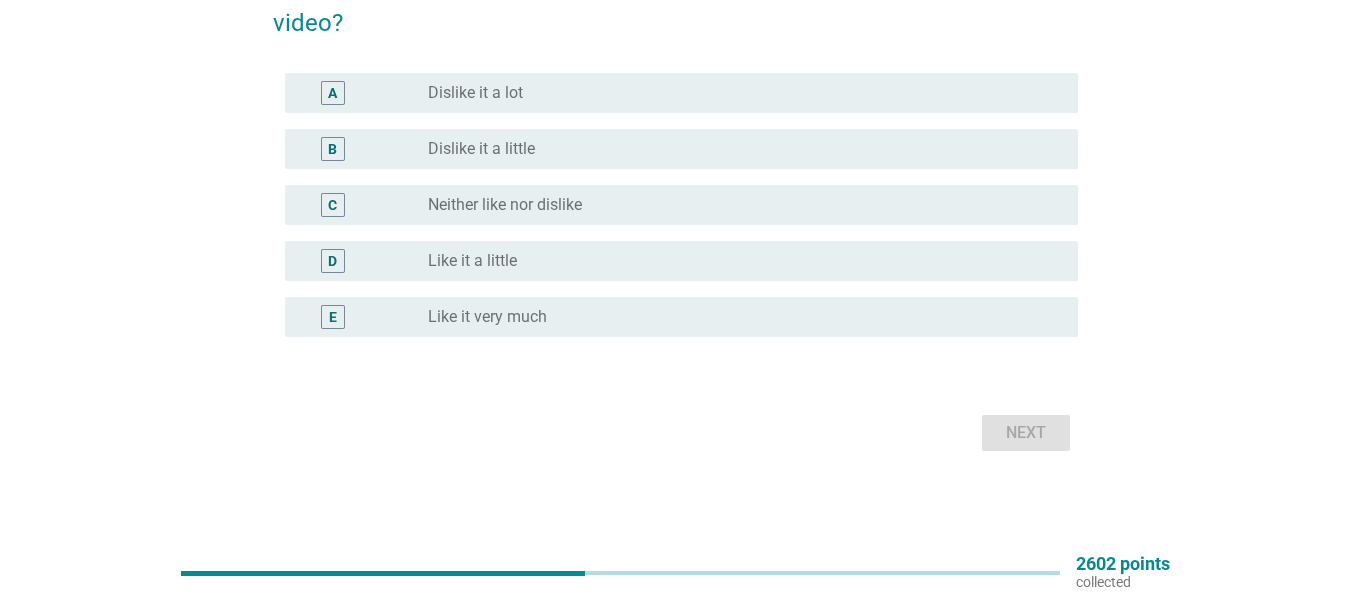 scroll, scrollTop: 0, scrollLeft: 0, axis: both 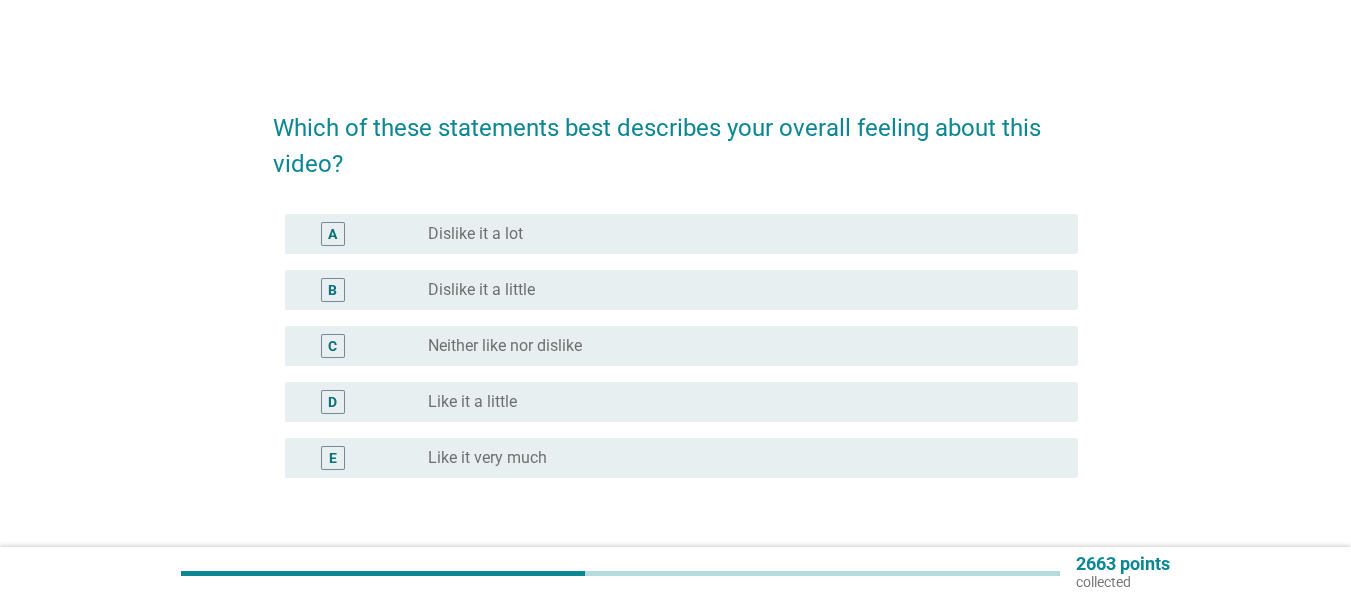 click on "Neither like nor dislike" at bounding box center (505, 346) 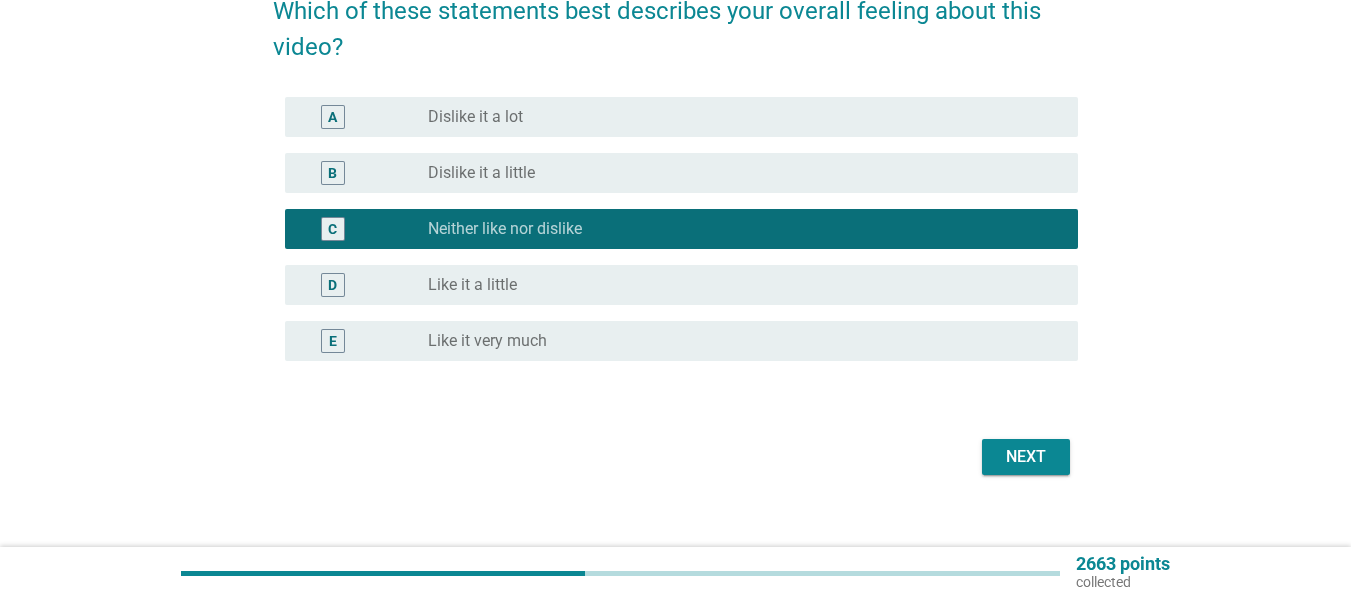 scroll, scrollTop: 141, scrollLeft: 0, axis: vertical 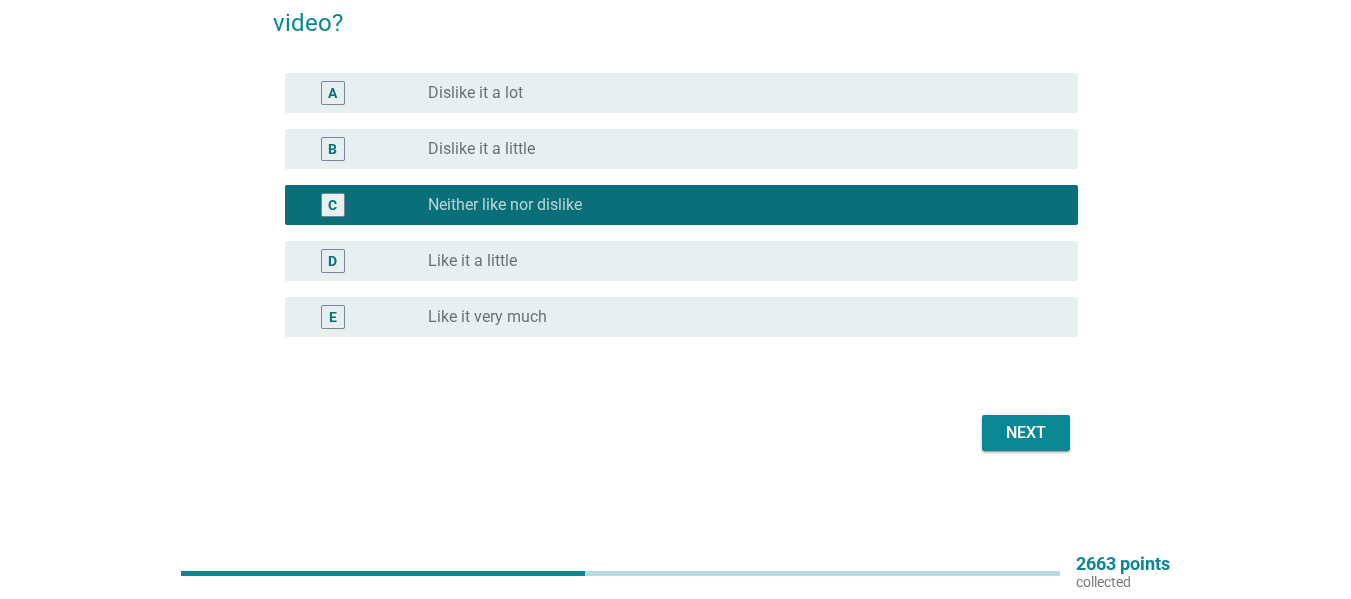 click on "Next" at bounding box center (1026, 433) 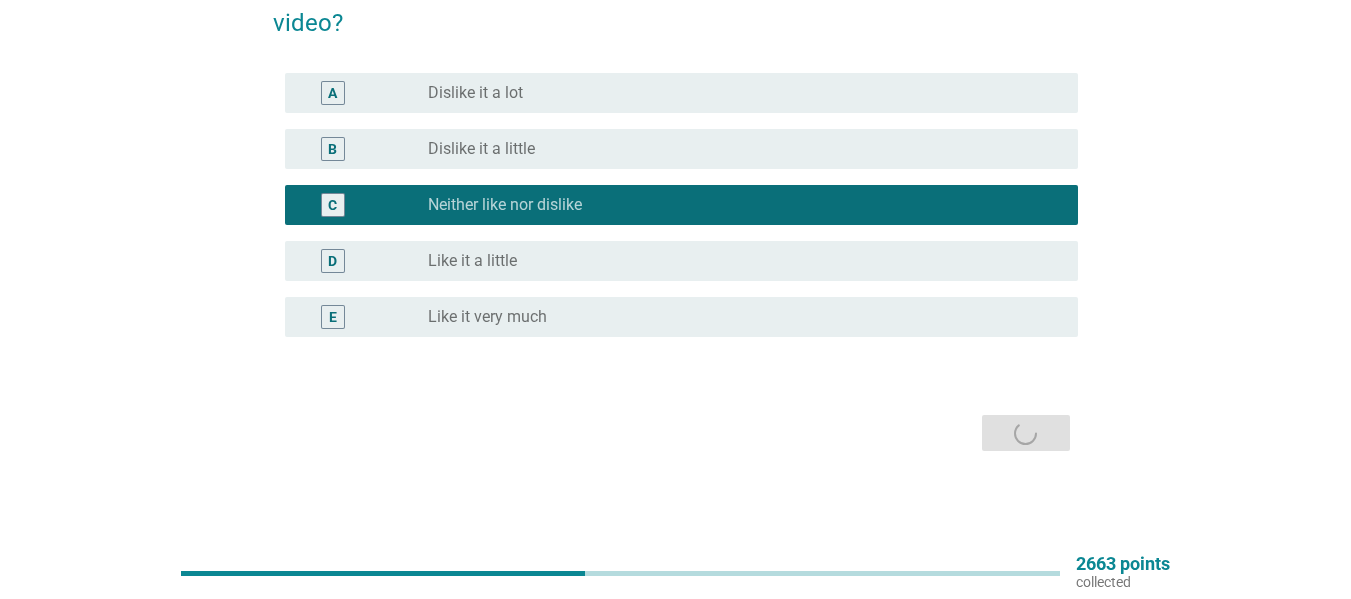 scroll, scrollTop: 0, scrollLeft: 0, axis: both 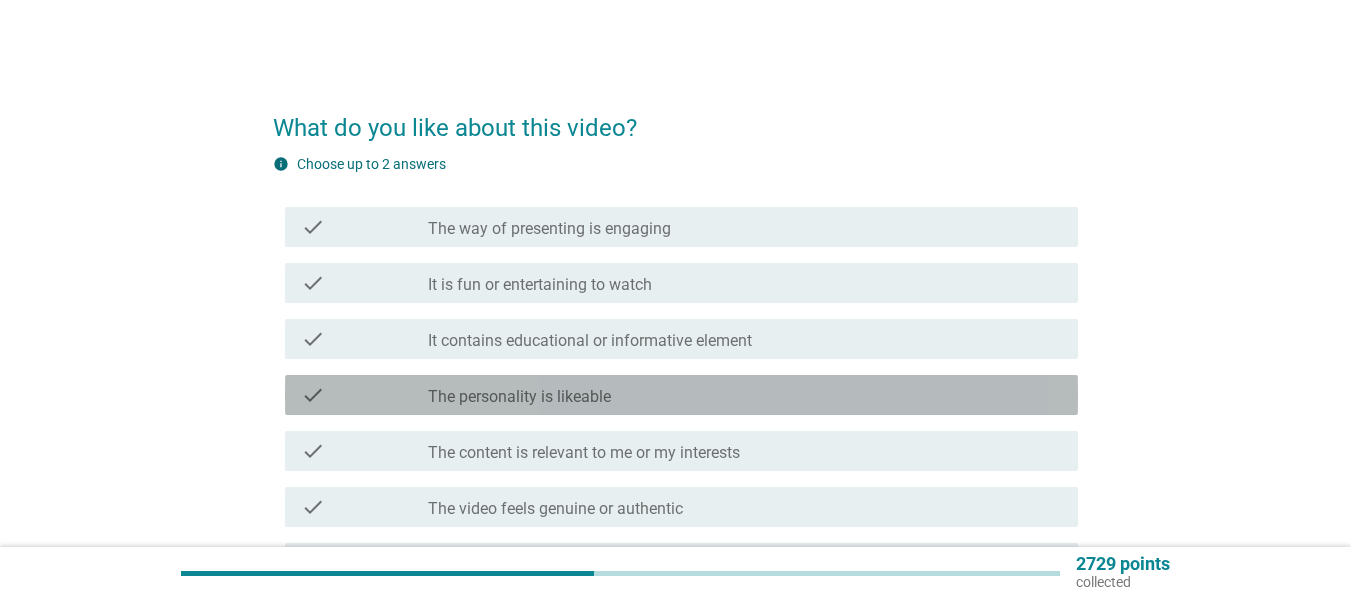 click on "The personality is likeable" at bounding box center (519, 397) 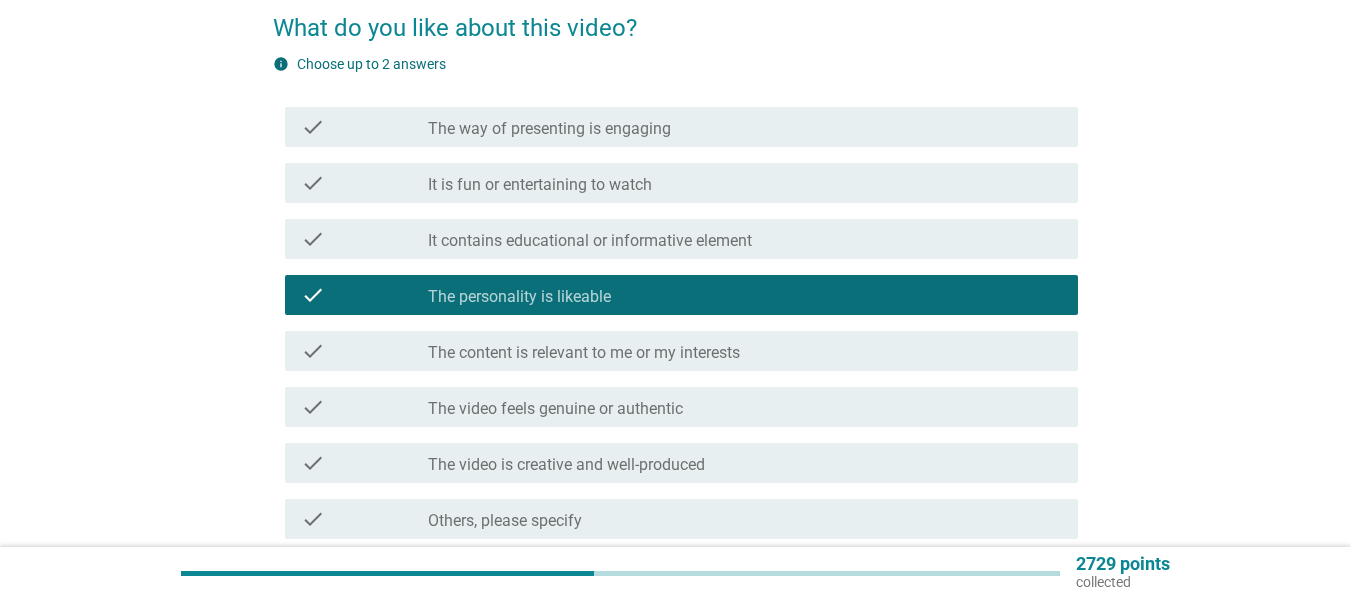 scroll, scrollTop: 200, scrollLeft: 0, axis: vertical 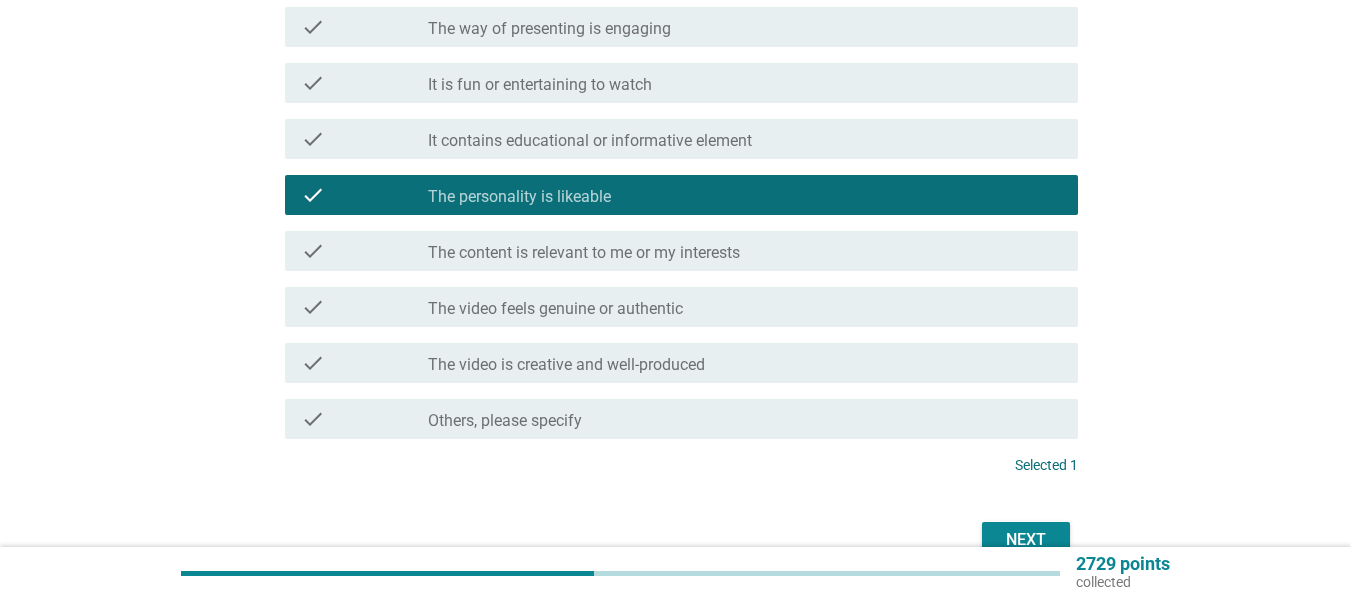 click on "The video is creative and well-produced" at bounding box center [566, 365] 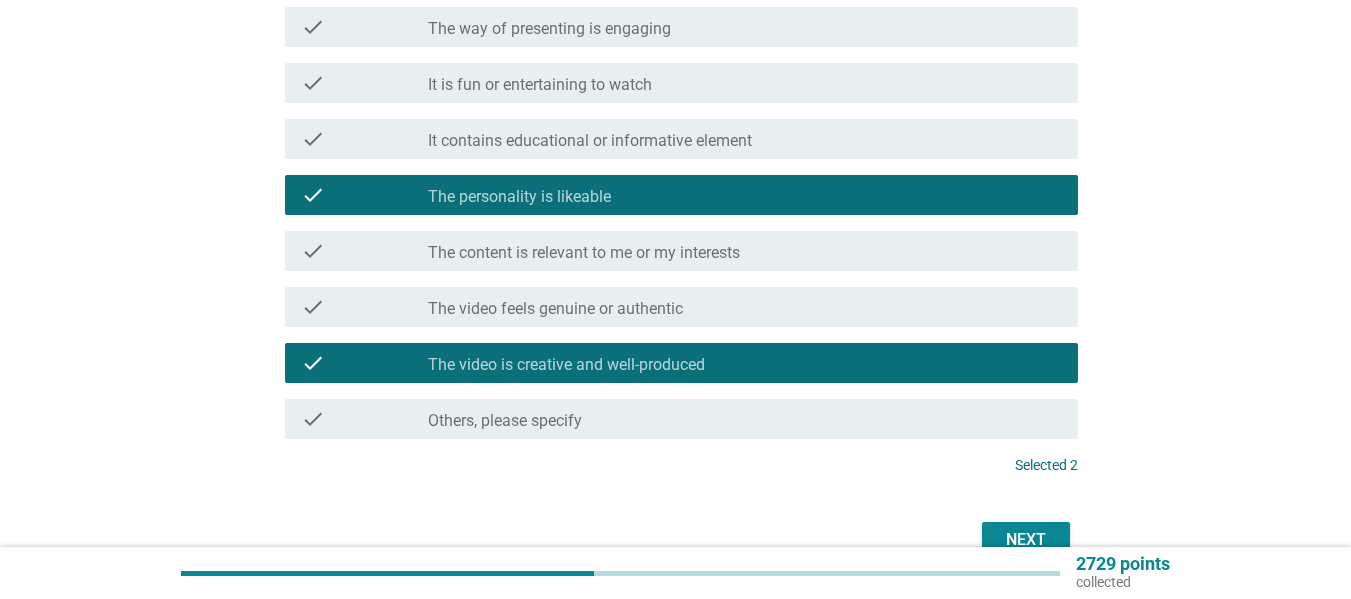 click on "Next" at bounding box center [1026, 540] 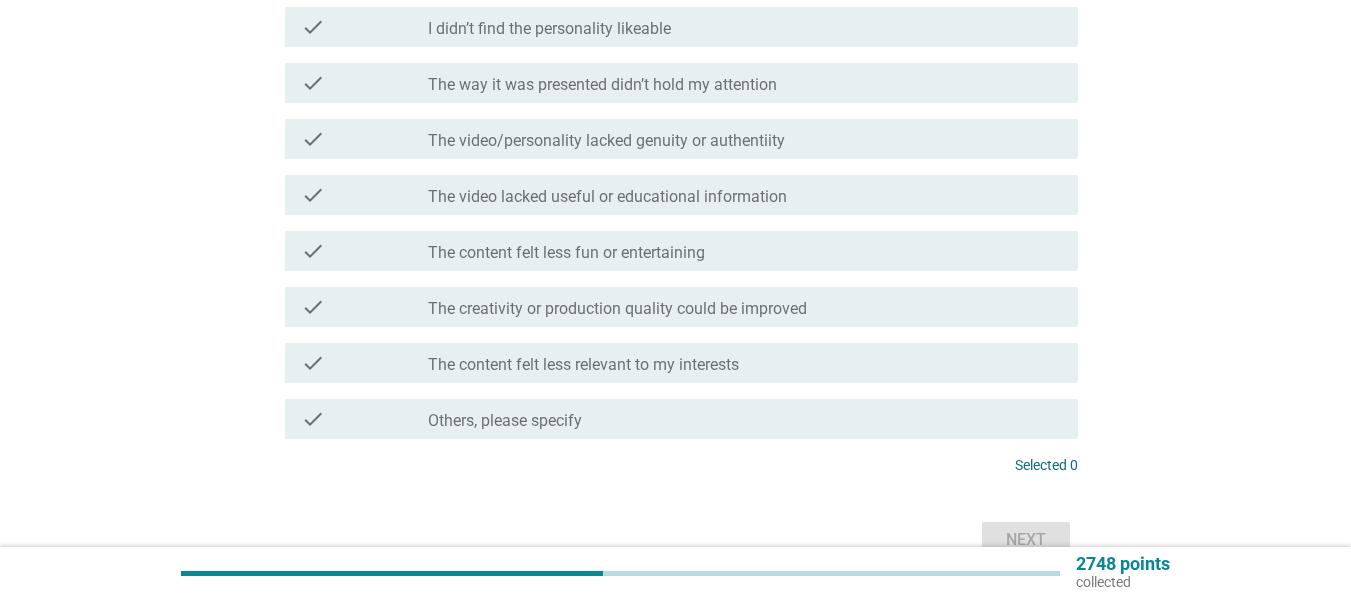 scroll, scrollTop: 0, scrollLeft: 0, axis: both 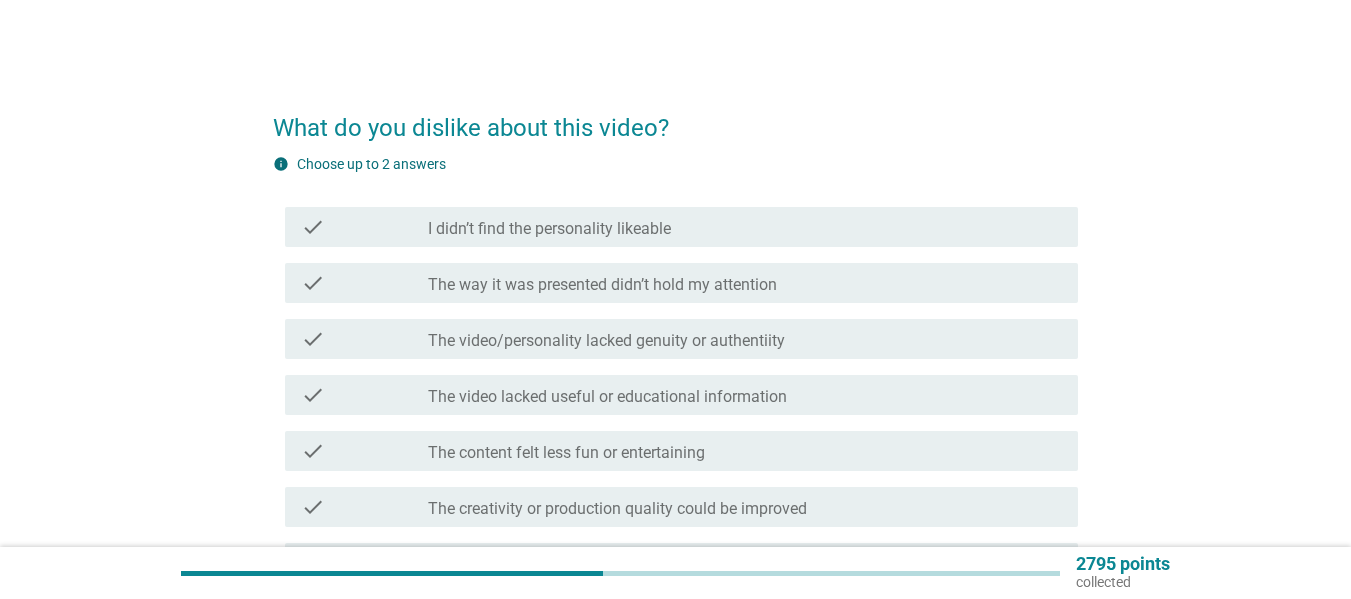 click on "The video lacked useful or educational information" at bounding box center [607, 397] 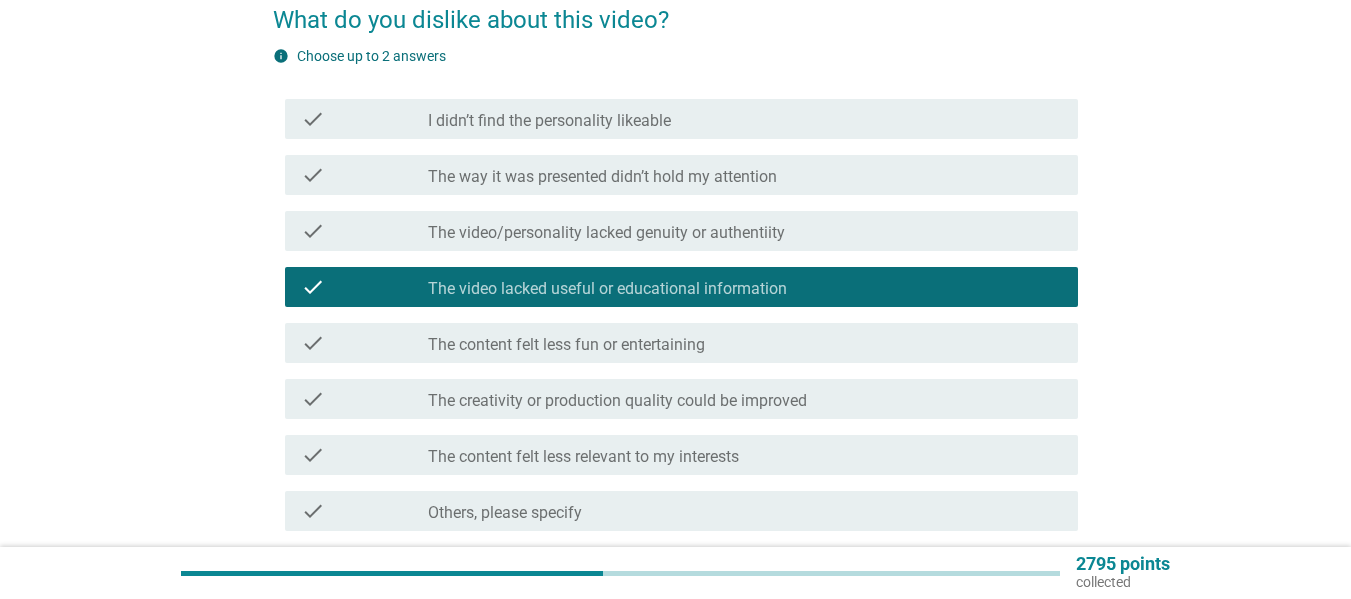 scroll, scrollTop: 200, scrollLeft: 0, axis: vertical 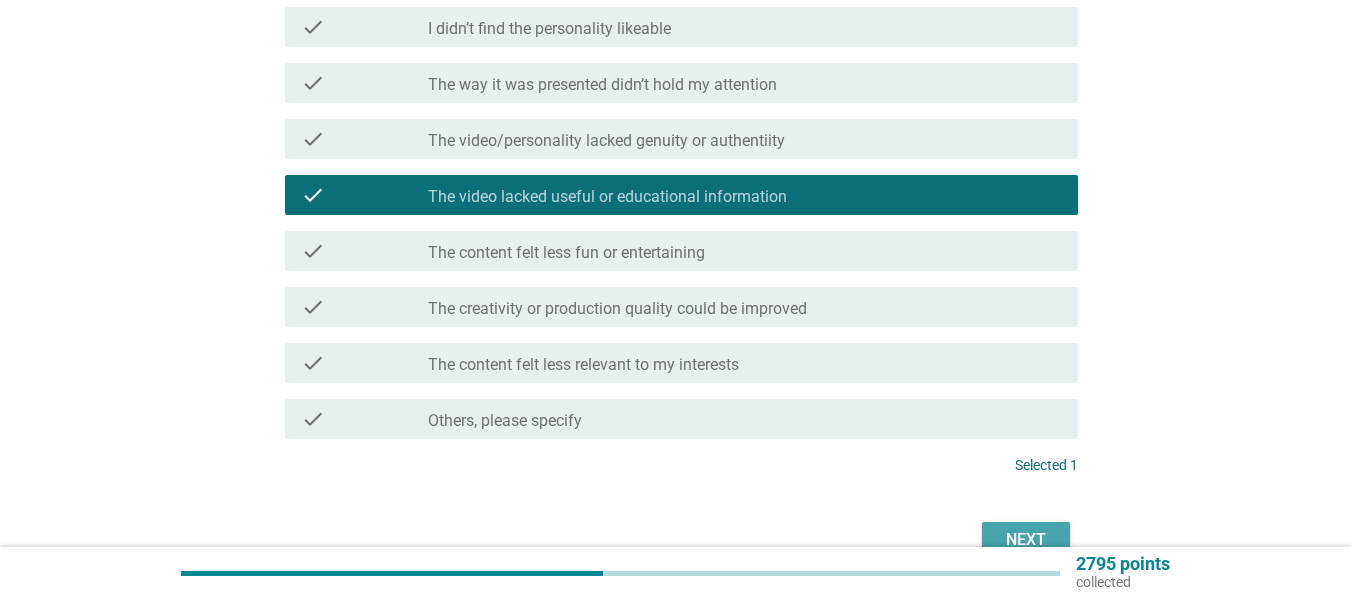 click on "Next" at bounding box center [1026, 540] 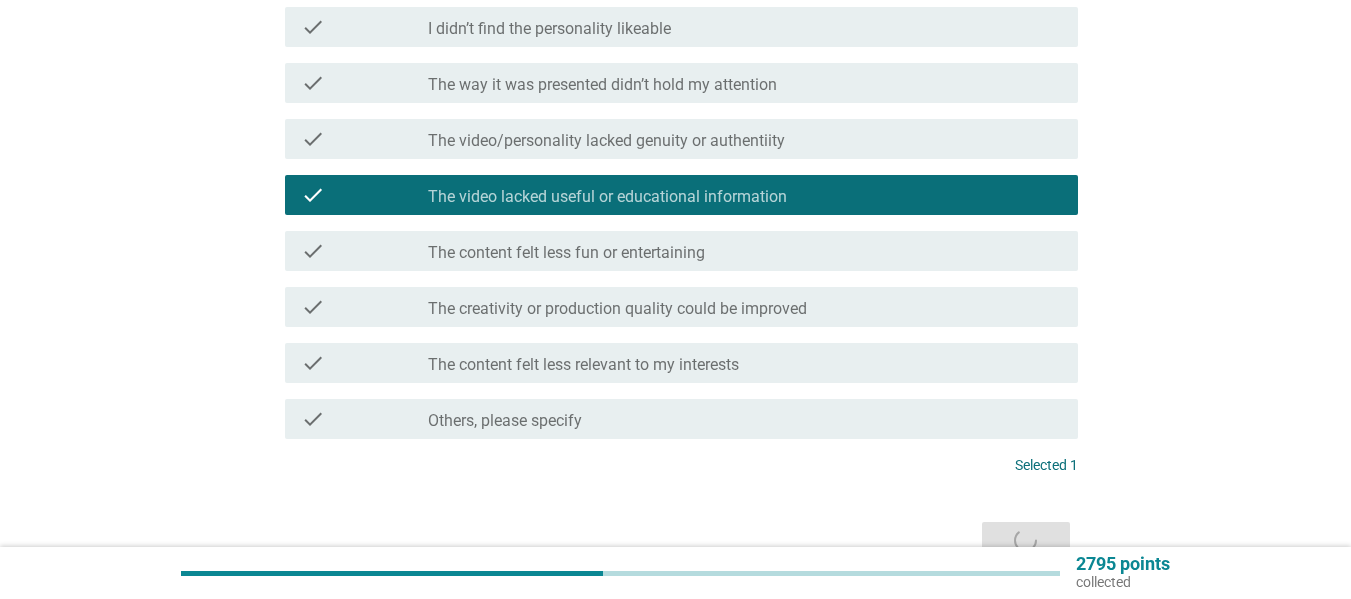 scroll, scrollTop: 0, scrollLeft: 0, axis: both 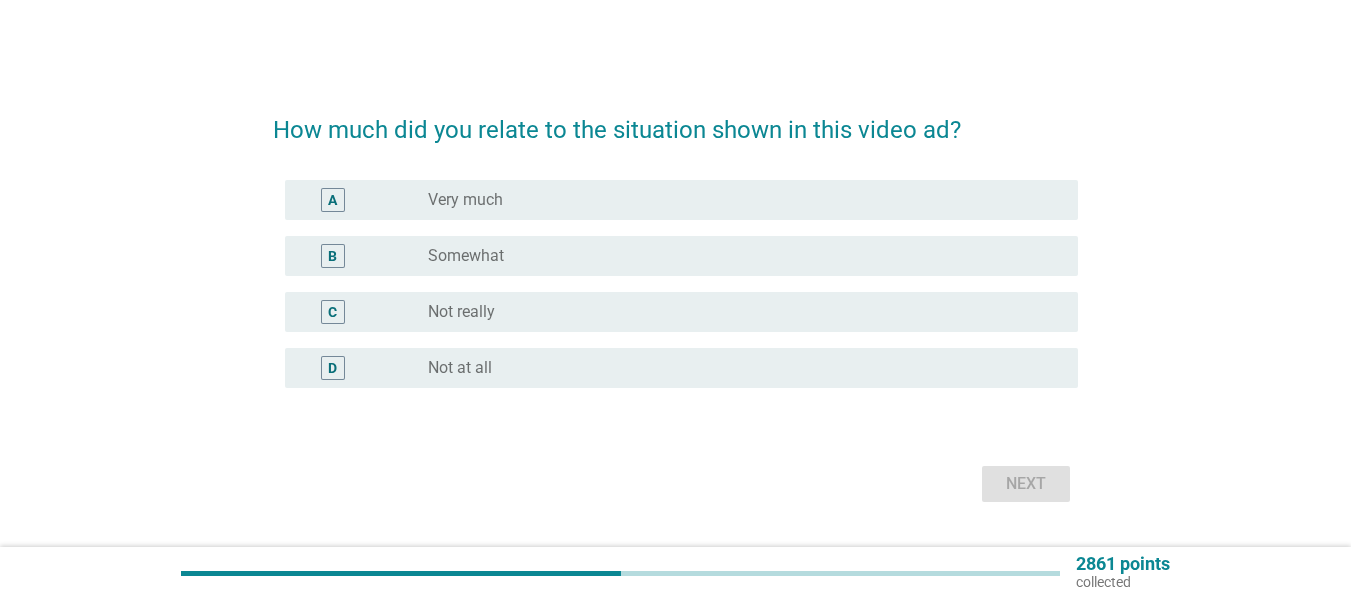 click on "Somewhat" at bounding box center [466, 256] 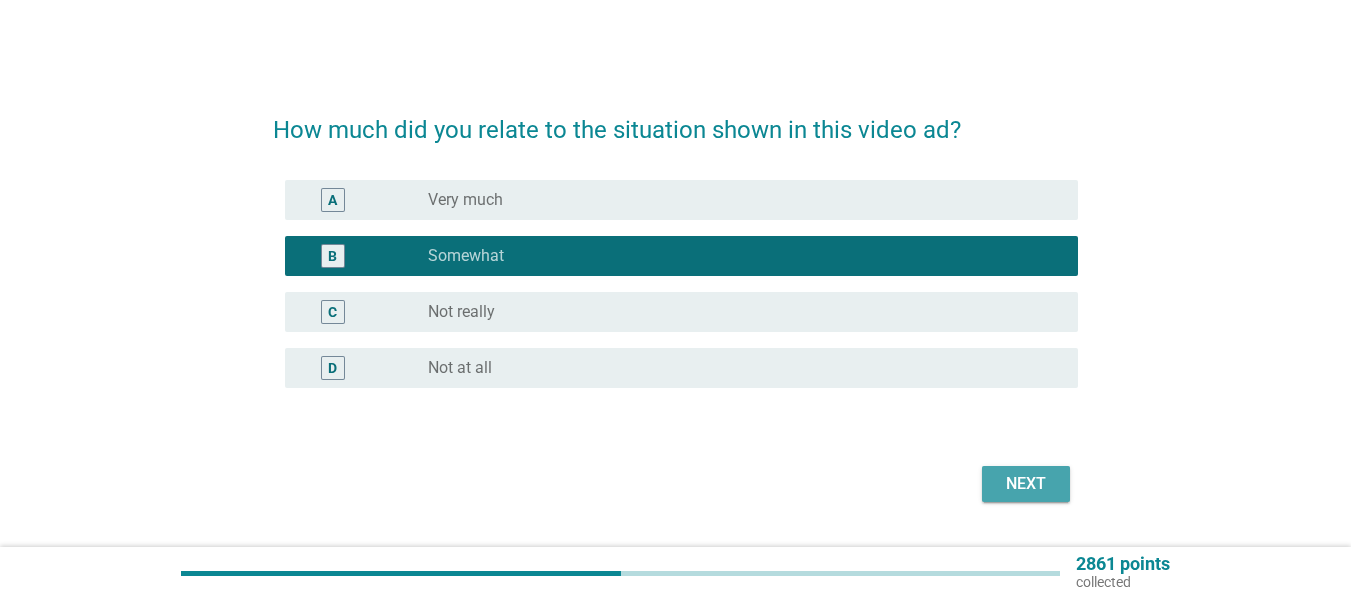 click on "Next" at bounding box center [1026, 484] 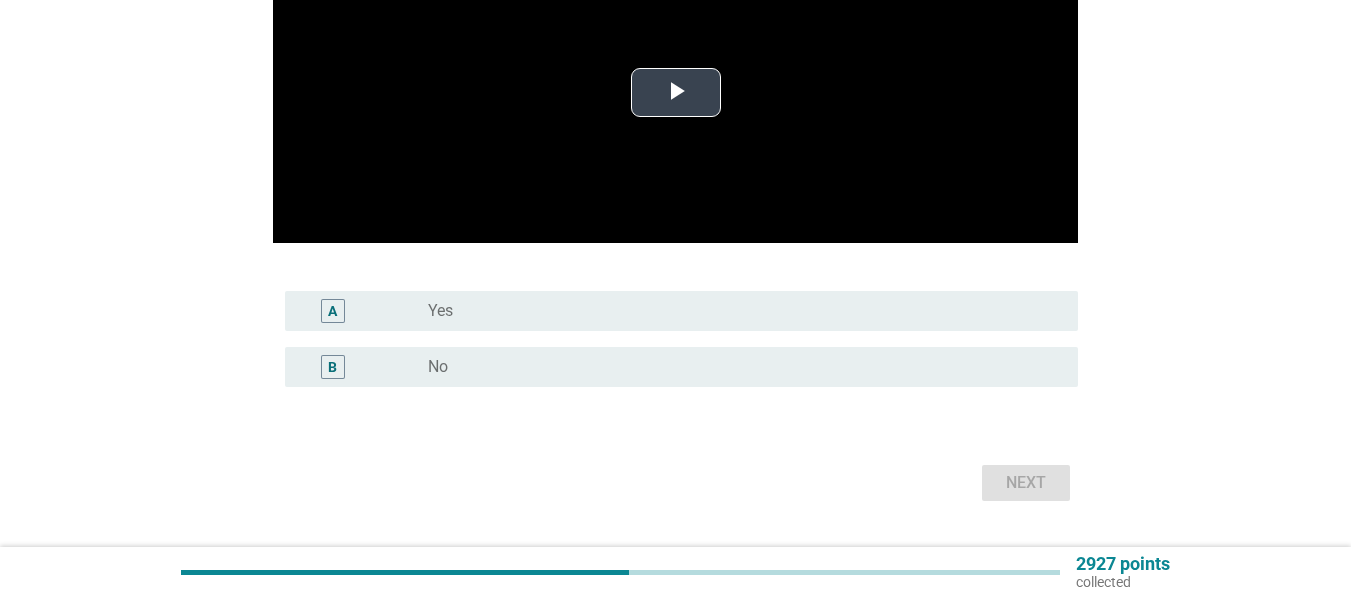 scroll, scrollTop: 269, scrollLeft: 0, axis: vertical 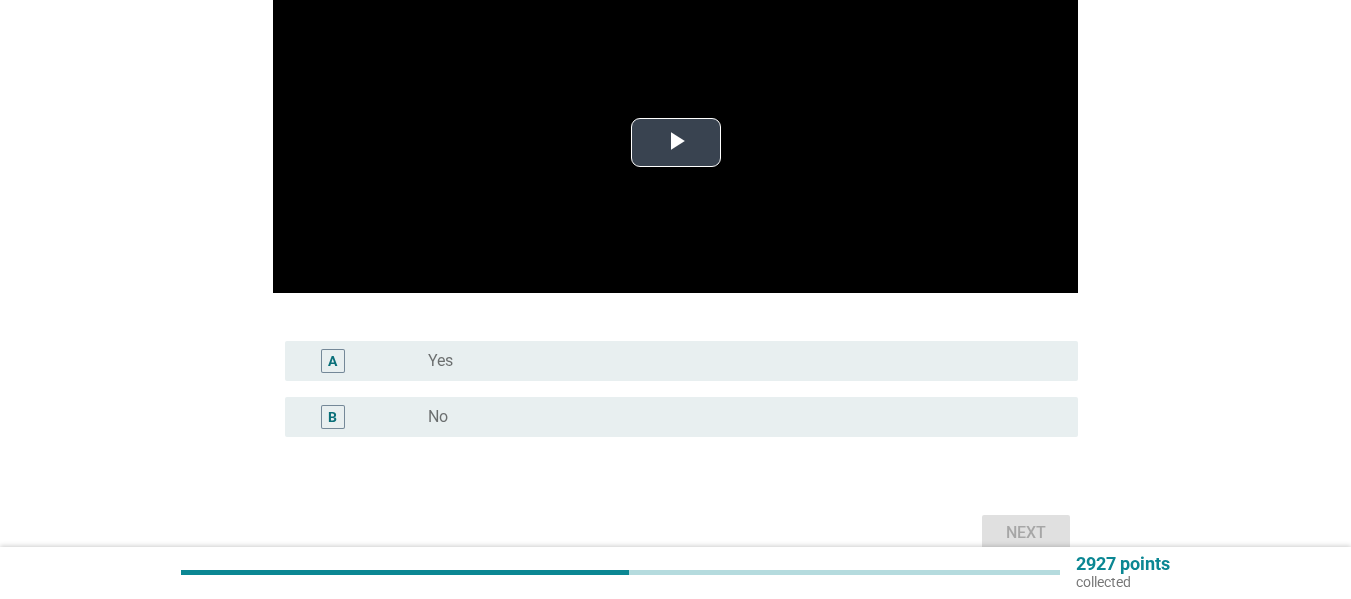 click at bounding box center (676, 143) 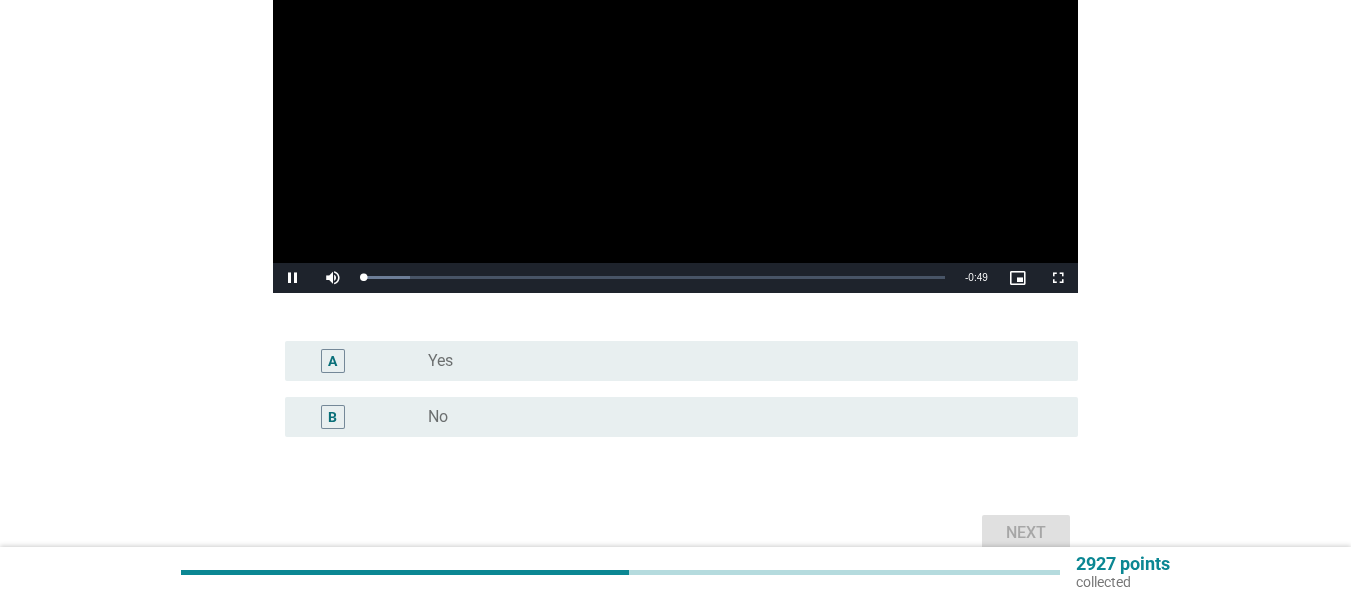 scroll, scrollTop: 162, scrollLeft: 0, axis: vertical 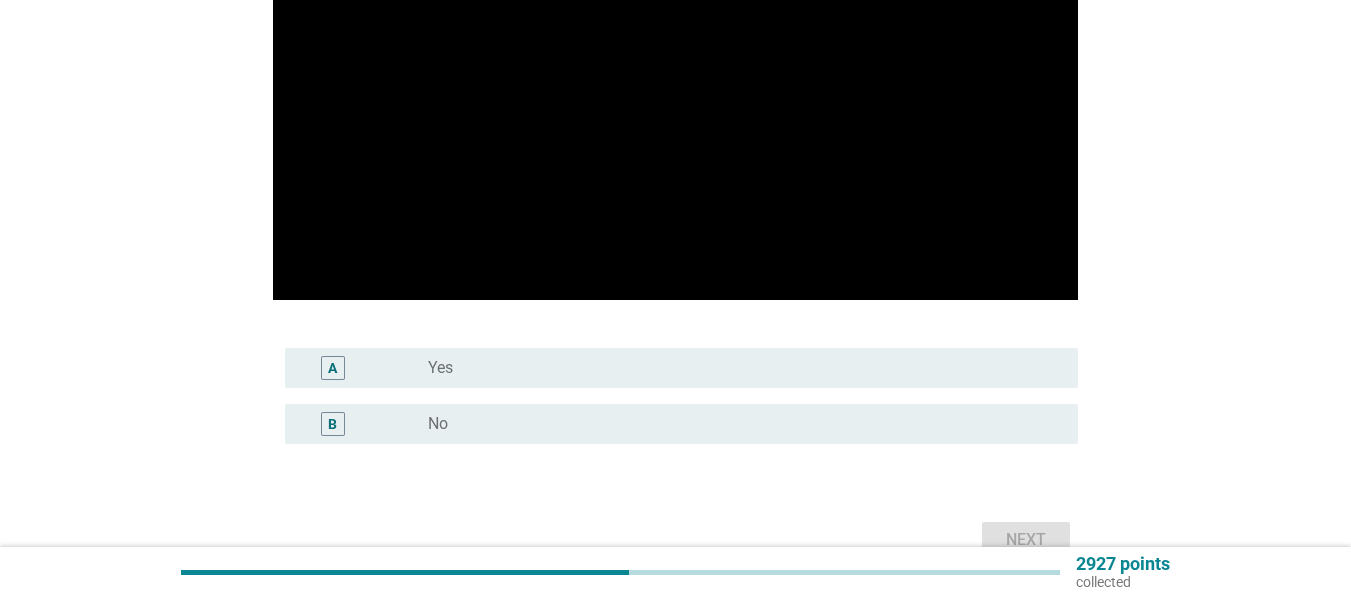 click on "radio_button_unchecked No" at bounding box center [745, 424] 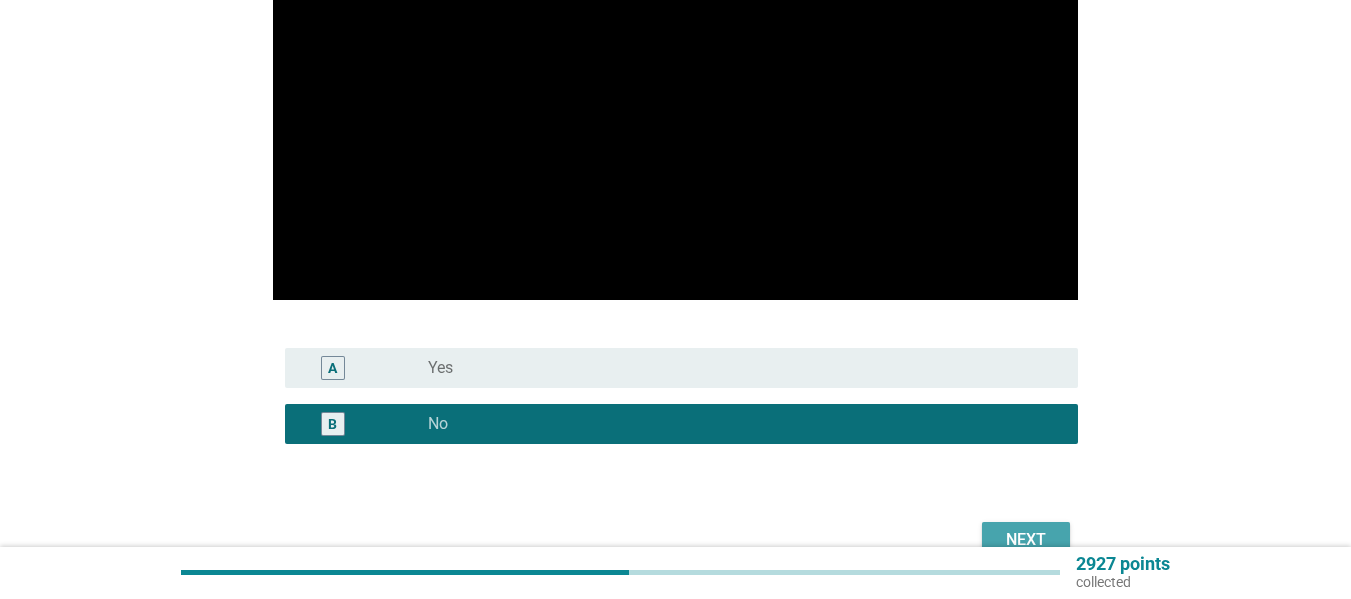 click on "Next" at bounding box center (1026, 540) 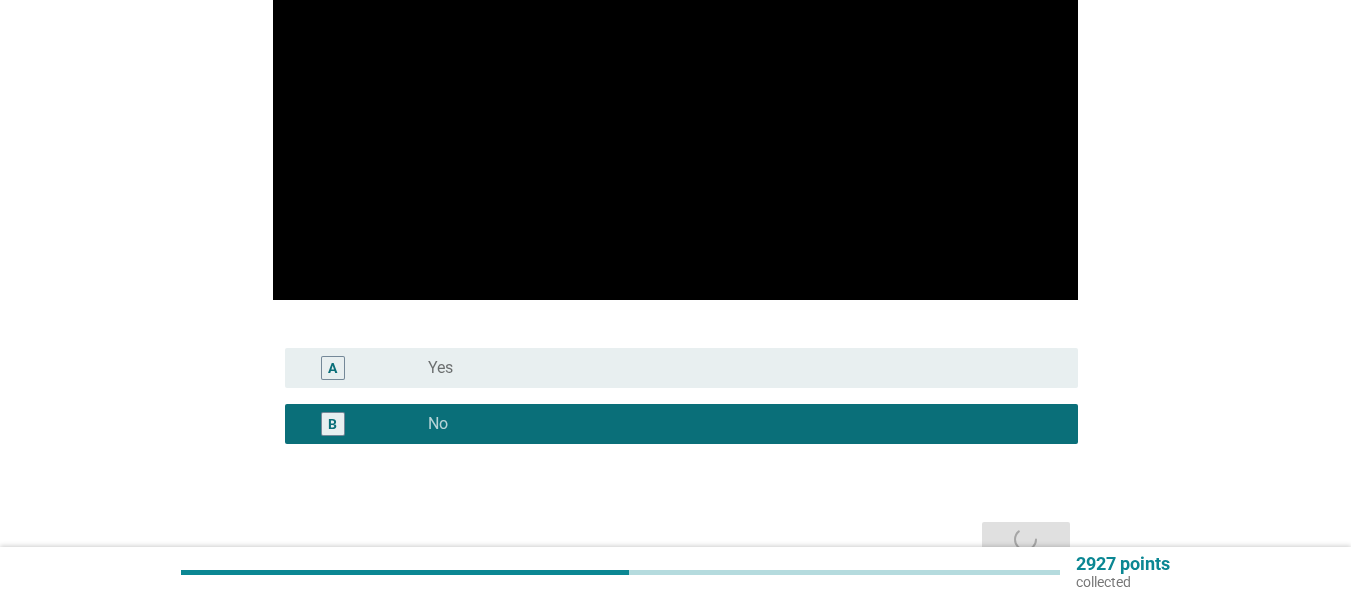 scroll, scrollTop: 0, scrollLeft: 0, axis: both 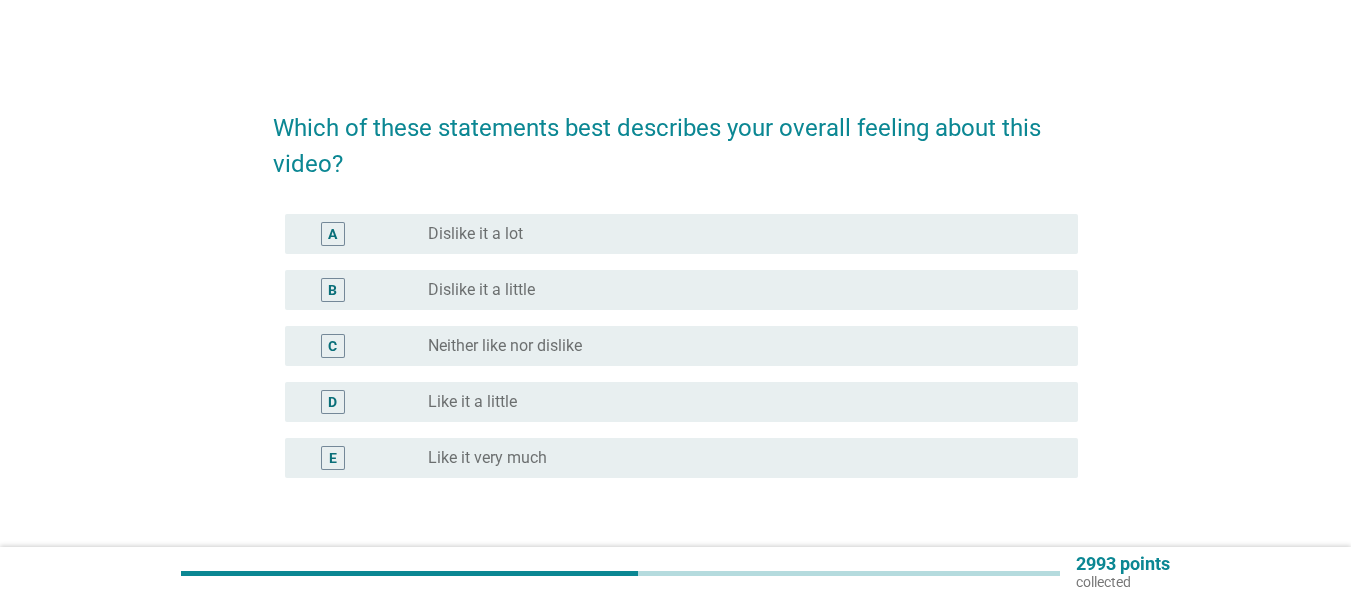 click on "Neither like nor dislike" at bounding box center (505, 346) 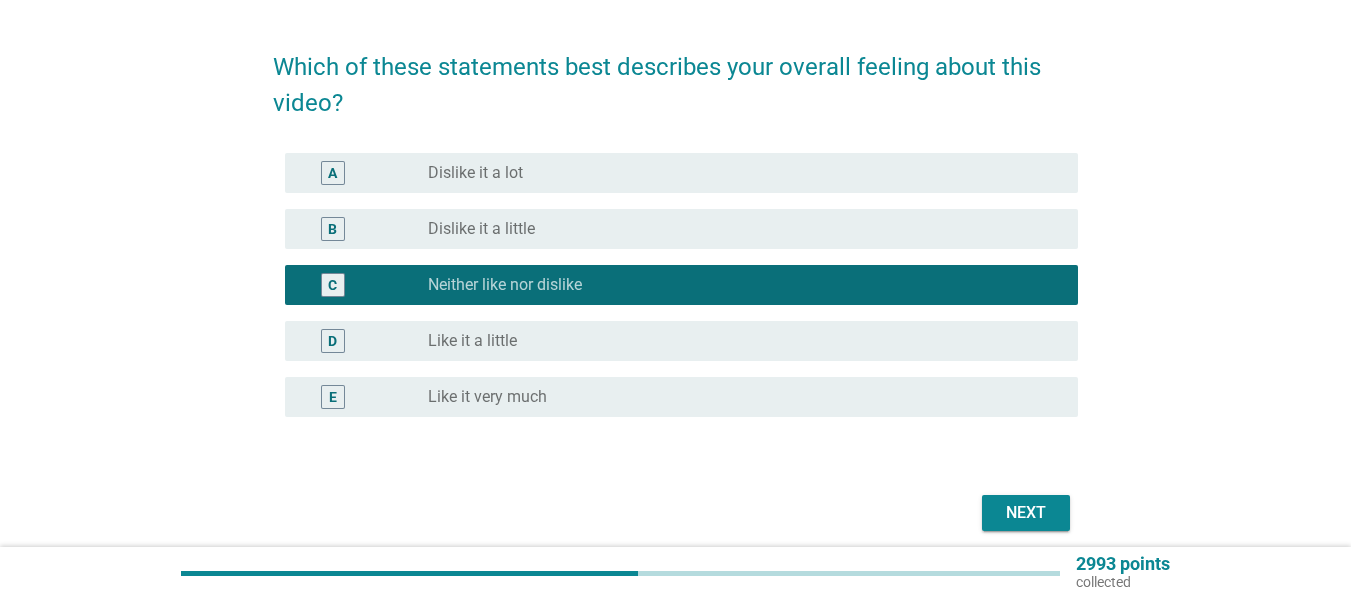 scroll, scrollTop: 141, scrollLeft: 0, axis: vertical 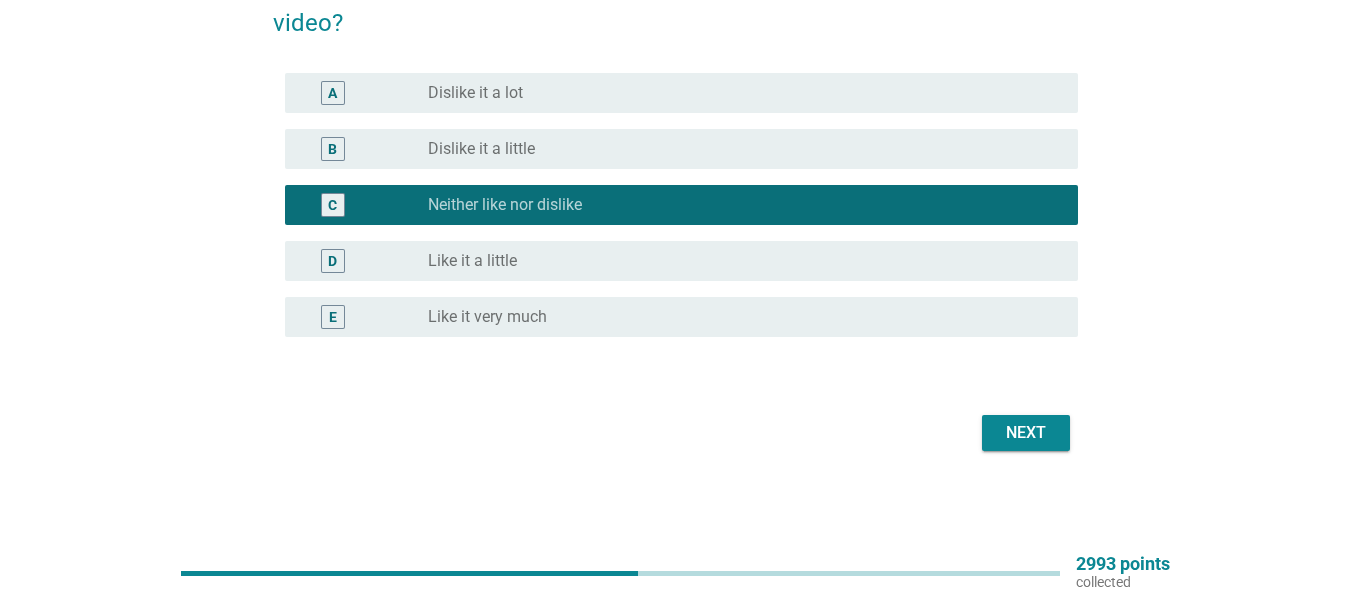 click on "Next" at bounding box center (1026, 433) 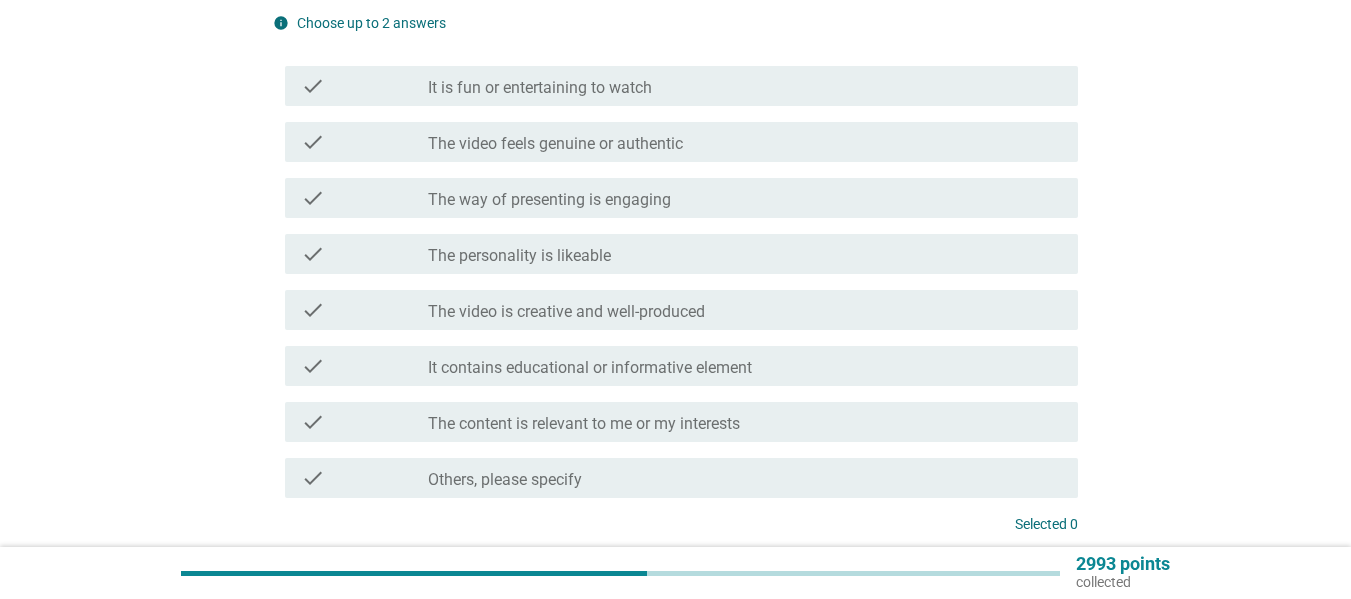 scroll, scrollTop: 0, scrollLeft: 0, axis: both 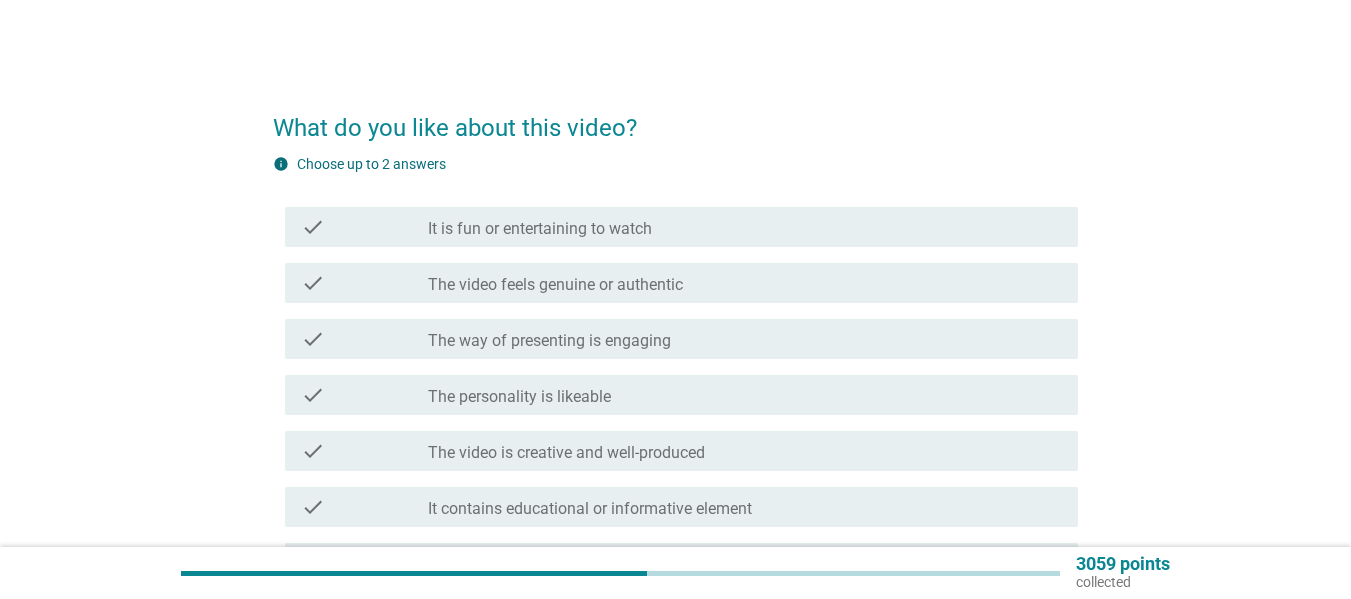 click on "The way of presenting is engaging" at bounding box center (549, 341) 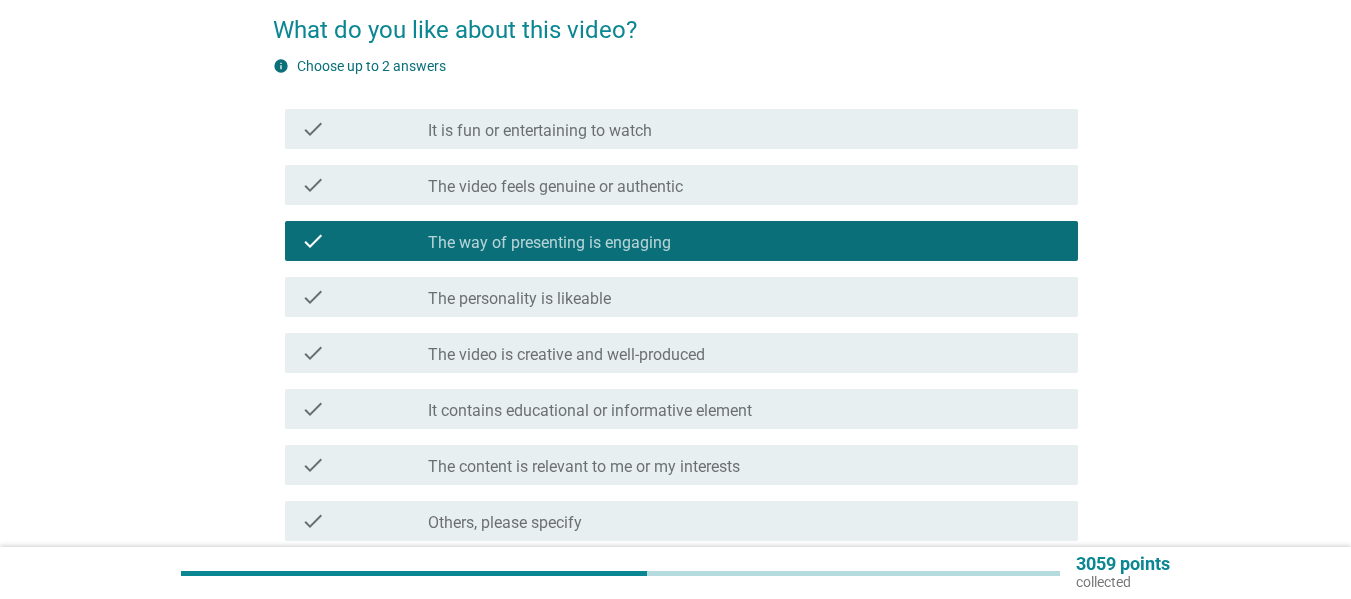 scroll, scrollTop: 300, scrollLeft: 0, axis: vertical 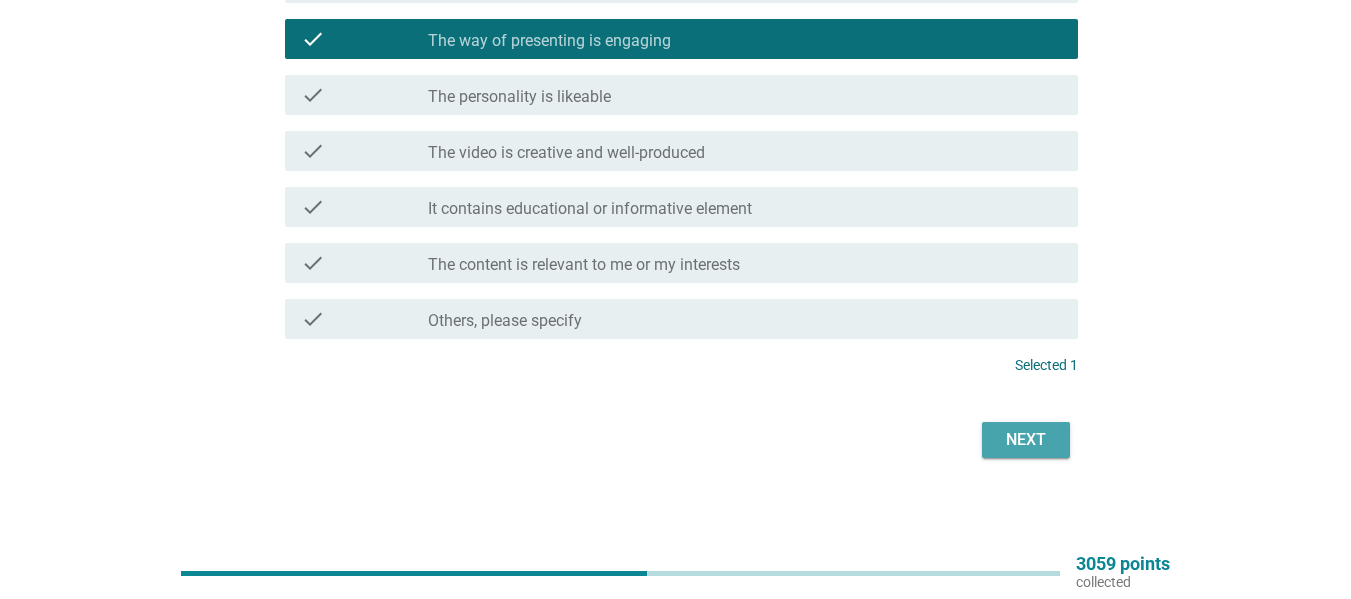 click on "Next" at bounding box center [1026, 440] 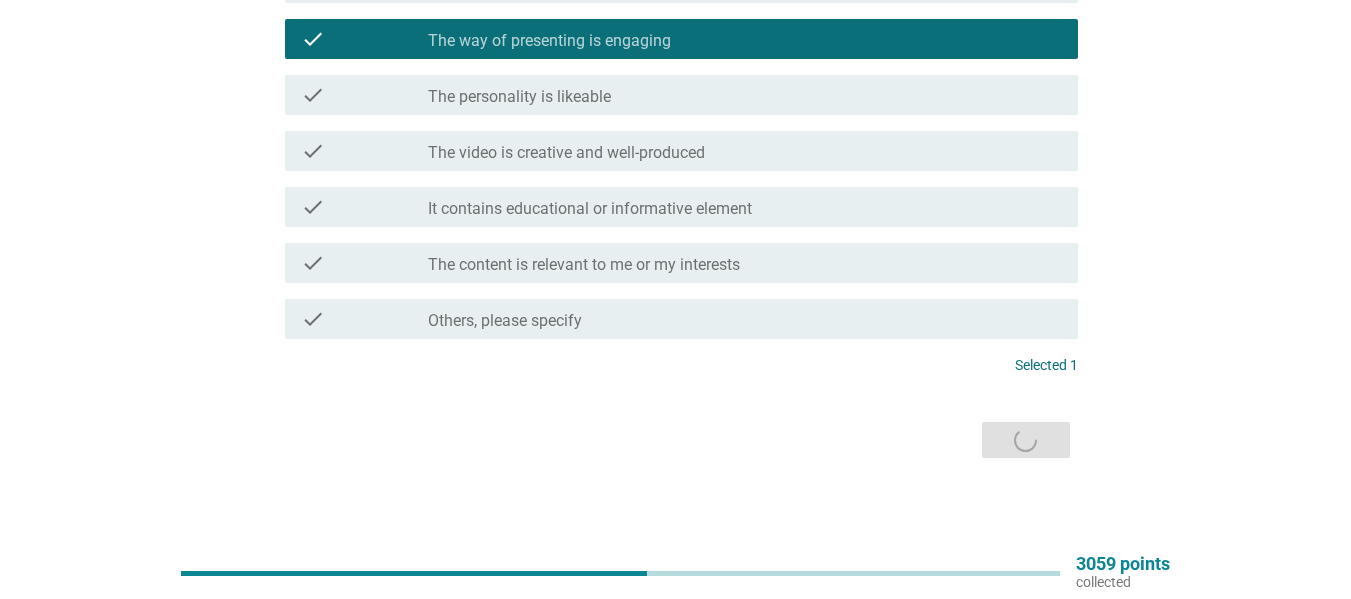 scroll, scrollTop: 0, scrollLeft: 0, axis: both 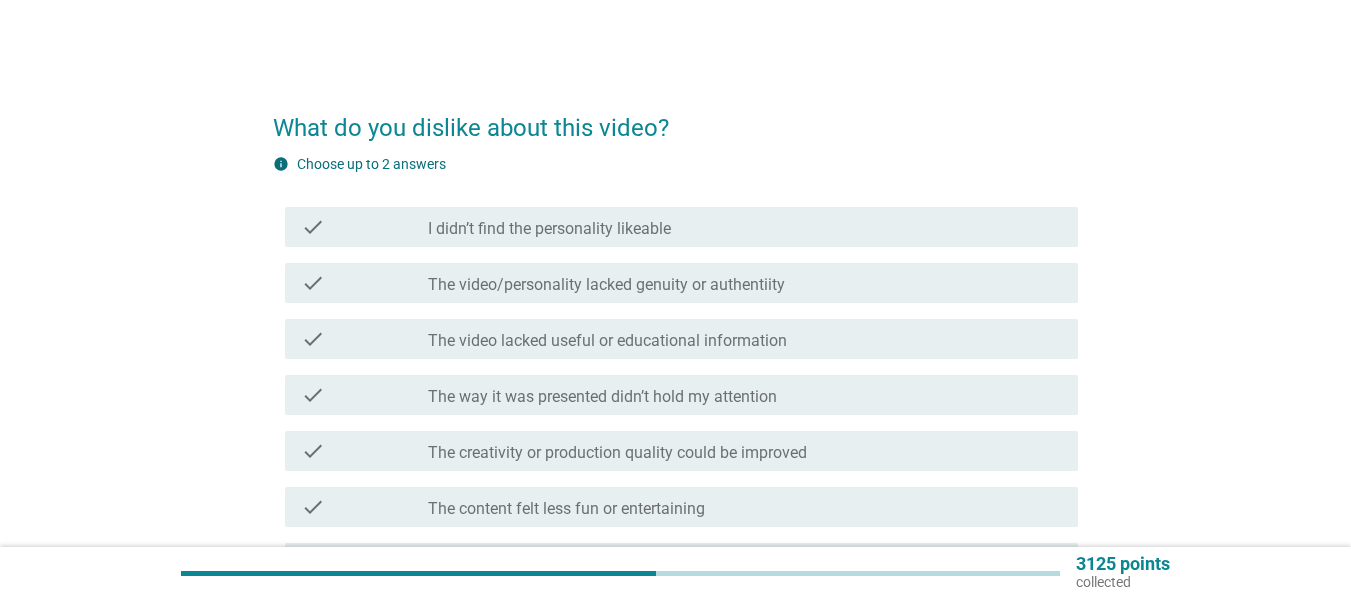 click on "The way it was presented didn’t hold my attention" at bounding box center (602, 397) 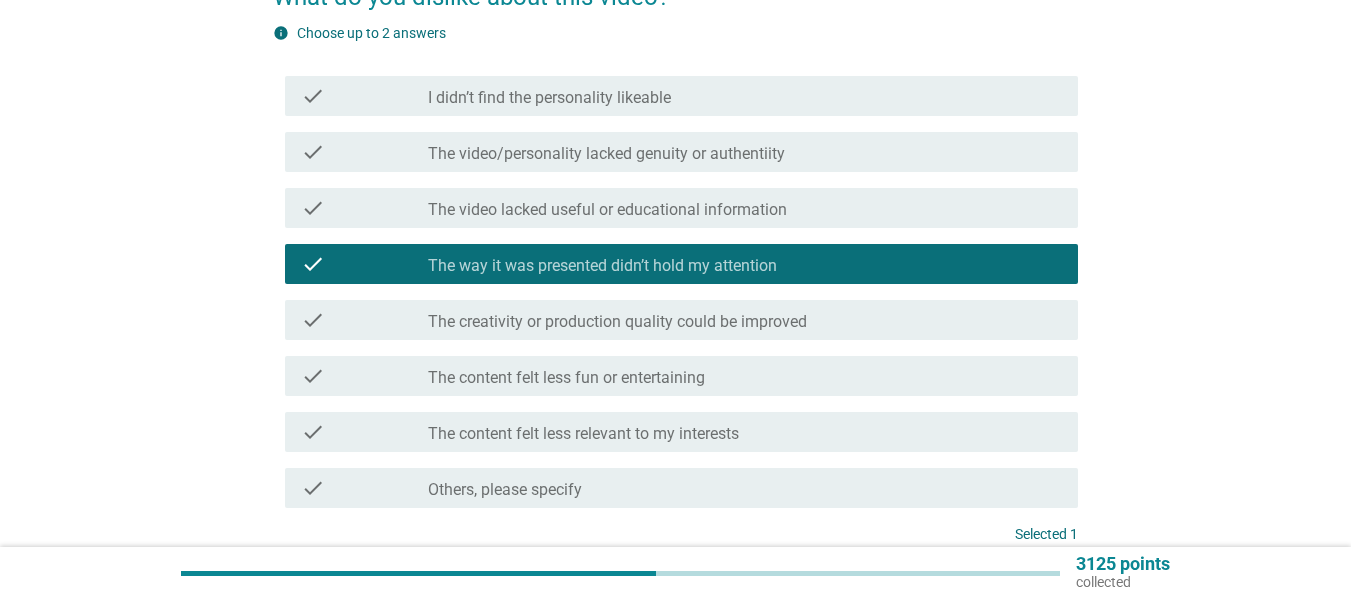 scroll, scrollTop: 307, scrollLeft: 0, axis: vertical 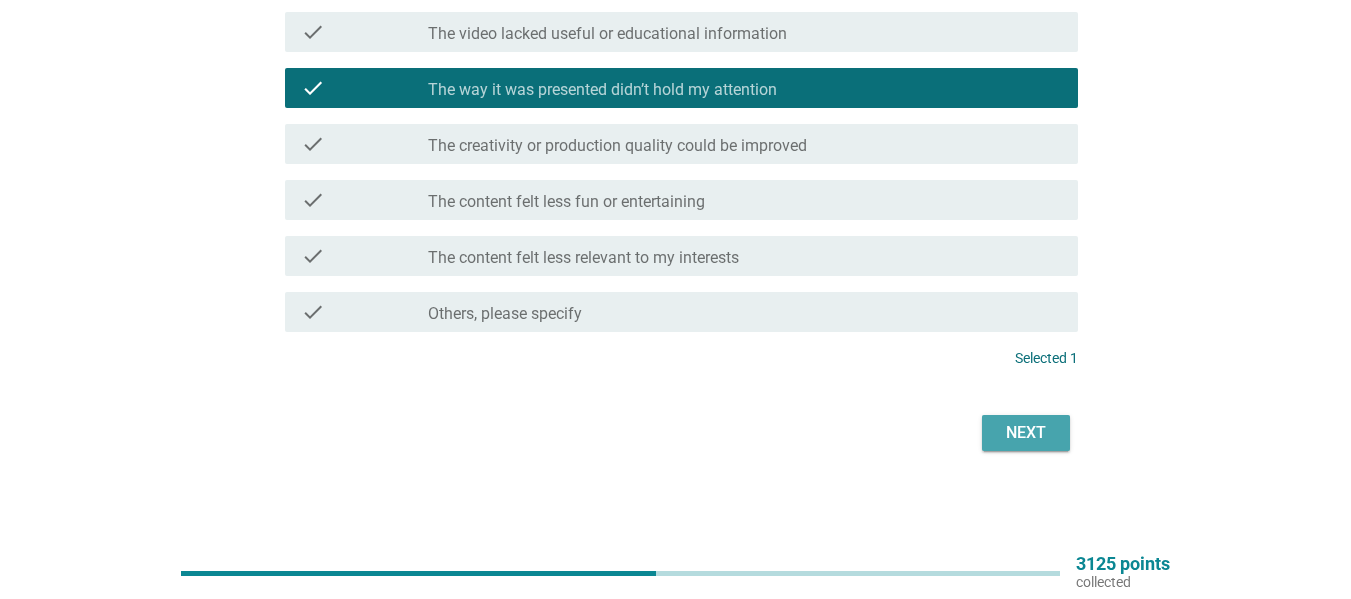 click on "Next" at bounding box center [1026, 433] 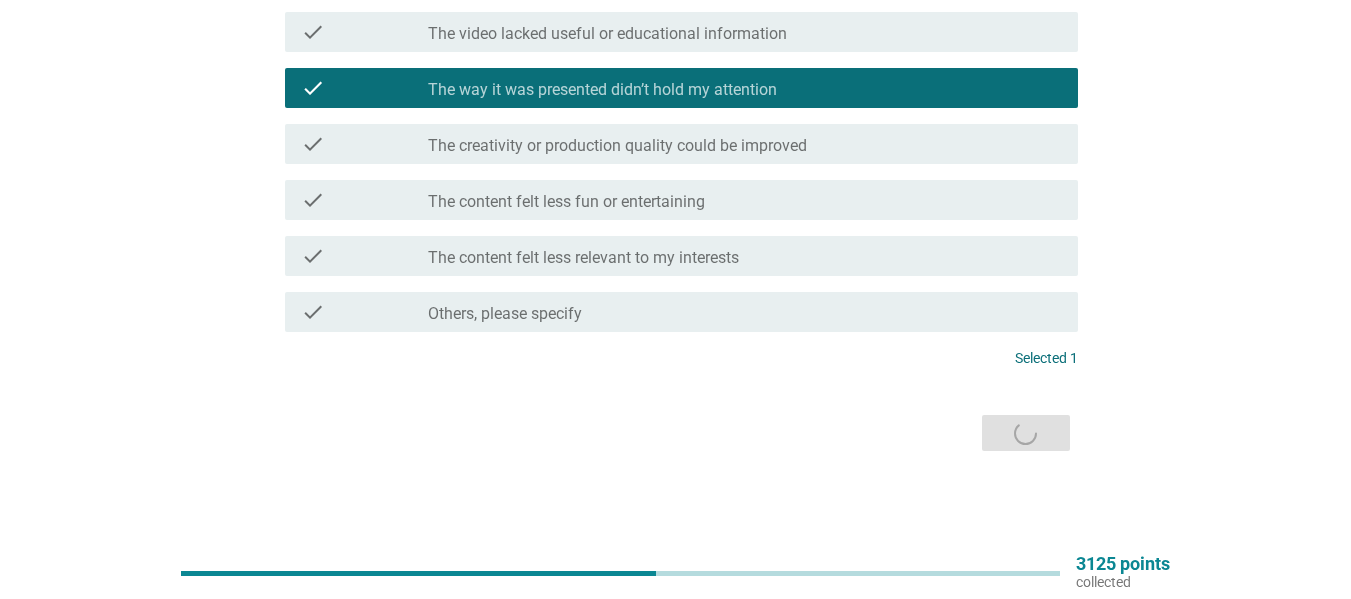 scroll, scrollTop: 0, scrollLeft: 0, axis: both 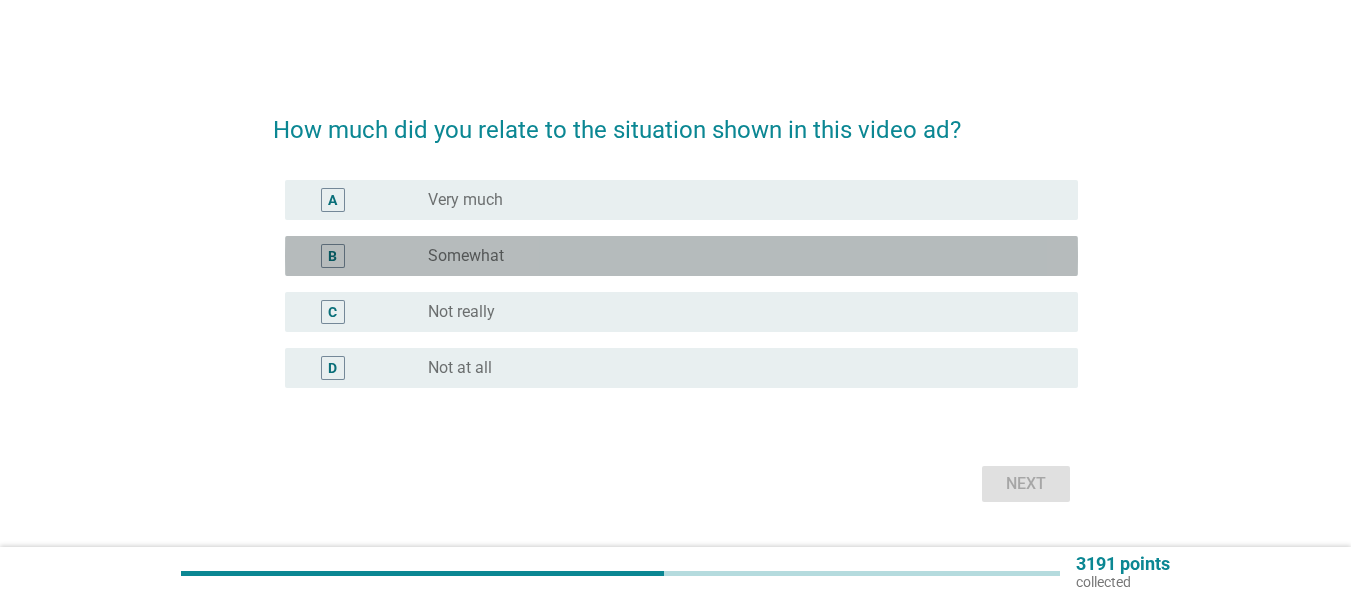 click on "radio_button_unchecked Somewhat" at bounding box center [737, 256] 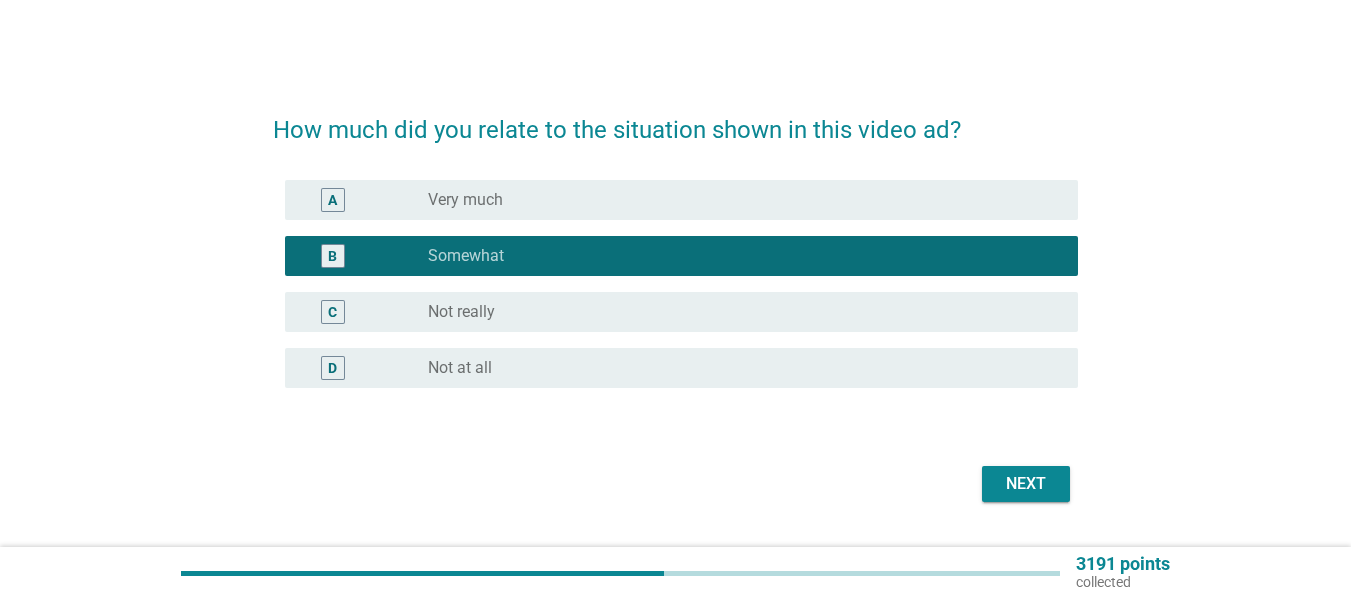 click on "Next" at bounding box center (1026, 484) 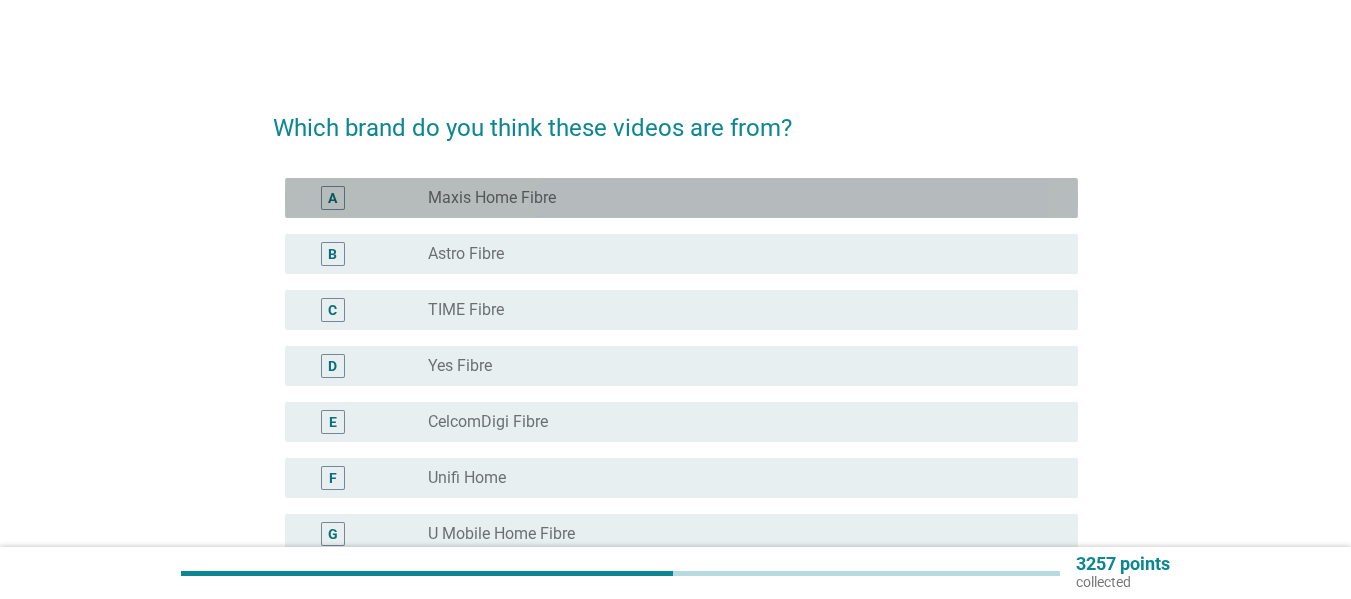 click on "Maxis Home Fibre" at bounding box center [492, 198] 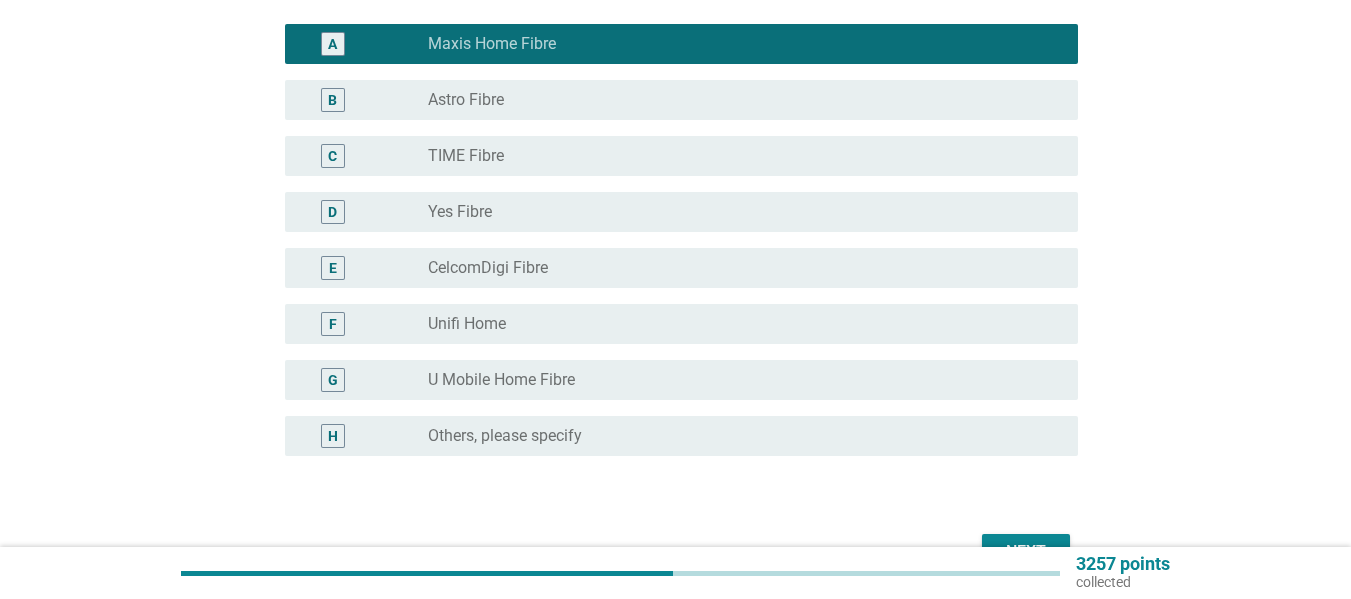 scroll, scrollTop: 273, scrollLeft: 0, axis: vertical 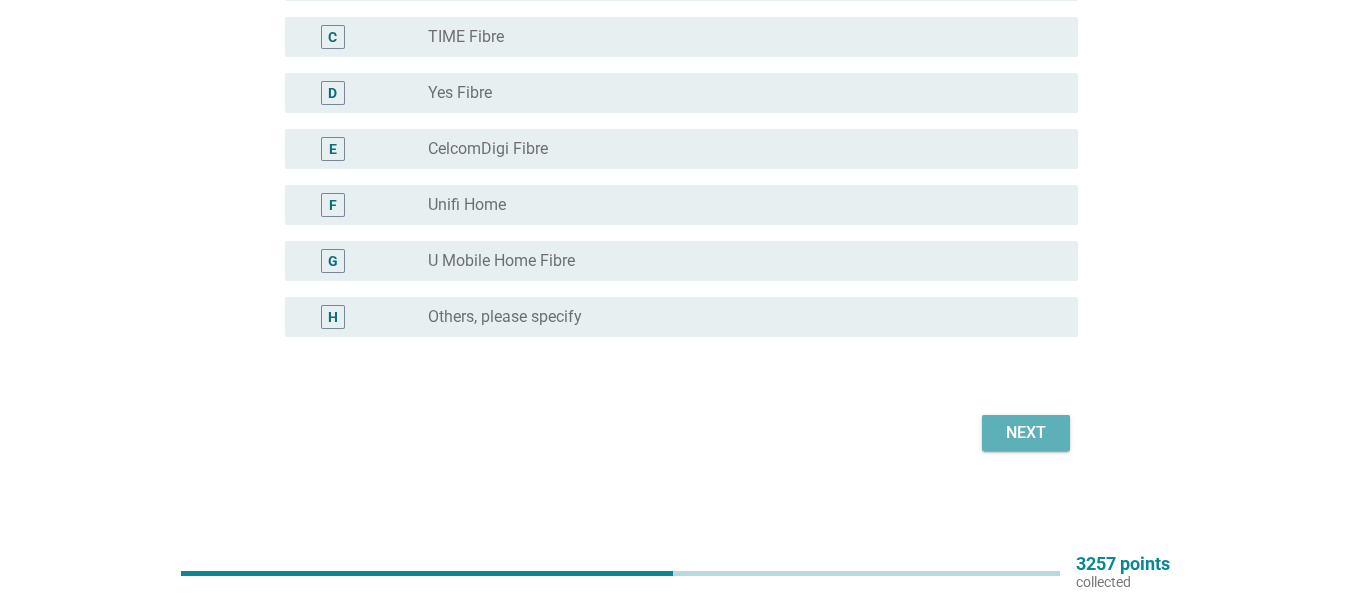 click on "Next" at bounding box center (1026, 433) 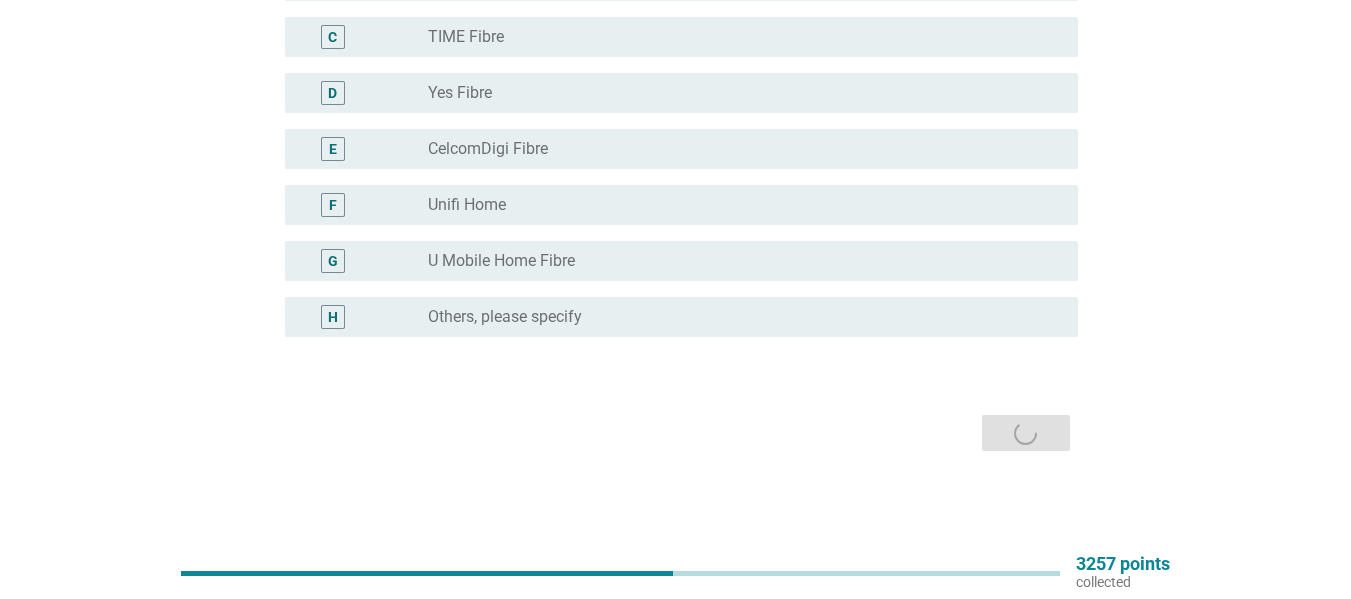 scroll, scrollTop: 0, scrollLeft: 0, axis: both 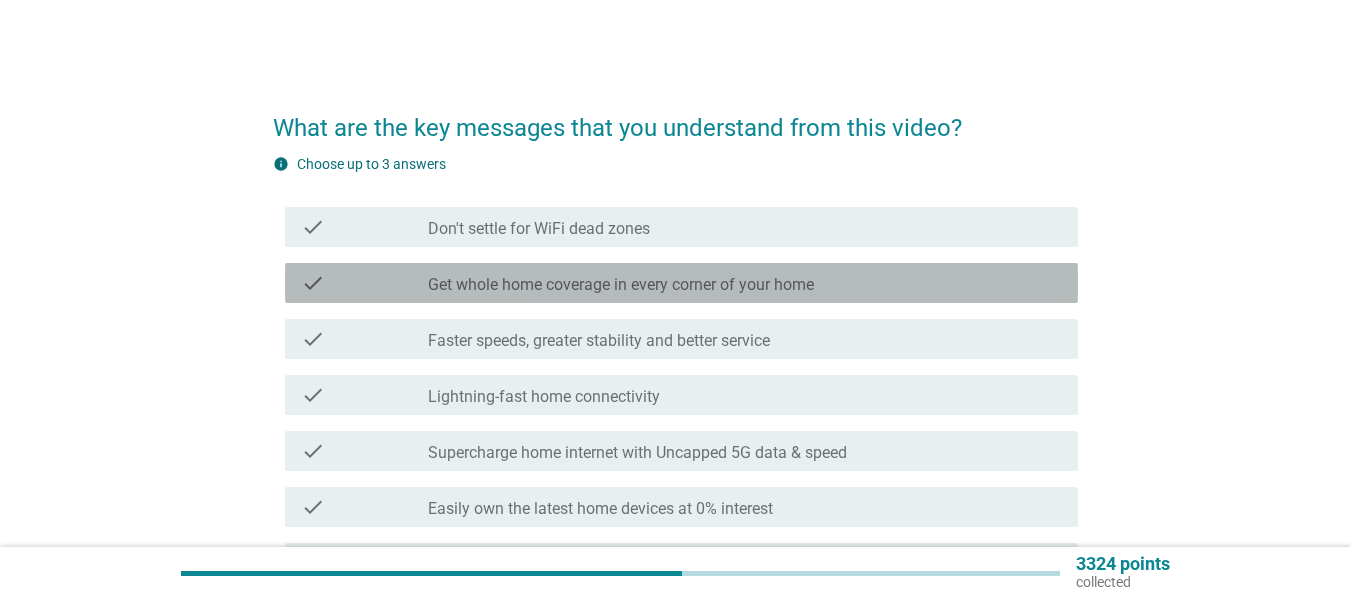 click on "Get whole home coverage in every corner of your home" at bounding box center (621, 285) 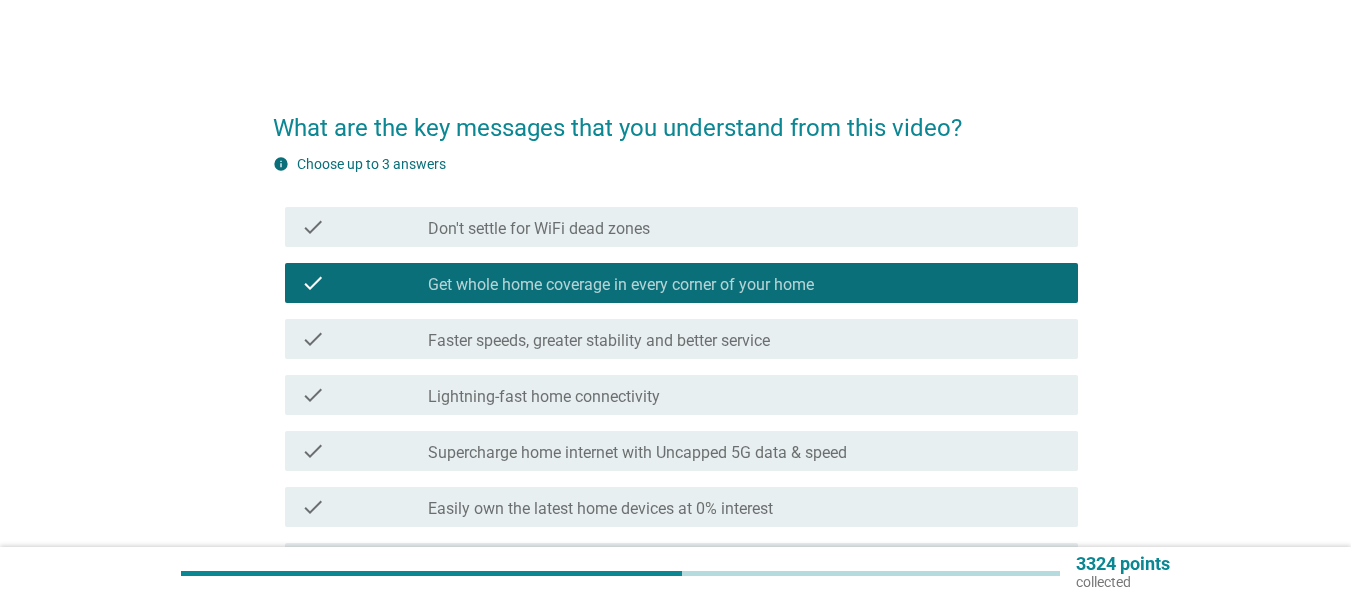 click on "Supercharge home internet with Uncapped 5G data & speed" at bounding box center [637, 453] 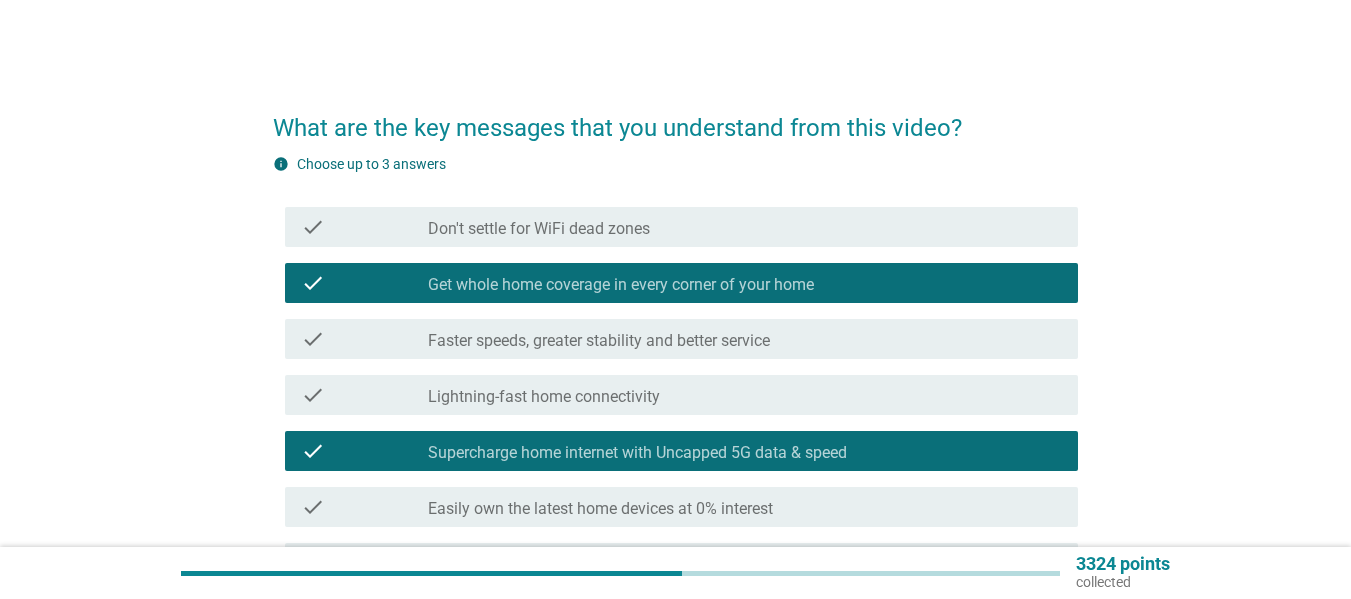 click on "Faster speeds, greater stability and better service" at bounding box center (599, 341) 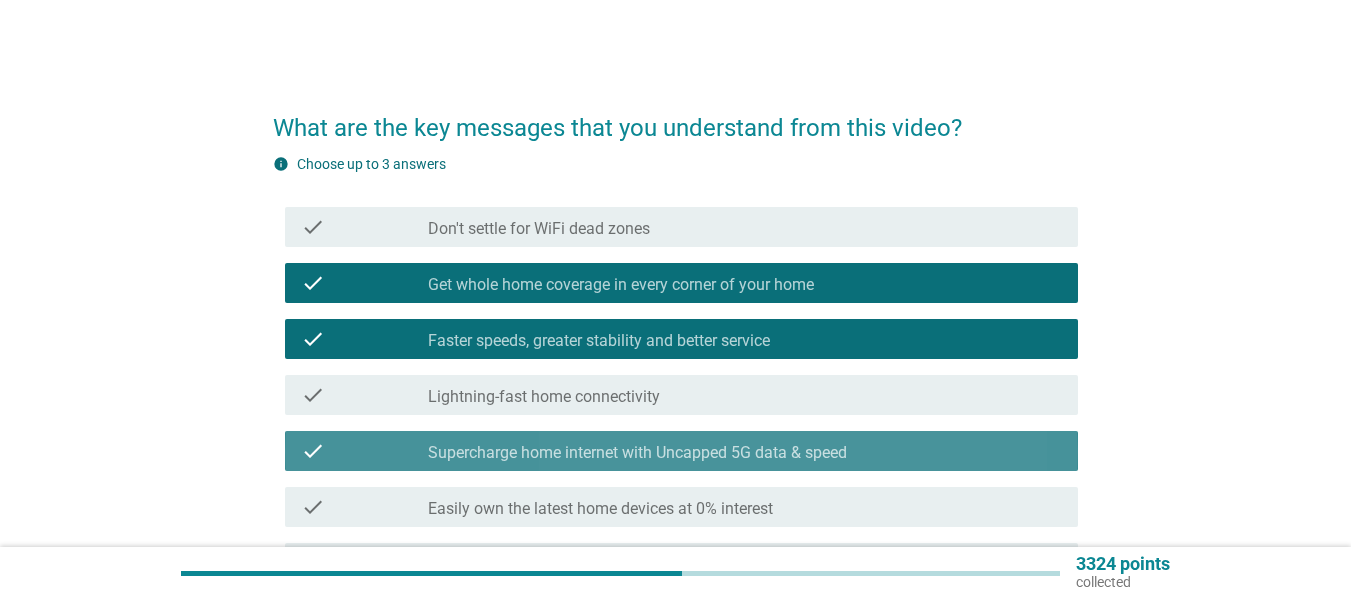 click on "Supercharge home internet with Uncapped 5G data & speed" at bounding box center [637, 453] 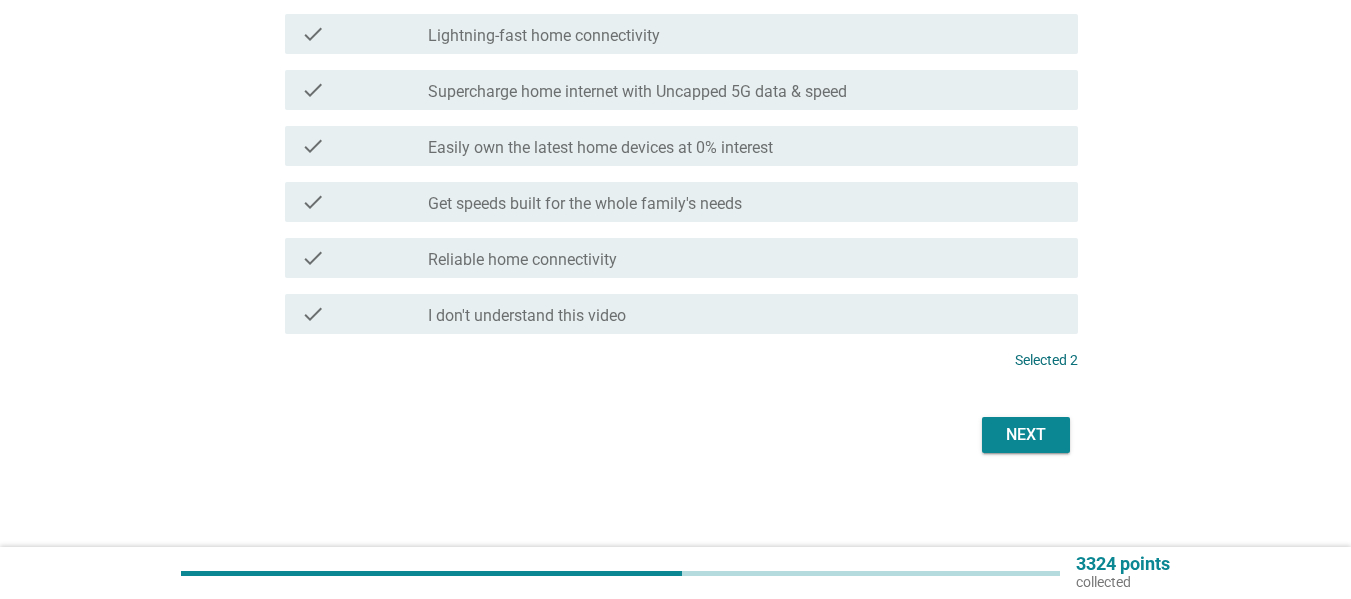 scroll, scrollTop: 363, scrollLeft: 0, axis: vertical 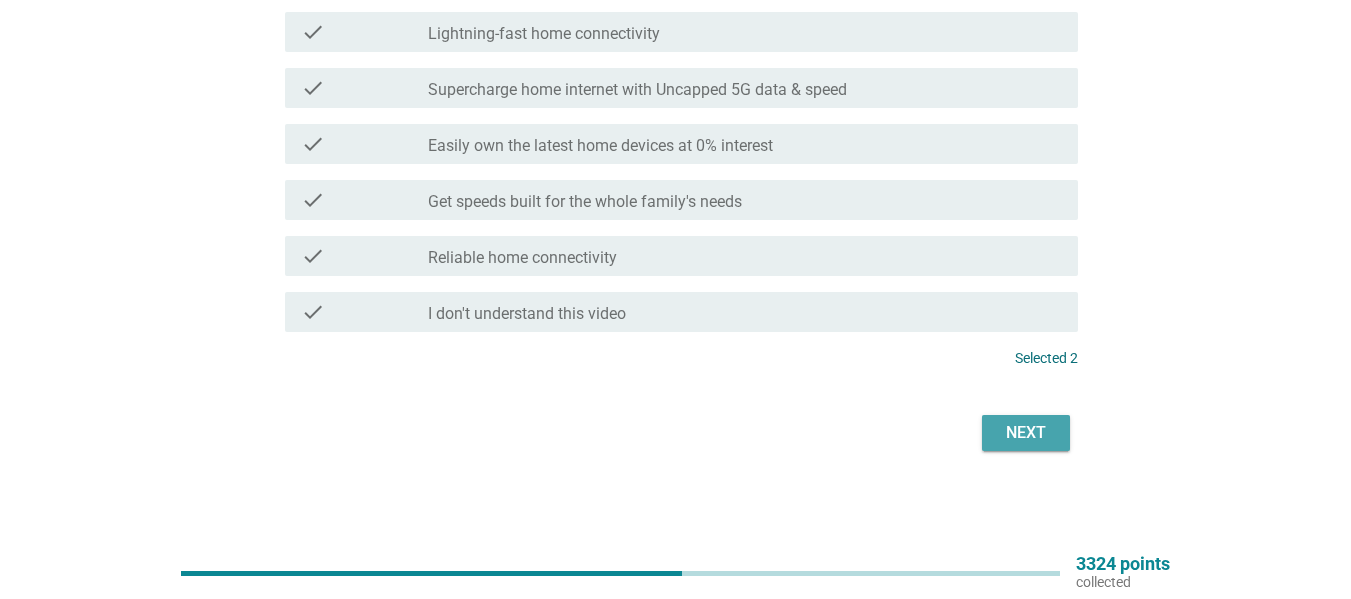 click on "Next" at bounding box center (1026, 433) 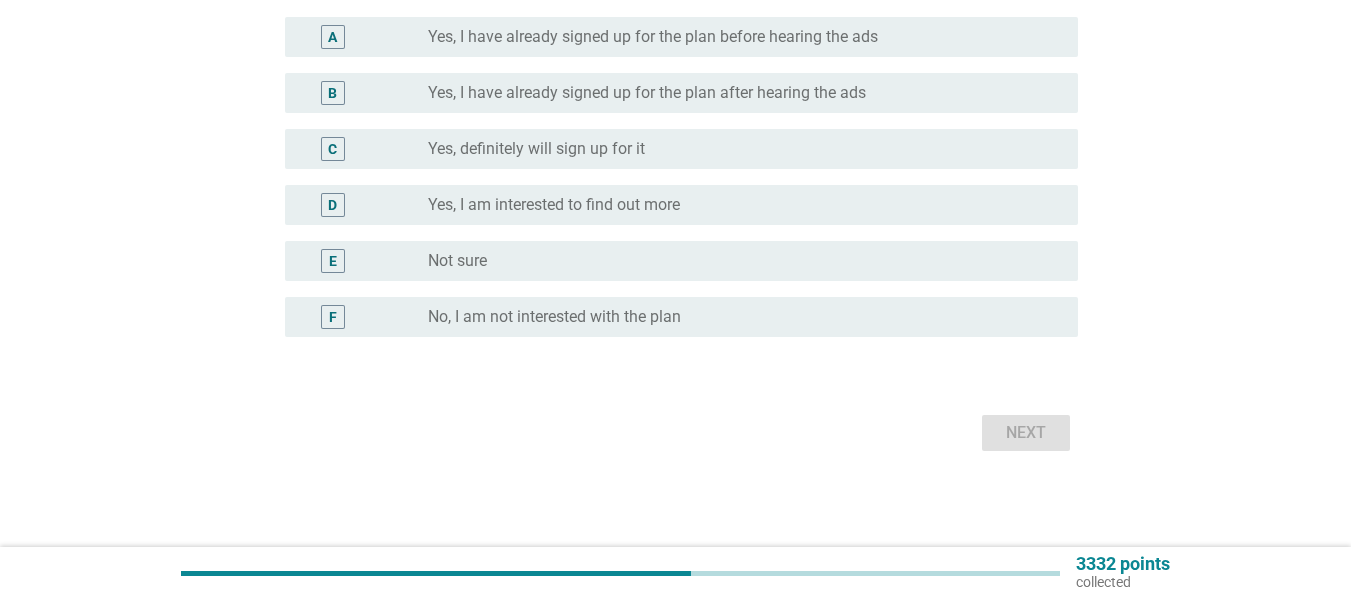 scroll, scrollTop: 0, scrollLeft: 0, axis: both 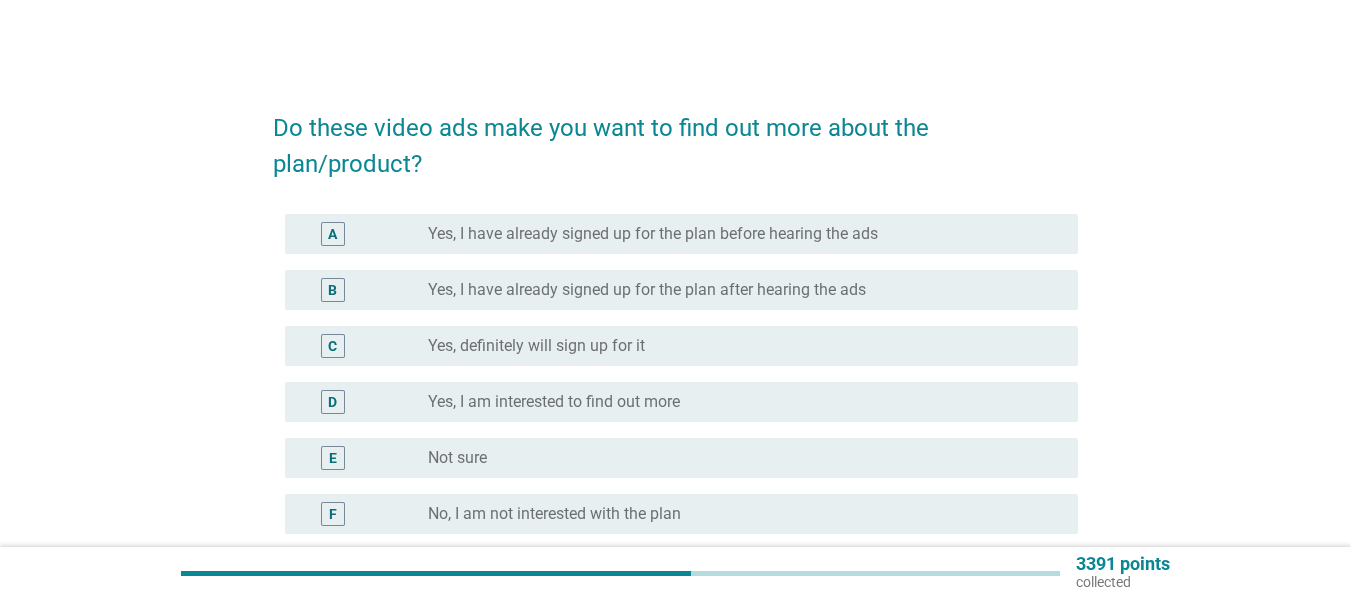 click on "E     radio_button_unchecked Not sure" at bounding box center (675, 458) 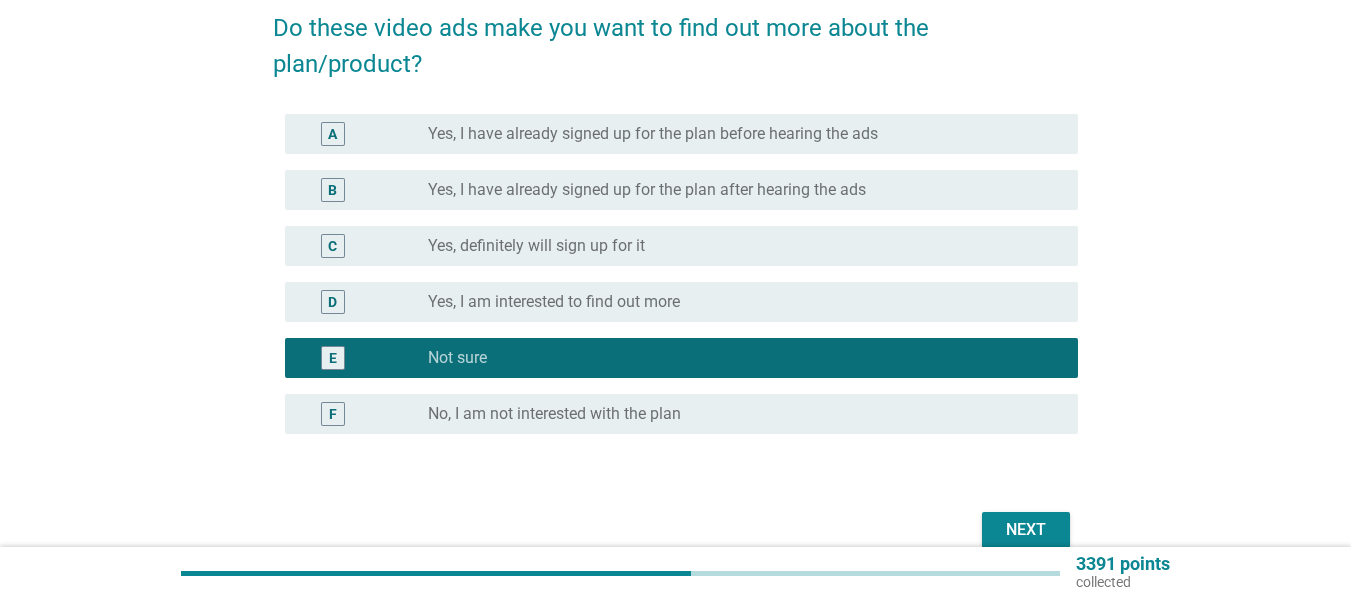 scroll, scrollTop: 197, scrollLeft: 0, axis: vertical 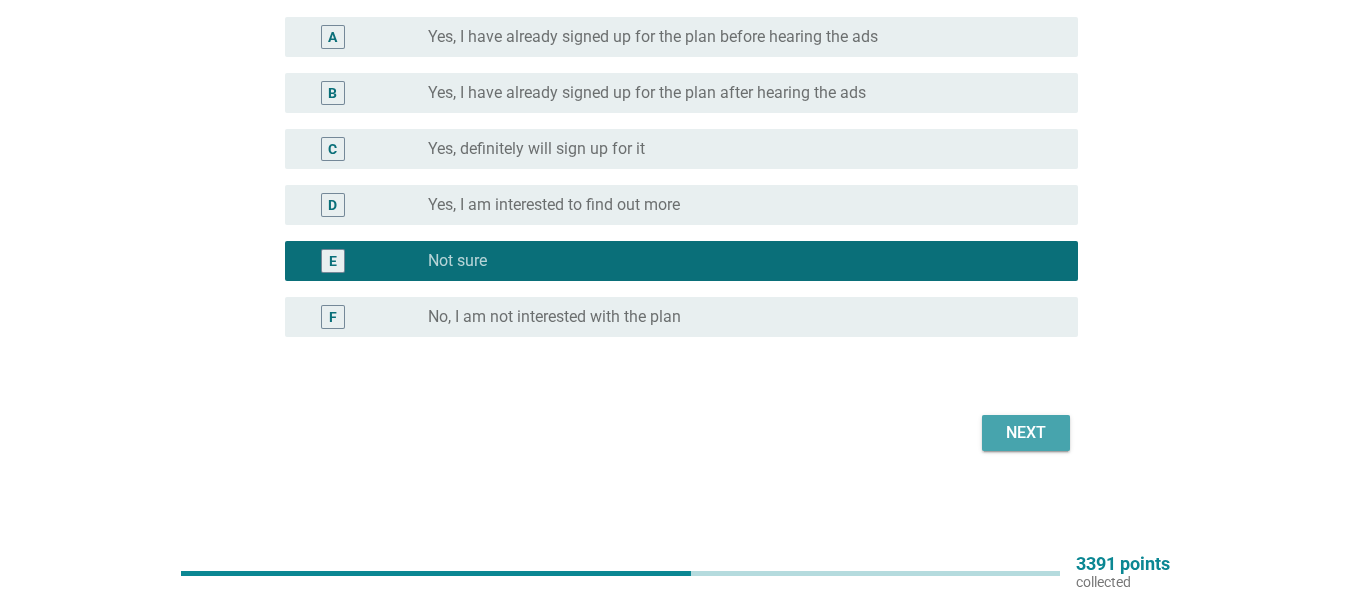 click on "Next" at bounding box center (1026, 433) 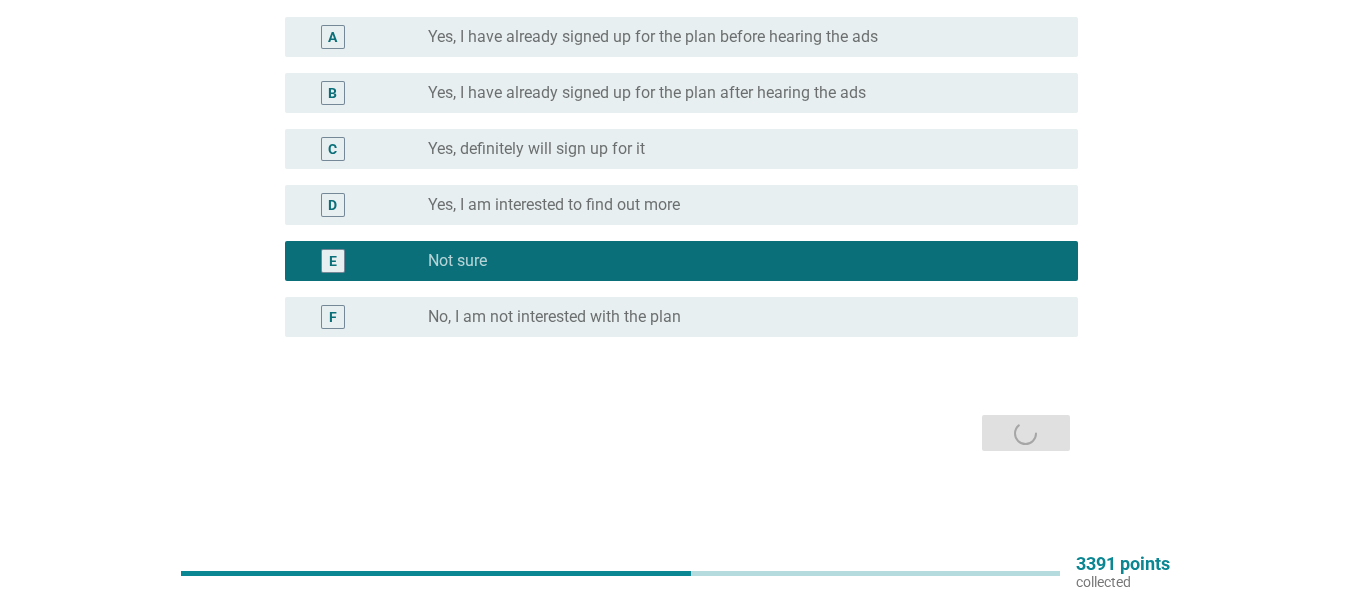 scroll, scrollTop: 0, scrollLeft: 0, axis: both 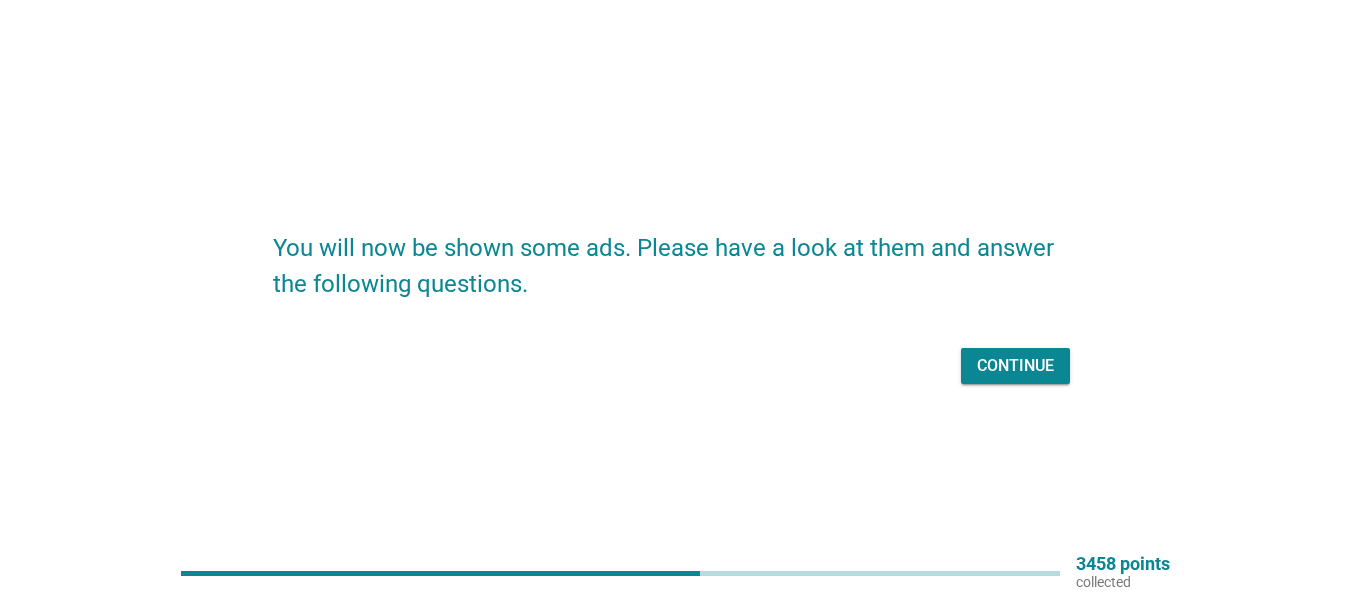 click on "Continue" at bounding box center (1015, 366) 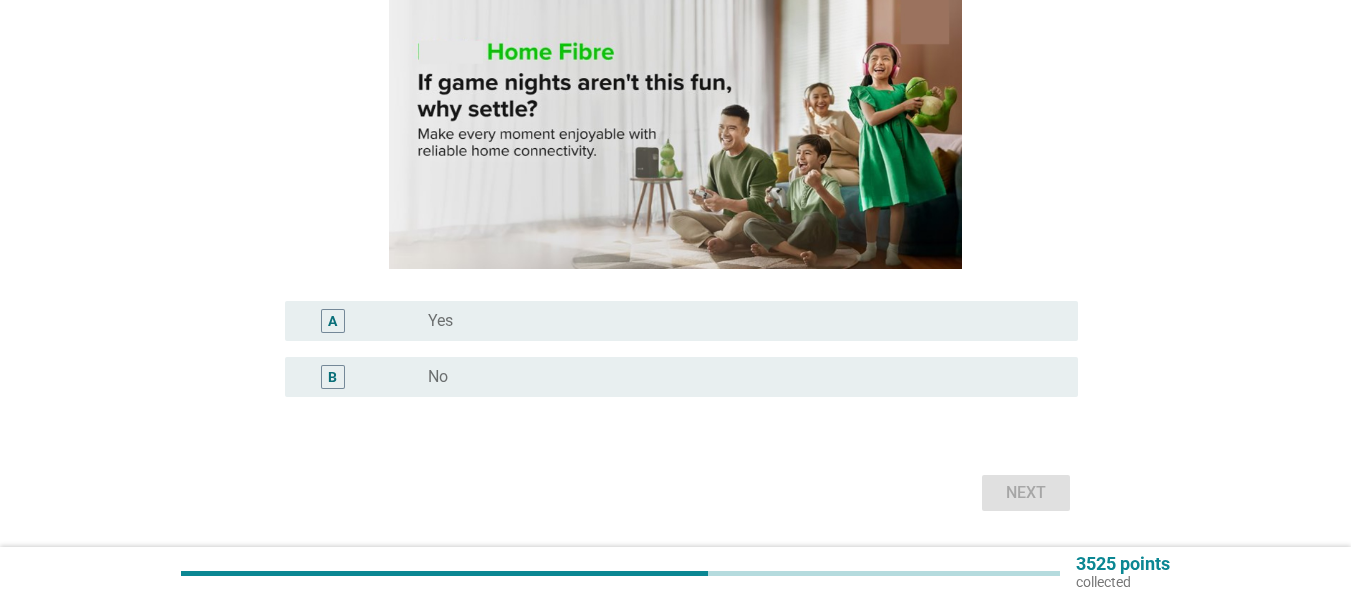 scroll, scrollTop: 200, scrollLeft: 0, axis: vertical 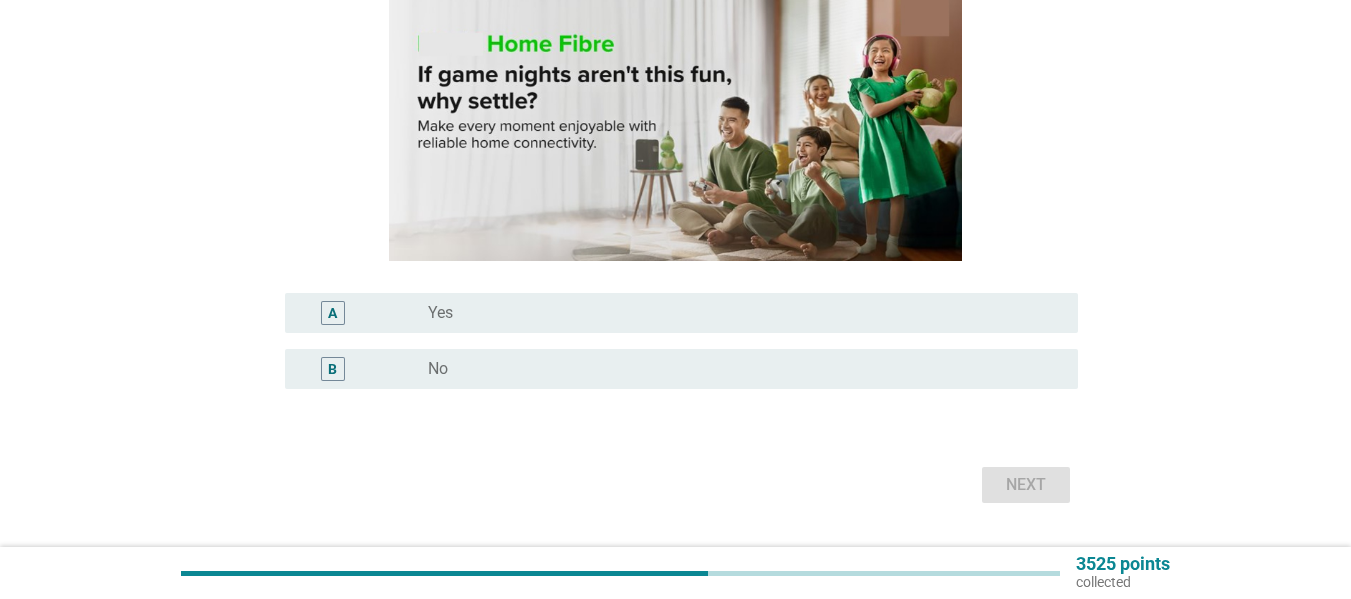 click on "radio_button_unchecked No" at bounding box center (737, 369) 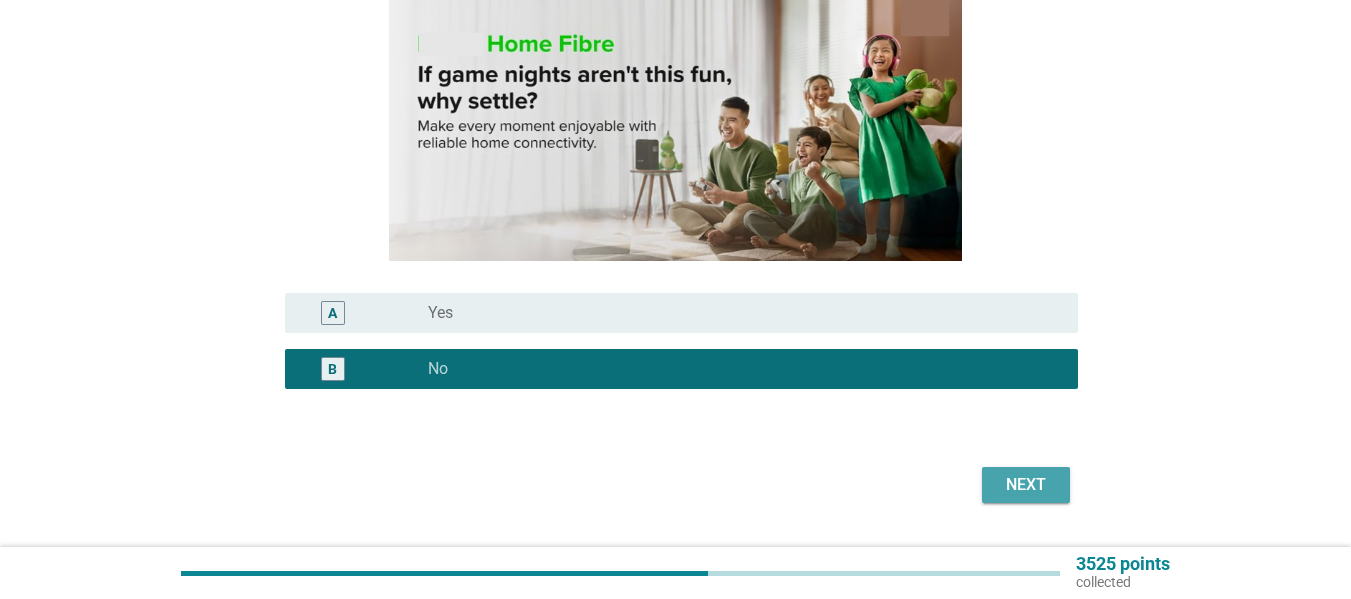 click on "Next" at bounding box center (1026, 485) 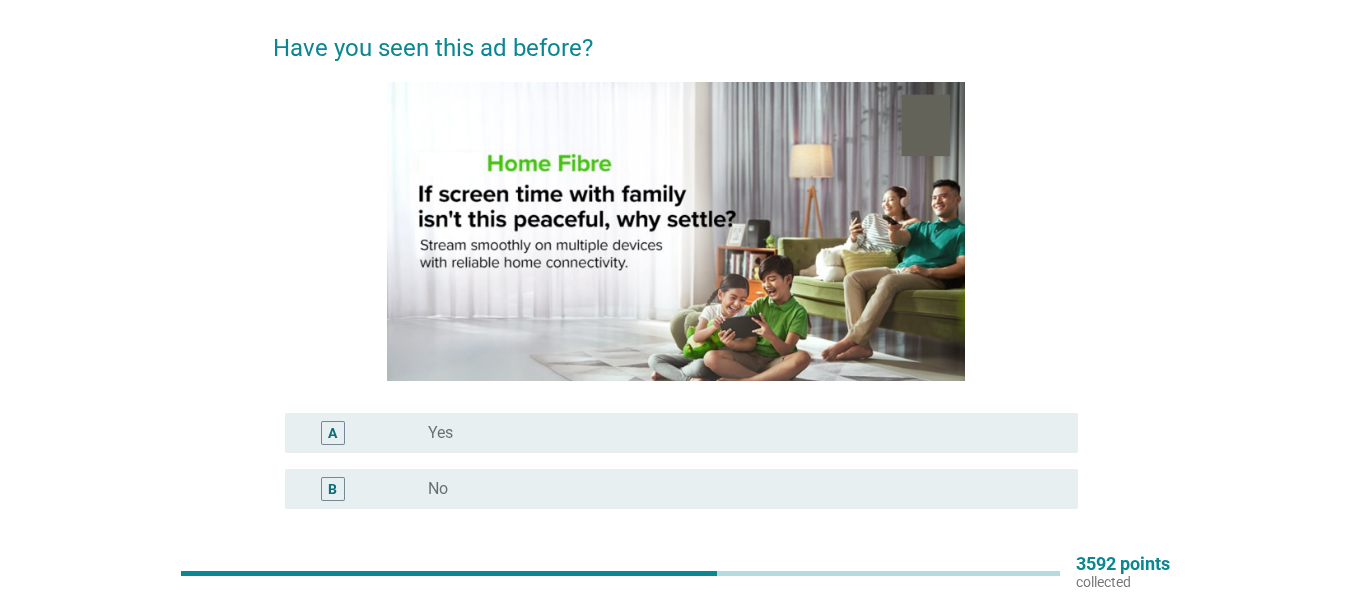 scroll, scrollTop: 200, scrollLeft: 0, axis: vertical 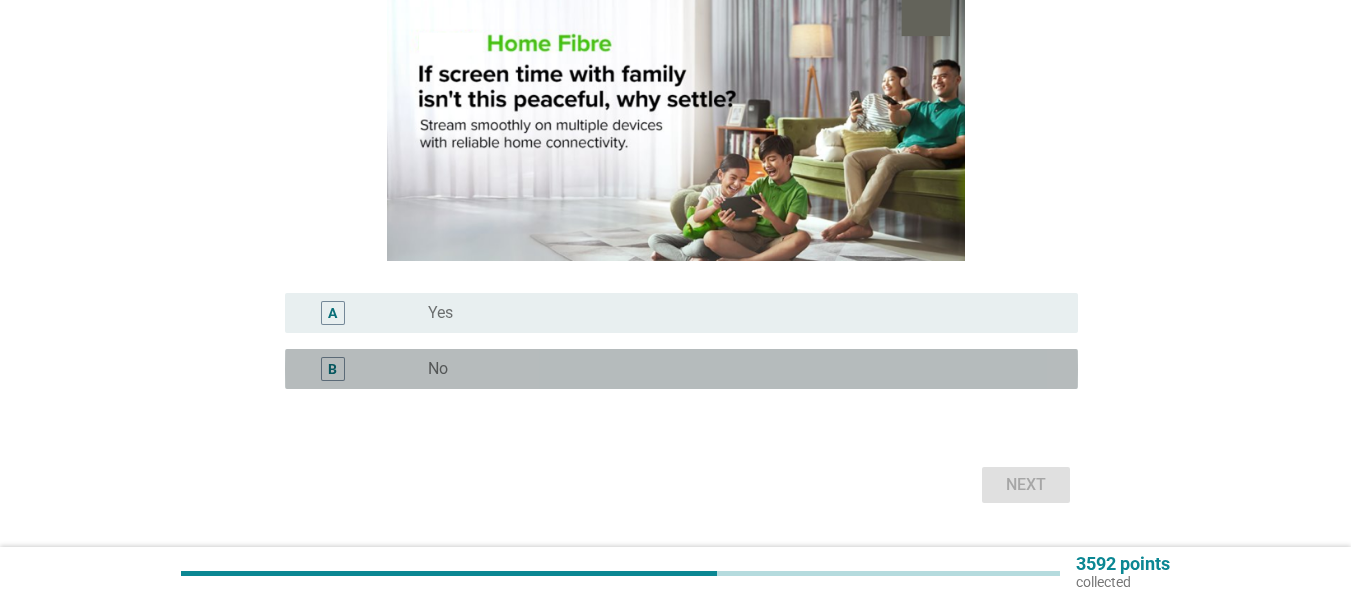click on "B     radio_button_unchecked No" at bounding box center [681, 369] 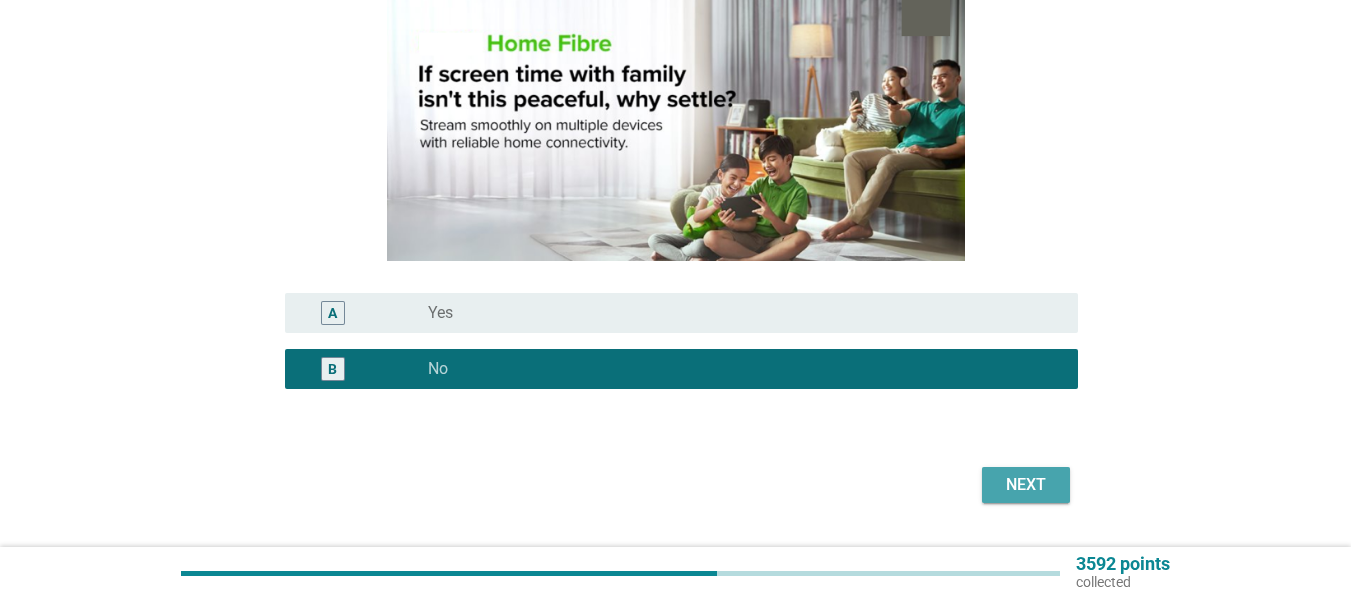 click on "Next" at bounding box center [1026, 485] 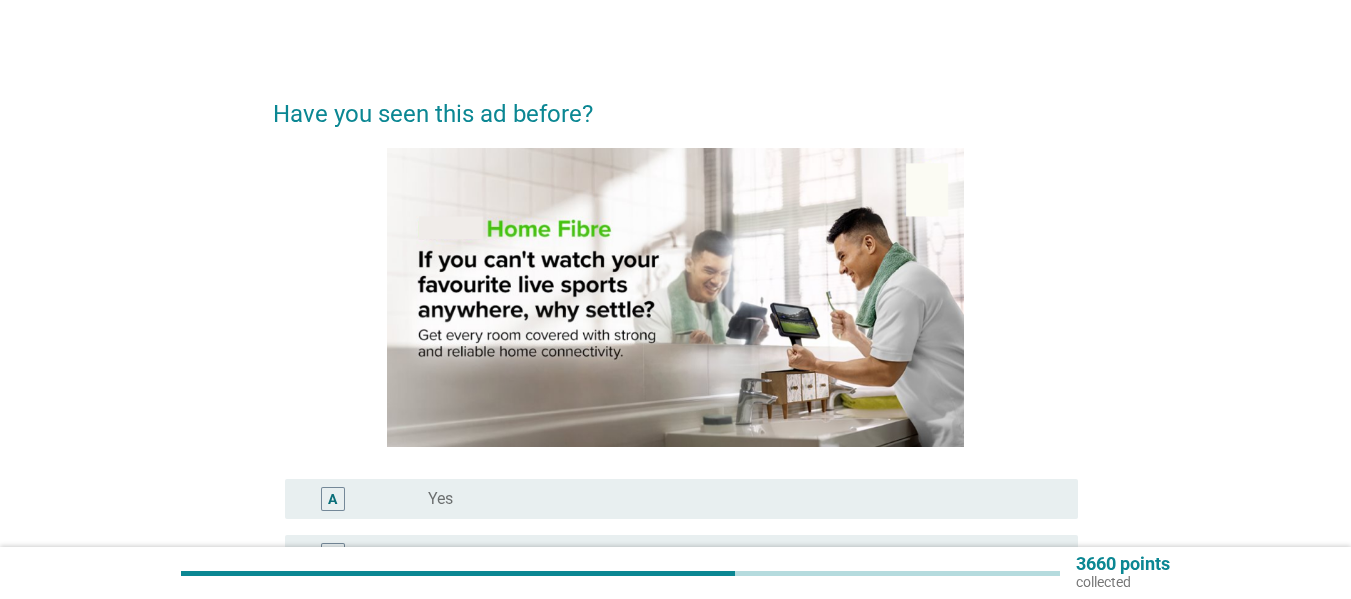scroll, scrollTop: 100, scrollLeft: 0, axis: vertical 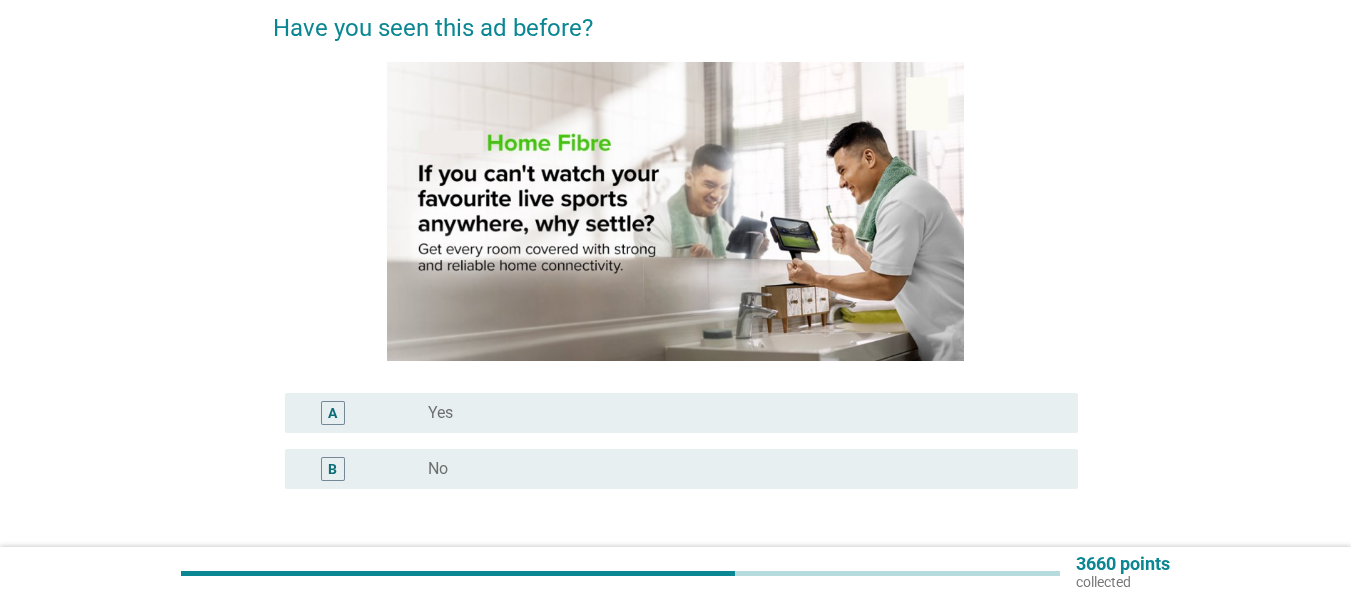 click on "radio_button_unchecked No" at bounding box center (737, 469) 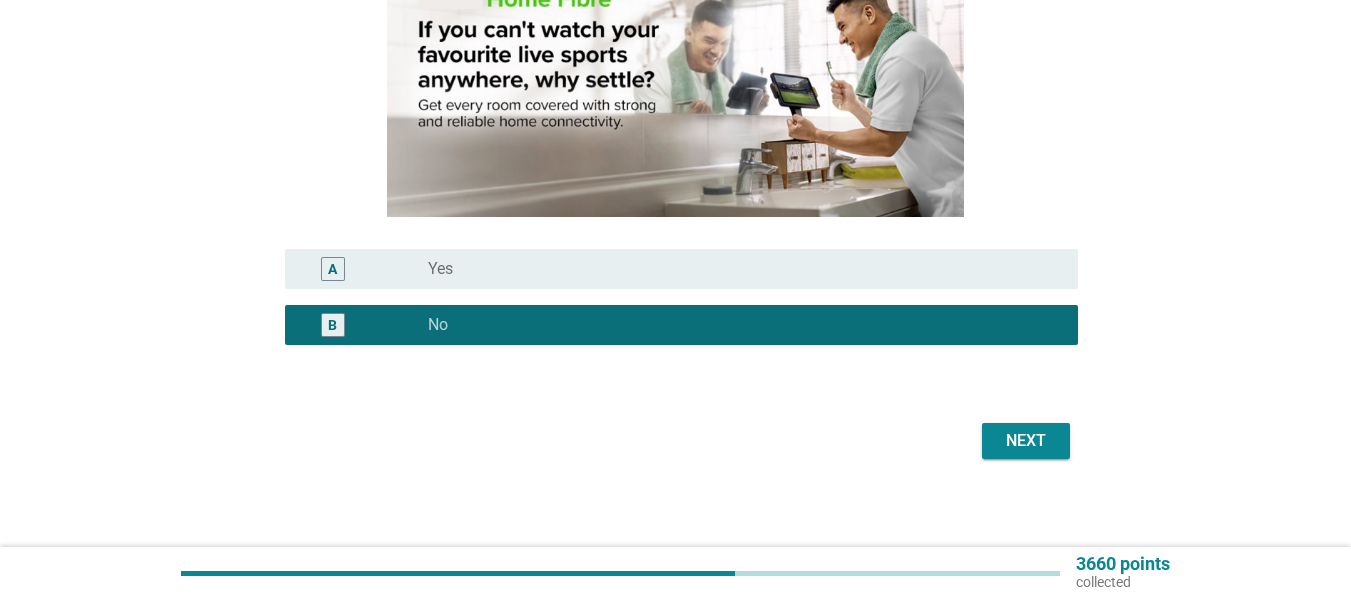 scroll, scrollTop: 252, scrollLeft: 0, axis: vertical 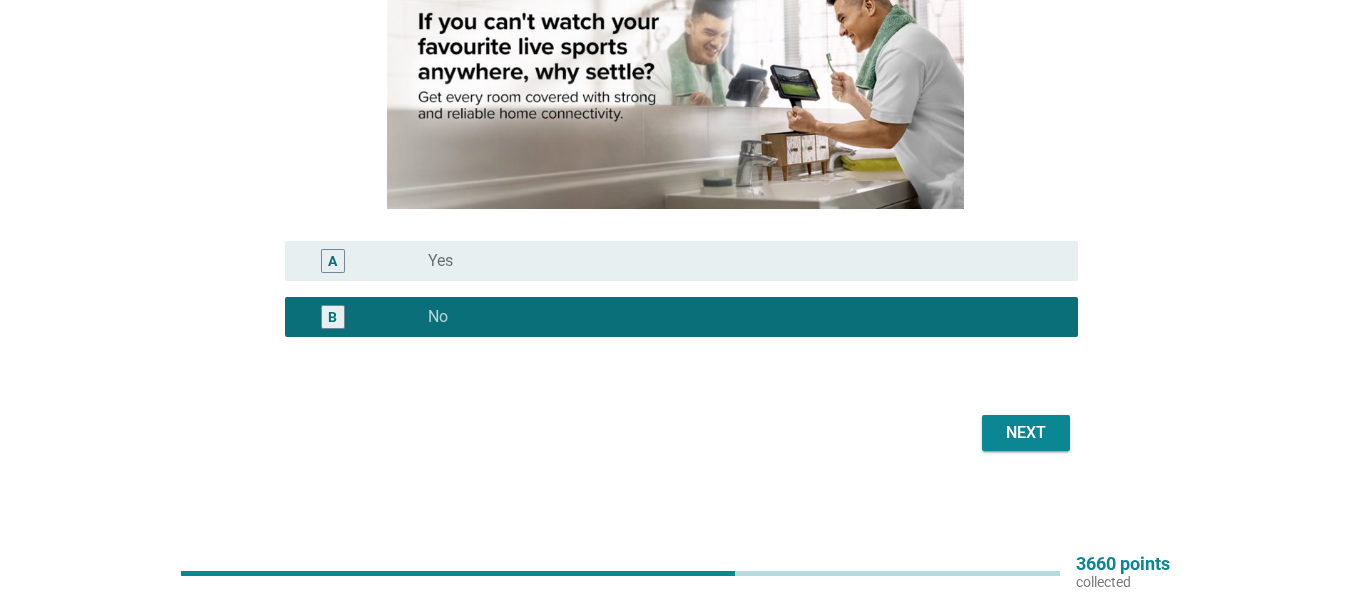 click on "Next" at bounding box center (1026, 433) 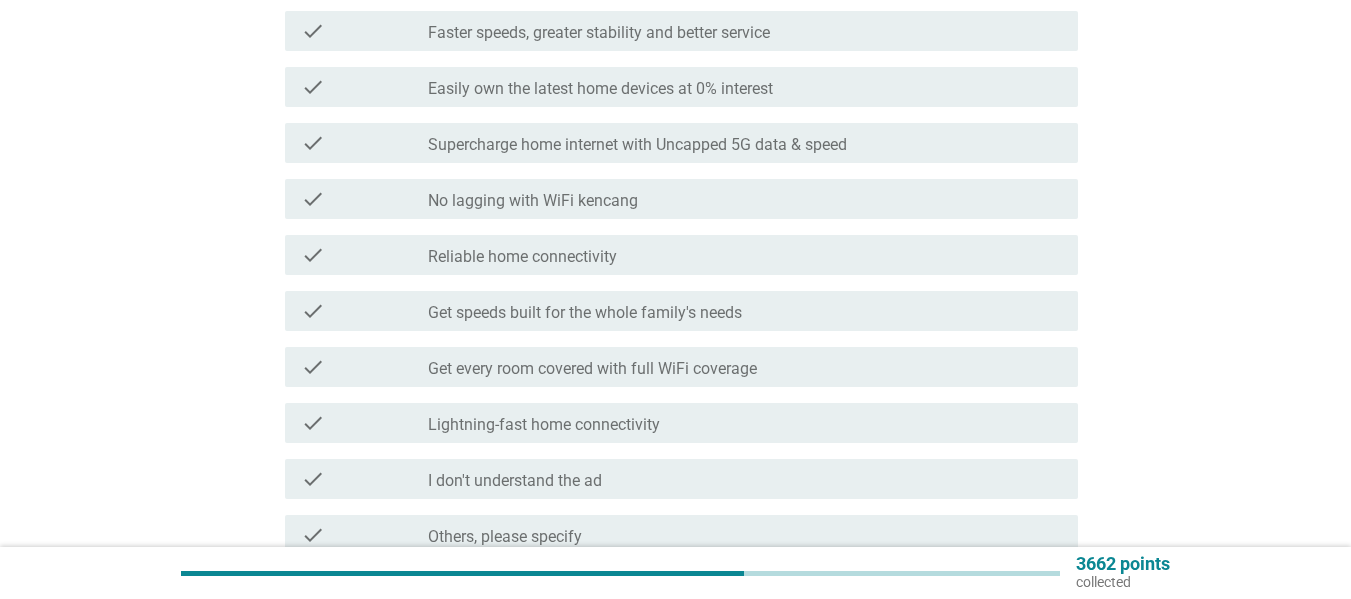 scroll, scrollTop: 0, scrollLeft: 0, axis: both 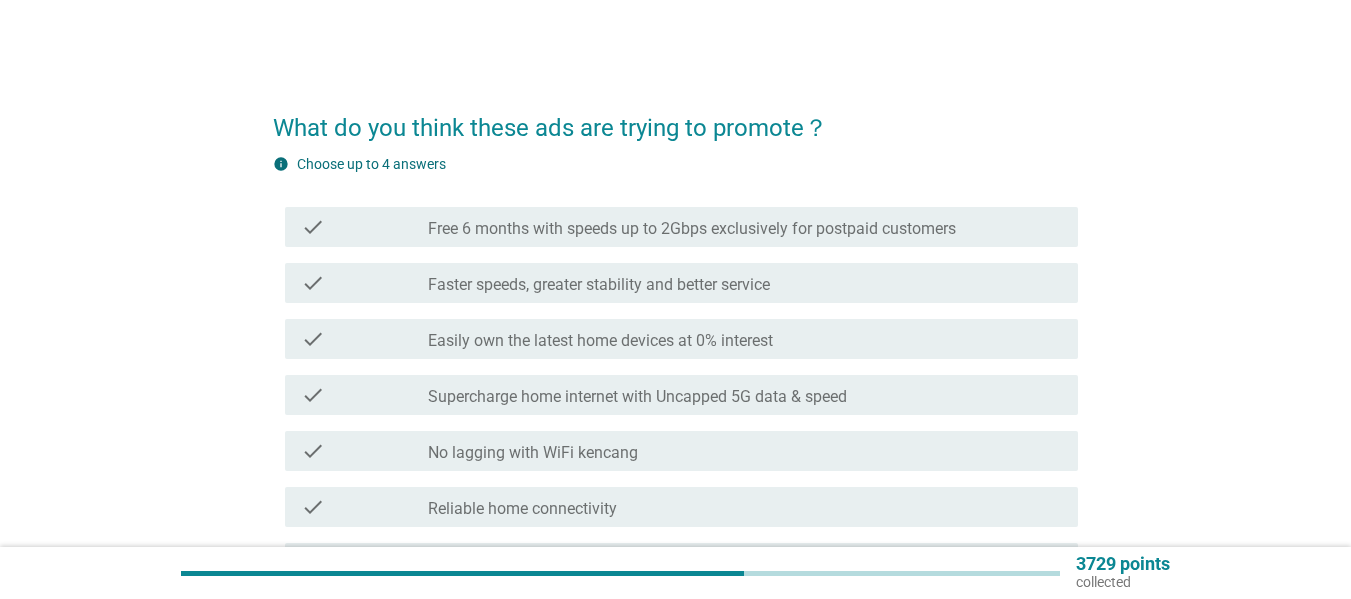 click on "Faster speeds, greater stability and better service" at bounding box center (599, 285) 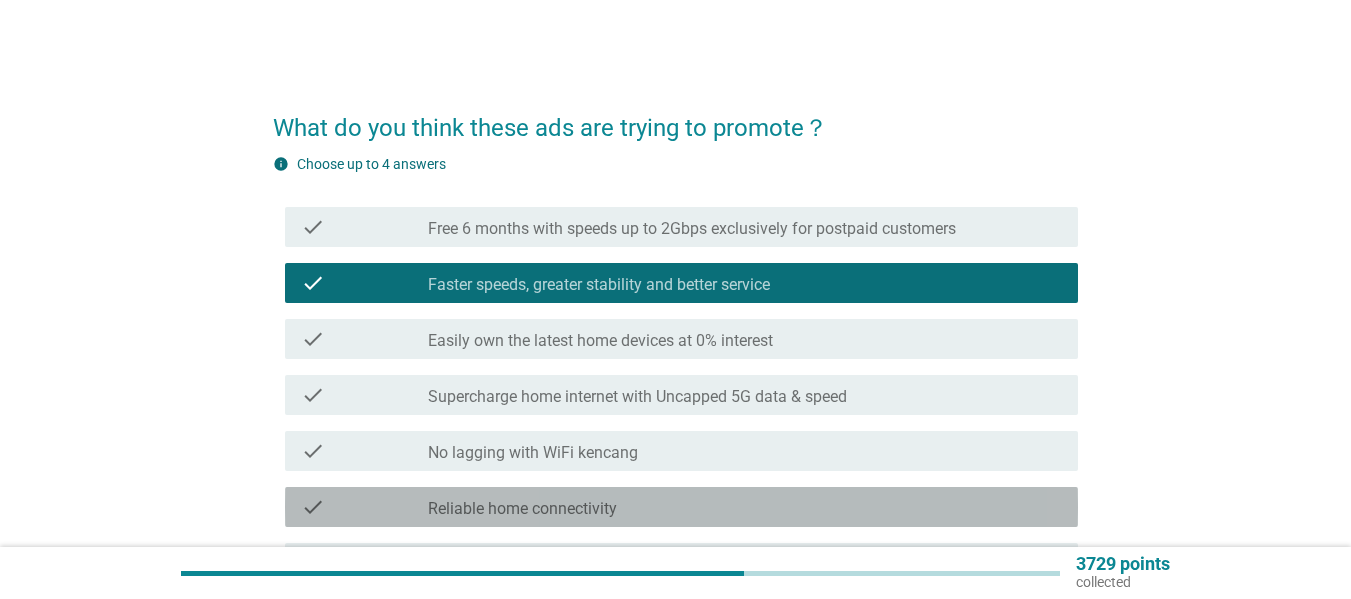 click on "check     check_box_outline_blank Reliable home connectivity" at bounding box center [681, 507] 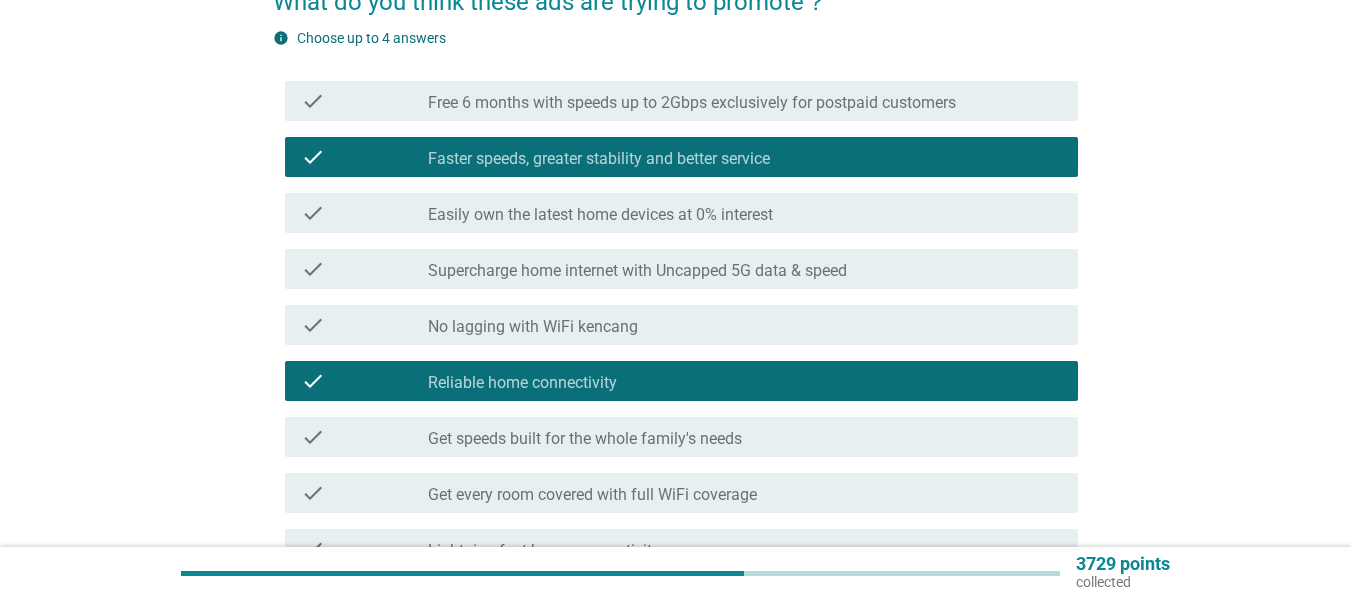 scroll, scrollTop: 300, scrollLeft: 0, axis: vertical 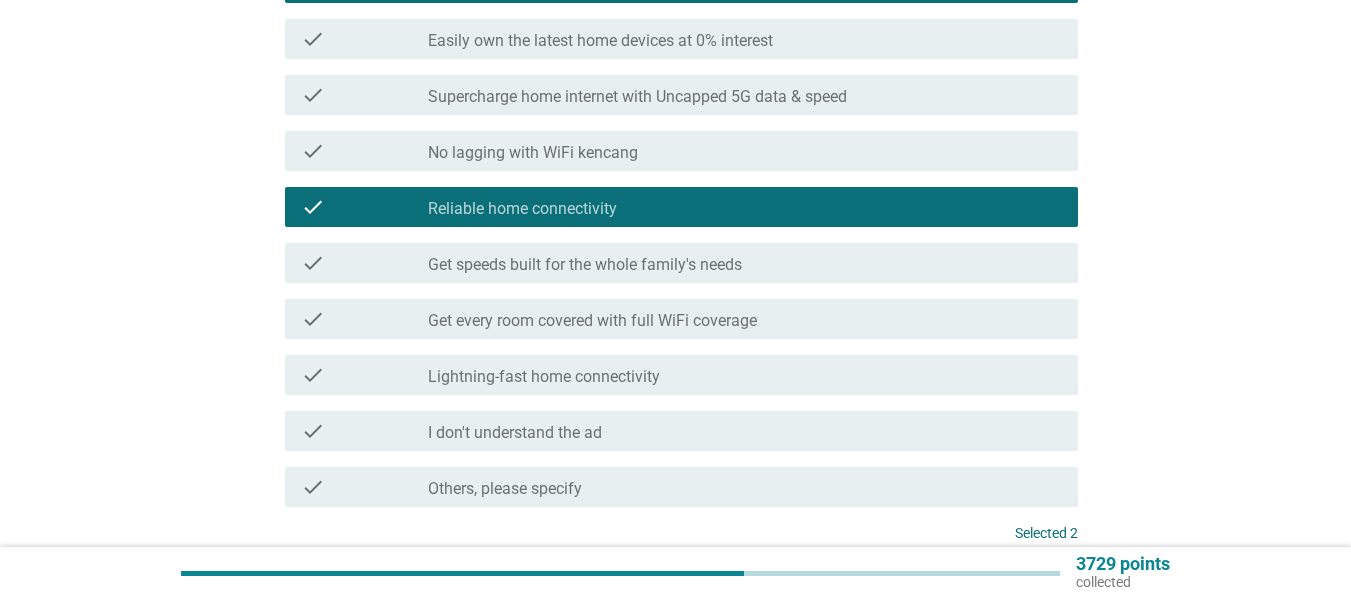click on "check_box_outline_blank Get speeds built for the whole family's needs" at bounding box center (745, 263) 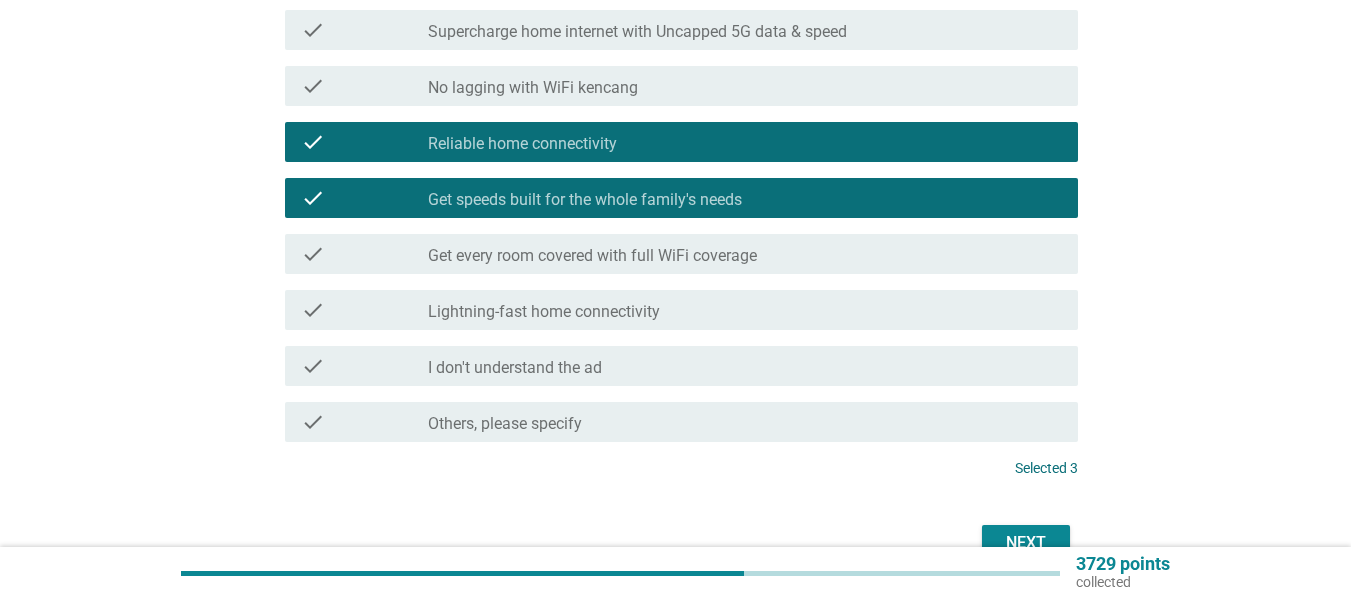 scroll, scrollTop: 400, scrollLeft: 0, axis: vertical 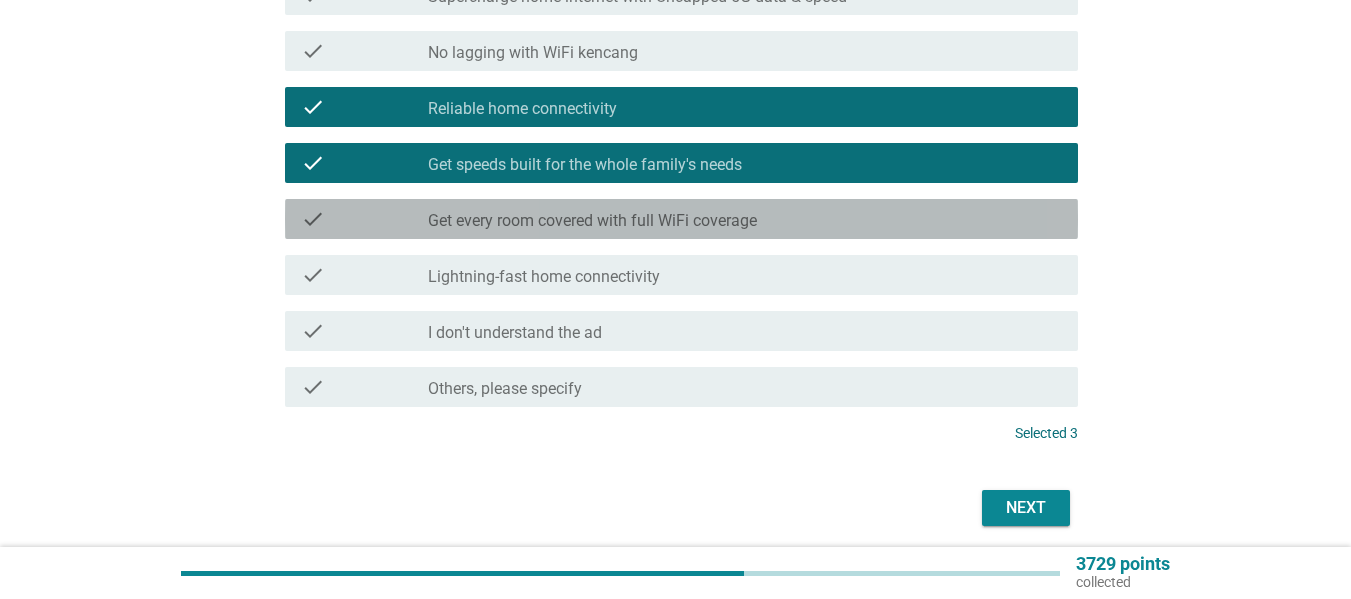 click on "check_box_outline_blank Get every room covered with full WiFi coverage" at bounding box center [745, 219] 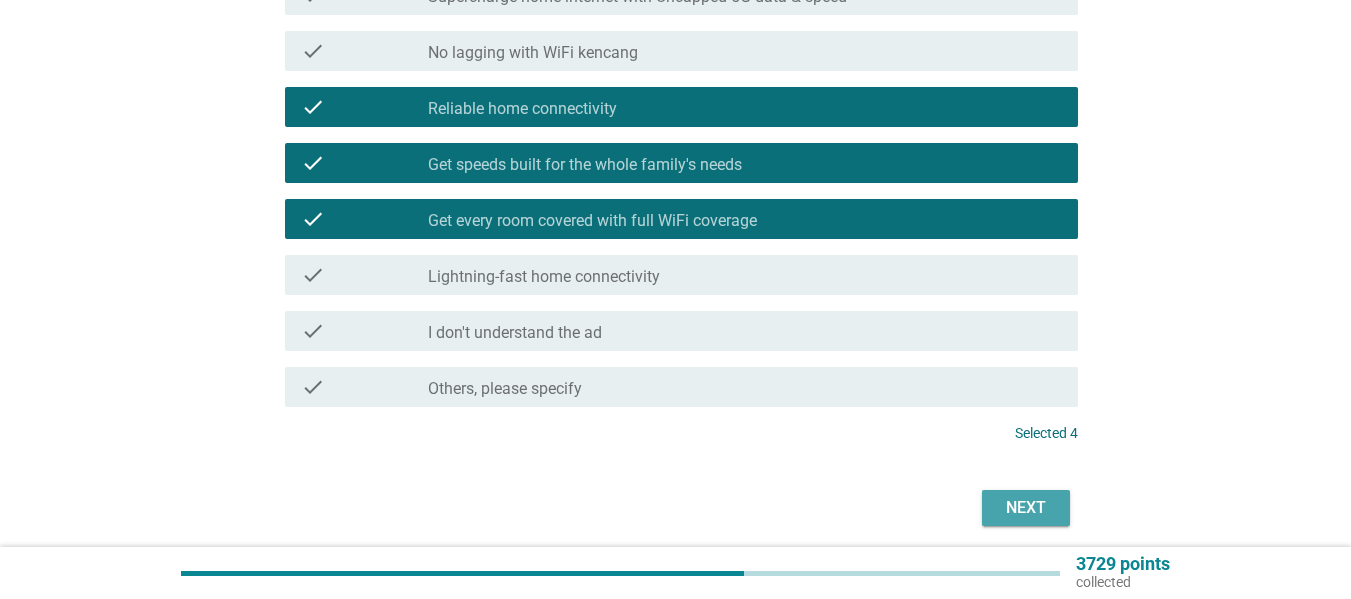 click on "Next" at bounding box center [1026, 508] 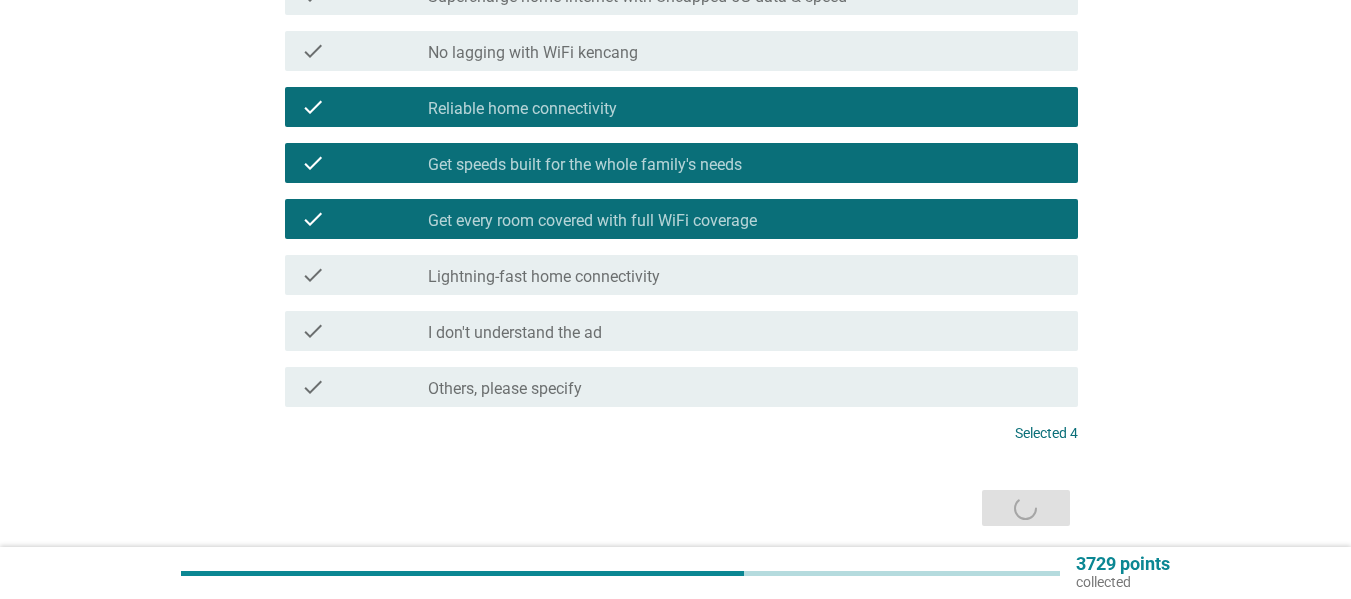 scroll, scrollTop: 0, scrollLeft: 0, axis: both 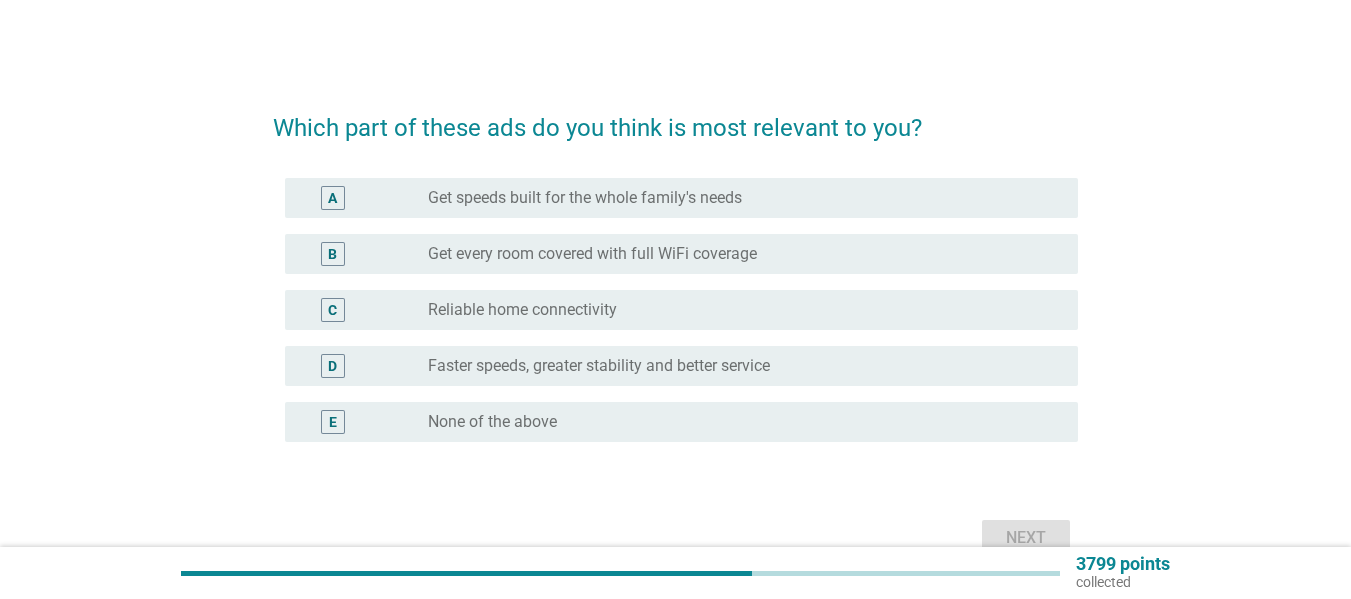 click on "radio_button_unchecked Get speeds built for the whole family's needs" at bounding box center (737, 198) 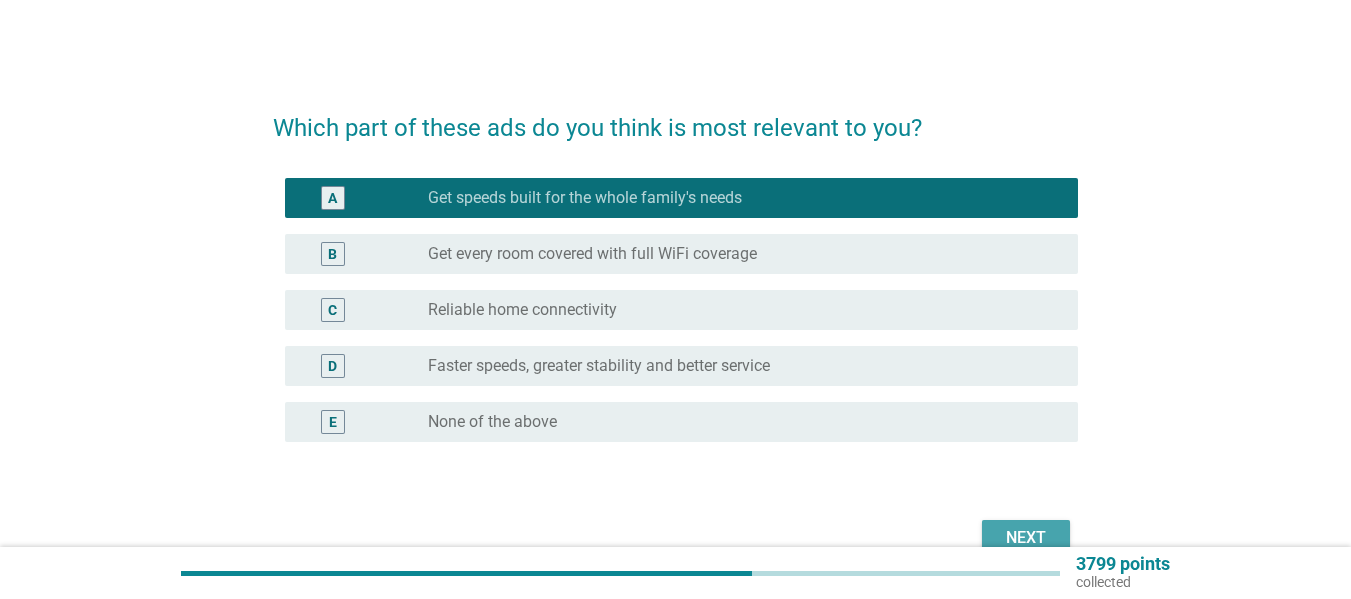 click on "Next" at bounding box center (1026, 538) 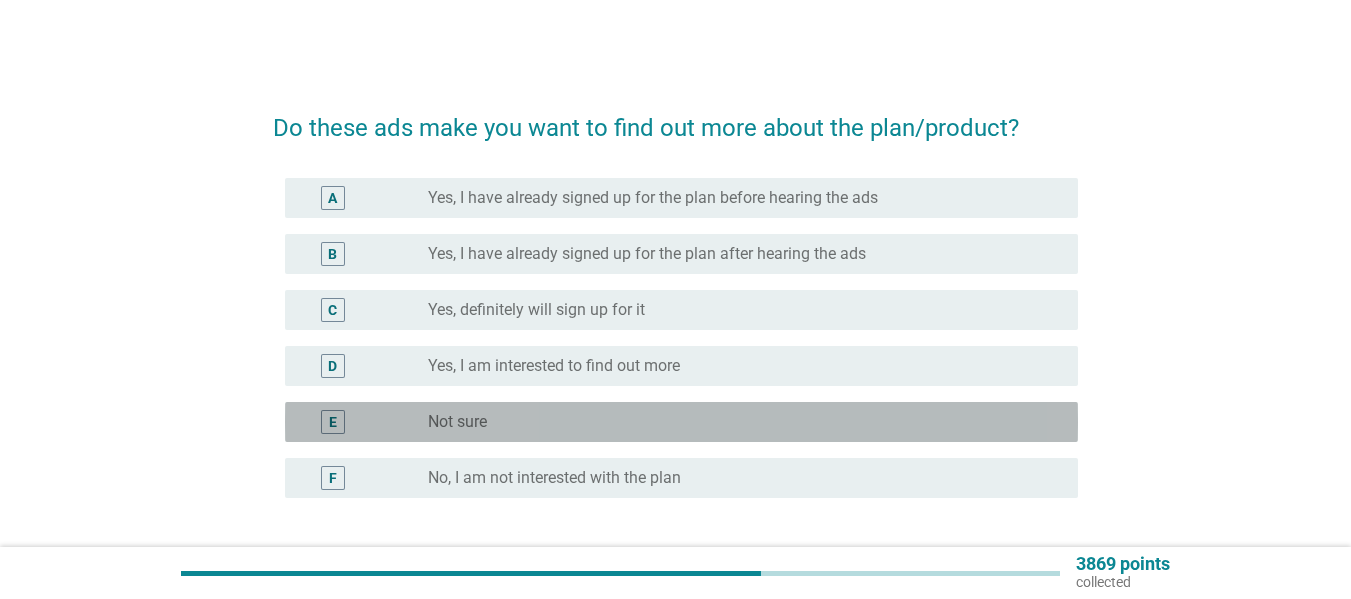 click on "radio_button_unchecked Not sure" at bounding box center [745, 422] 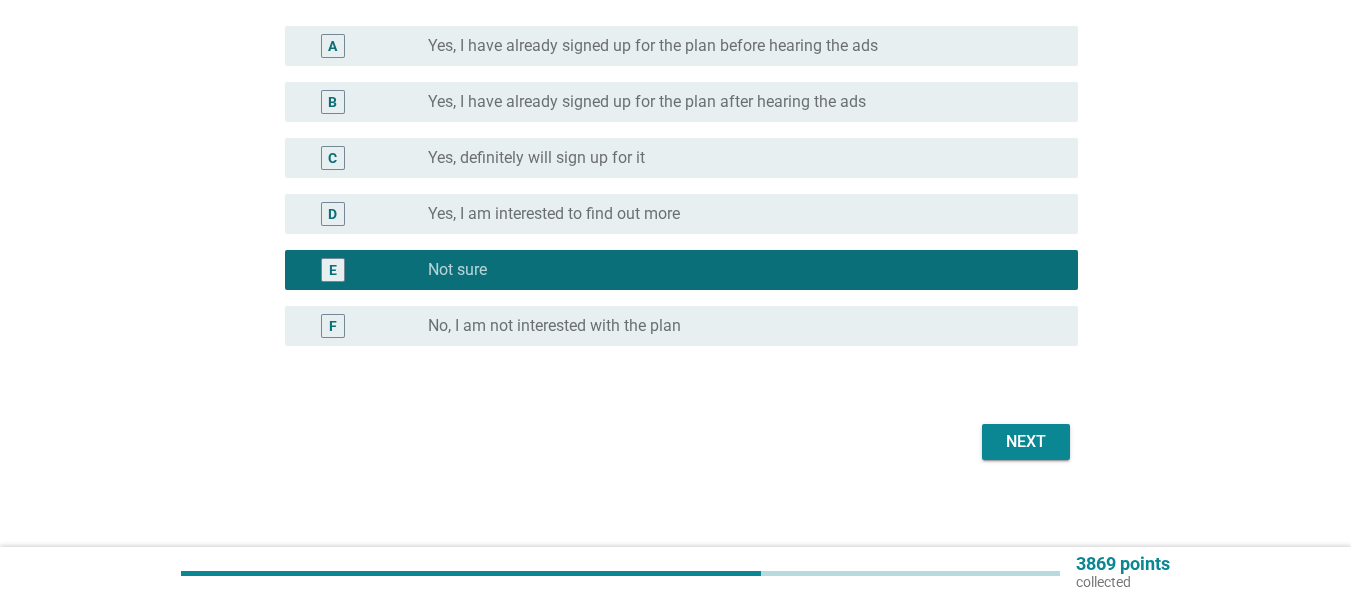 scroll, scrollTop: 161, scrollLeft: 0, axis: vertical 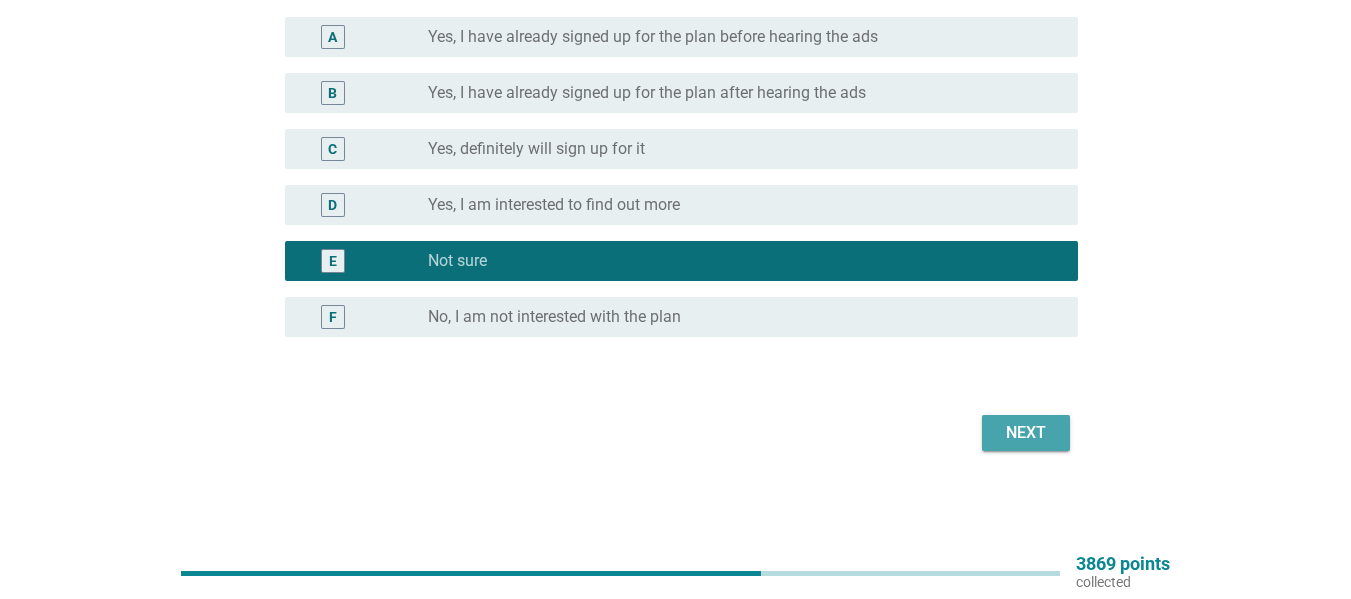 click on "Next" at bounding box center [1026, 433] 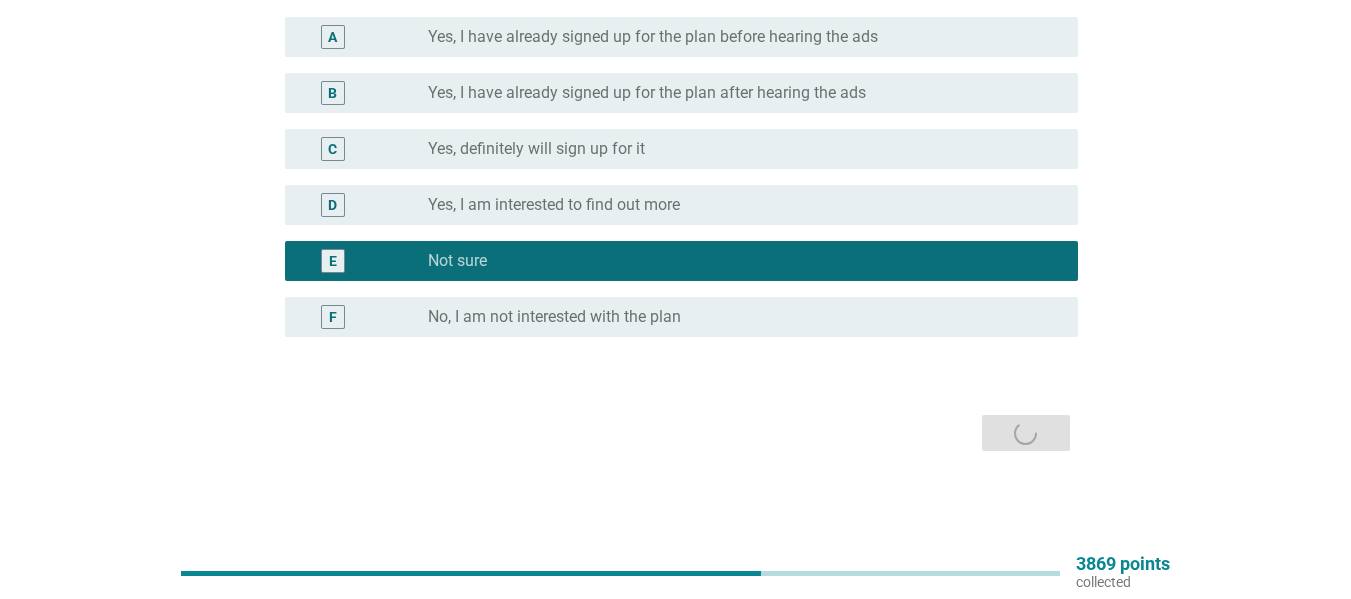scroll, scrollTop: 0, scrollLeft: 0, axis: both 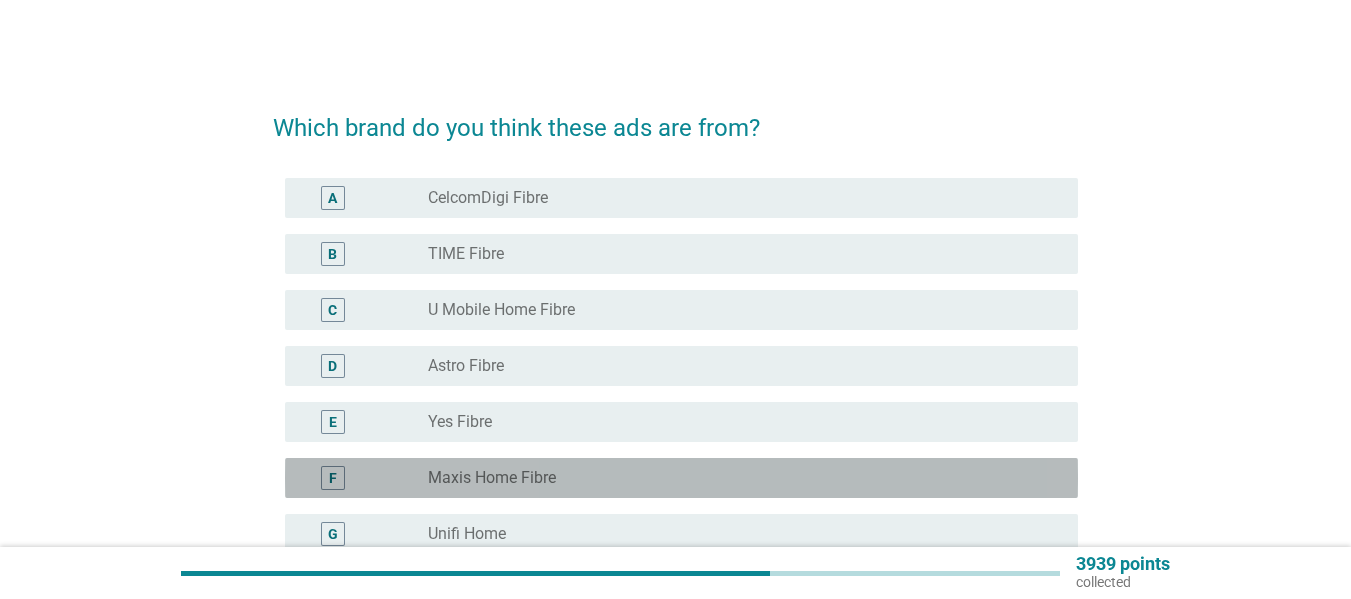 click on "Maxis Home Fibre" at bounding box center [492, 478] 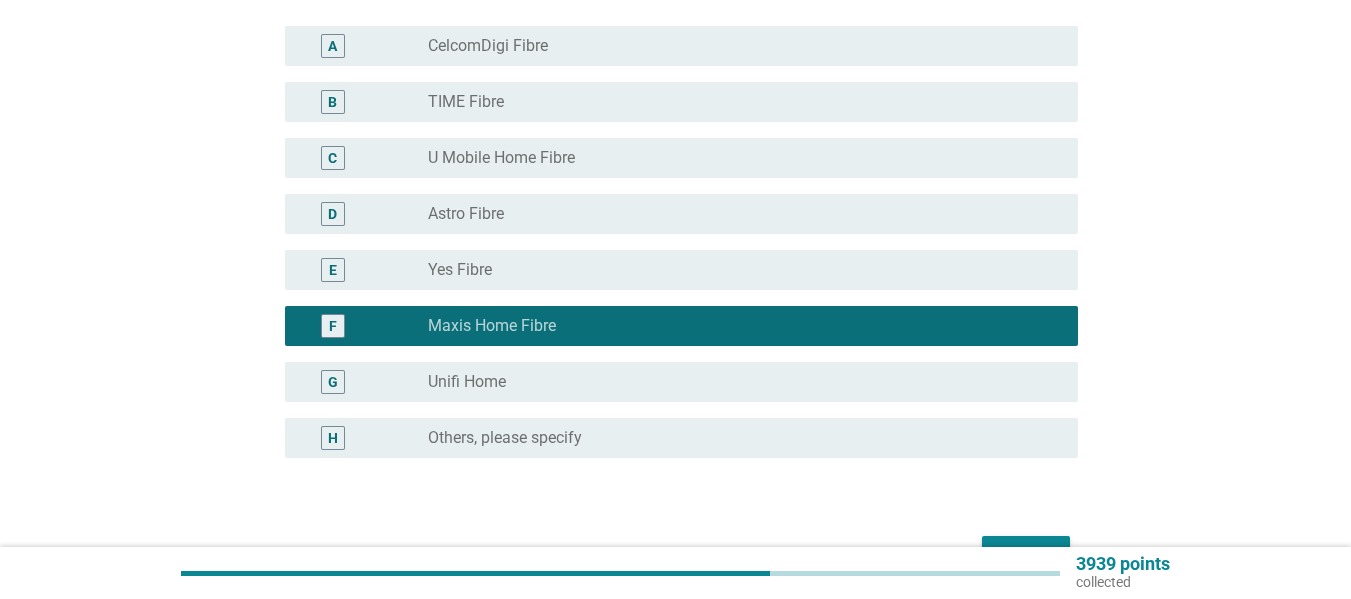 scroll, scrollTop: 273, scrollLeft: 0, axis: vertical 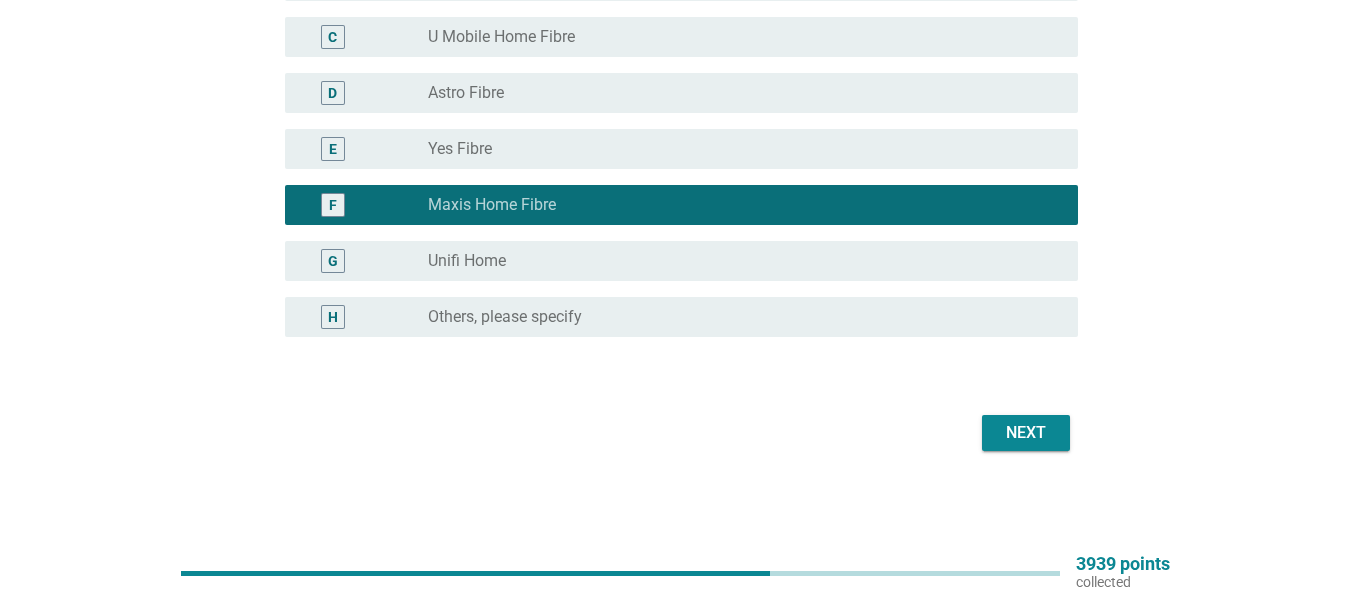 click on "Next" at bounding box center (1026, 433) 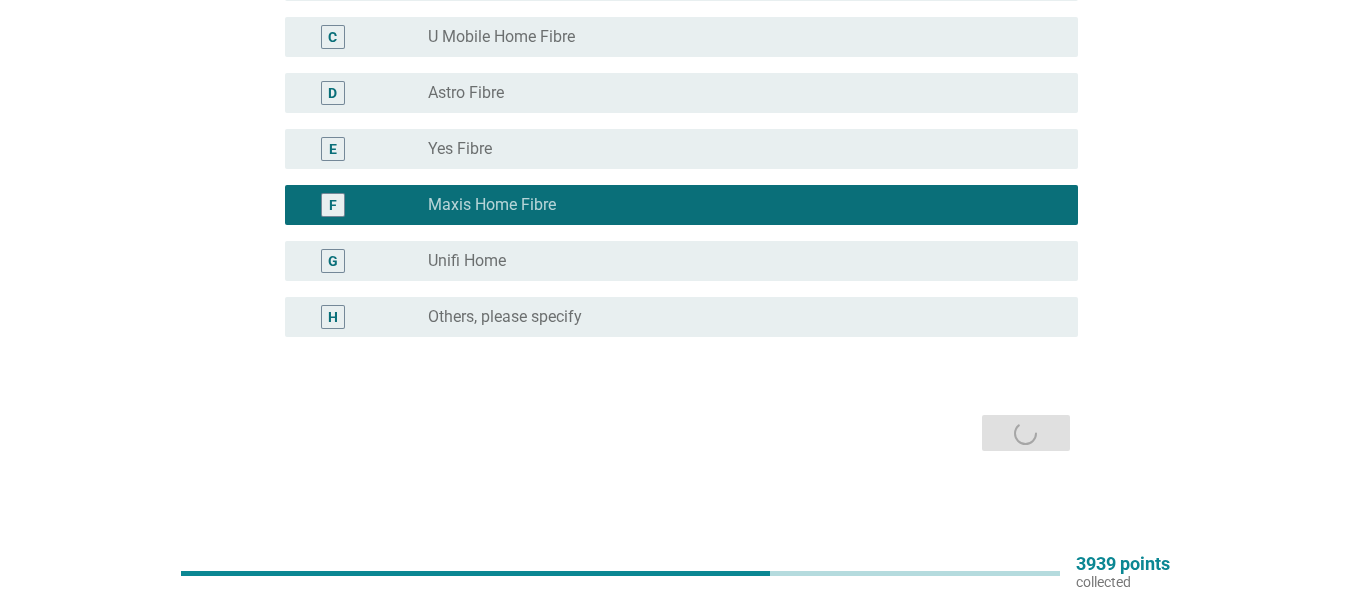 scroll, scrollTop: 0, scrollLeft: 0, axis: both 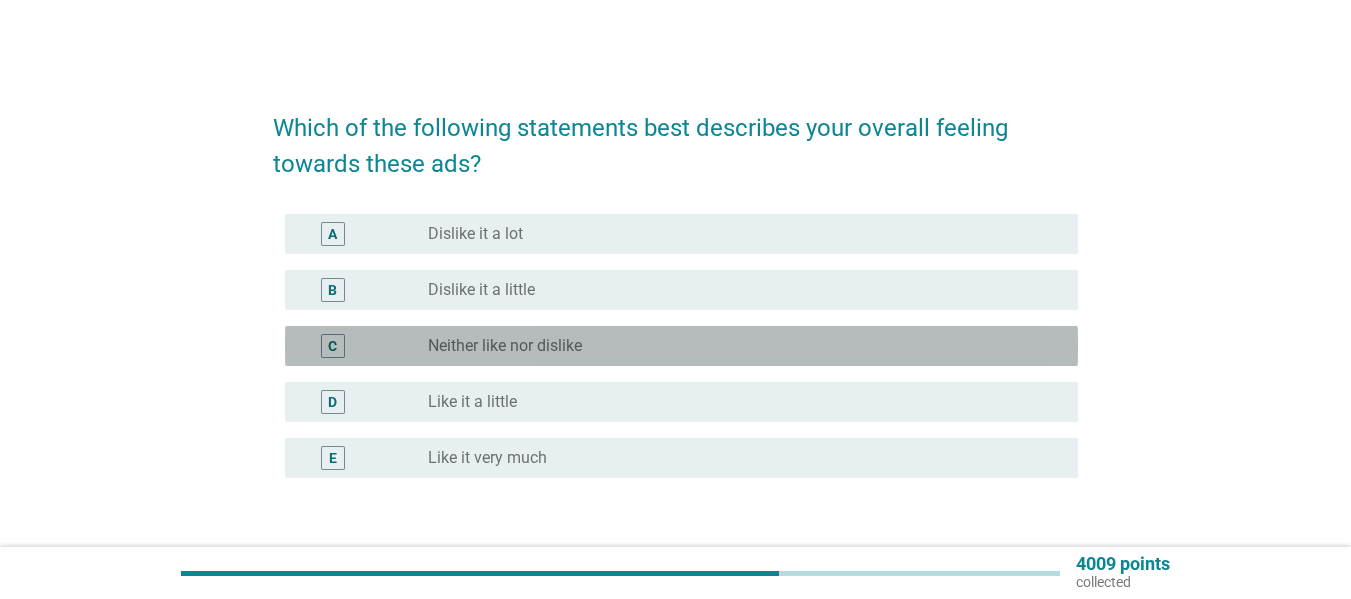 click on "C     radio_button_unchecked Neither like nor dislike" at bounding box center (681, 346) 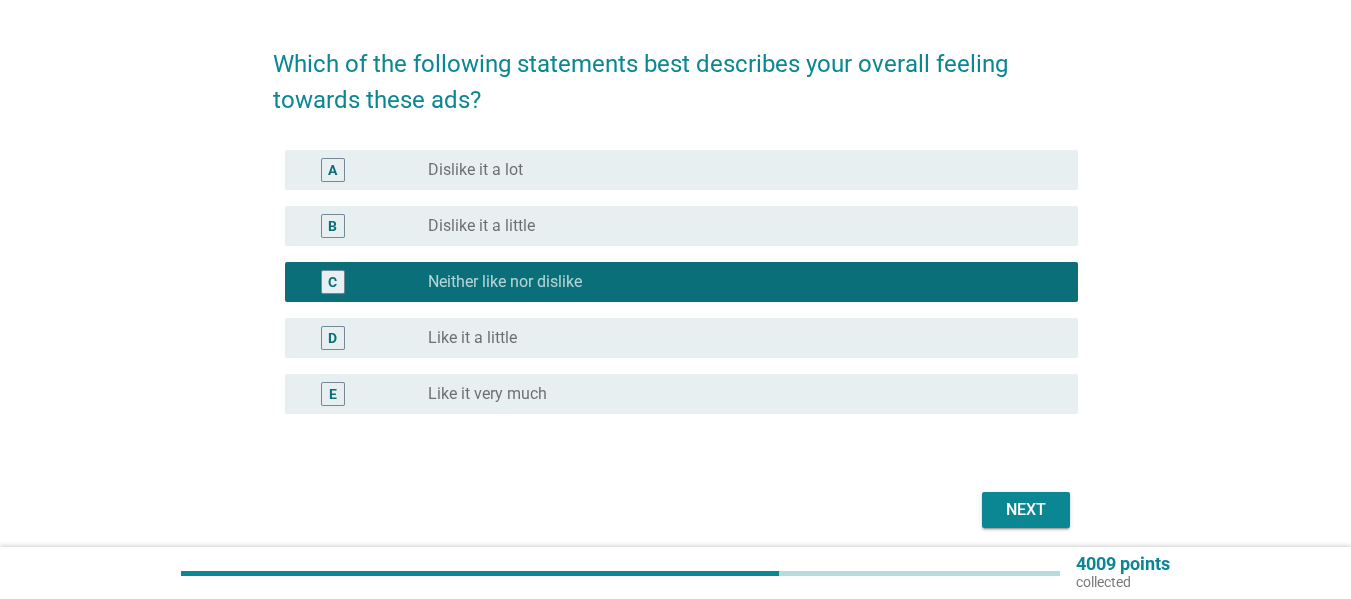 scroll, scrollTop: 141, scrollLeft: 0, axis: vertical 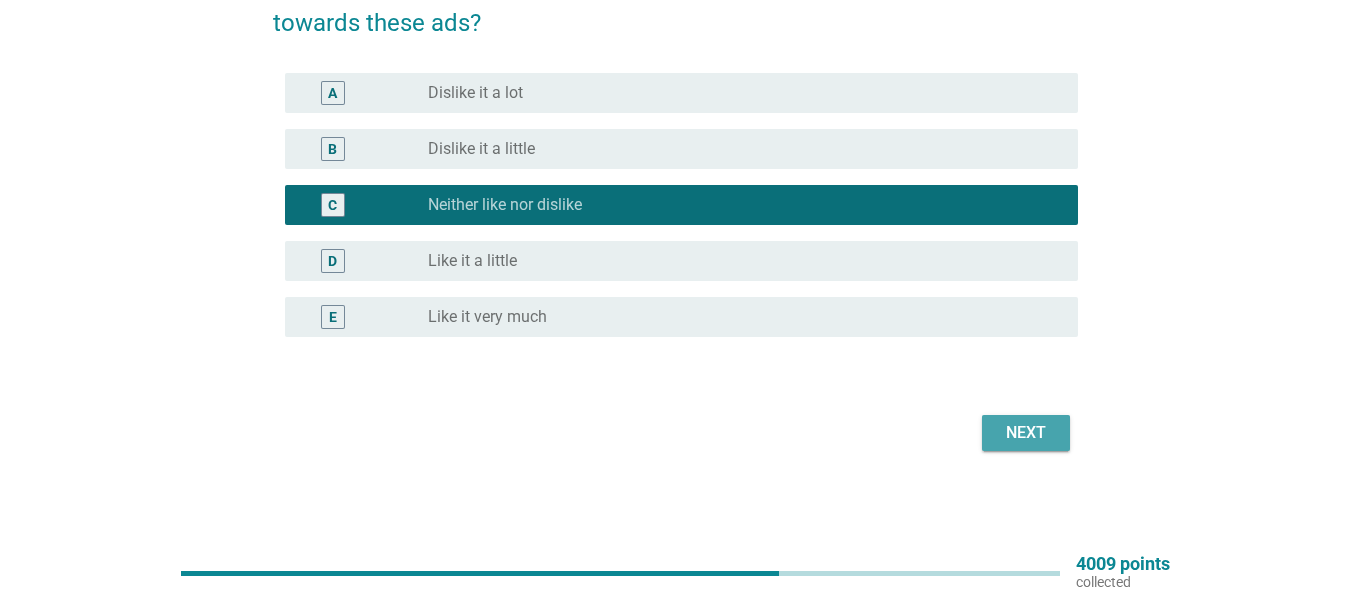 click on "Next" at bounding box center (1026, 433) 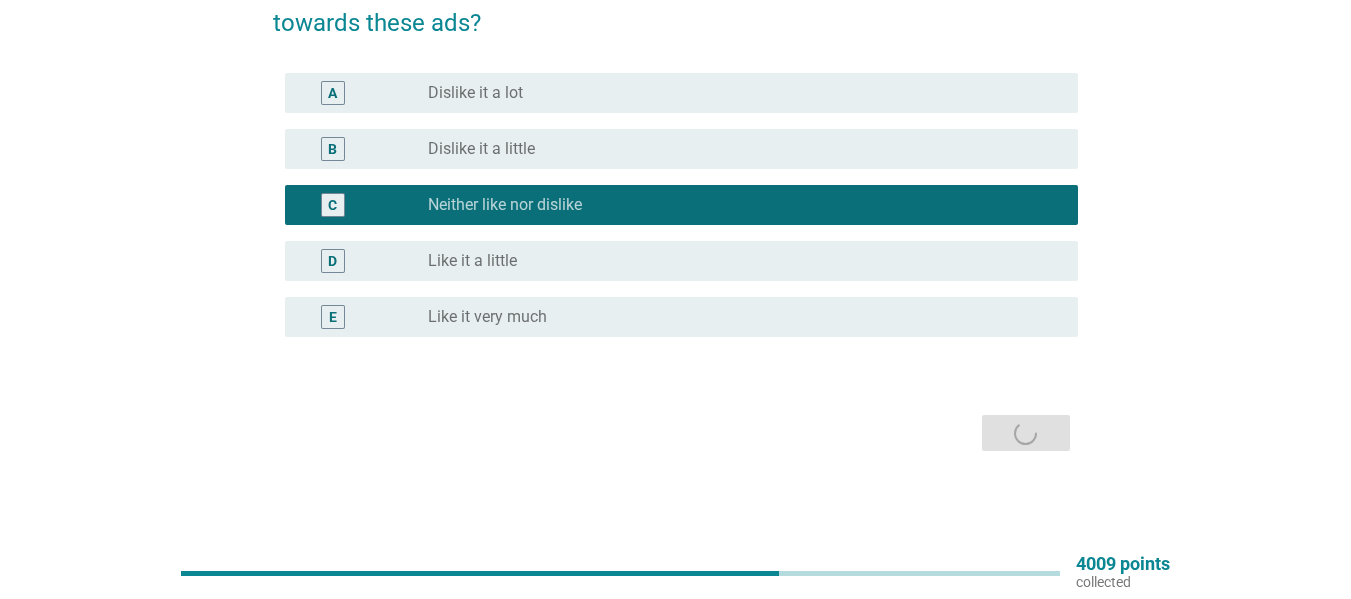 scroll, scrollTop: 0, scrollLeft: 0, axis: both 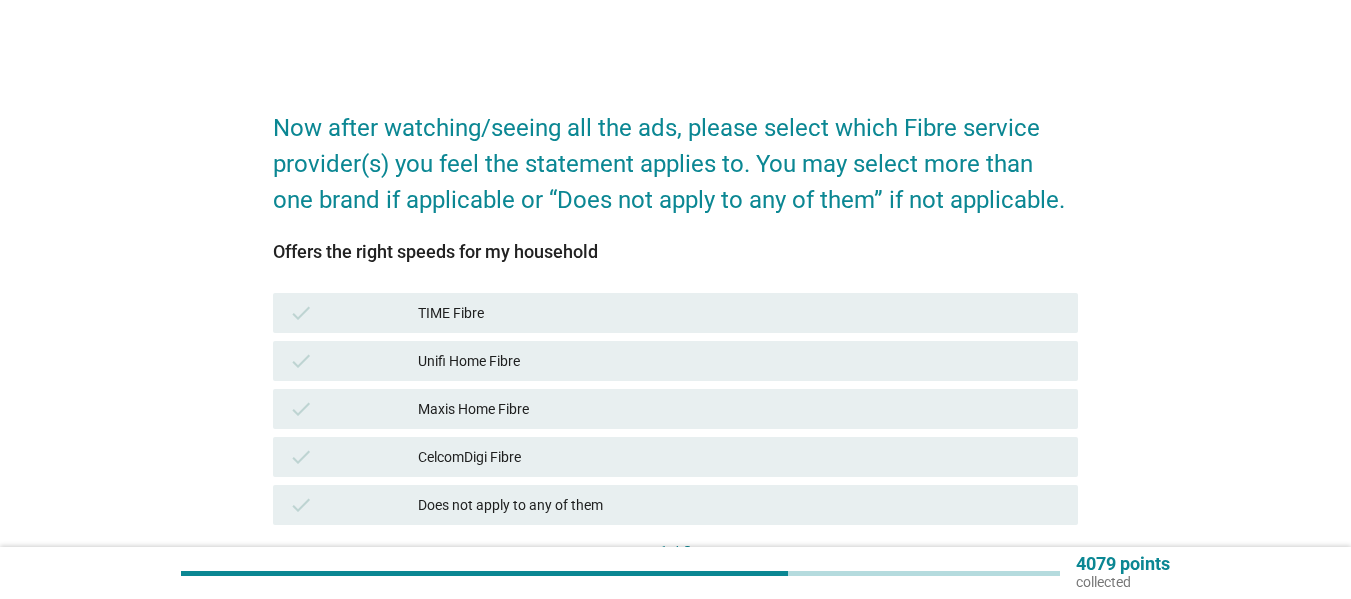 click on "Unifi Home Fibre" at bounding box center [740, 361] 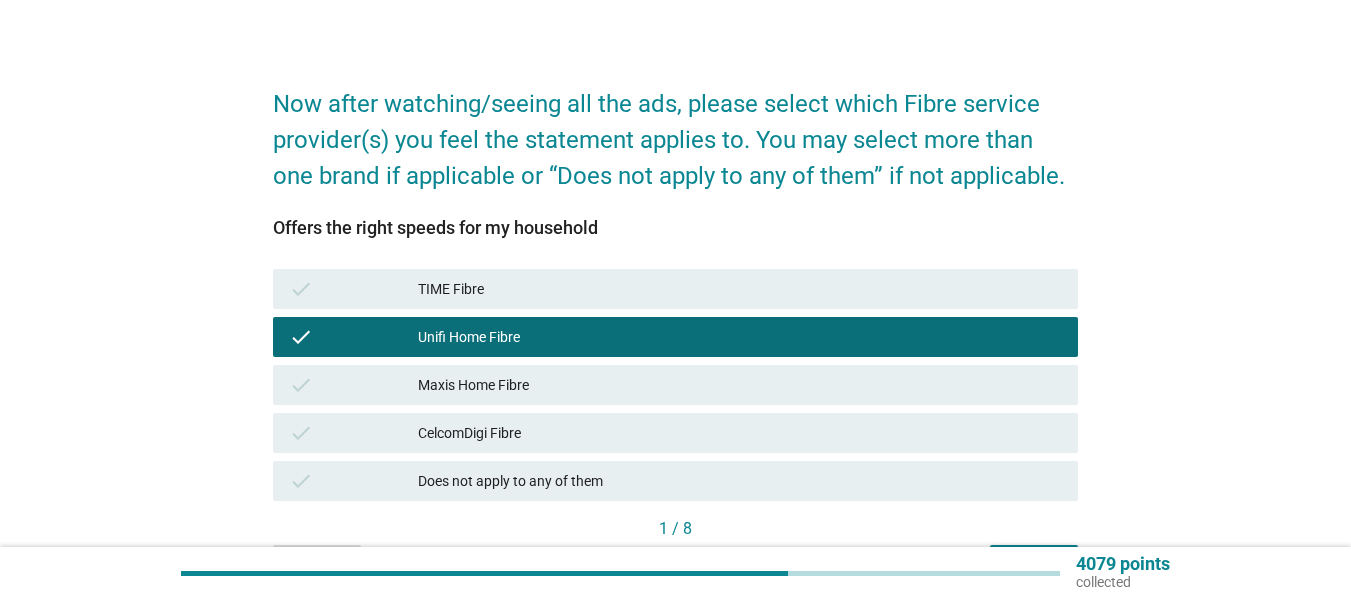 scroll, scrollTop: 148, scrollLeft: 0, axis: vertical 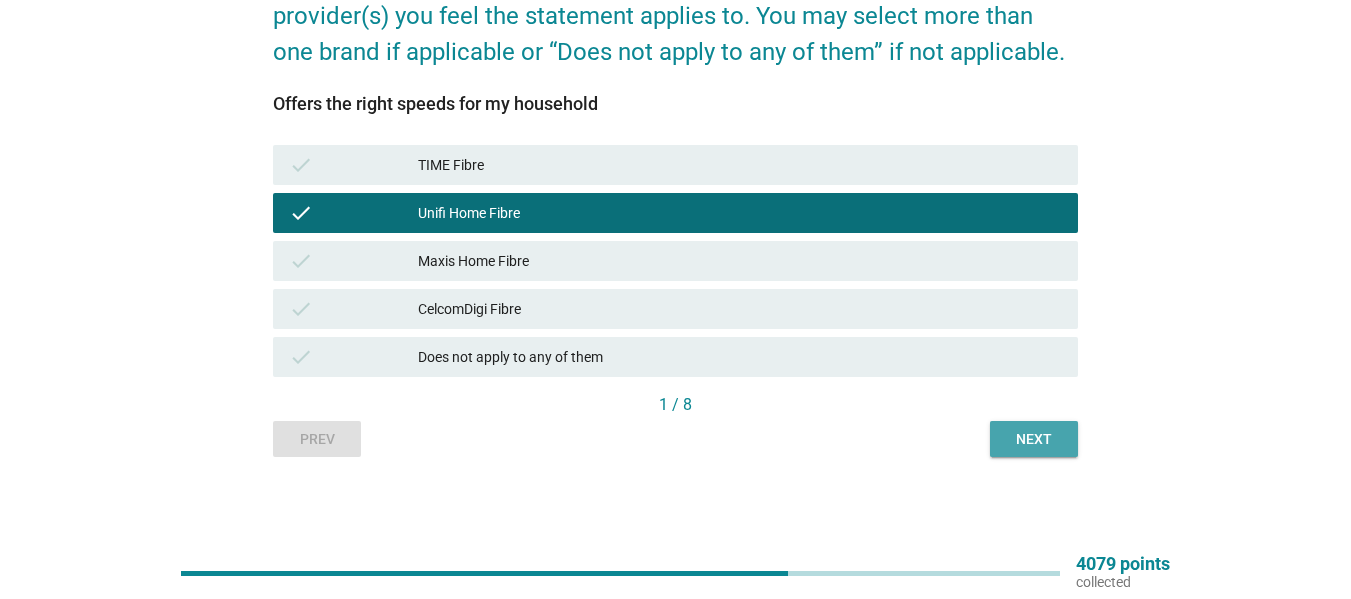 click on "Next" at bounding box center (1034, 439) 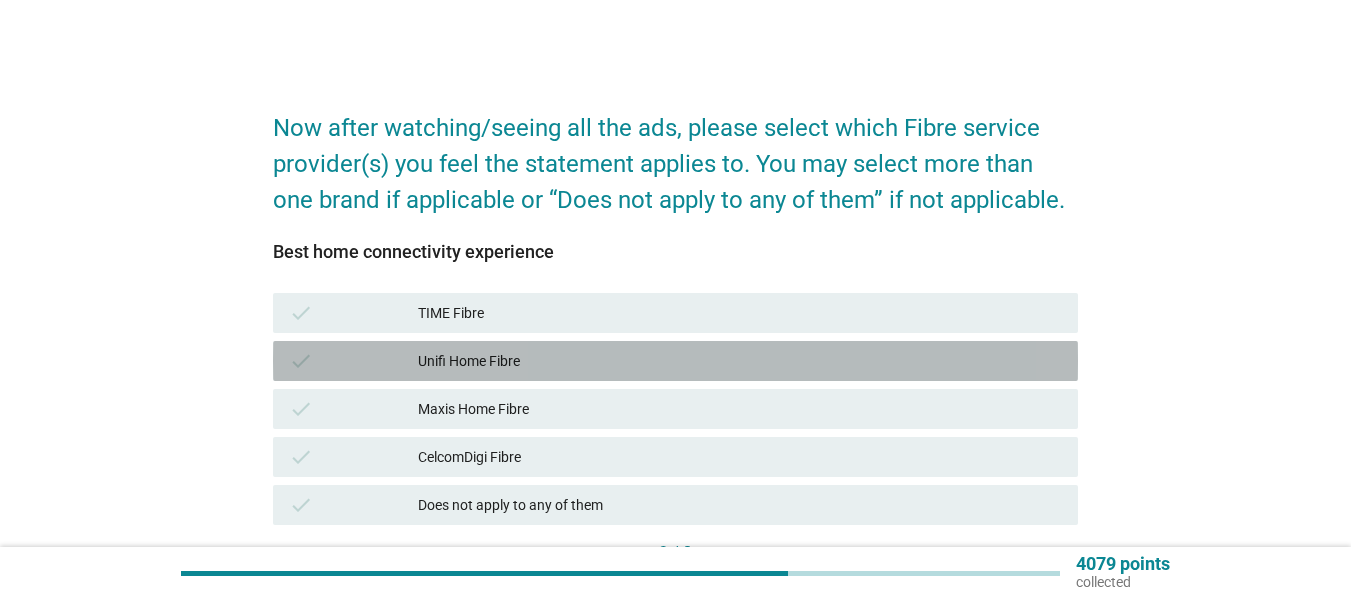 drag, startPoint x: 480, startPoint y: 359, endPoint x: 529, endPoint y: 364, distance: 49.25444 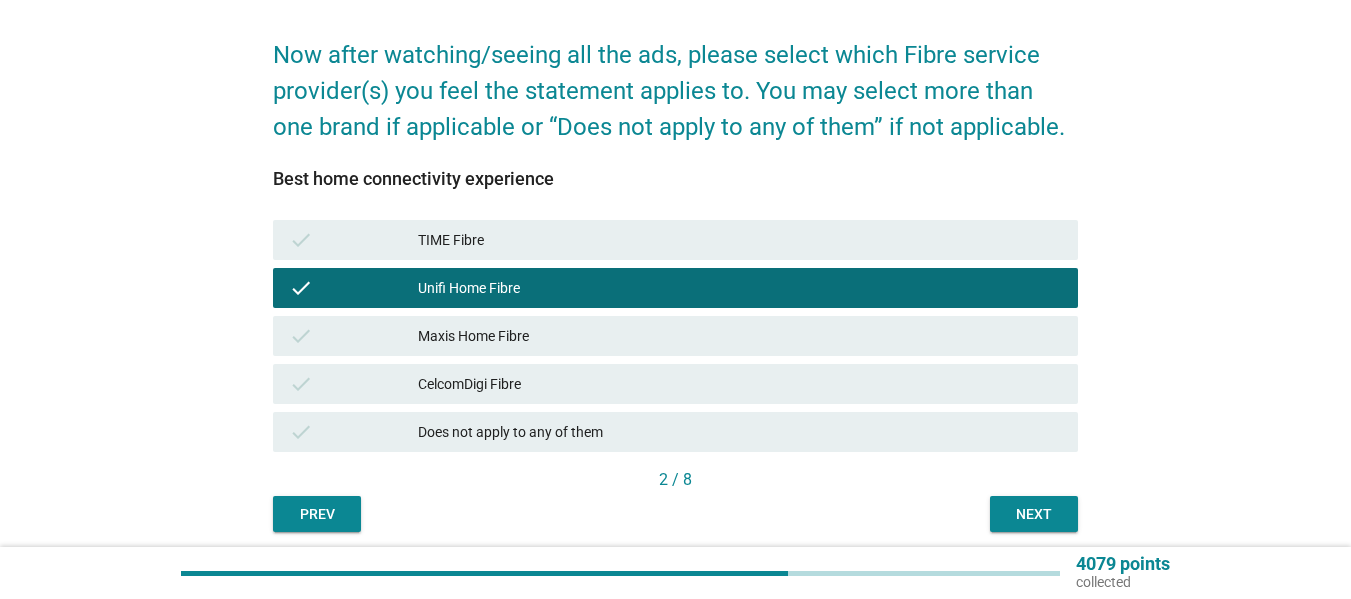scroll, scrollTop: 148, scrollLeft: 0, axis: vertical 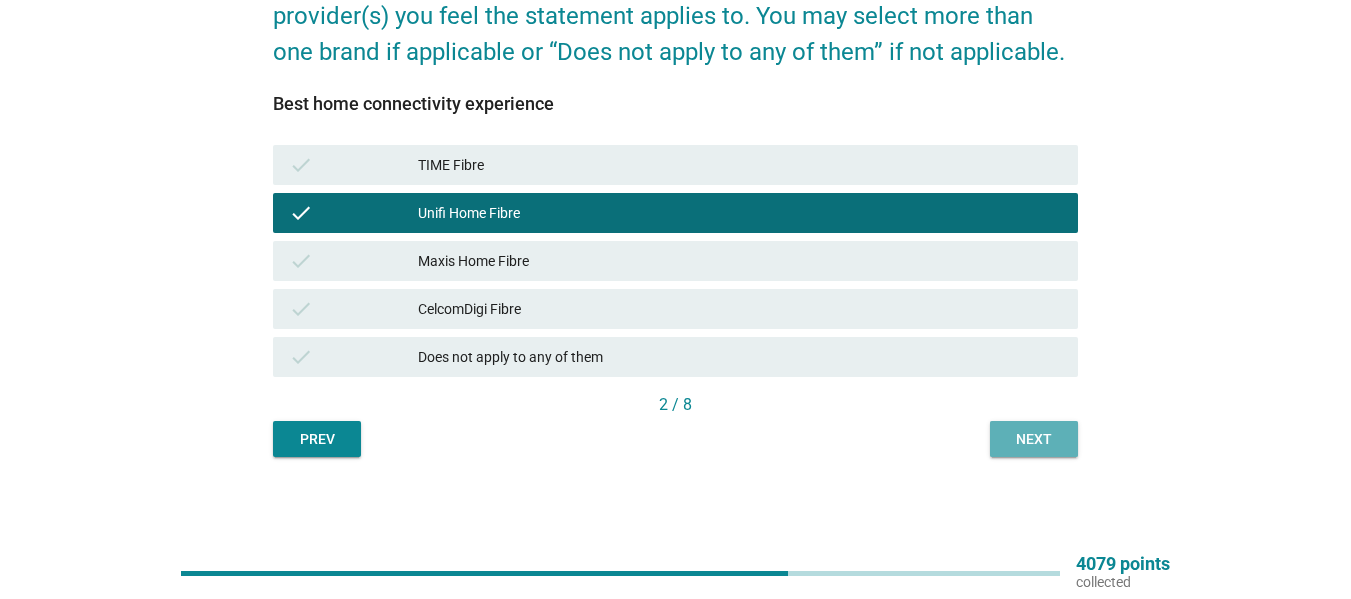 click on "Next" at bounding box center (1034, 439) 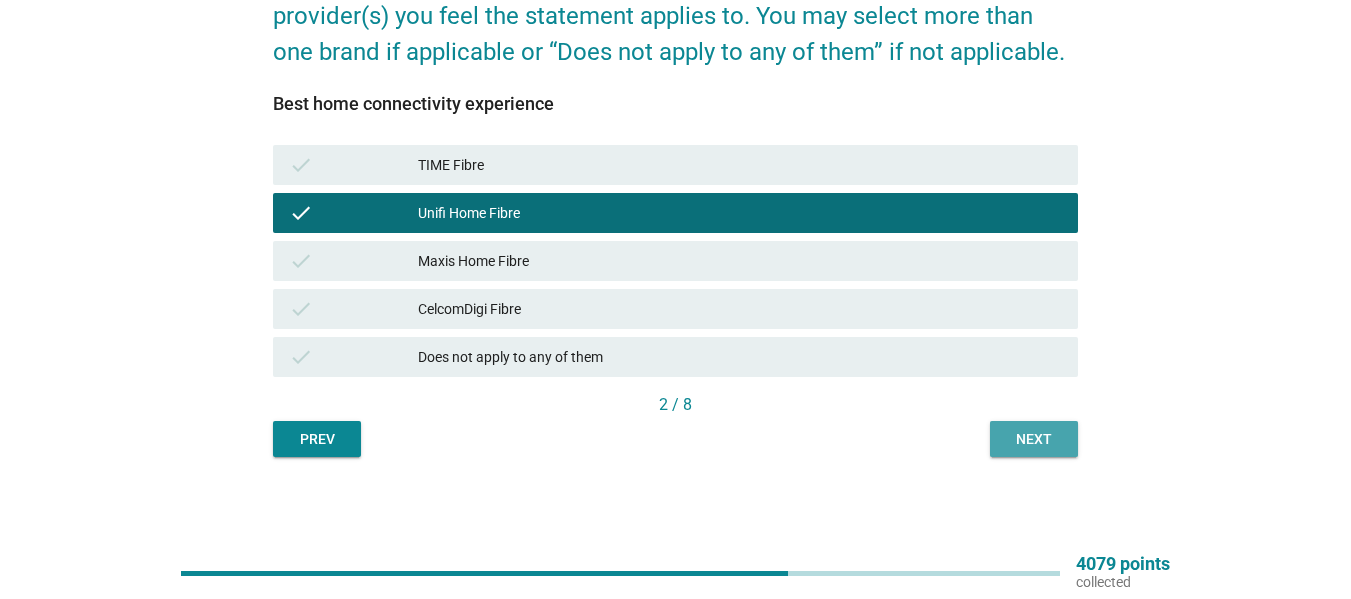 scroll, scrollTop: 0, scrollLeft: 0, axis: both 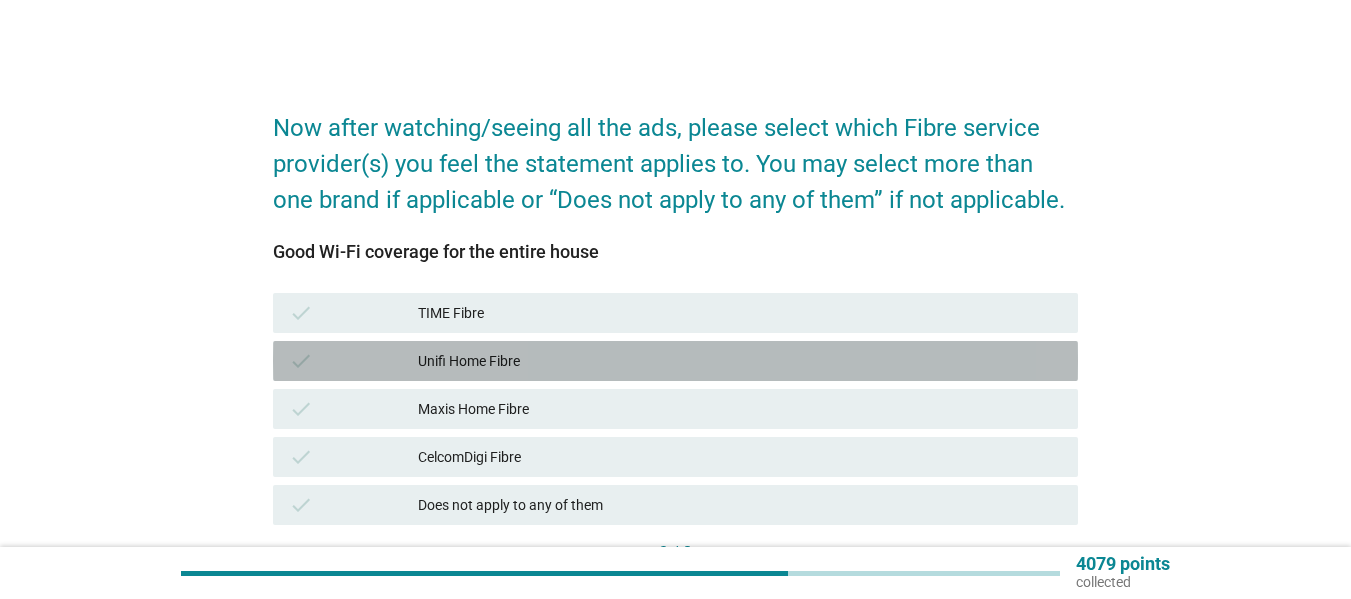 click on "Unifi Home Fibre" at bounding box center [740, 361] 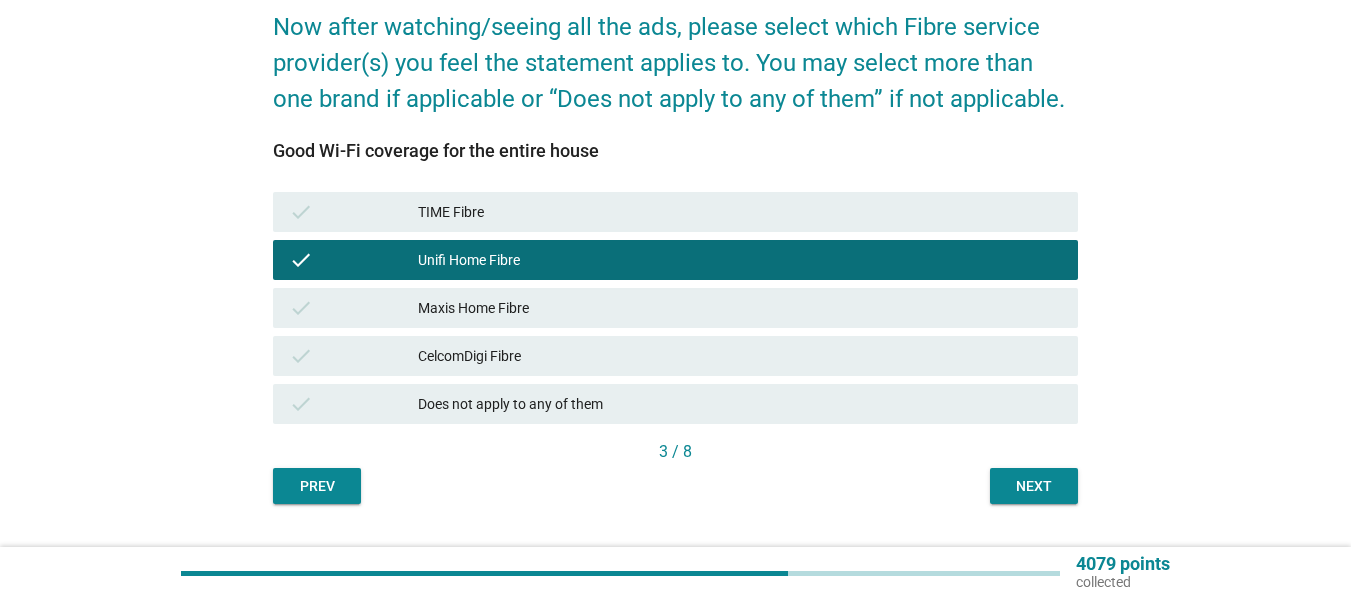 scroll, scrollTop: 148, scrollLeft: 0, axis: vertical 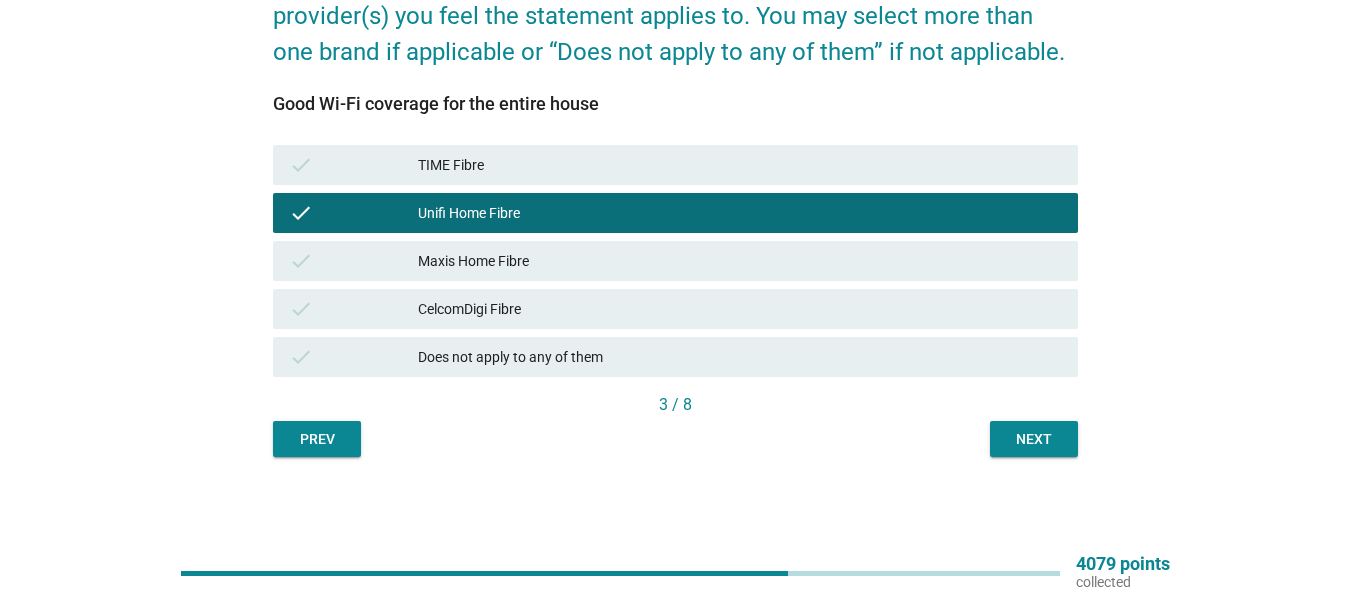 click on "Next" at bounding box center [1034, 439] 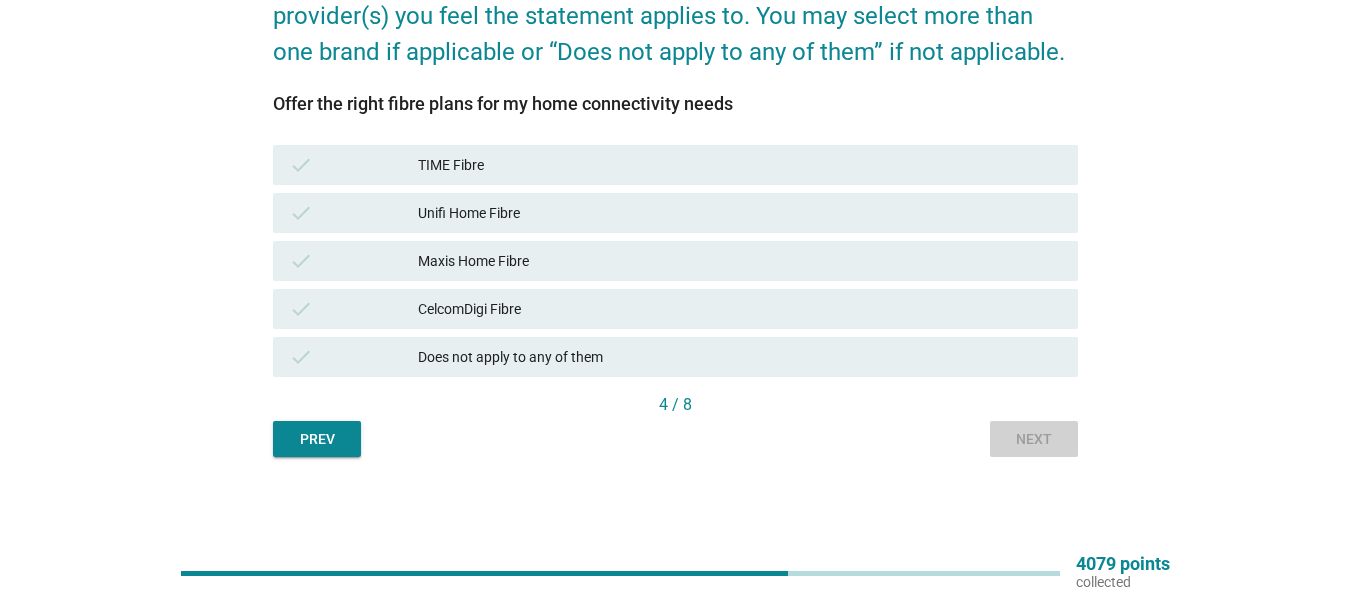 scroll, scrollTop: 0, scrollLeft: 0, axis: both 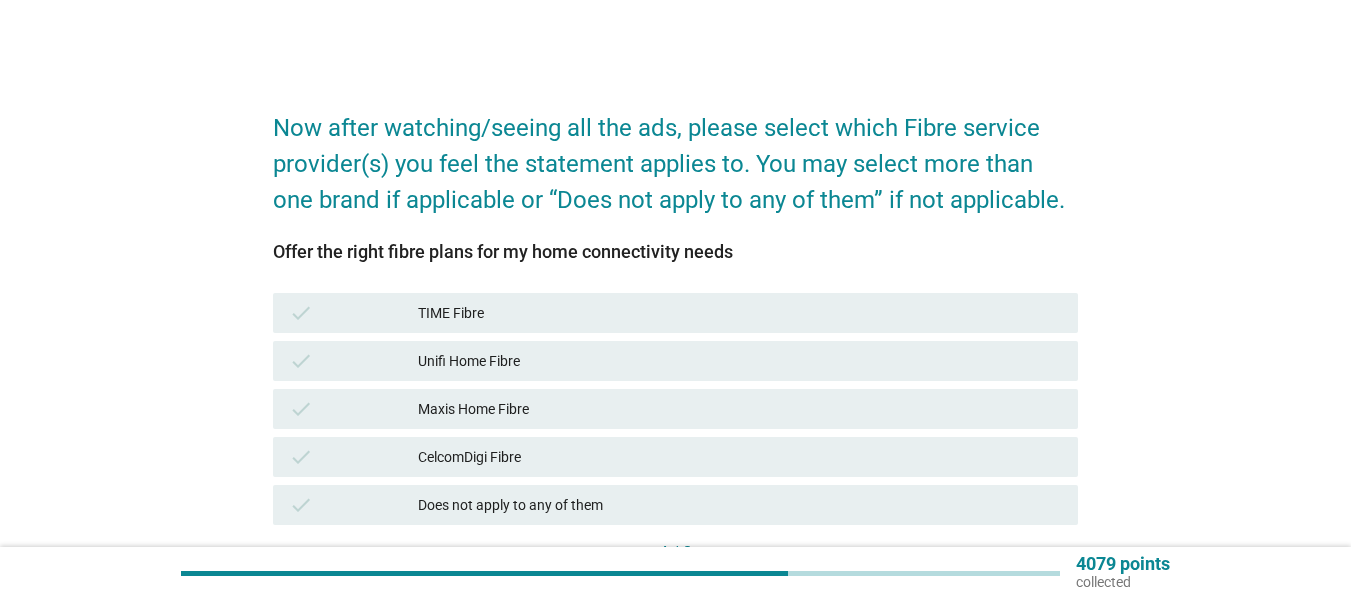 click on "Unifi Home Fibre" at bounding box center [740, 361] 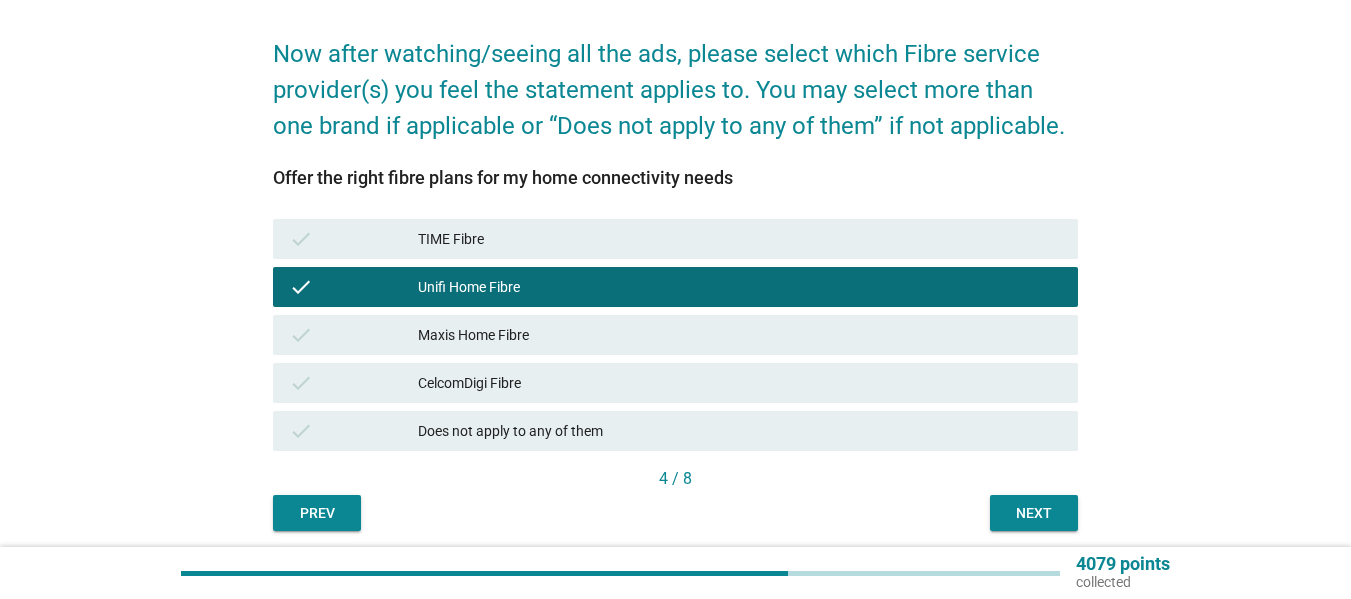 scroll, scrollTop: 148, scrollLeft: 0, axis: vertical 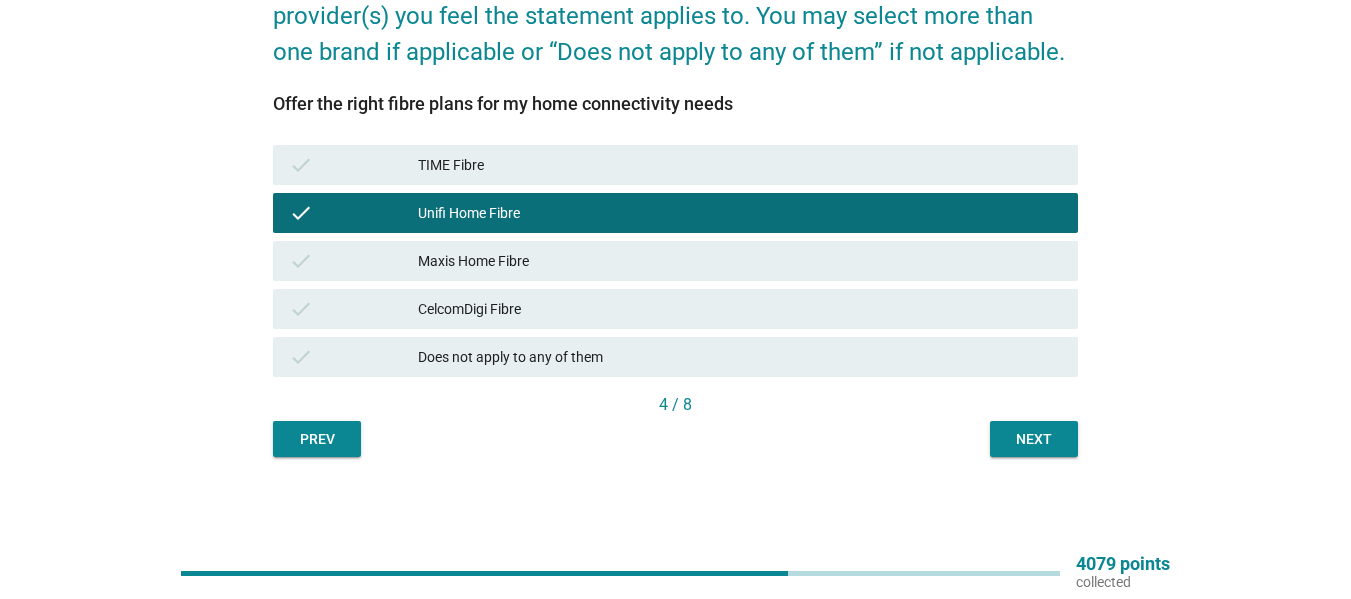 click on "Next" at bounding box center (1034, 439) 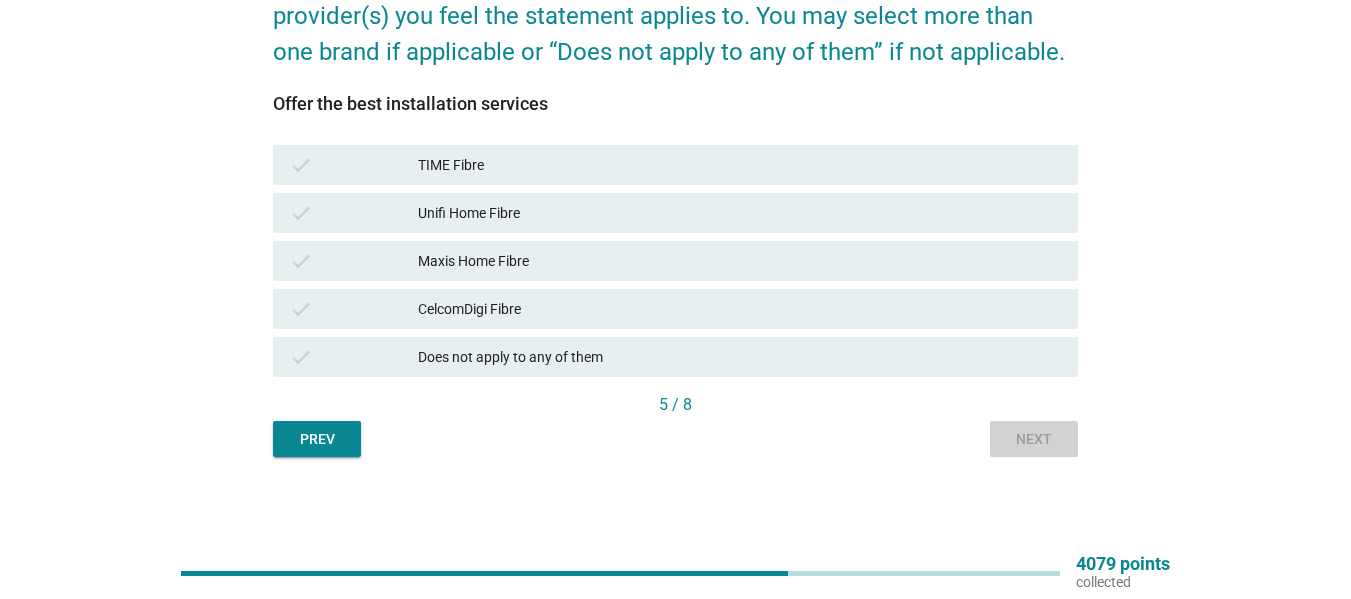 scroll, scrollTop: 0, scrollLeft: 0, axis: both 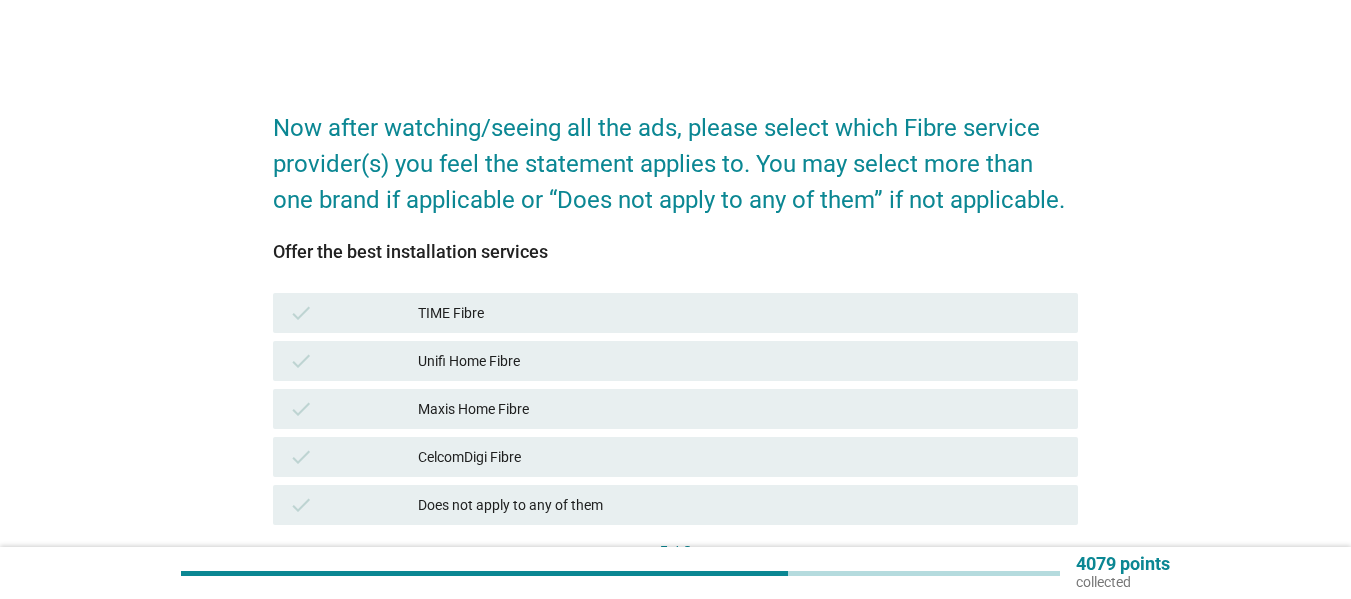 click on "Unifi Home Fibre" at bounding box center [740, 361] 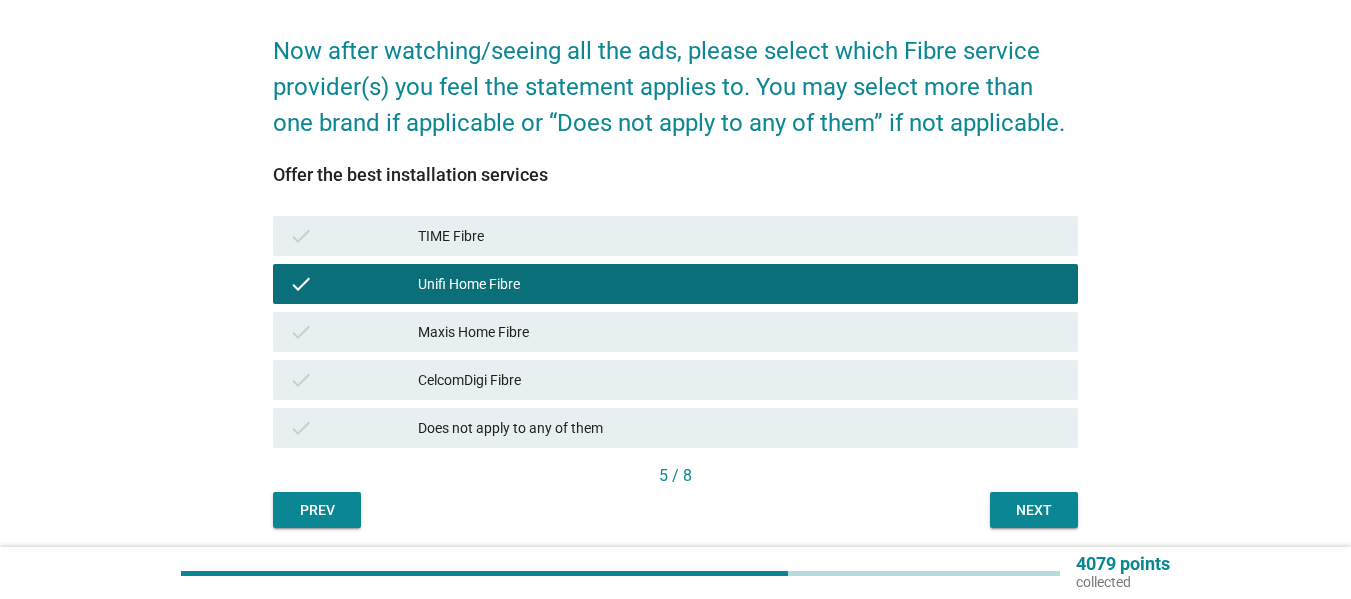 scroll, scrollTop: 148, scrollLeft: 0, axis: vertical 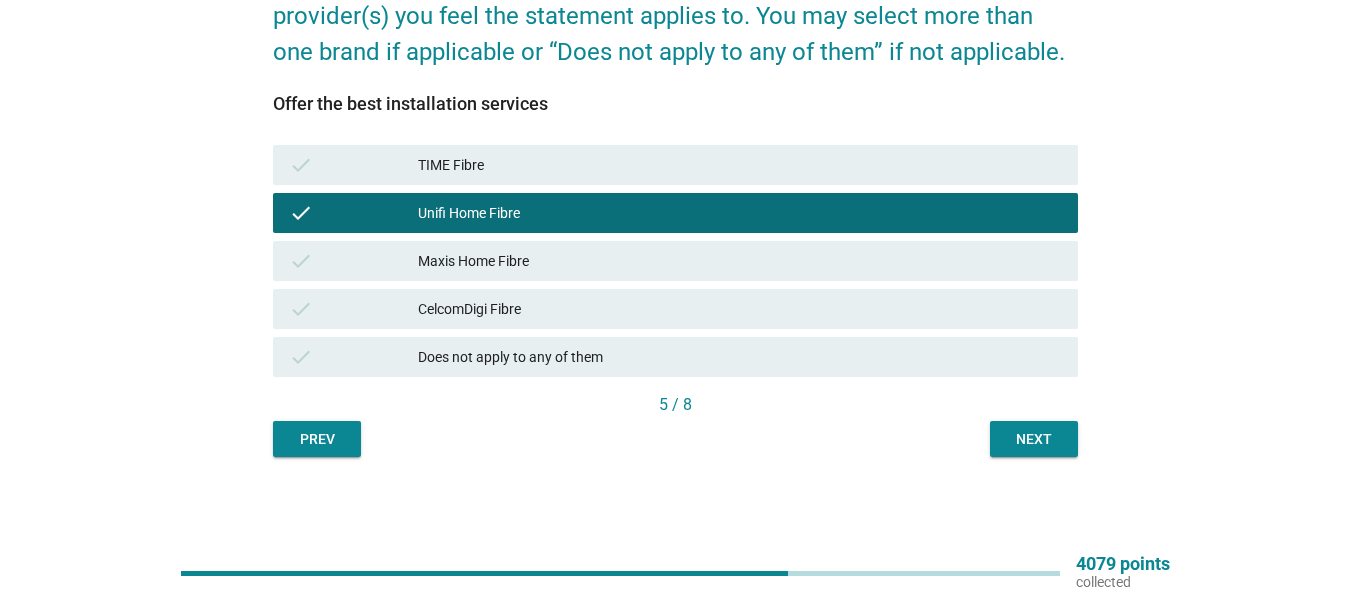 click on "Next" at bounding box center [1034, 439] 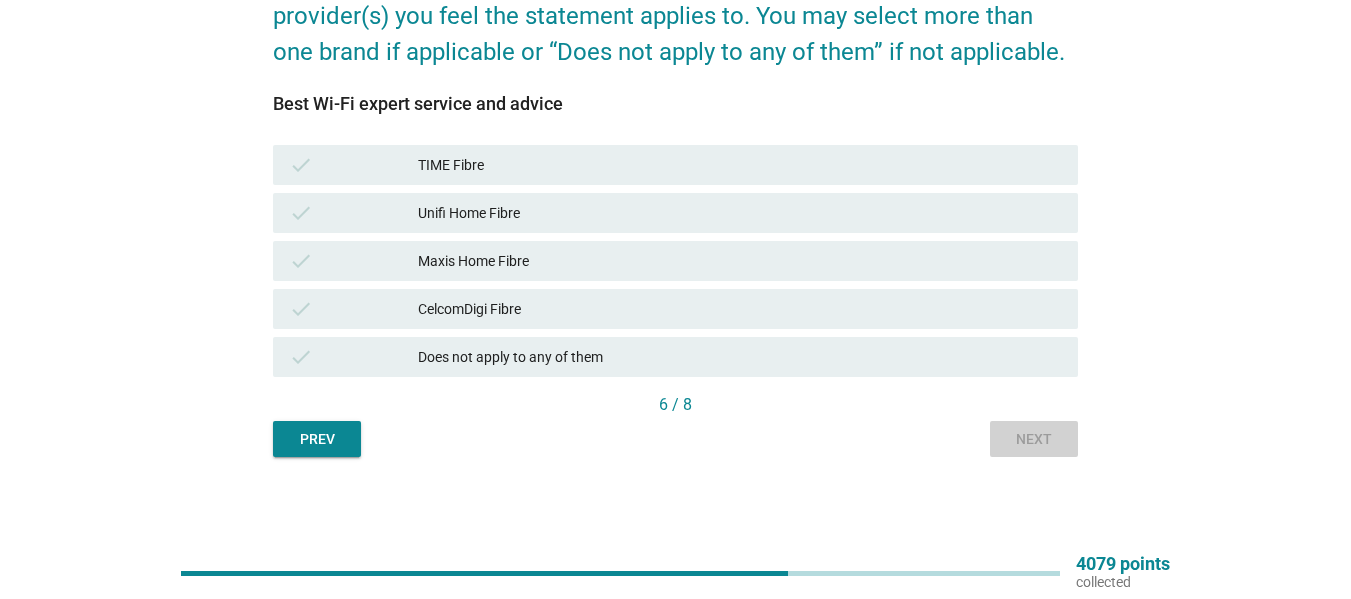 scroll, scrollTop: 0, scrollLeft: 0, axis: both 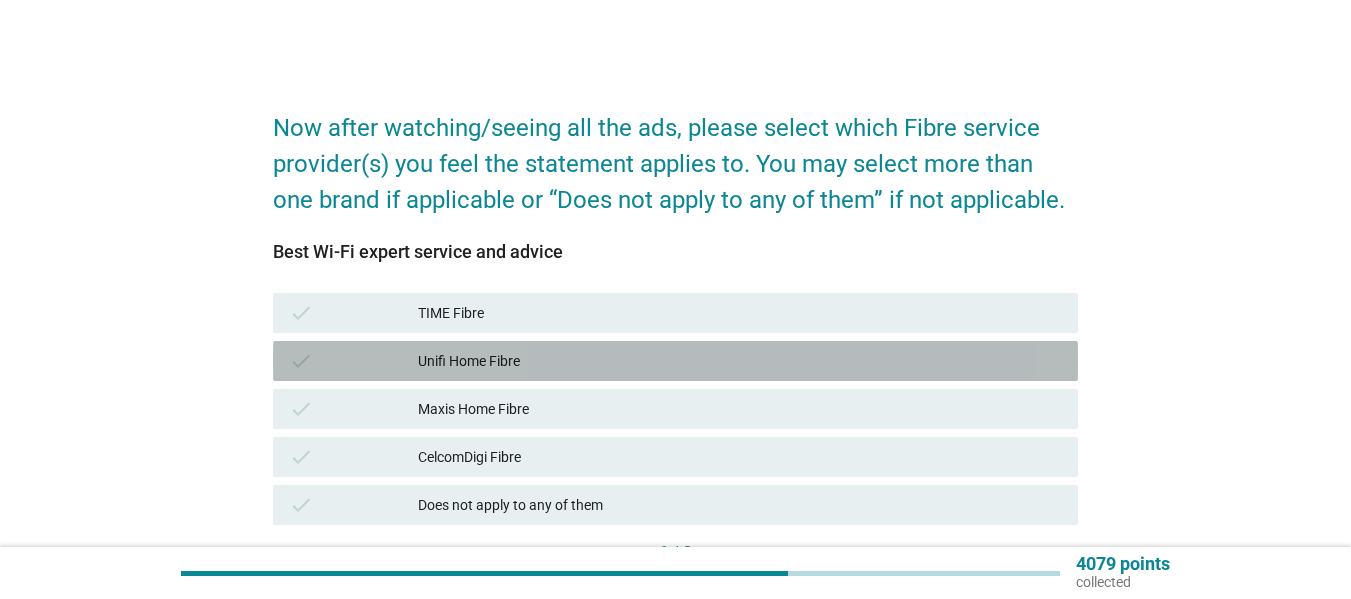click on "Unifi Home Fibre" at bounding box center [740, 361] 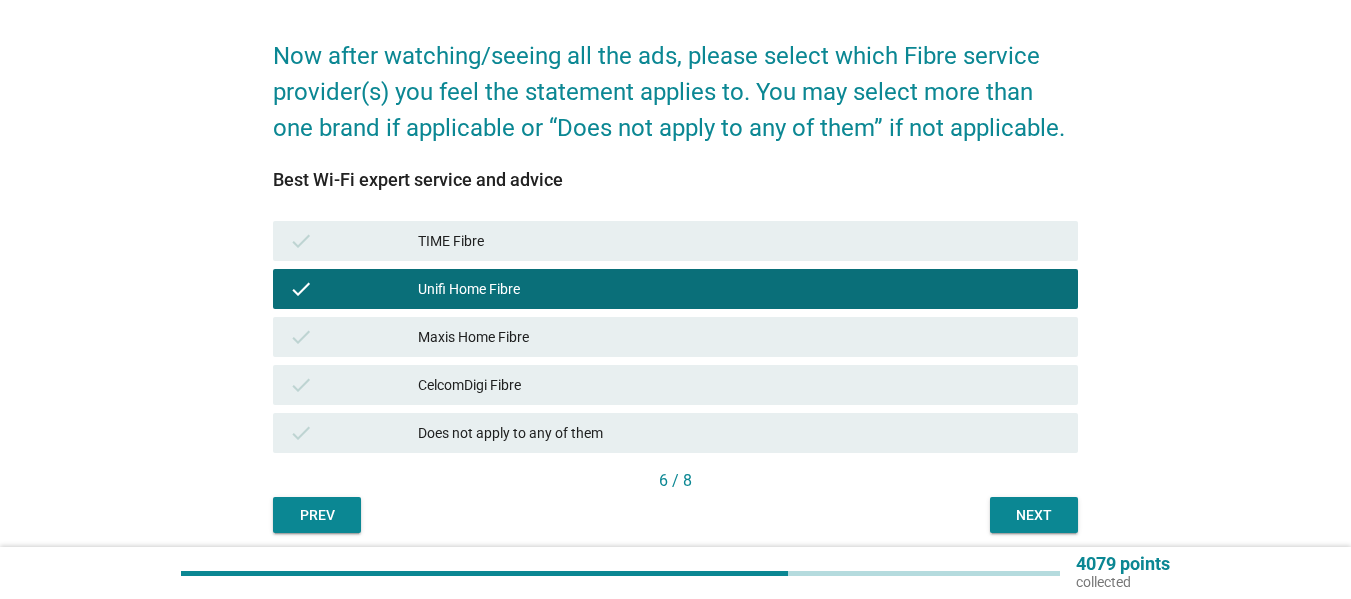scroll, scrollTop: 148, scrollLeft: 0, axis: vertical 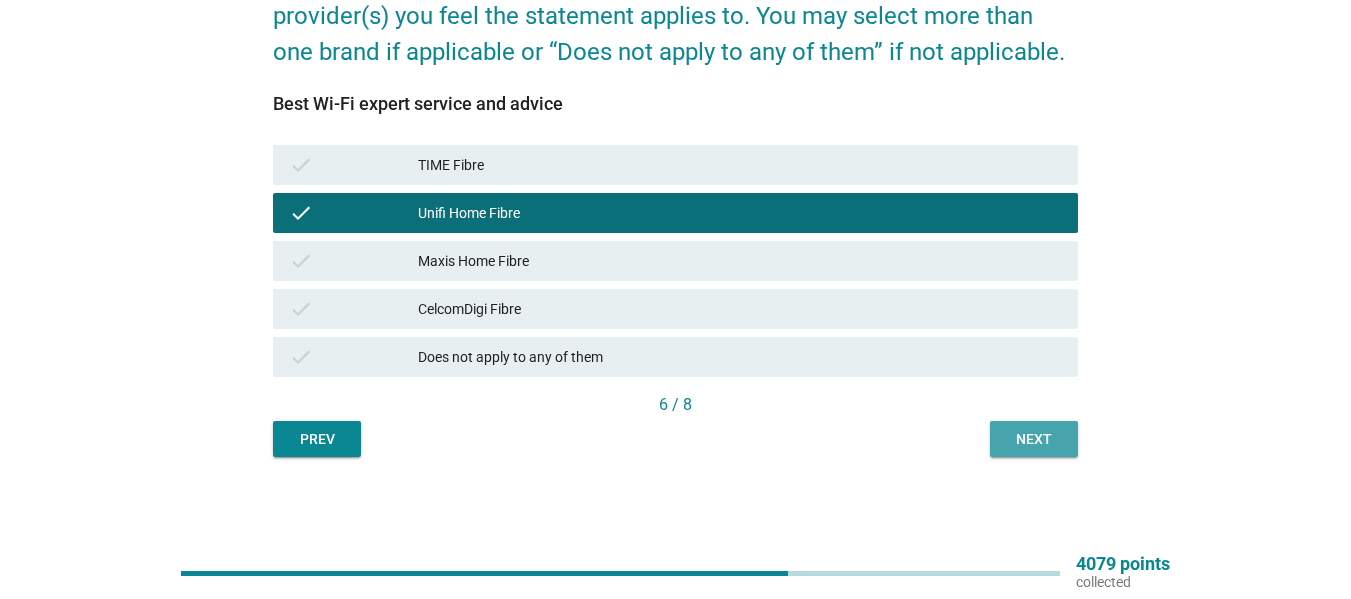 click on "Next" at bounding box center [1034, 439] 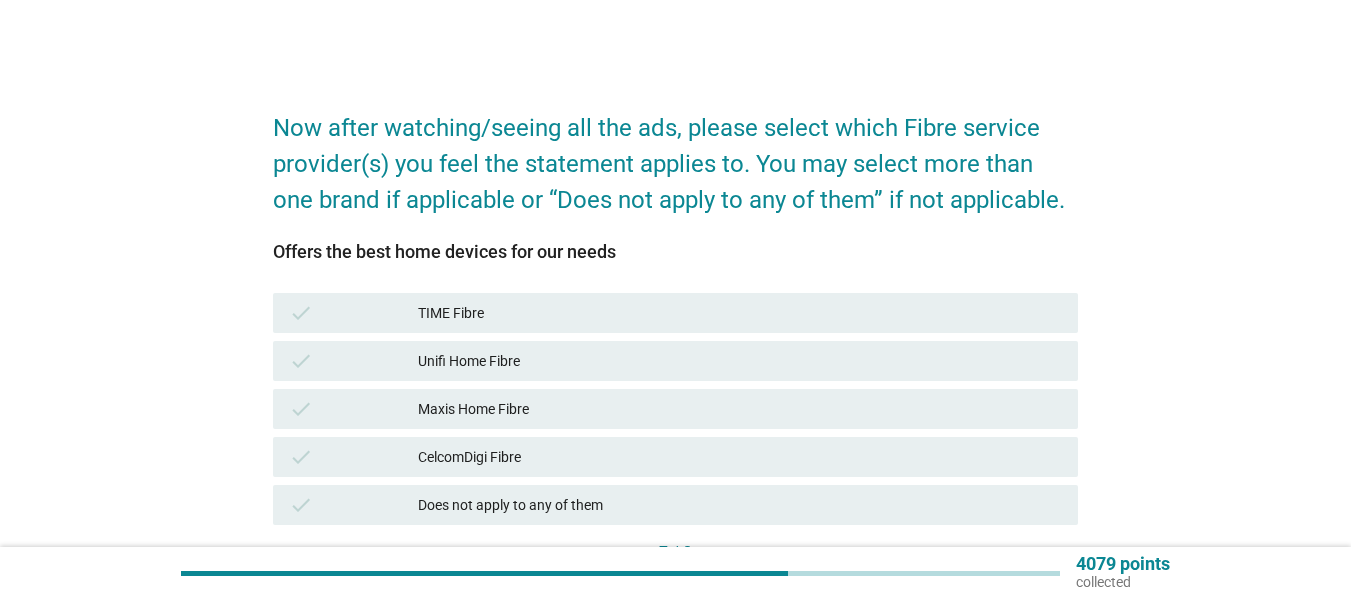click on "Unifi Home Fibre" at bounding box center [740, 361] 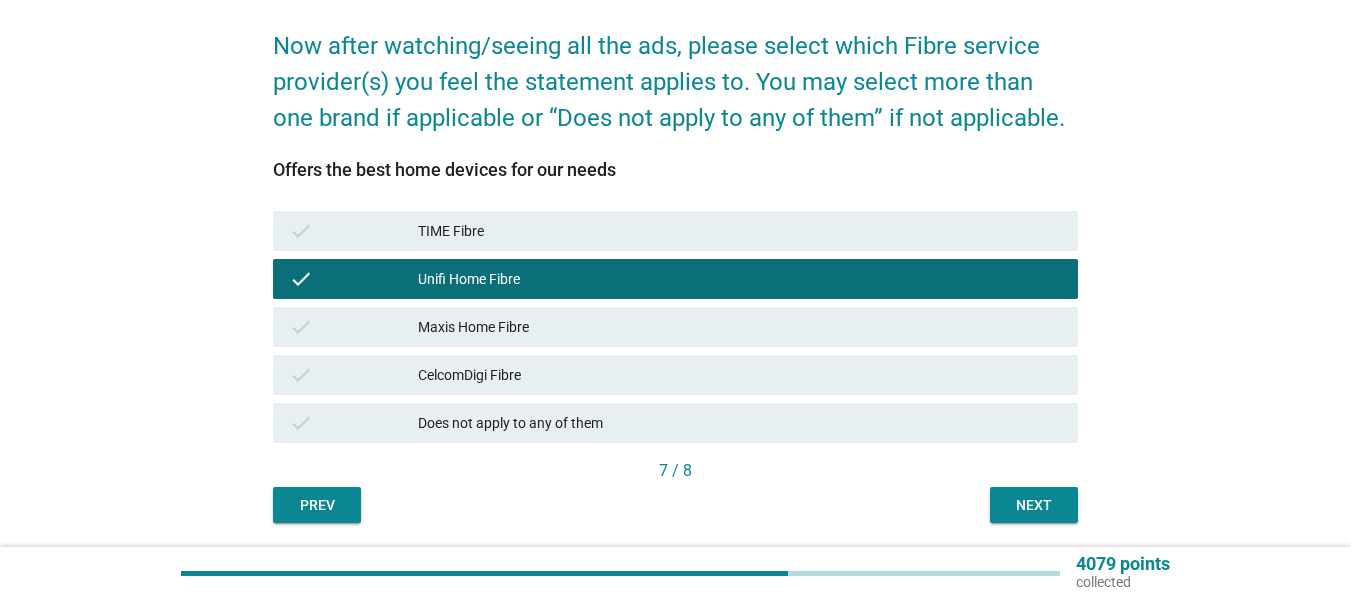 scroll, scrollTop: 148, scrollLeft: 0, axis: vertical 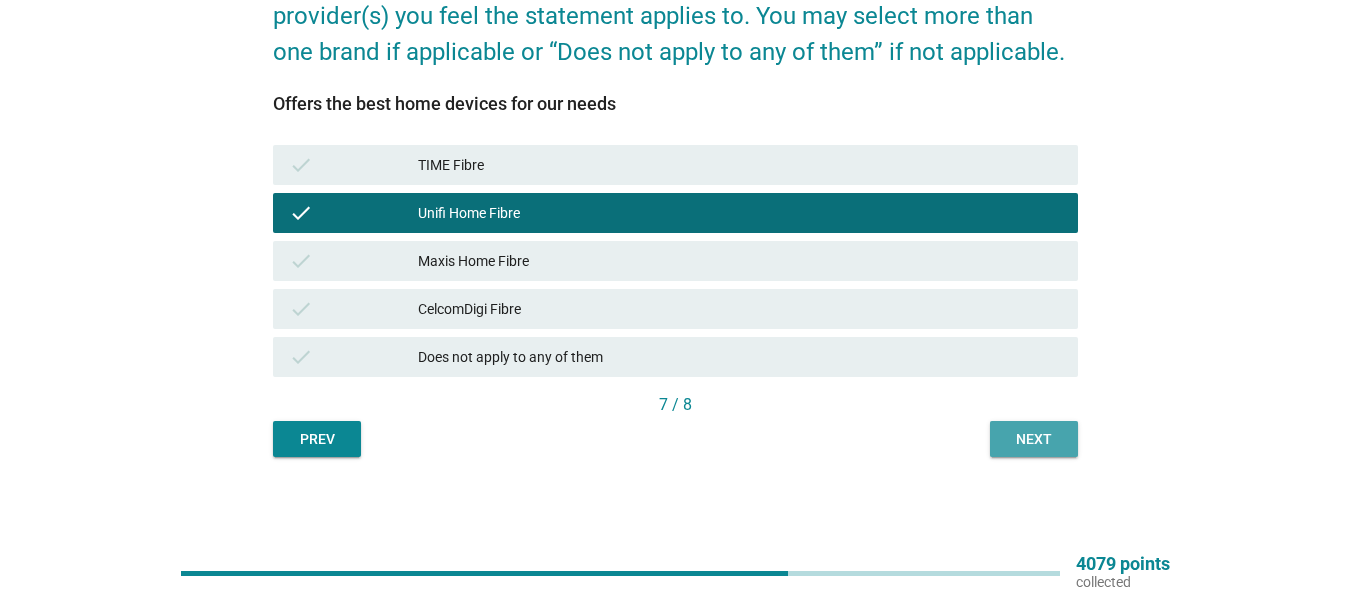 click on "Next" at bounding box center (1034, 439) 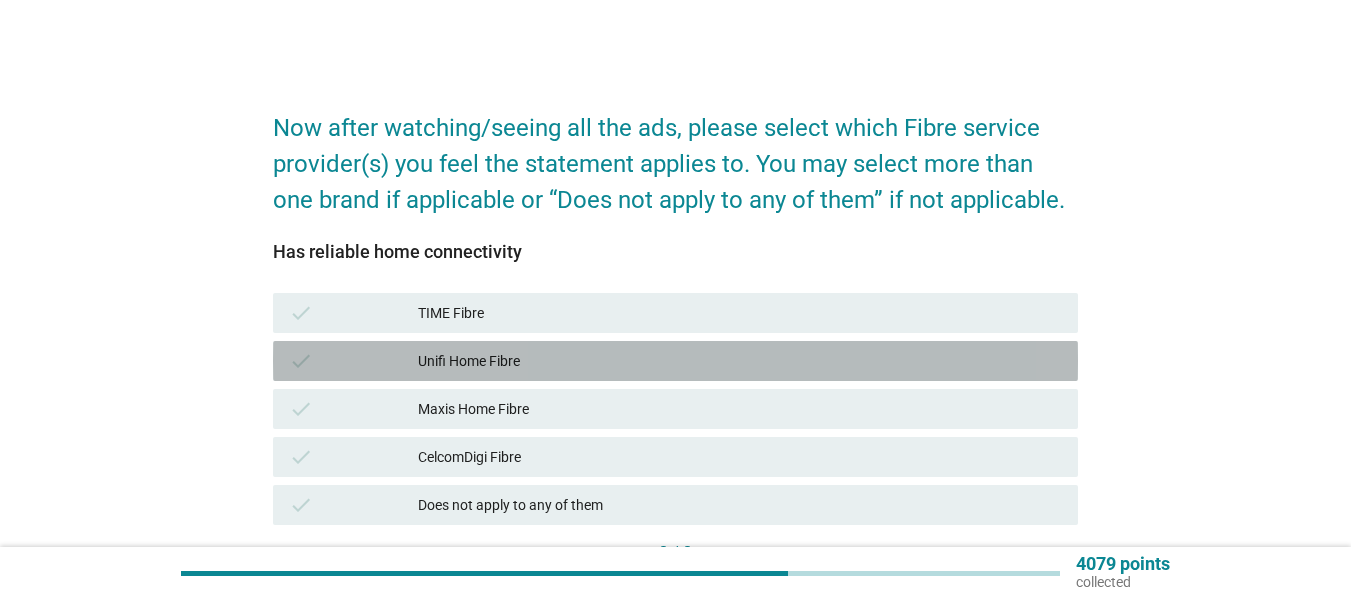 click on "Unifi Home Fibre" at bounding box center (740, 361) 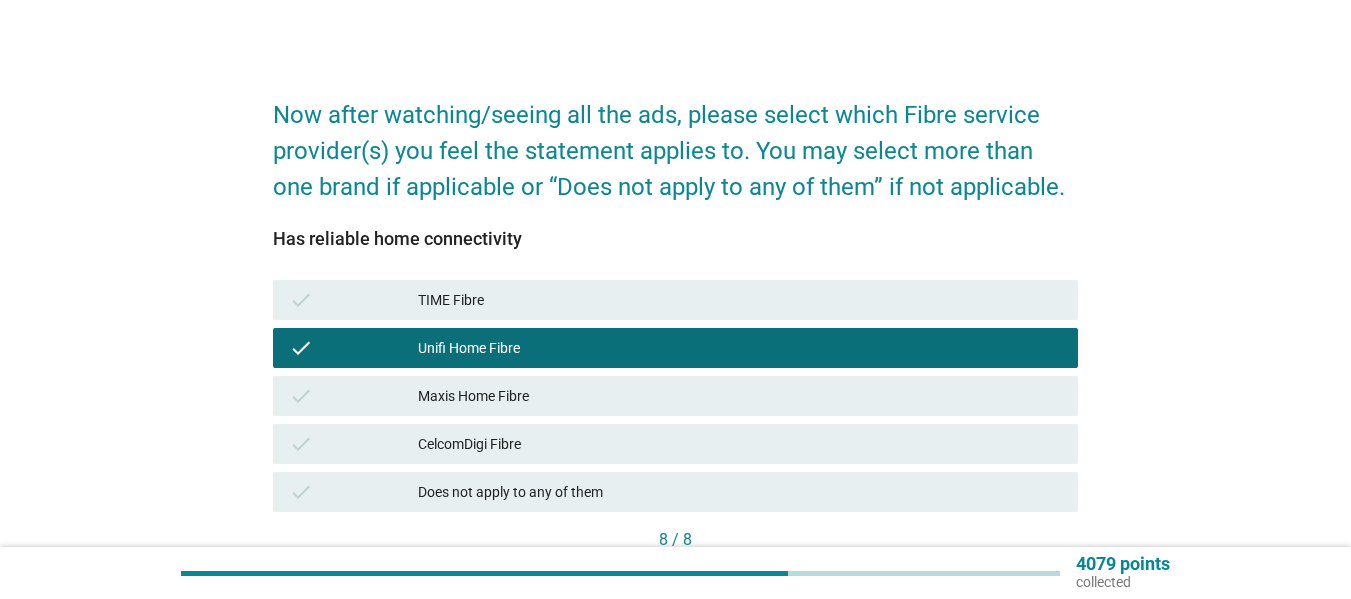 scroll, scrollTop: 148, scrollLeft: 0, axis: vertical 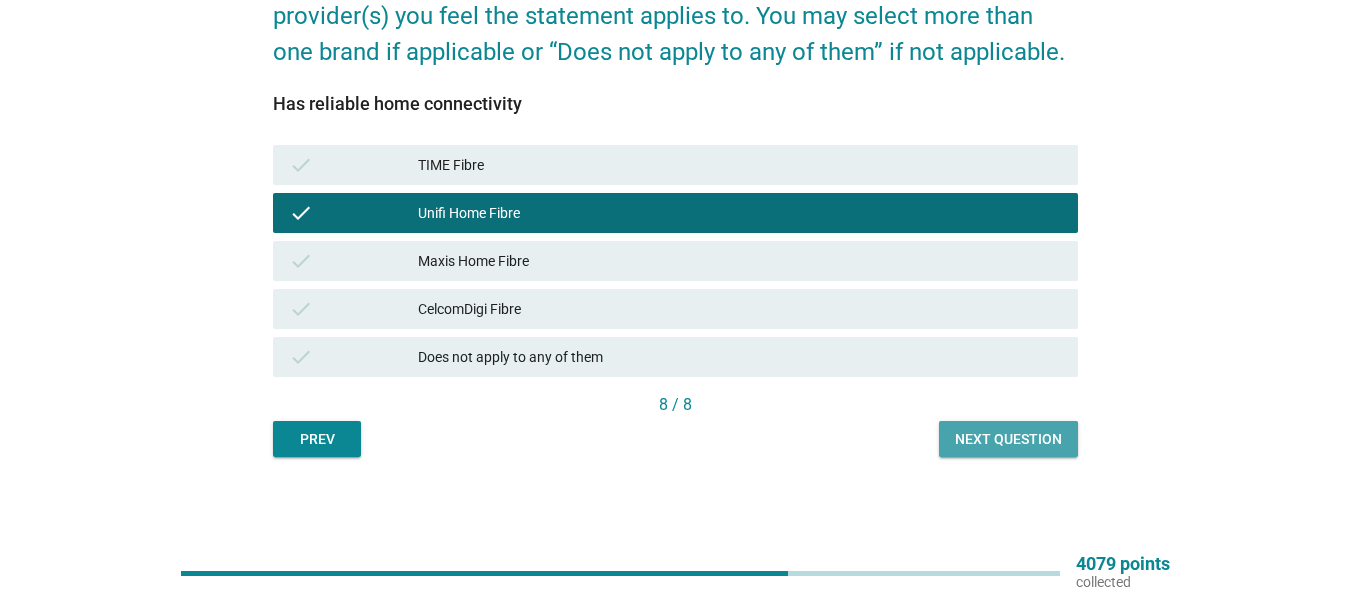 click on "Next question" at bounding box center [1008, 439] 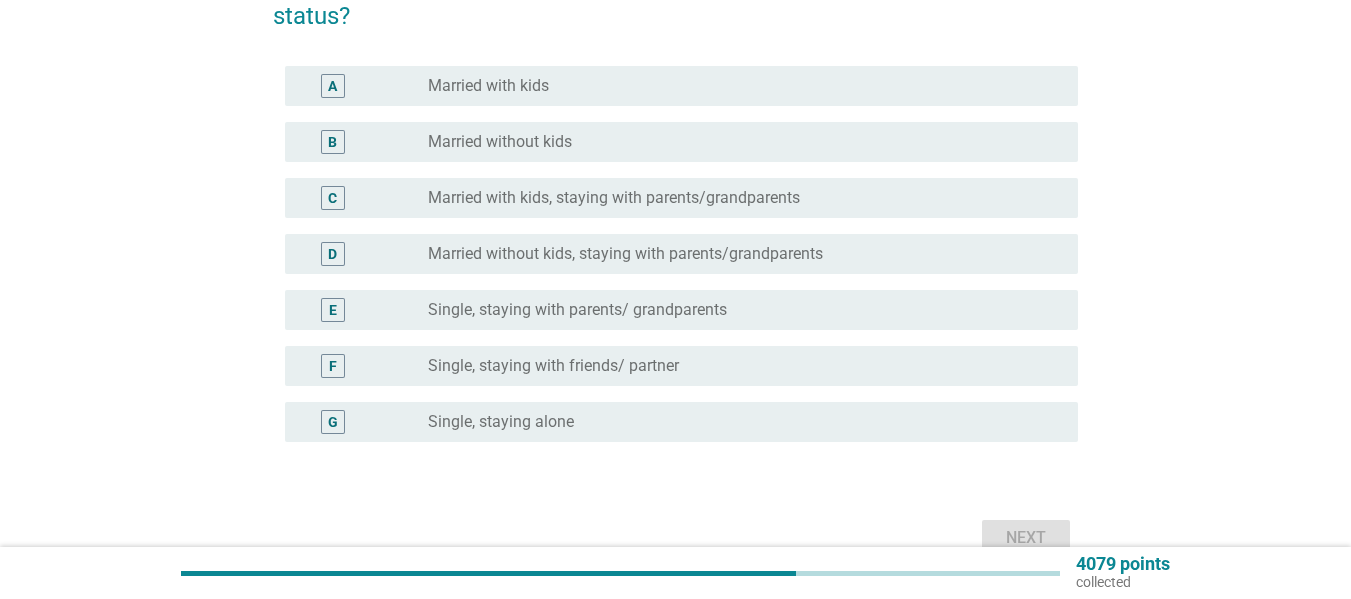 scroll, scrollTop: 0, scrollLeft: 0, axis: both 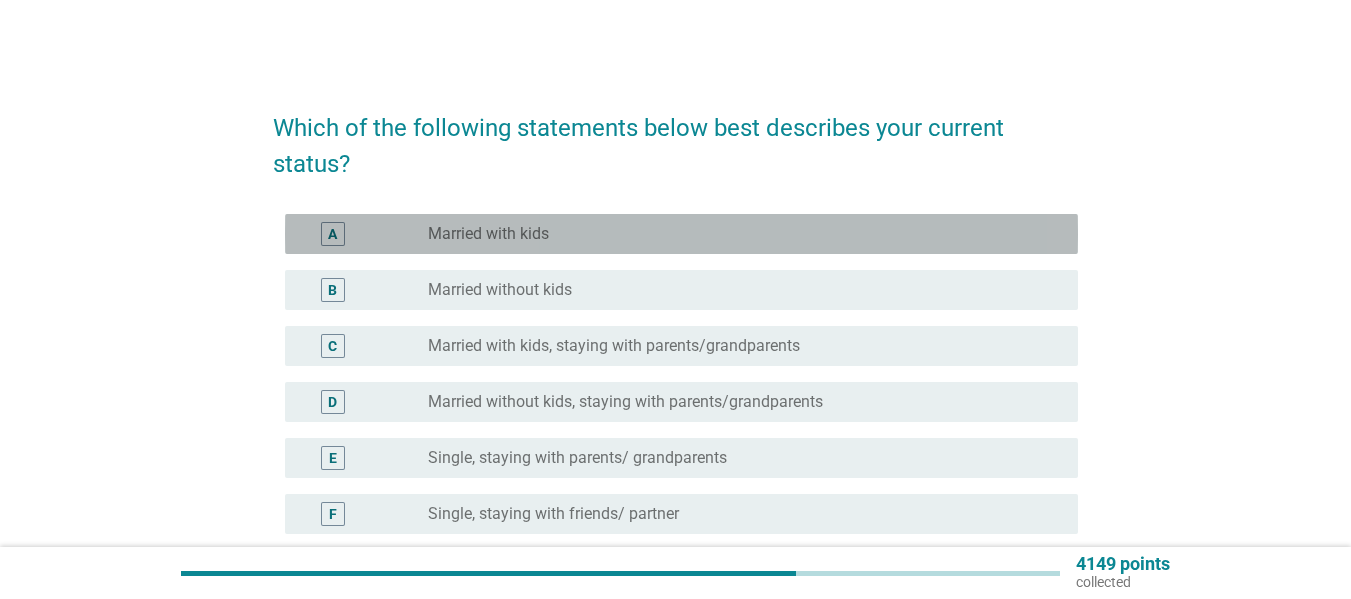click on "Married with kids" at bounding box center (488, 234) 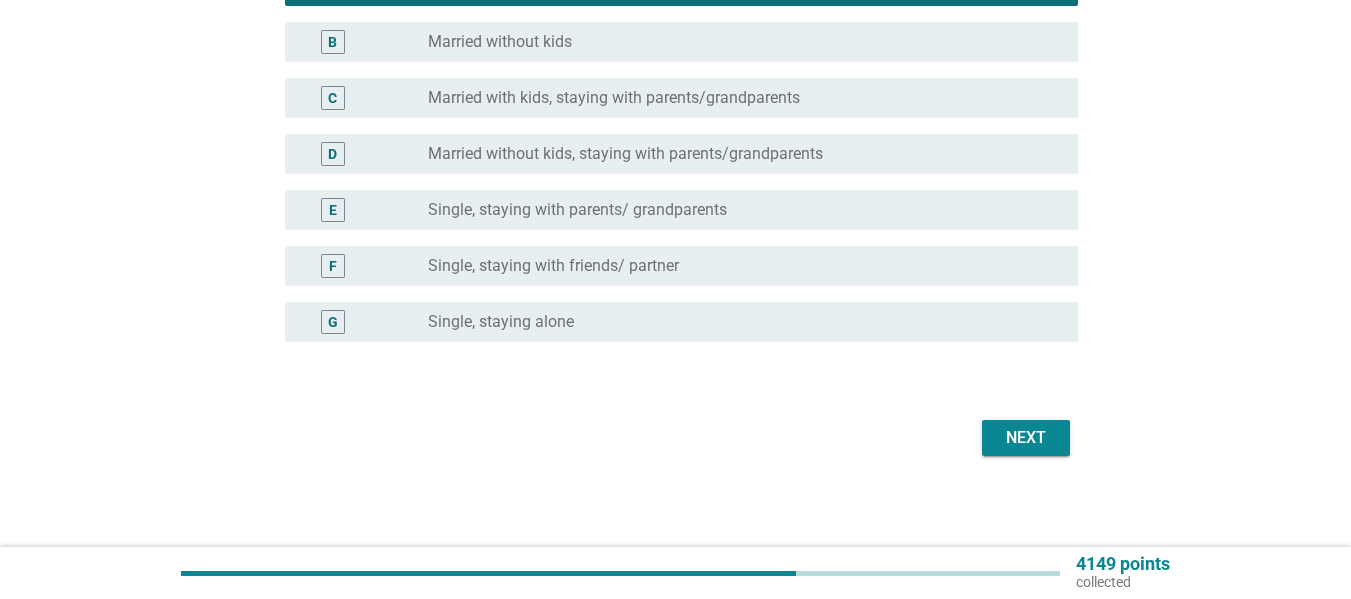 scroll, scrollTop: 253, scrollLeft: 0, axis: vertical 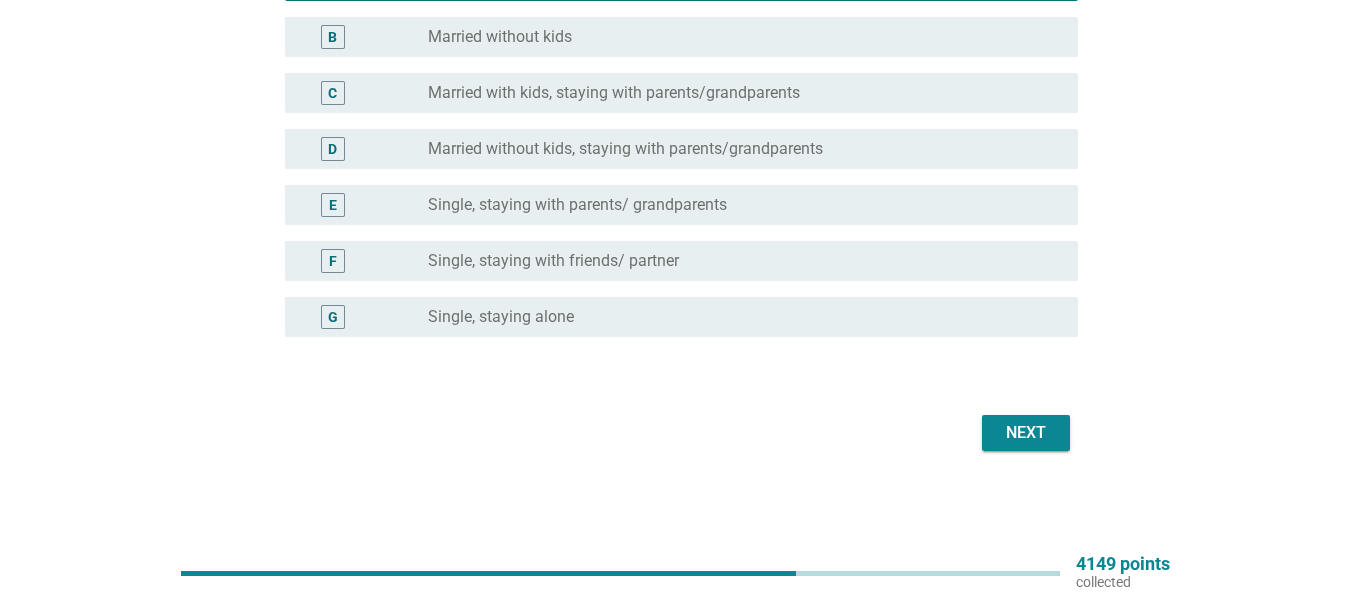click on "Next" at bounding box center [1026, 433] 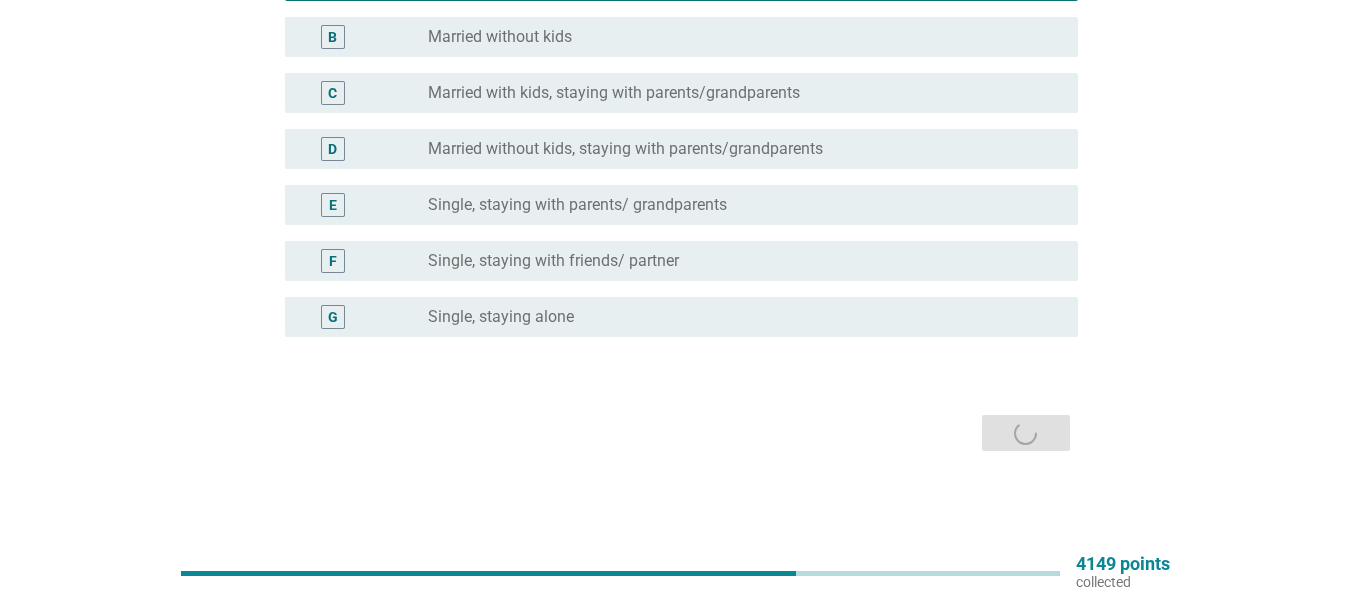 scroll, scrollTop: 0, scrollLeft: 0, axis: both 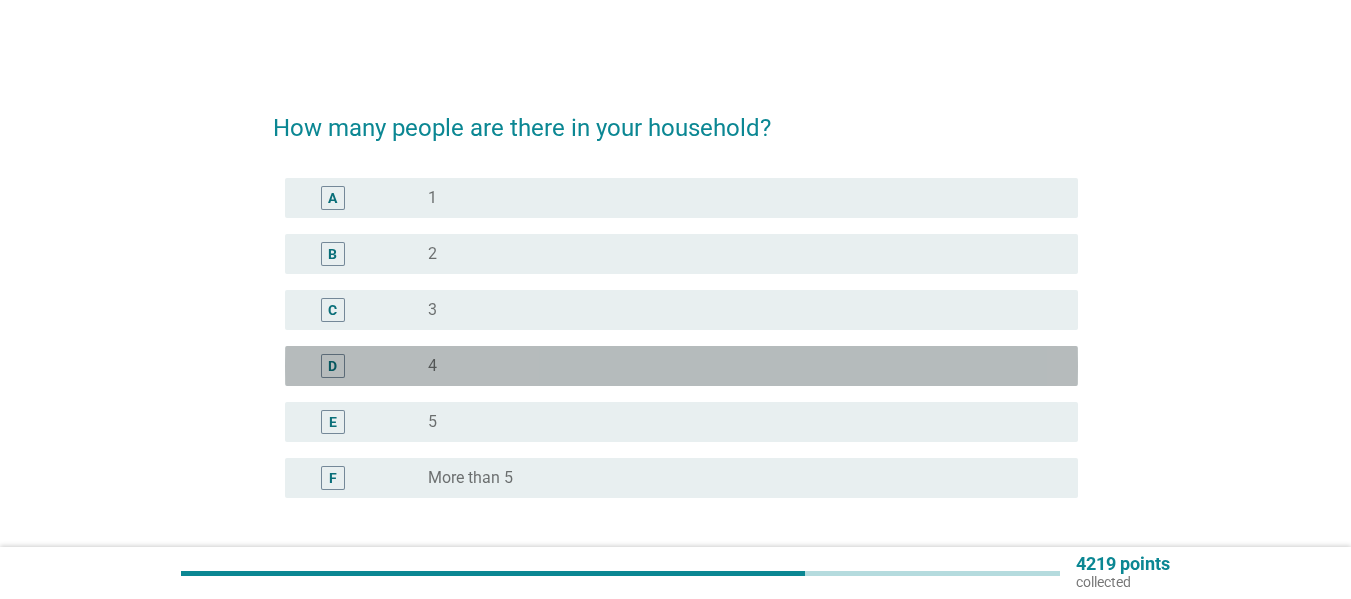 click on "radio_button_unchecked 4" at bounding box center (737, 366) 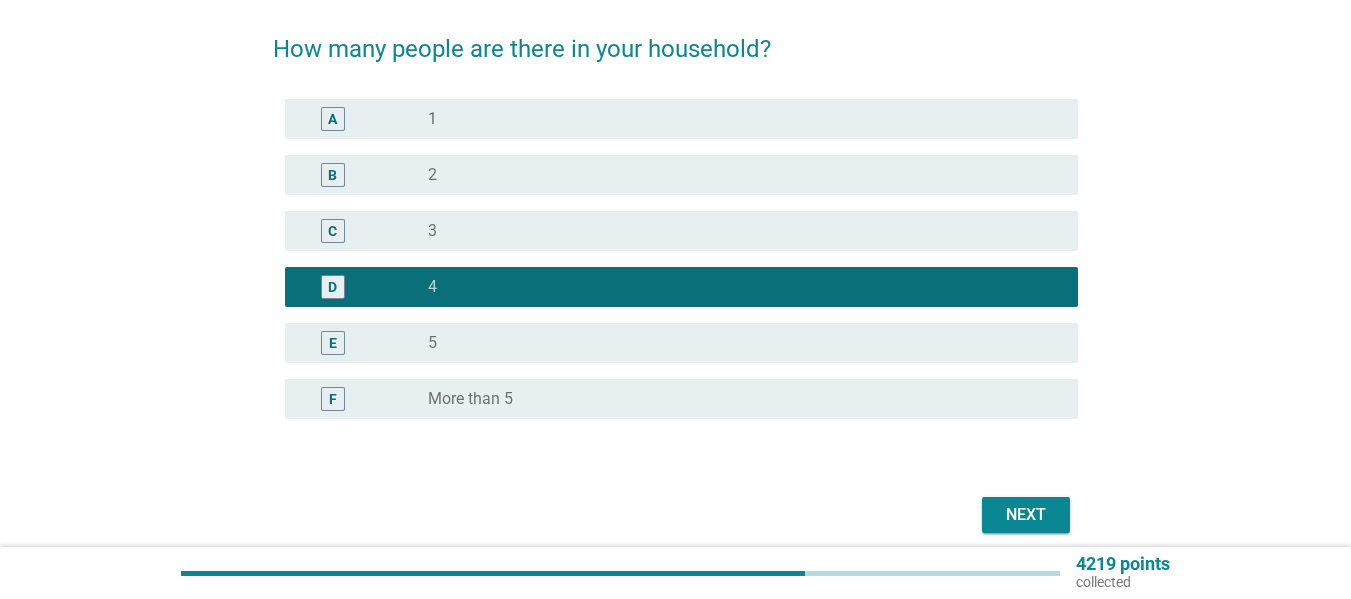 scroll, scrollTop: 161, scrollLeft: 0, axis: vertical 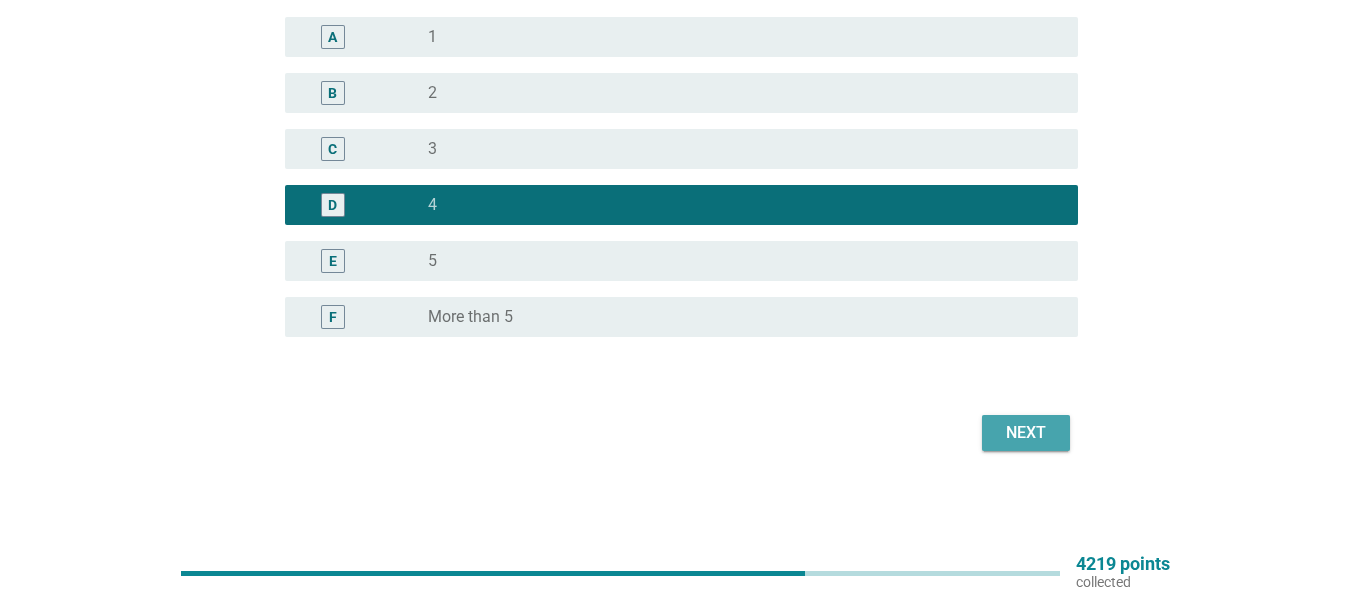 click on "Next" at bounding box center (1026, 433) 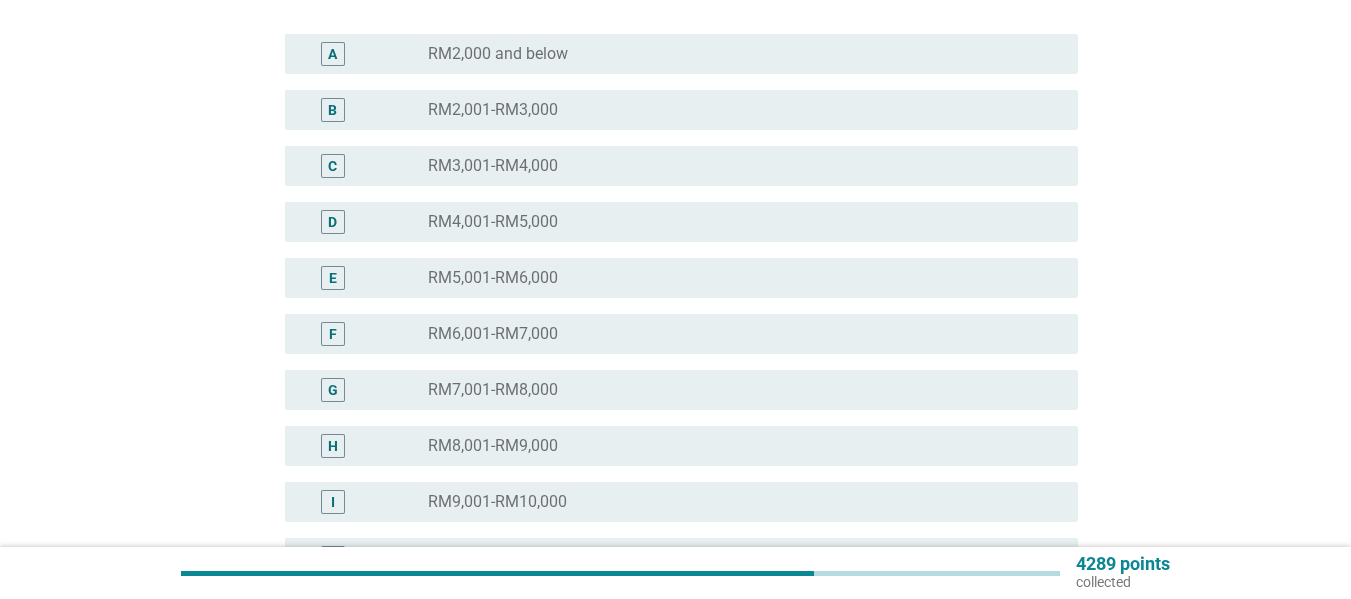 scroll, scrollTop: 300, scrollLeft: 0, axis: vertical 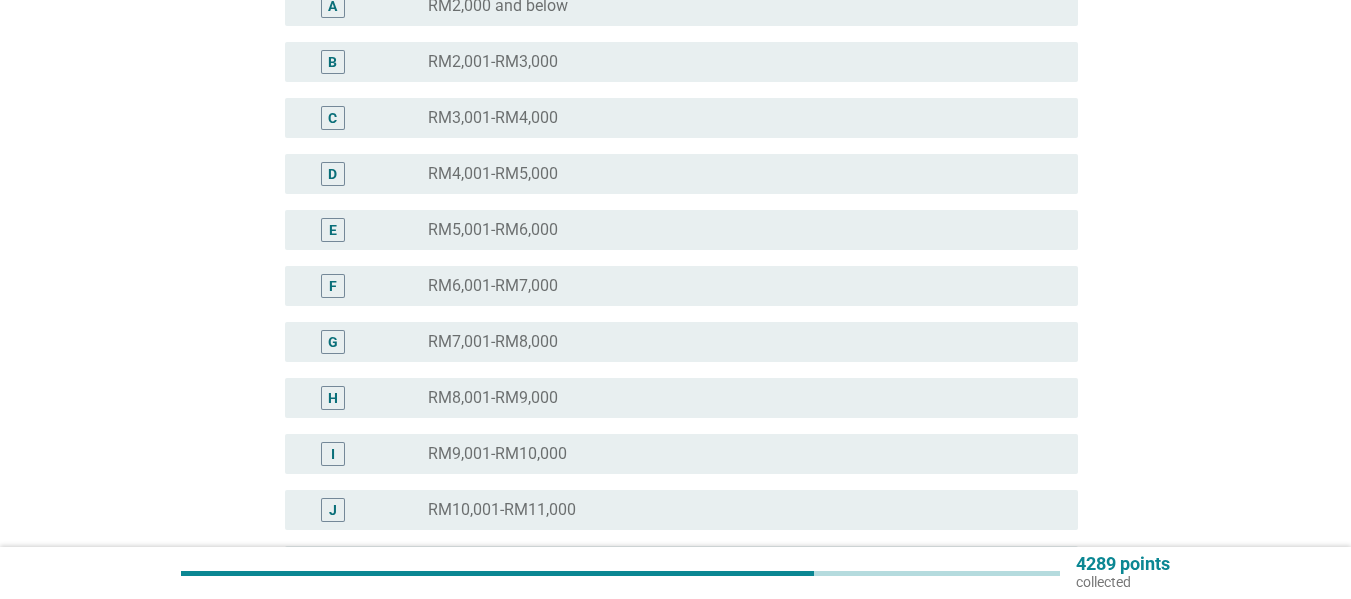 click on "radio_button_unchecked RM8,001-RM9,000" at bounding box center (737, 398) 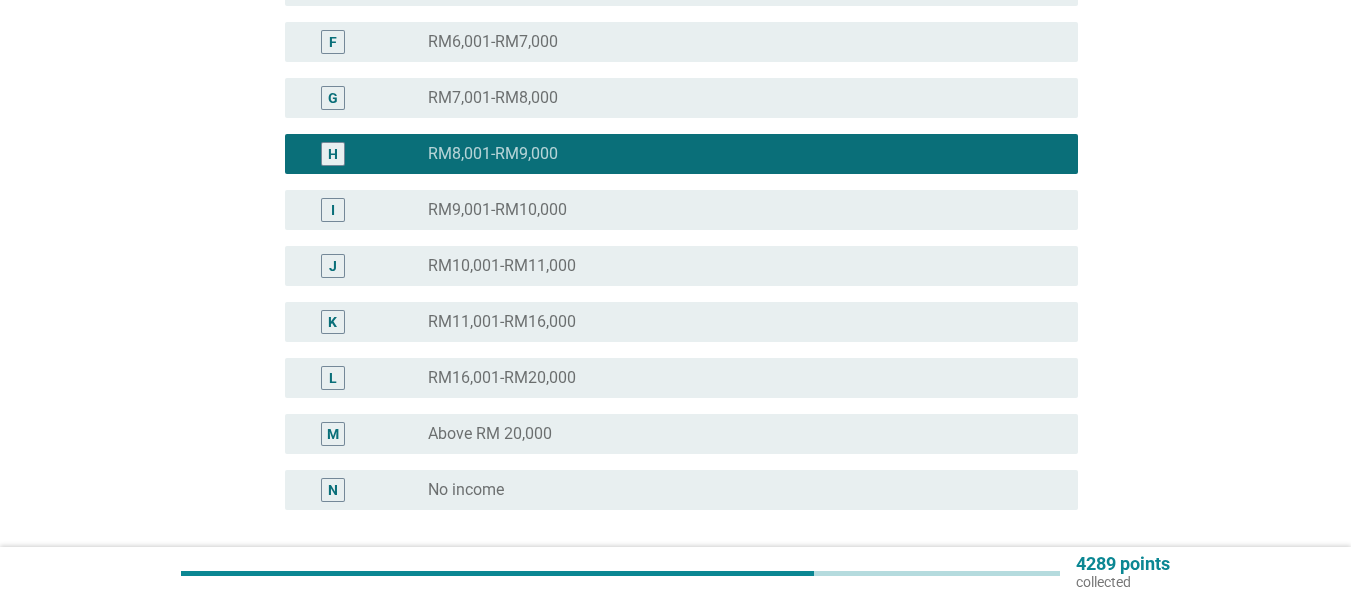scroll, scrollTop: 717, scrollLeft: 0, axis: vertical 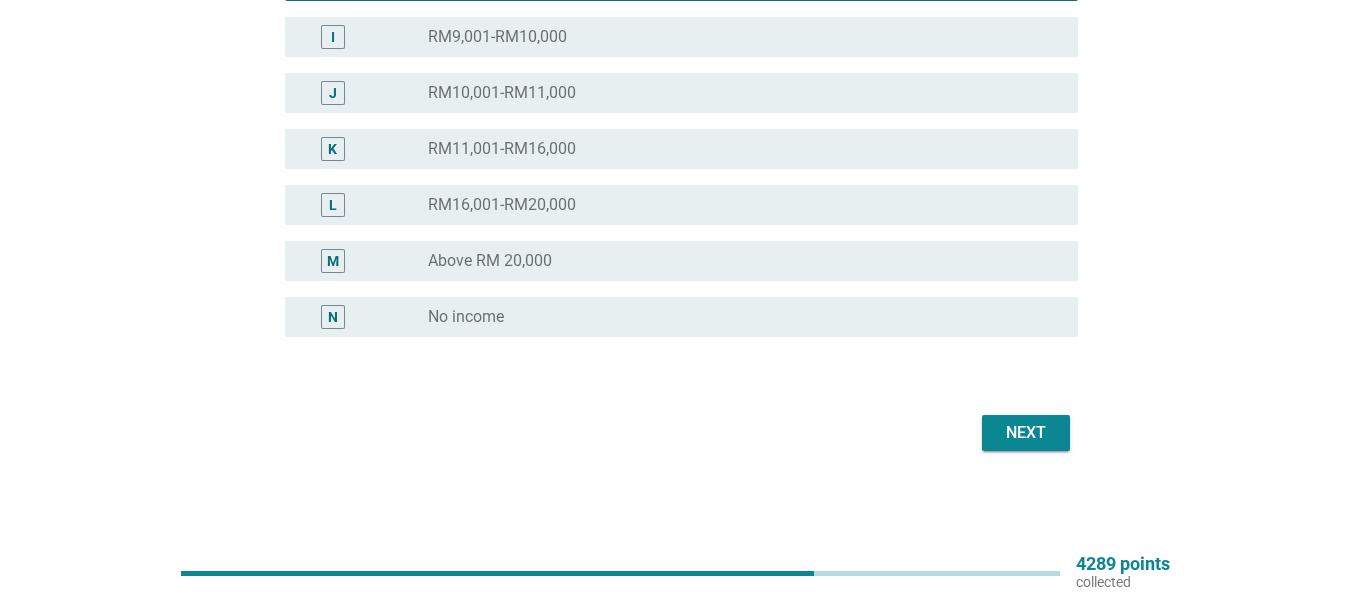 click on "Next" at bounding box center [1026, 433] 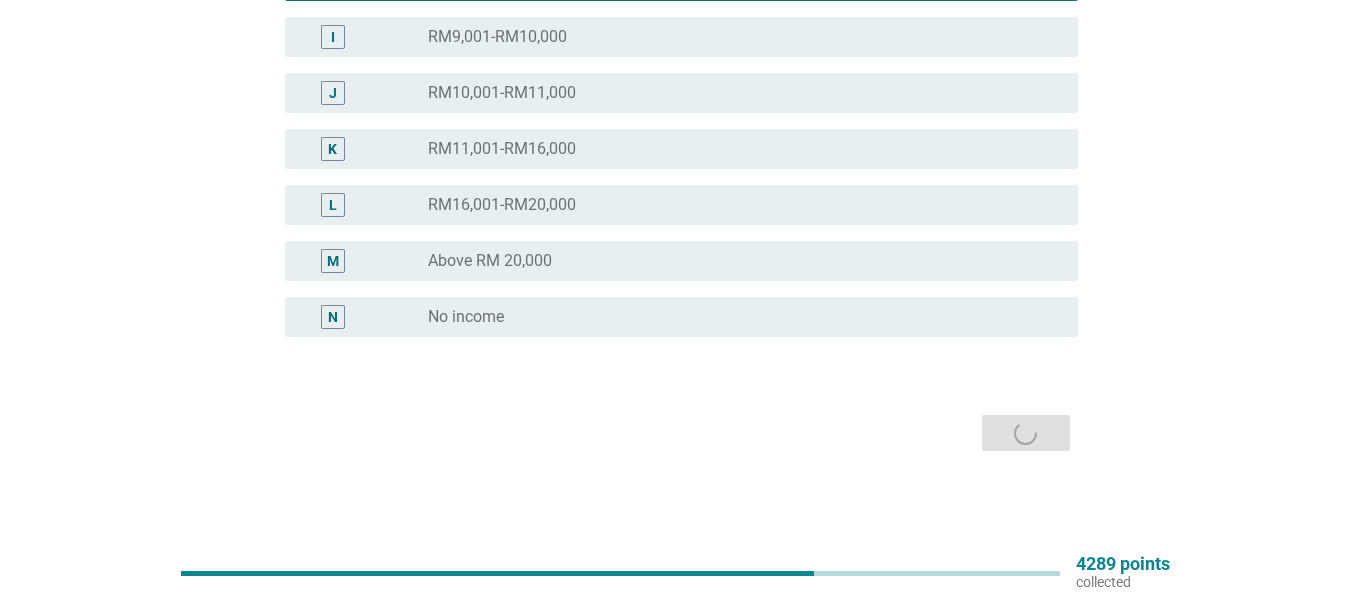 scroll, scrollTop: 0, scrollLeft: 0, axis: both 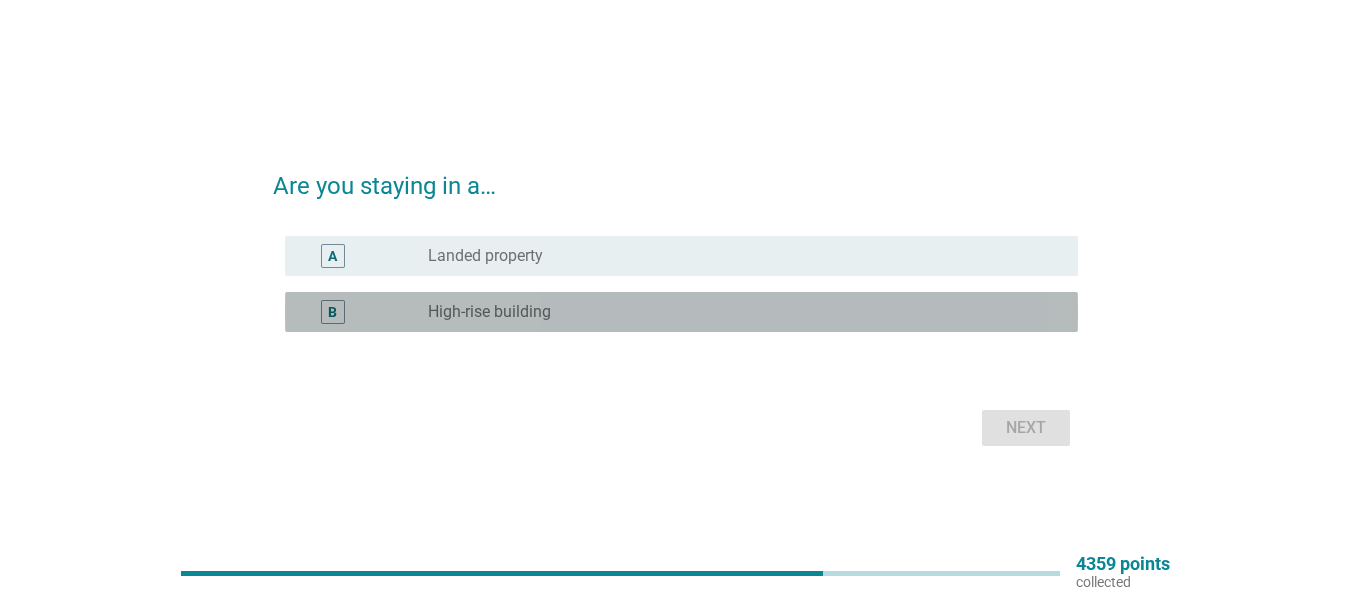 click on "High-rise building" at bounding box center (489, 312) 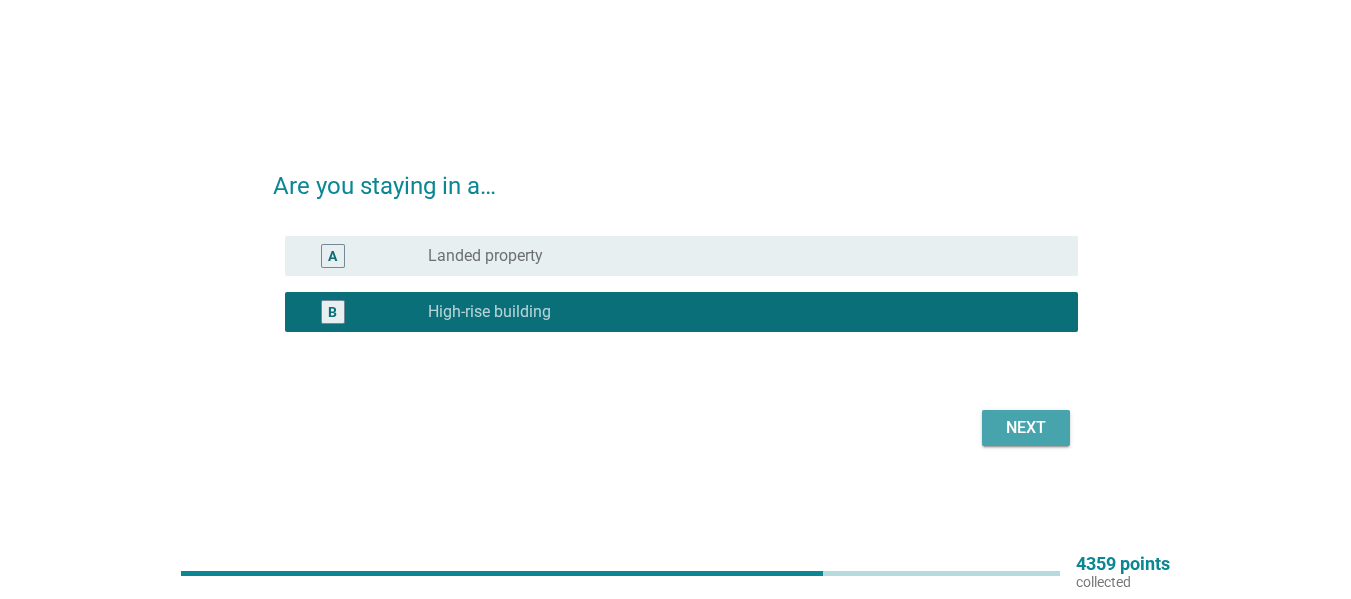 click on "Next" at bounding box center [1026, 428] 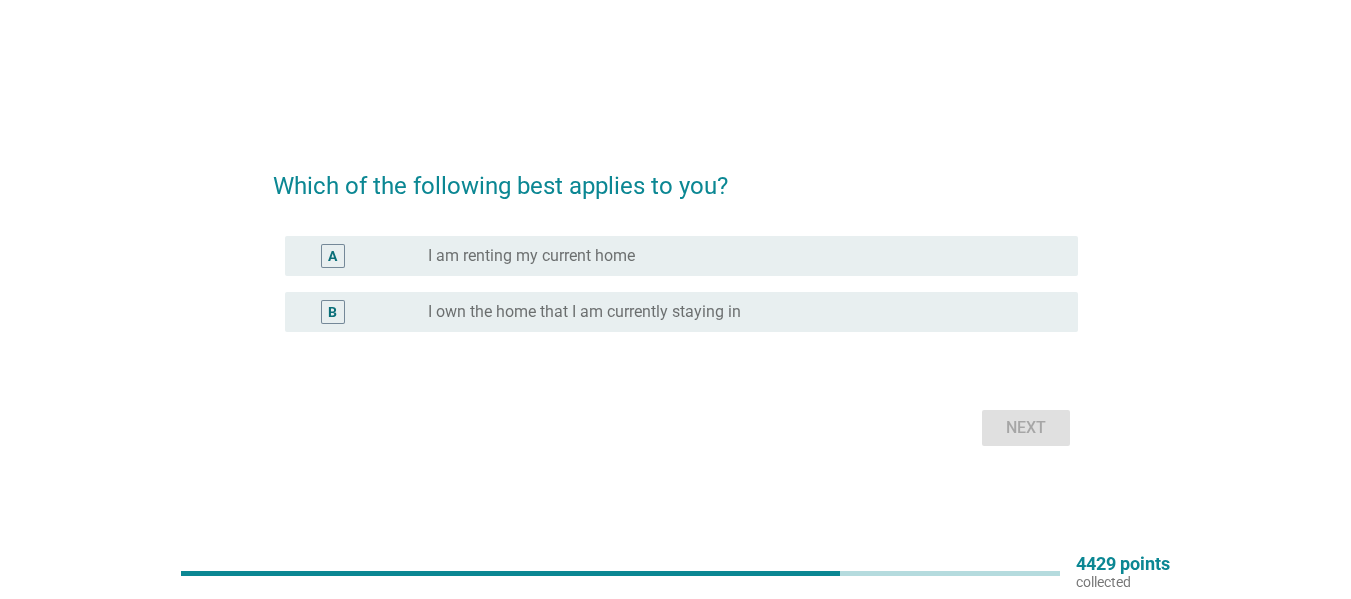 click on "I own the home that I am currently staying in" at bounding box center (584, 312) 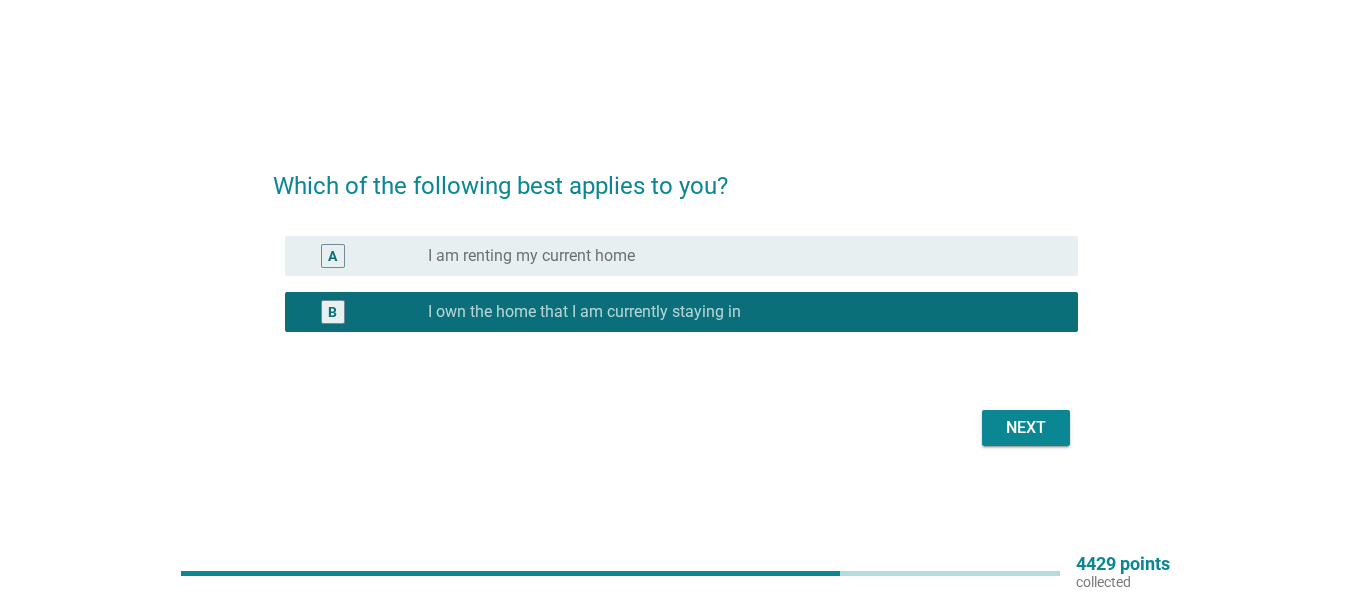 click on "Next" at bounding box center [1026, 428] 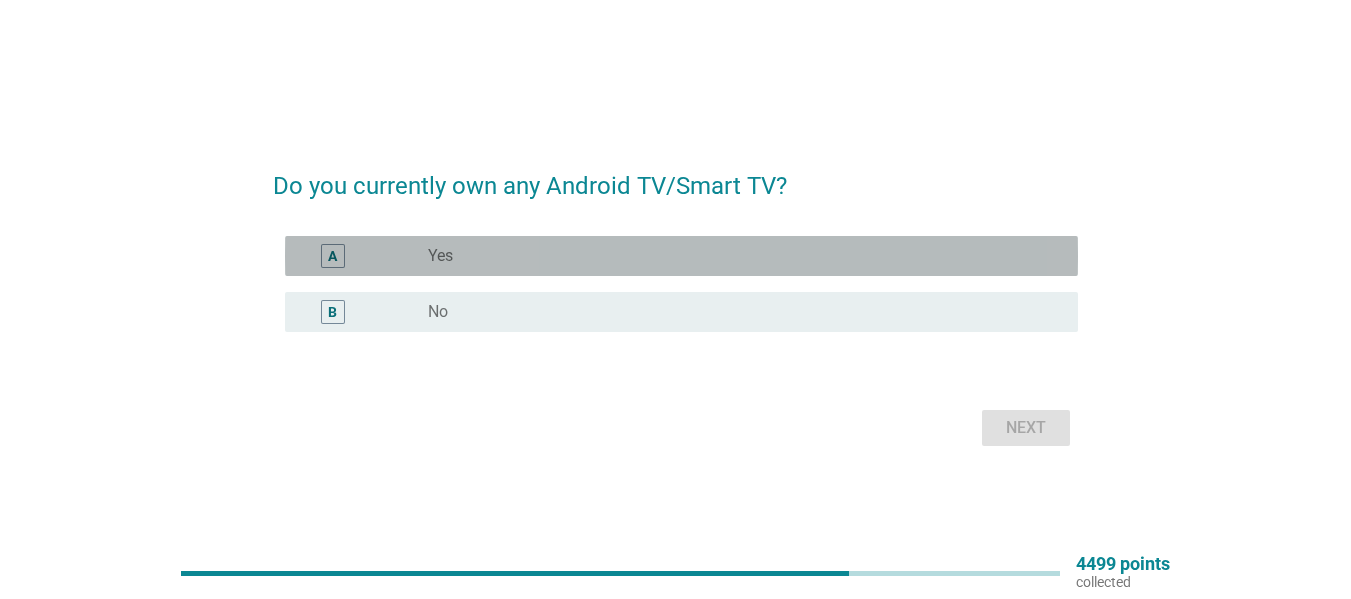 click on "radio_button_unchecked Yes" at bounding box center (737, 256) 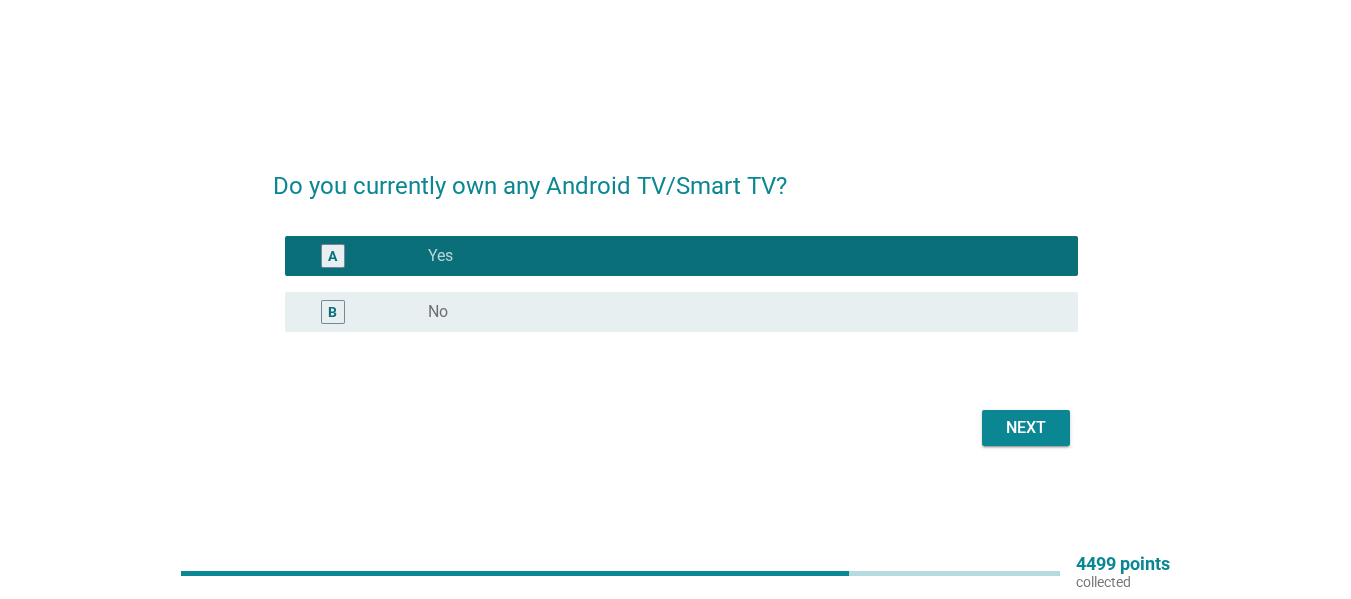 click on "Next" at bounding box center [1026, 428] 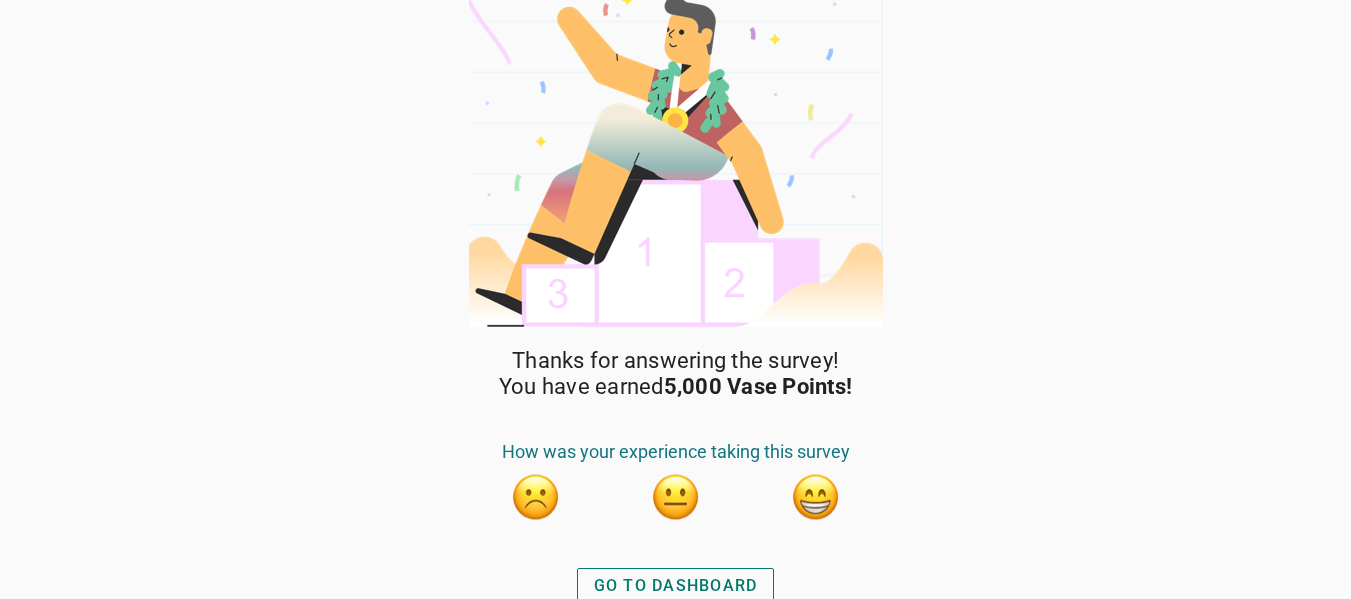 scroll, scrollTop: 34, scrollLeft: 0, axis: vertical 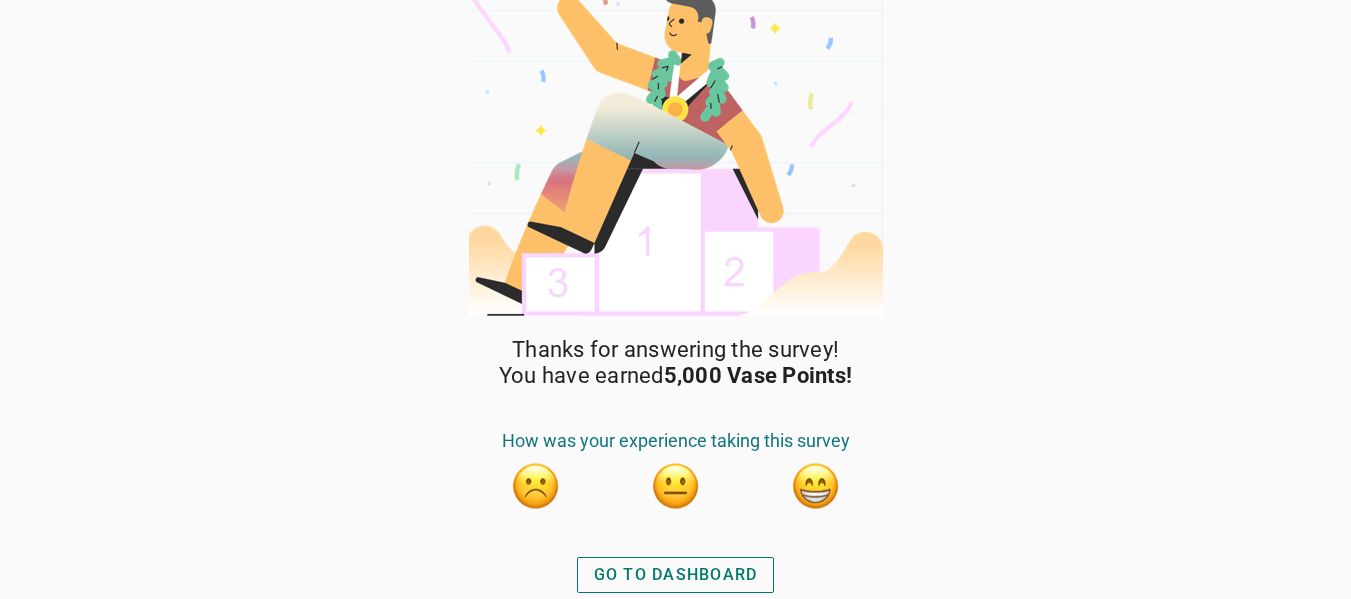 click on "GO TO DASHBOARD" at bounding box center [676, 575] 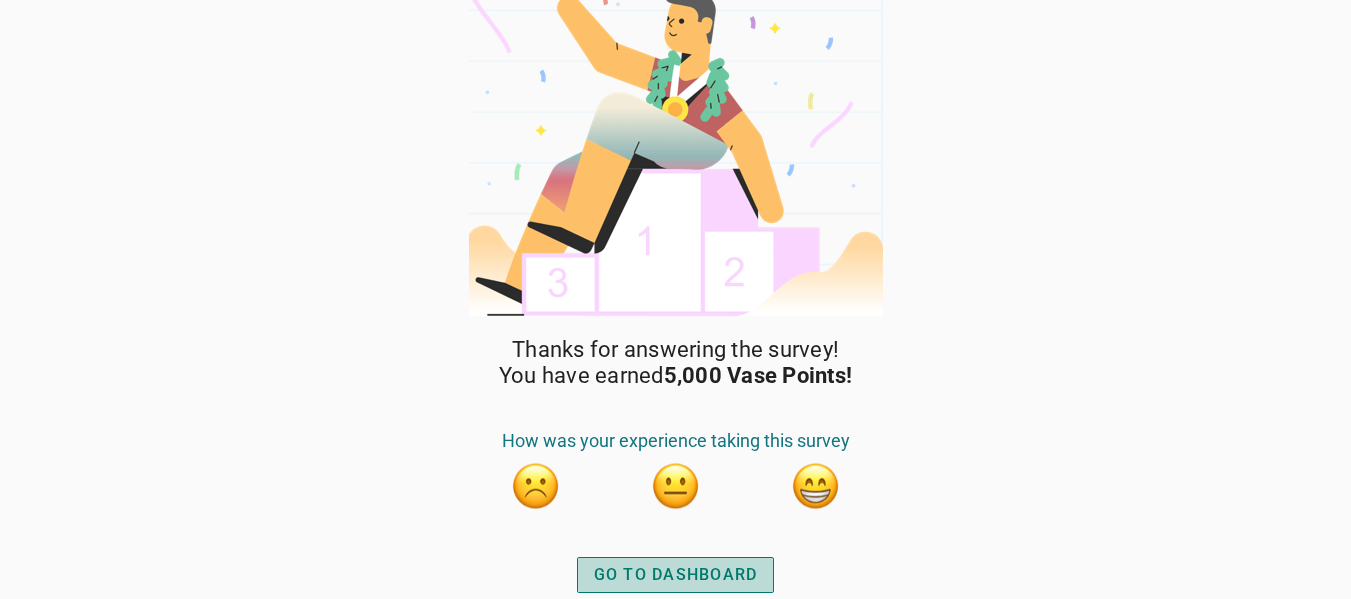 scroll, scrollTop: 0, scrollLeft: 0, axis: both 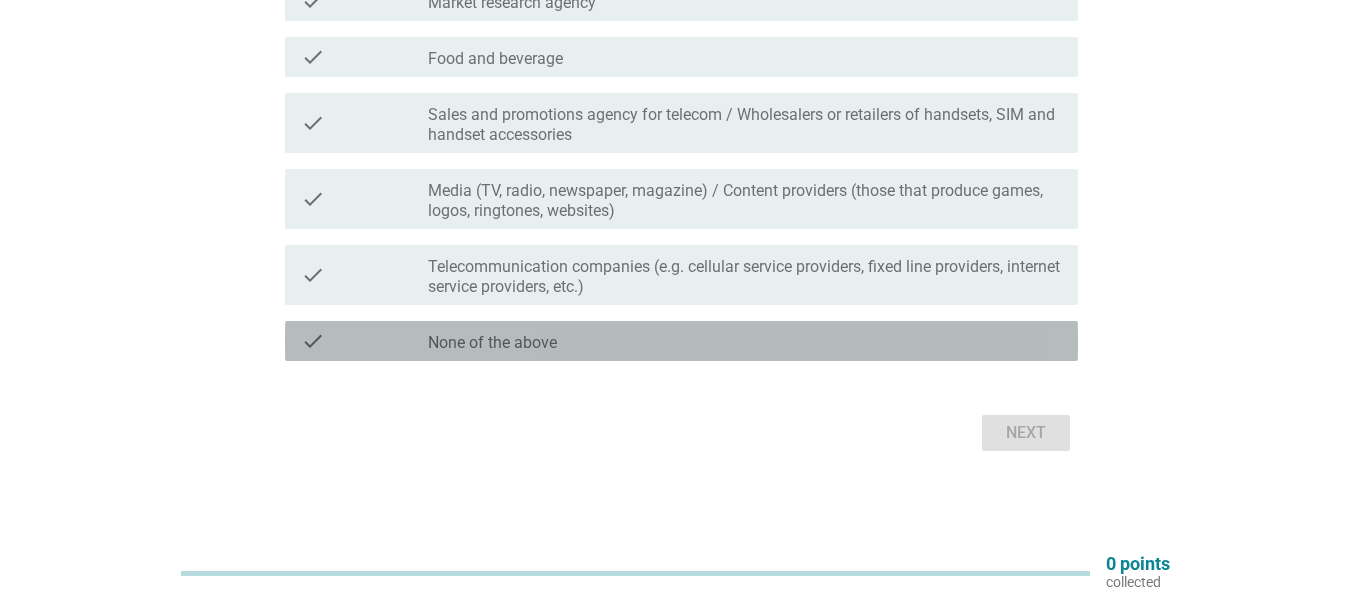 click on "check" at bounding box center [364, 341] 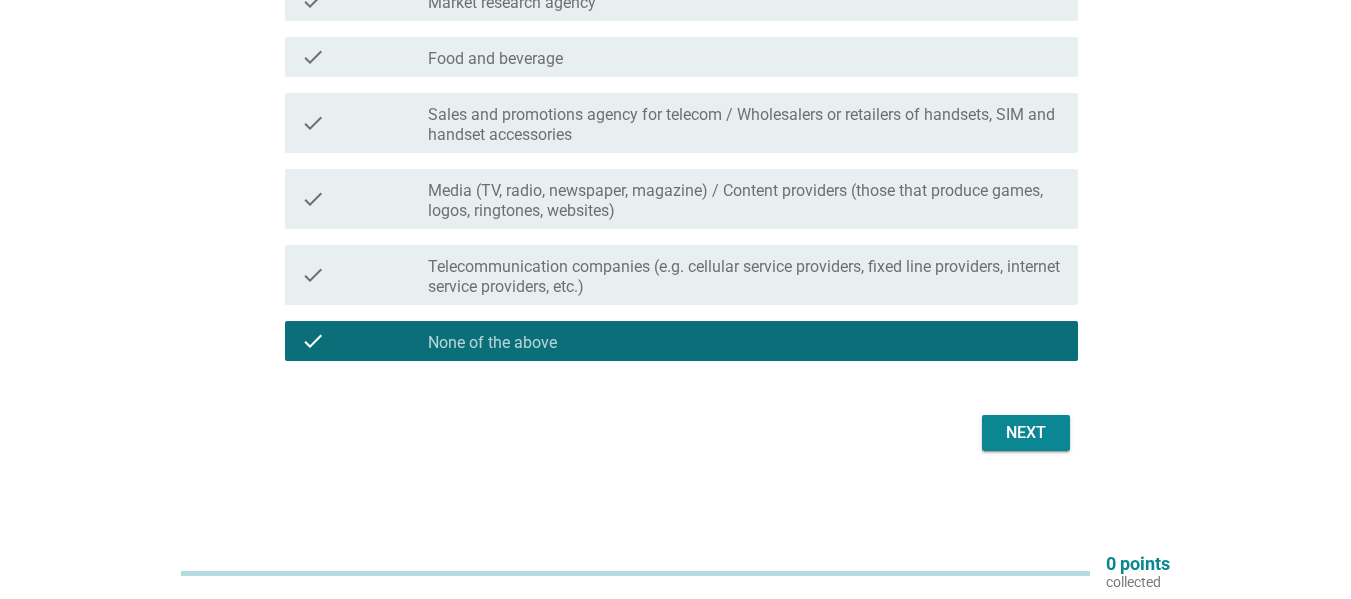 click on "Next" at bounding box center [1026, 433] 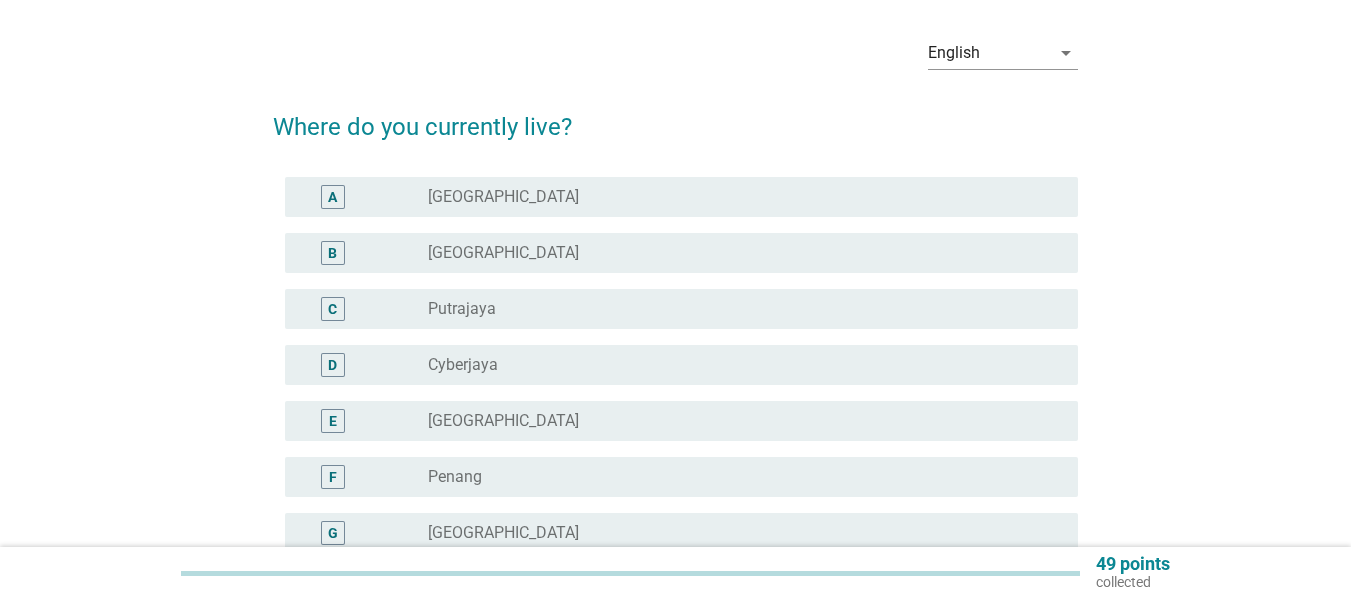 scroll, scrollTop: 100, scrollLeft: 0, axis: vertical 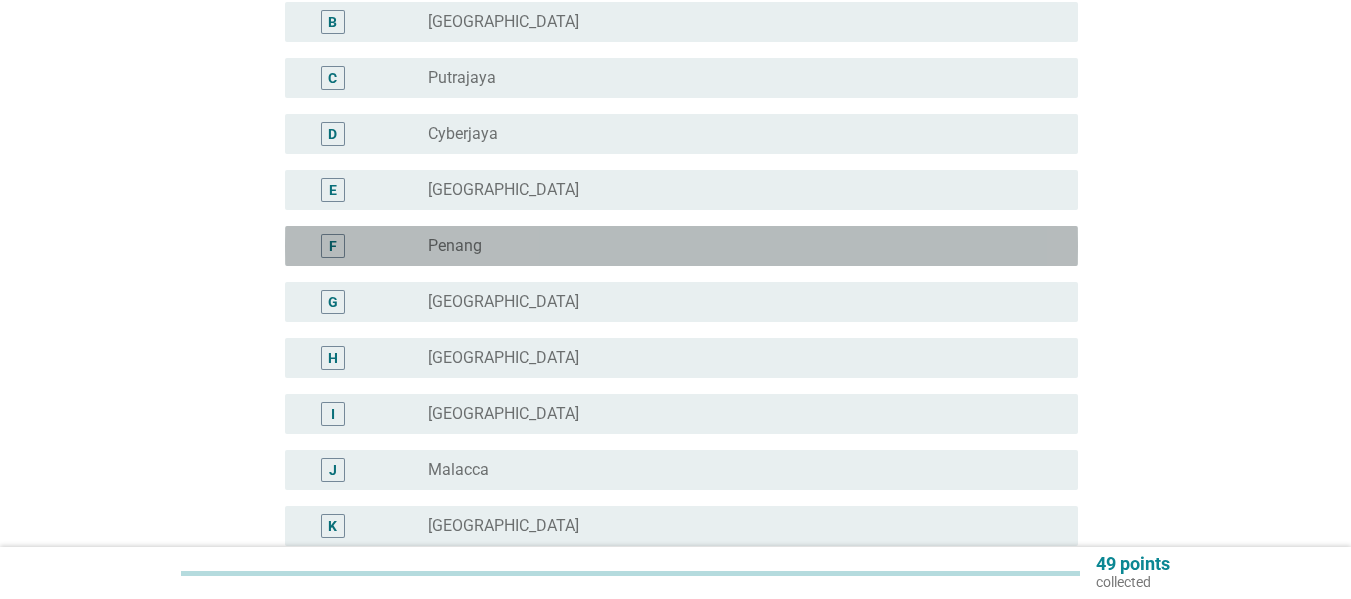 click on "radio_button_unchecked Penang" at bounding box center (737, 246) 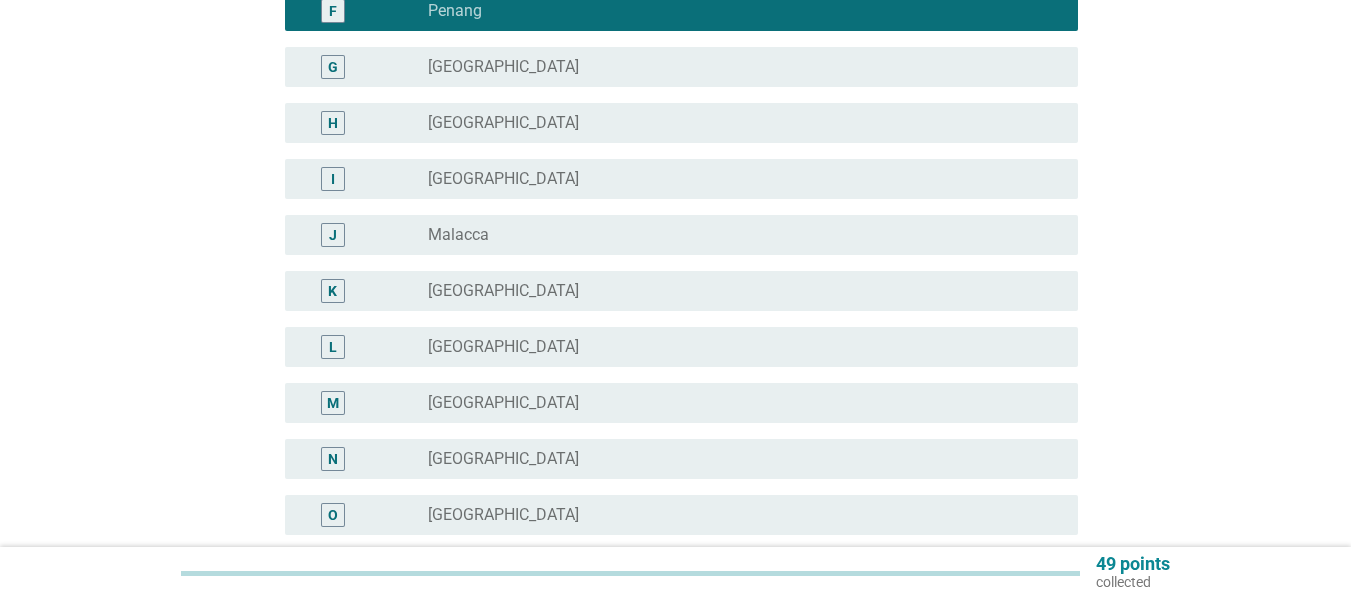scroll, scrollTop: 800, scrollLeft: 0, axis: vertical 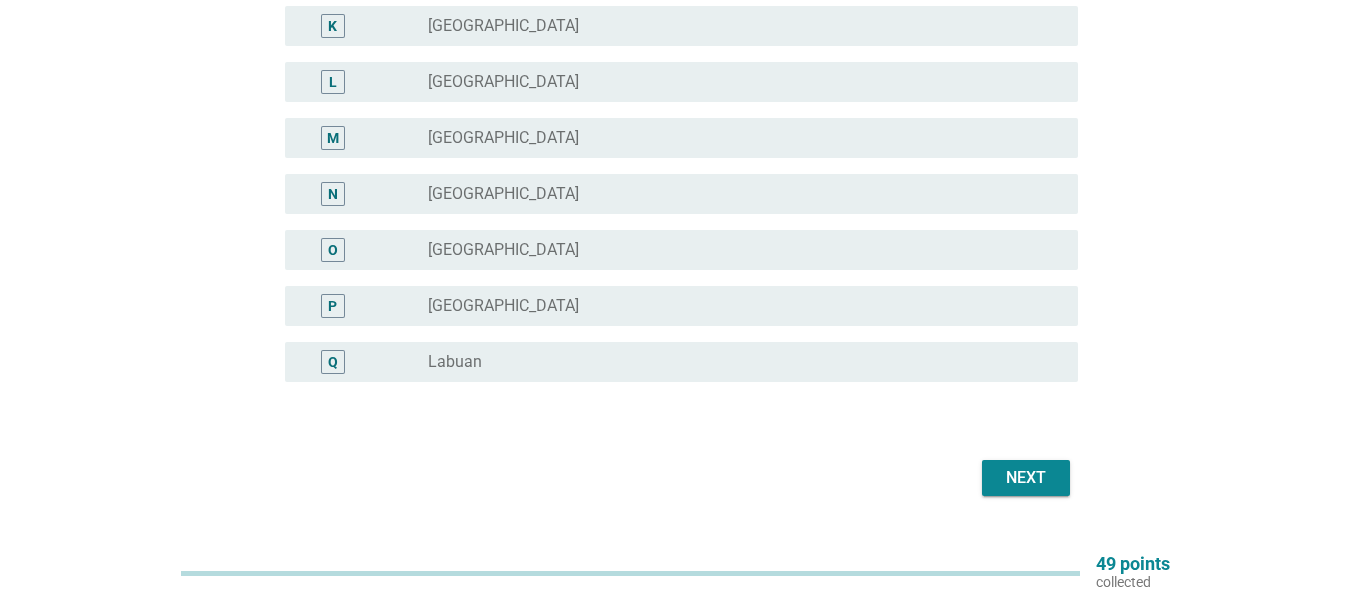 click on "Next" at bounding box center [1026, 478] 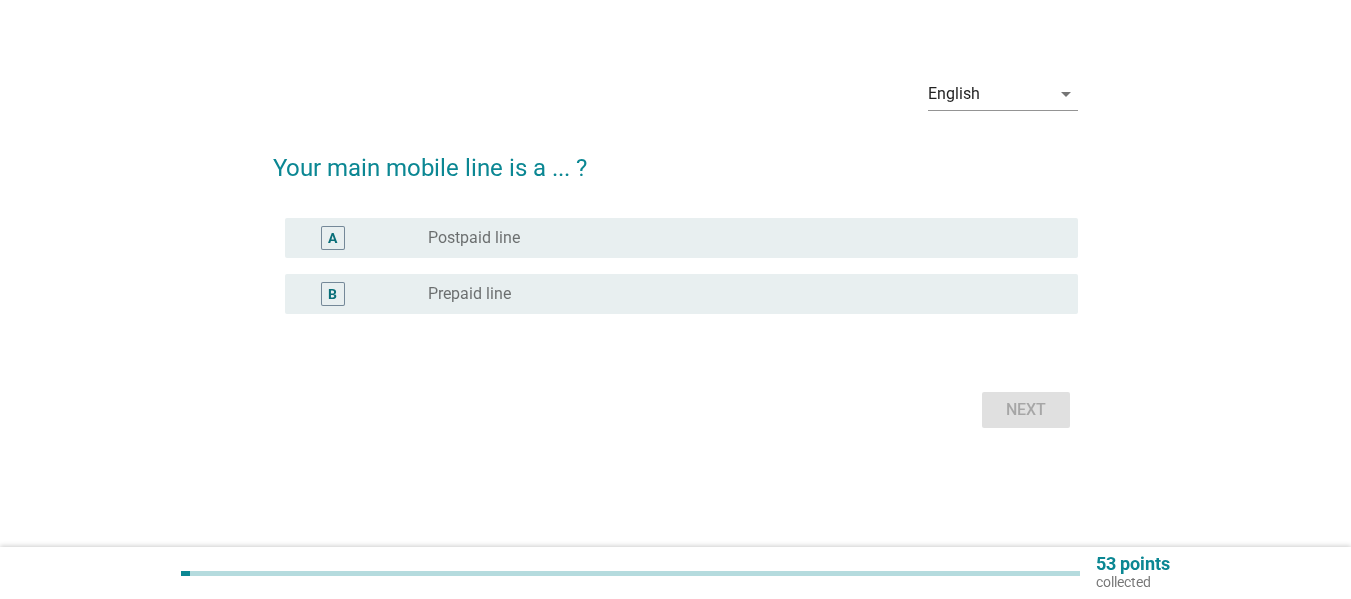 scroll, scrollTop: 0, scrollLeft: 0, axis: both 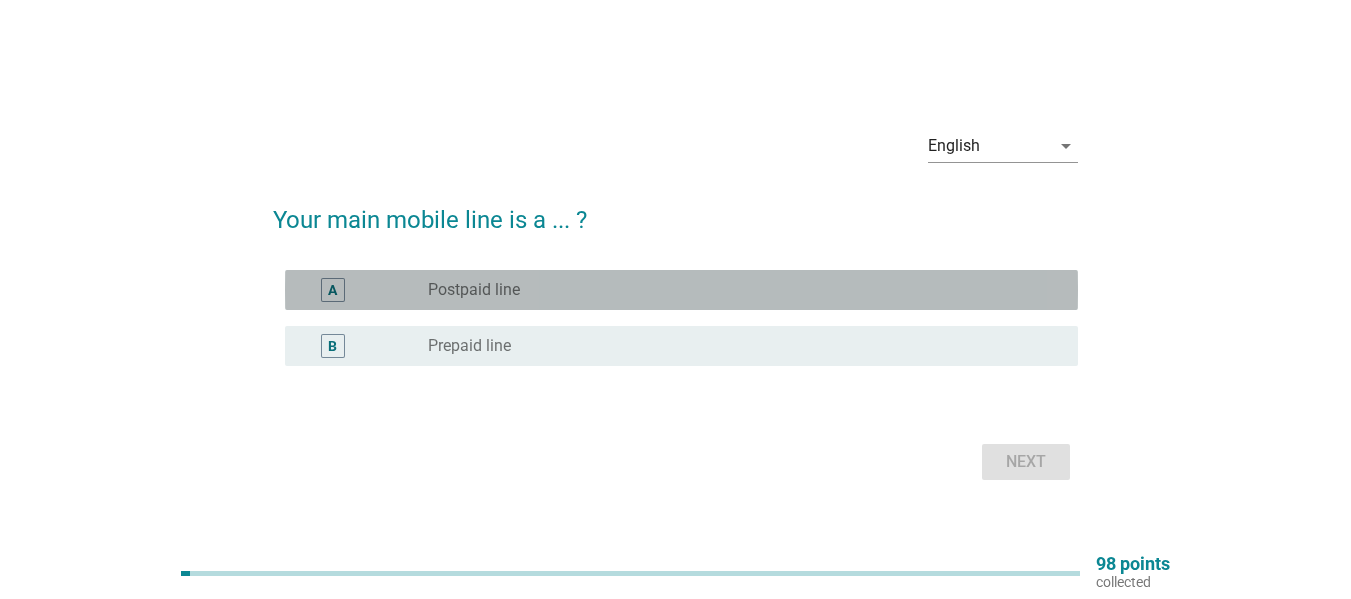 click on "radio_button_unchecked Postpaid line" at bounding box center [745, 290] 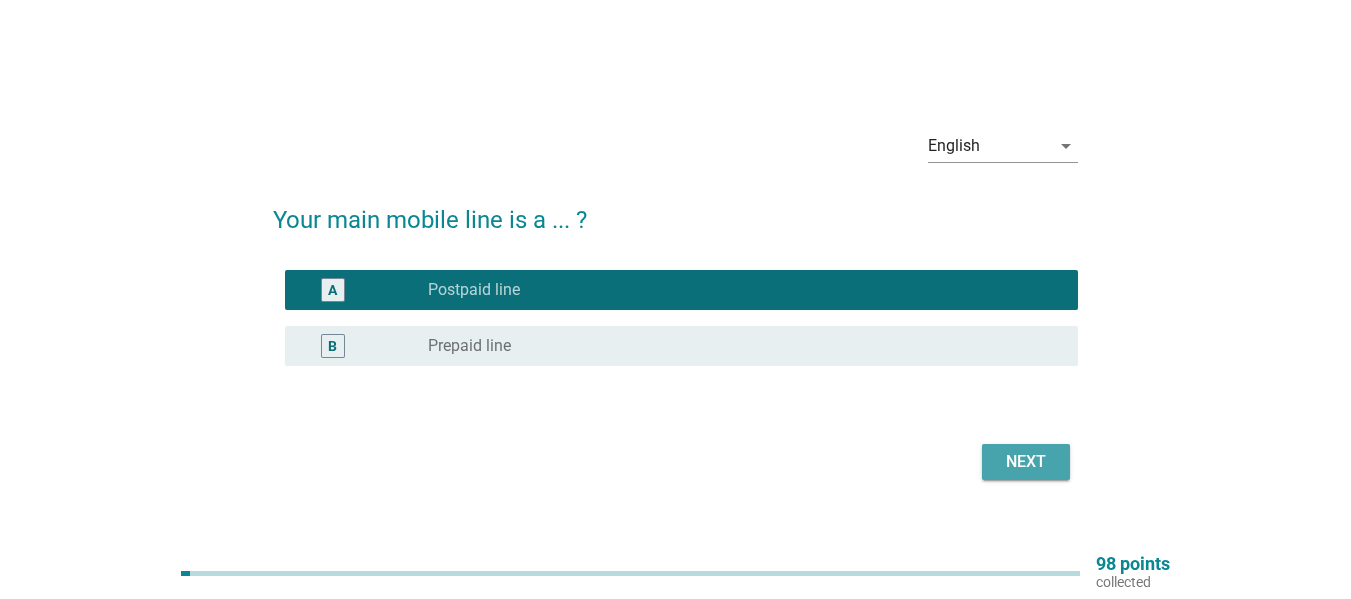 click on "Next" at bounding box center [1026, 462] 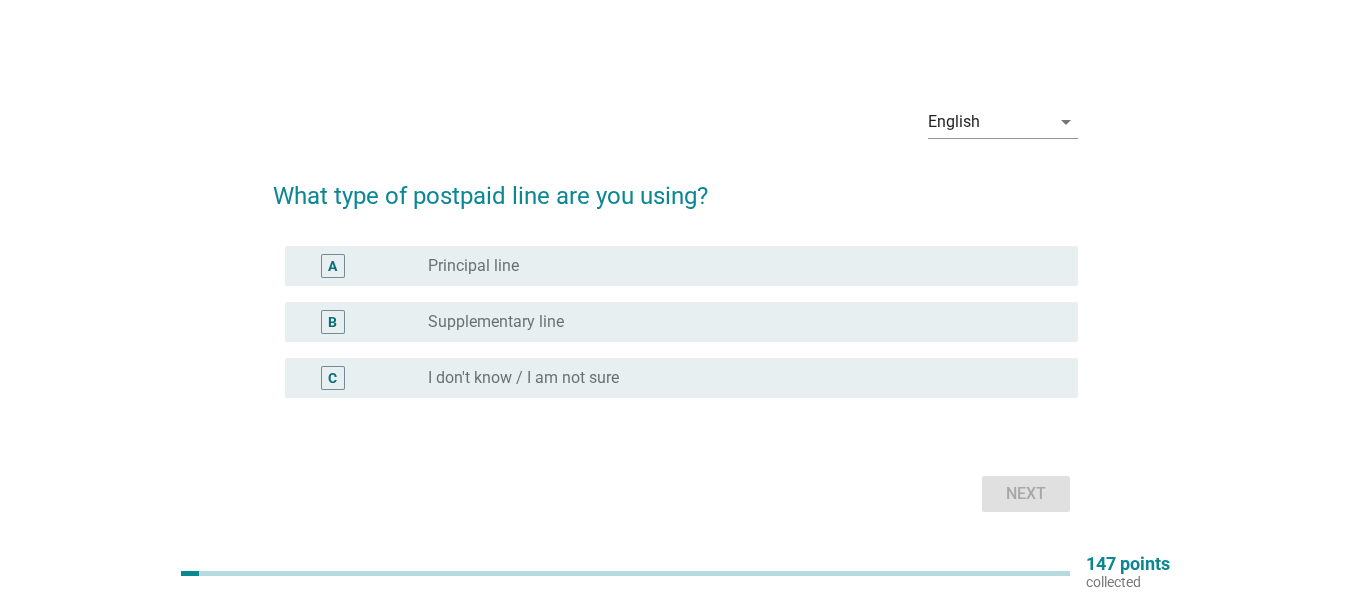 click on "radio_button_unchecked Principal line" at bounding box center (737, 266) 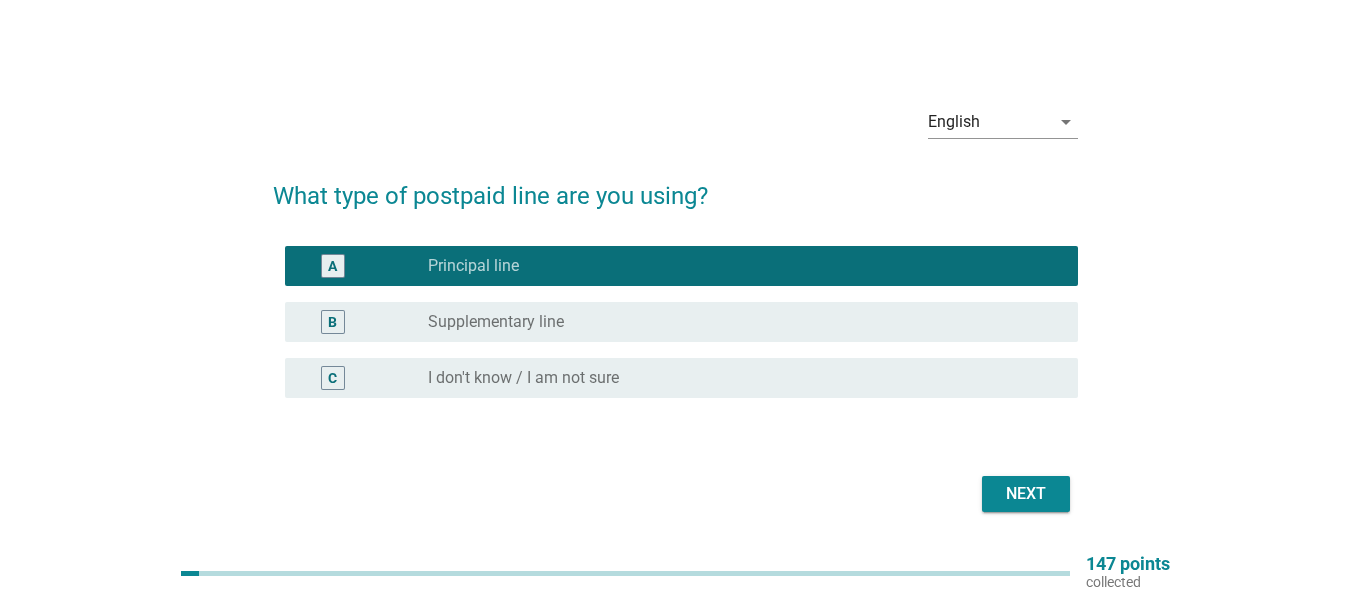click on "Next" at bounding box center (1026, 494) 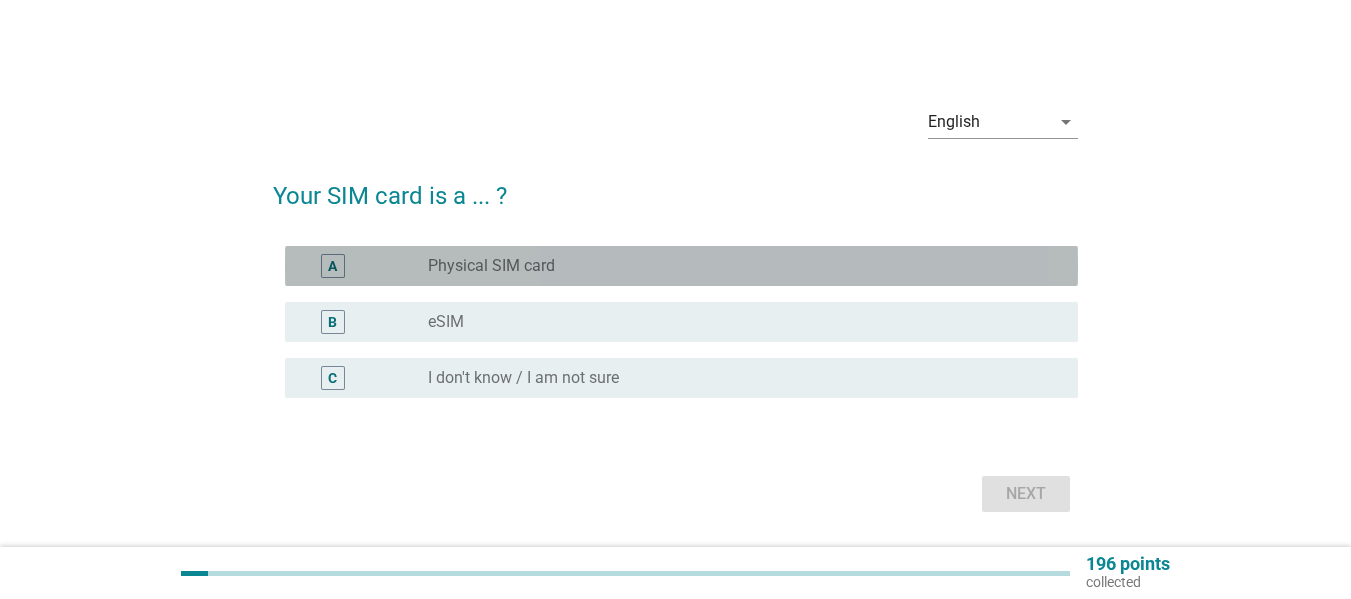 click on "Physical SIM card" at bounding box center (491, 266) 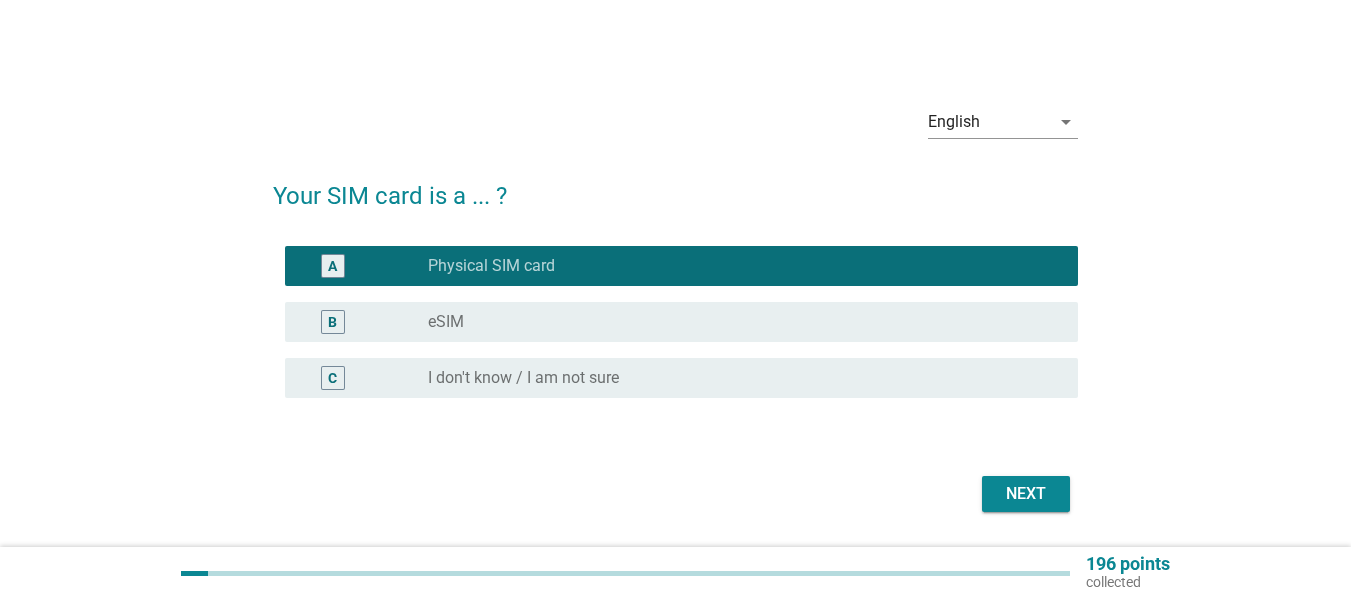 click on "Next" at bounding box center (1026, 494) 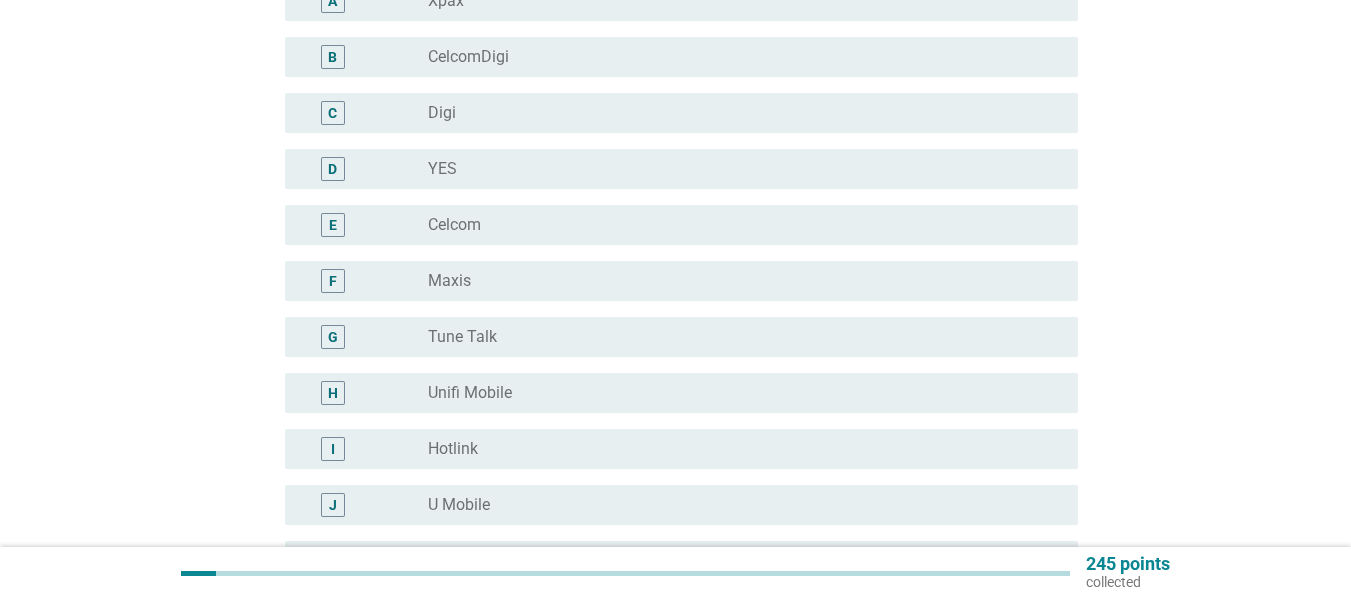 scroll, scrollTop: 300, scrollLeft: 0, axis: vertical 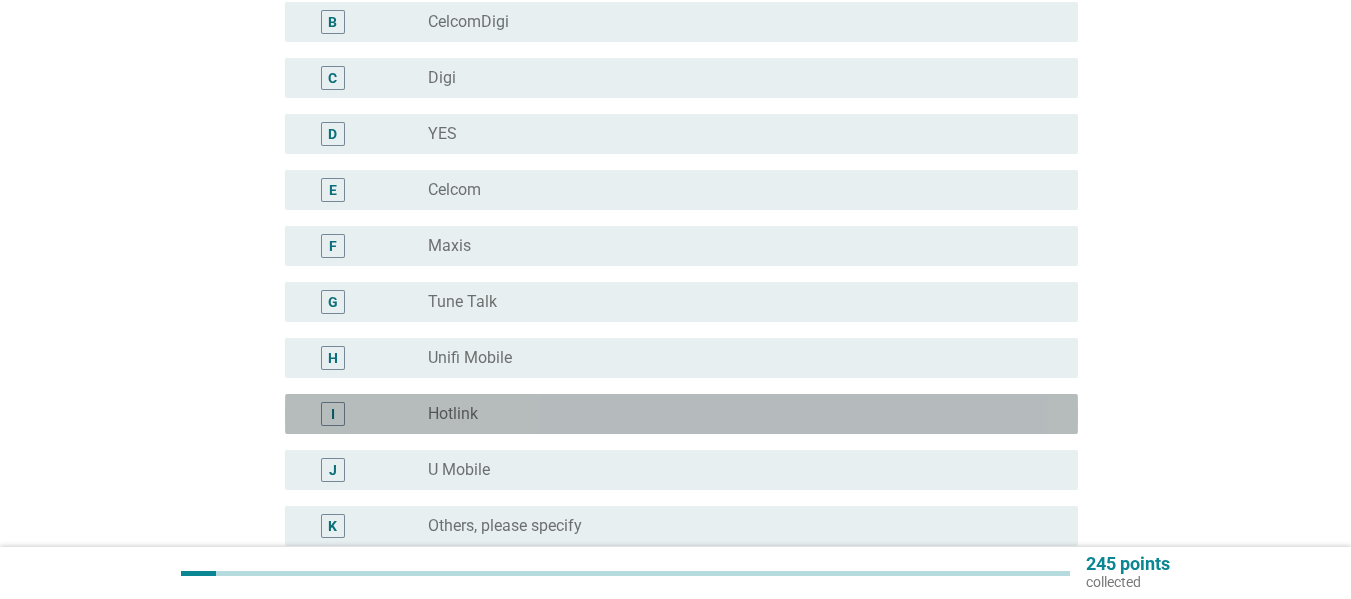 click on "I     radio_button_unchecked Hotlink" at bounding box center (681, 414) 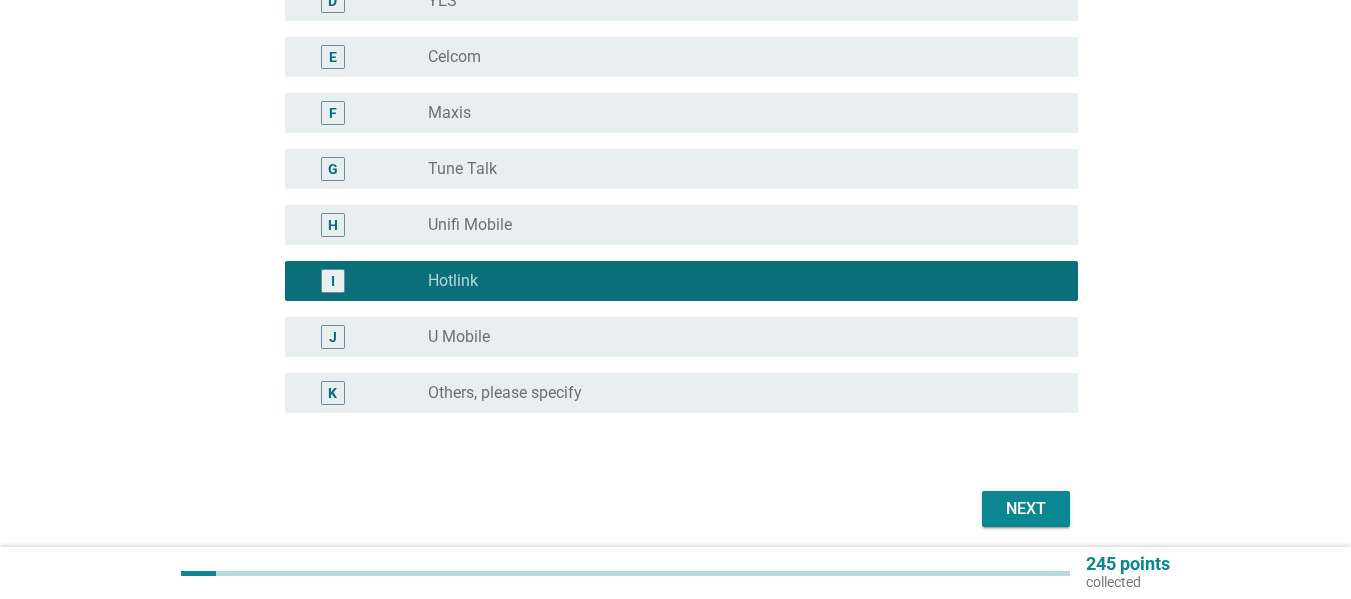 scroll, scrollTop: 509, scrollLeft: 0, axis: vertical 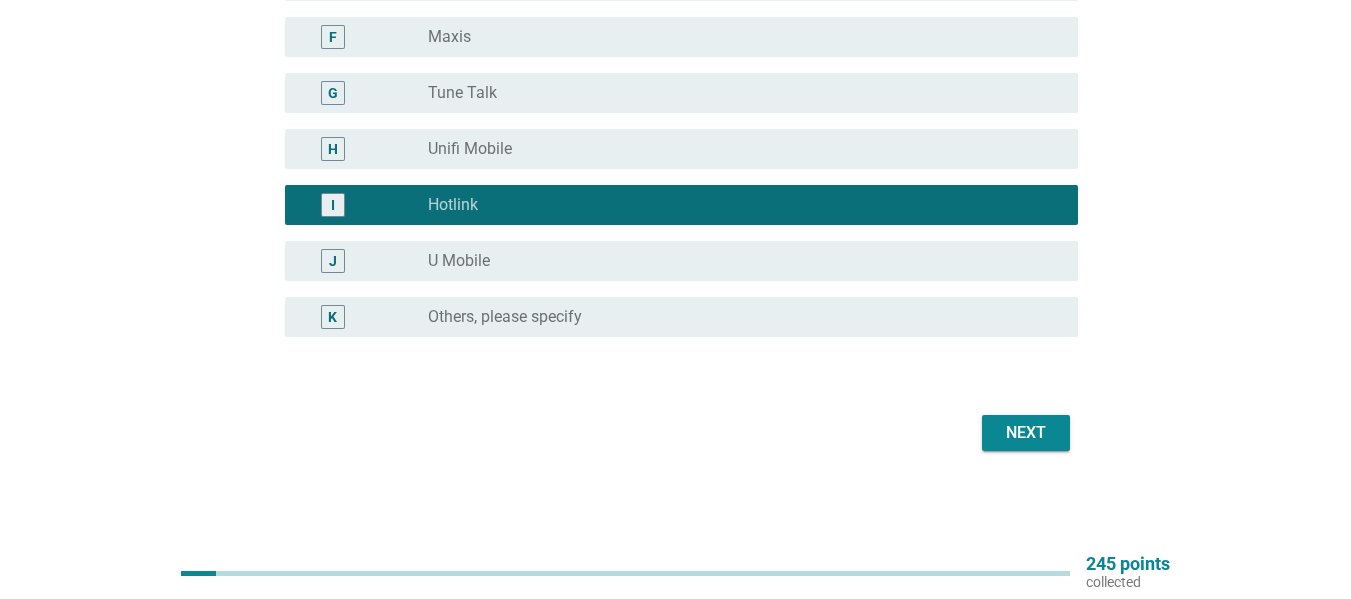 click on "Next" at bounding box center (1026, 433) 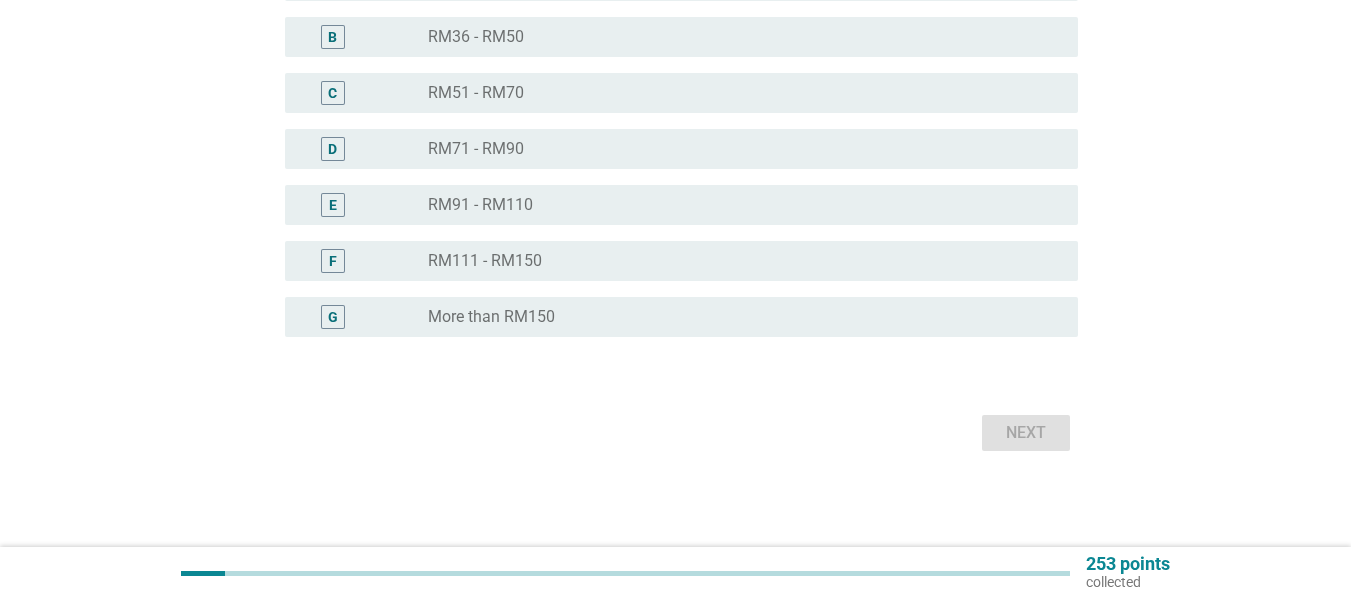 scroll, scrollTop: 0, scrollLeft: 0, axis: both 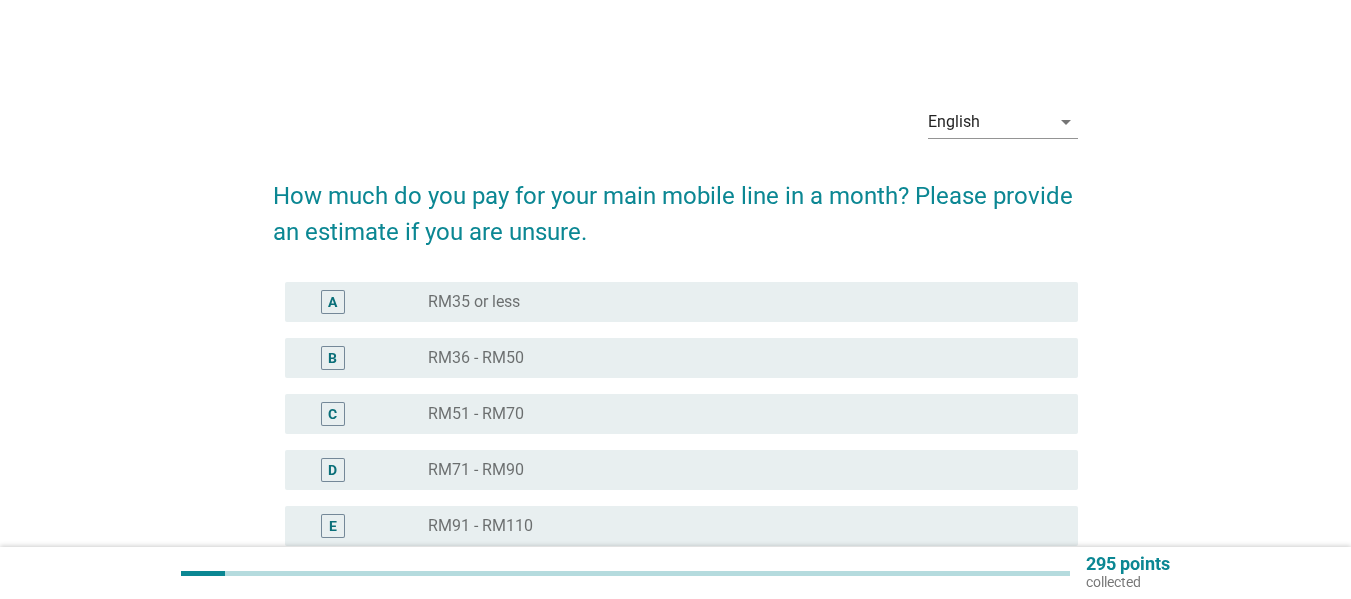 click on "C     radio_button_unchecked RM51 - RM70" at bounding box center (681, 414) 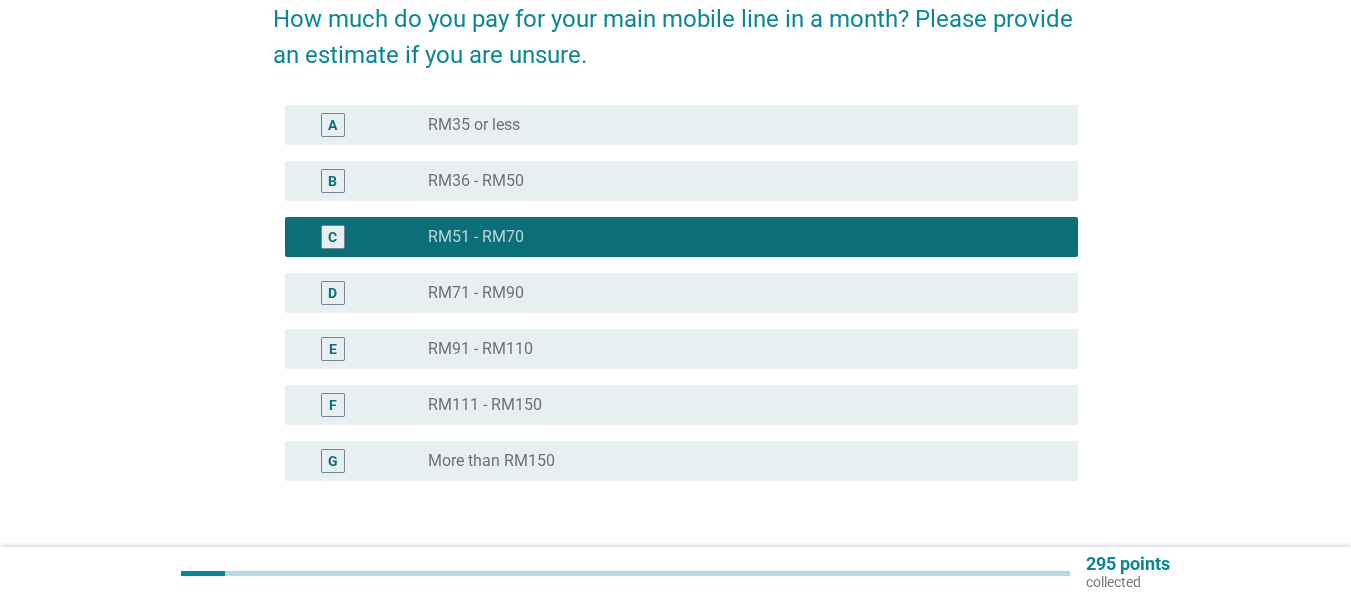scroll, scrollTop: 321, scrollLeft: 0, axis: vertical 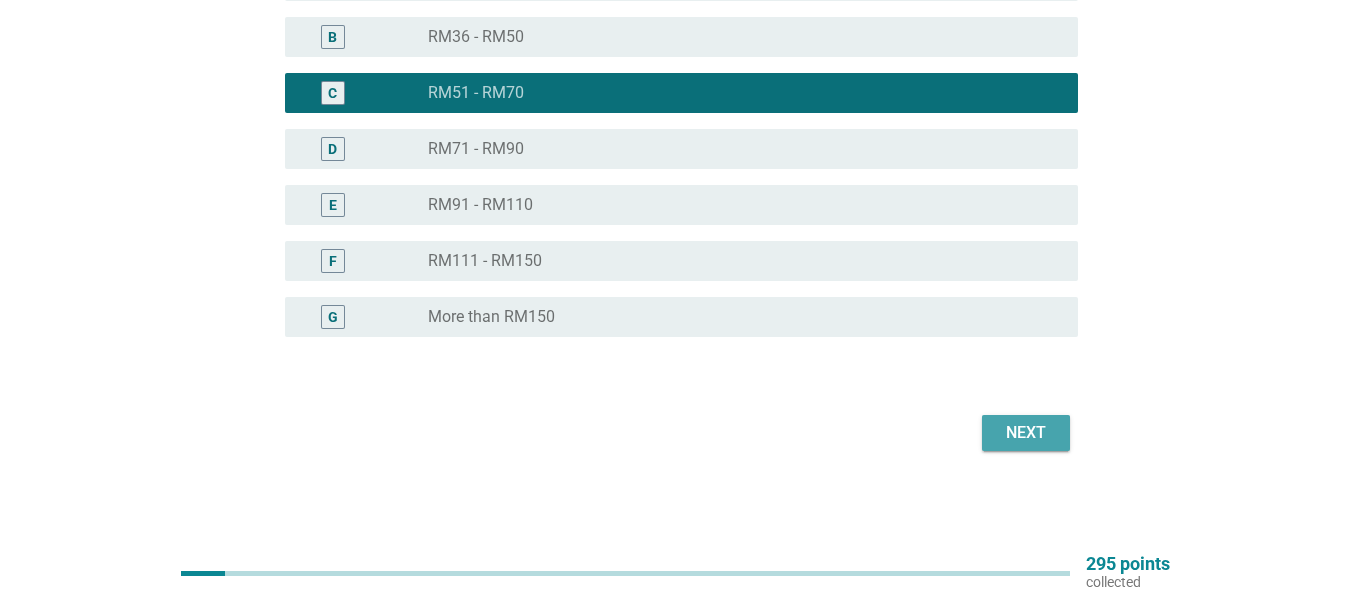 click on "Next" at bounding box center (1026, 433) 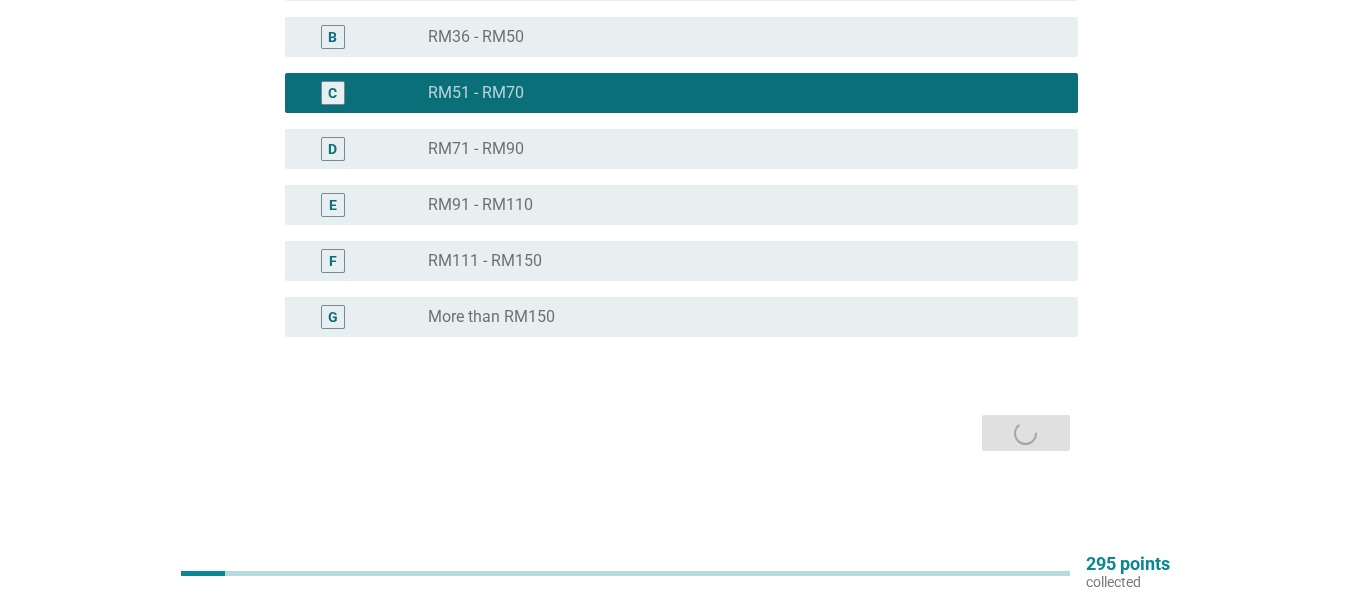 scroll, scrollTop: 0, scrollLeft: 0, axis: both 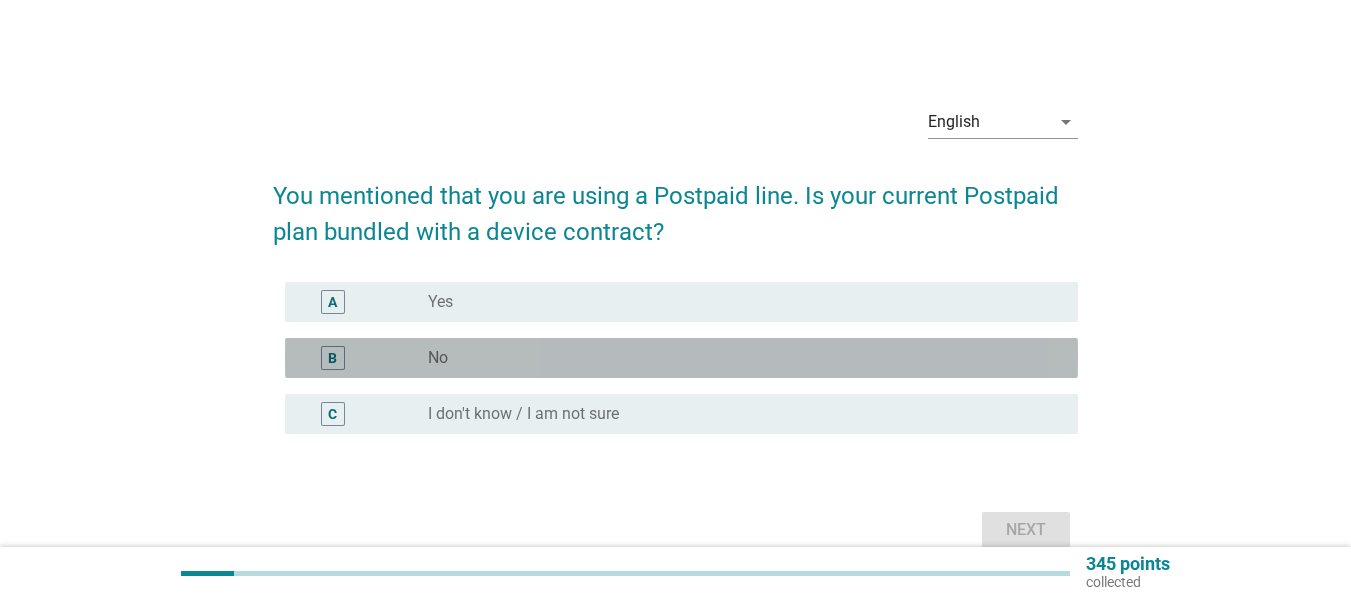 click on "radio_button_unchecked No" at bounding box center [737, 358] 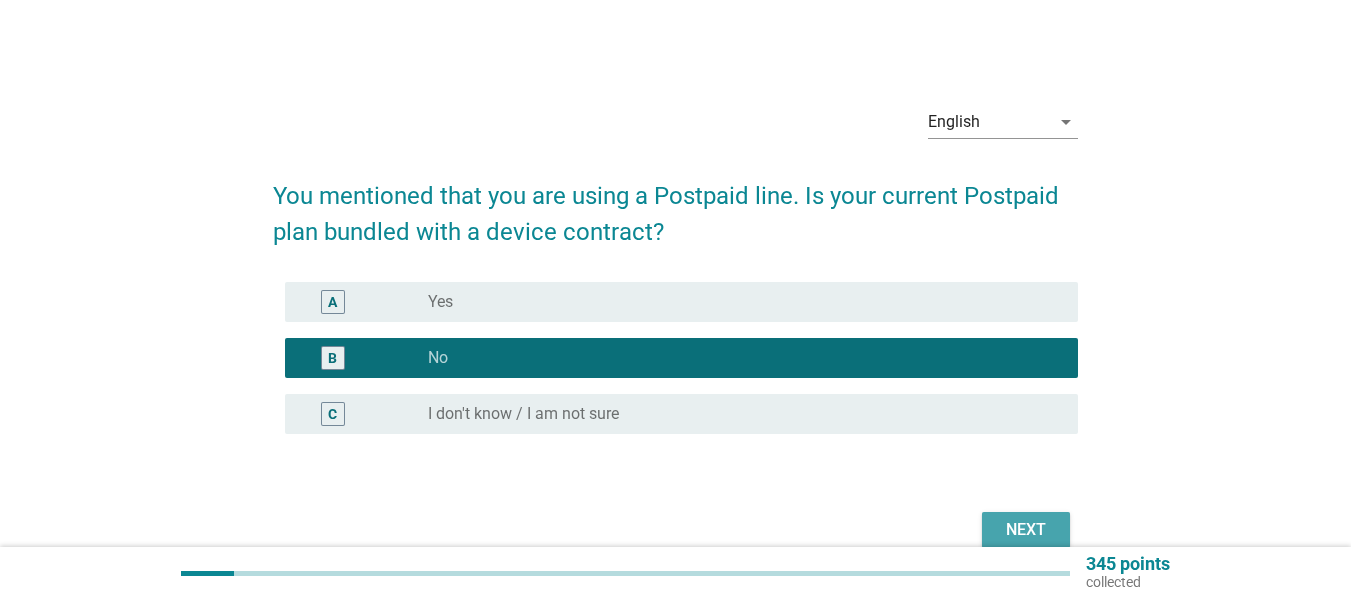click on "Next" at bounding box center (1026, 530) 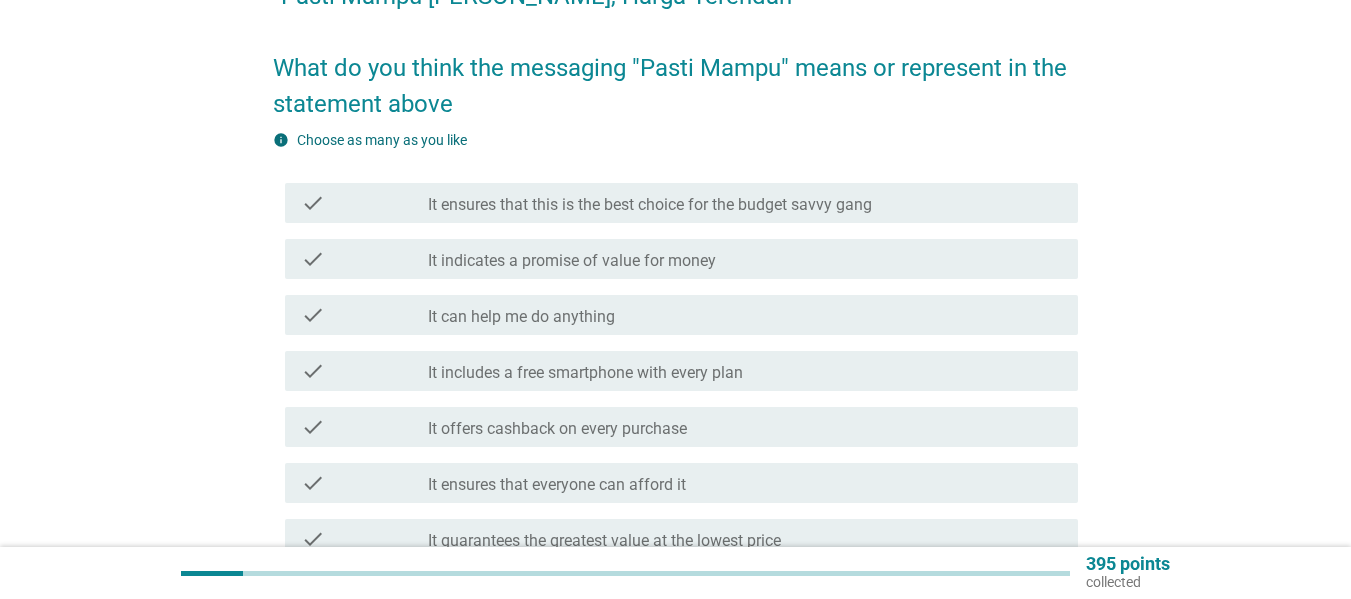 scroll, scrollTop: 300, scrollLeft: 0, axis: vertical 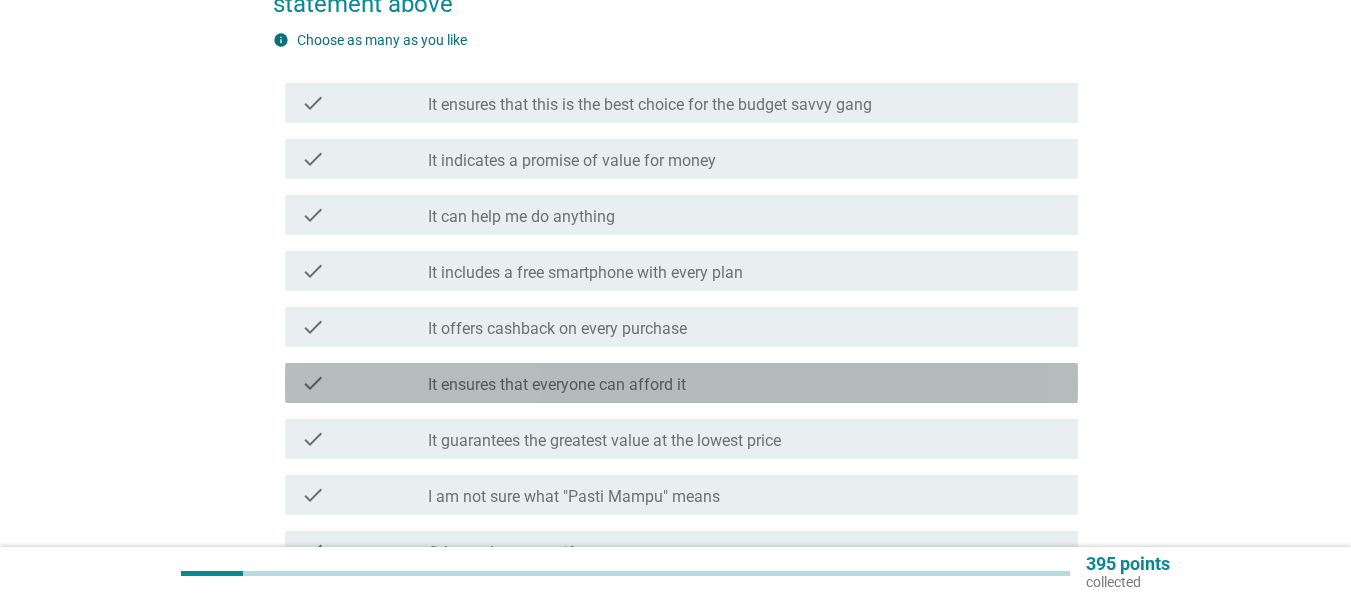 click on "It ensures that everyone can afford it" at bounding box center [557, 385] 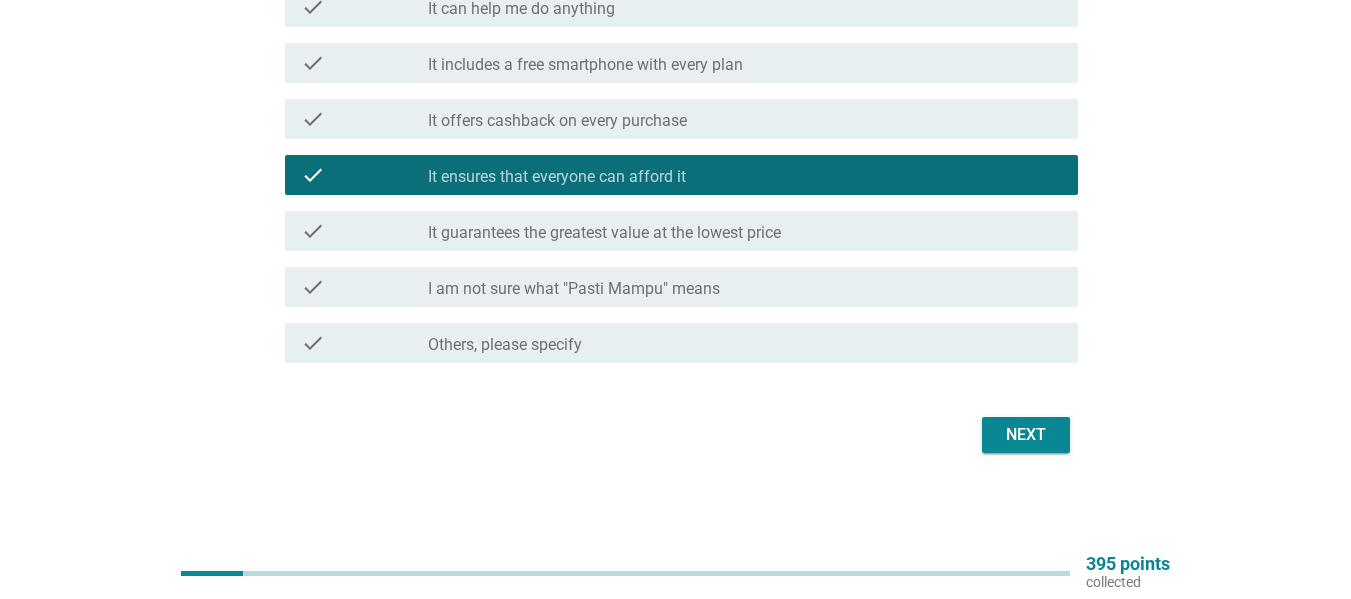 scroll, scrollTop: 510, scrollLeft: 0, axis: vertical 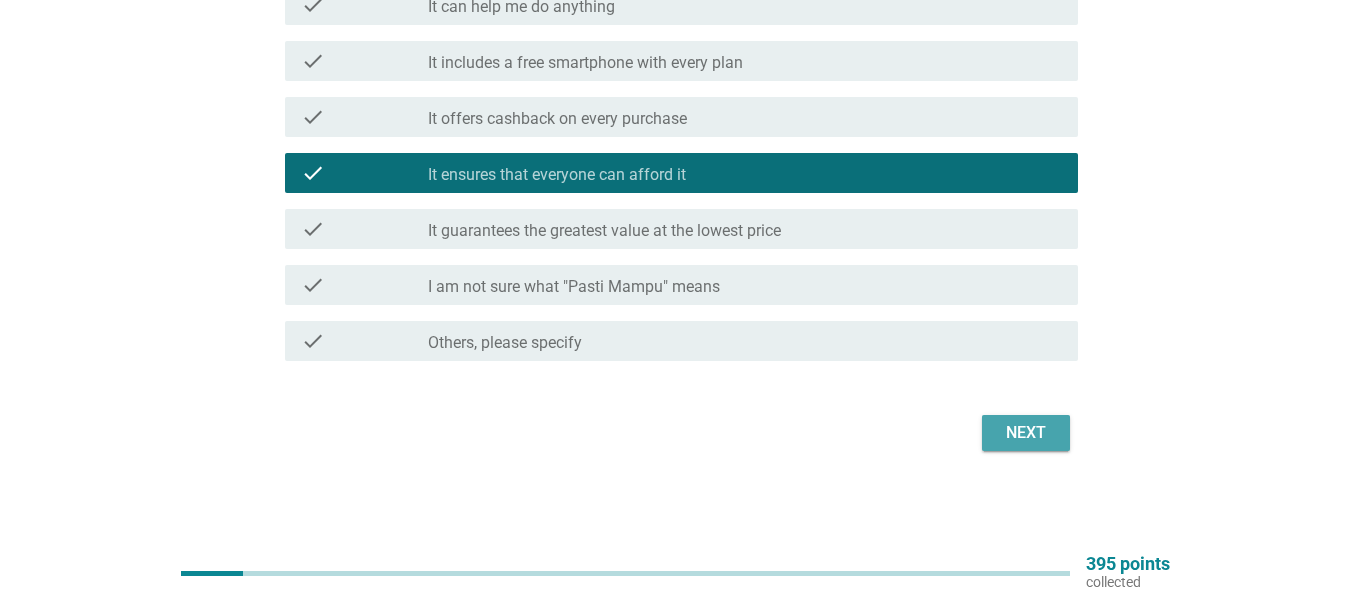 click on "Next" at bounding box center [1026, 433] 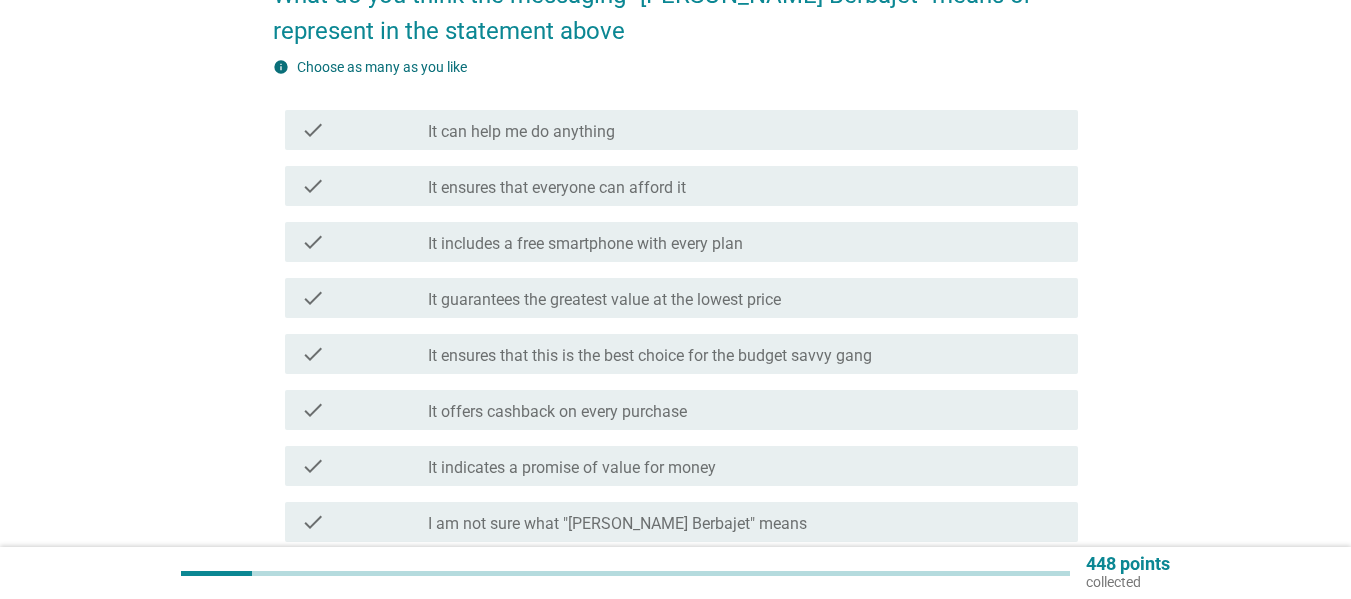 scroll, scrollTop: 100, scrollLeft: 0, axis: vertical 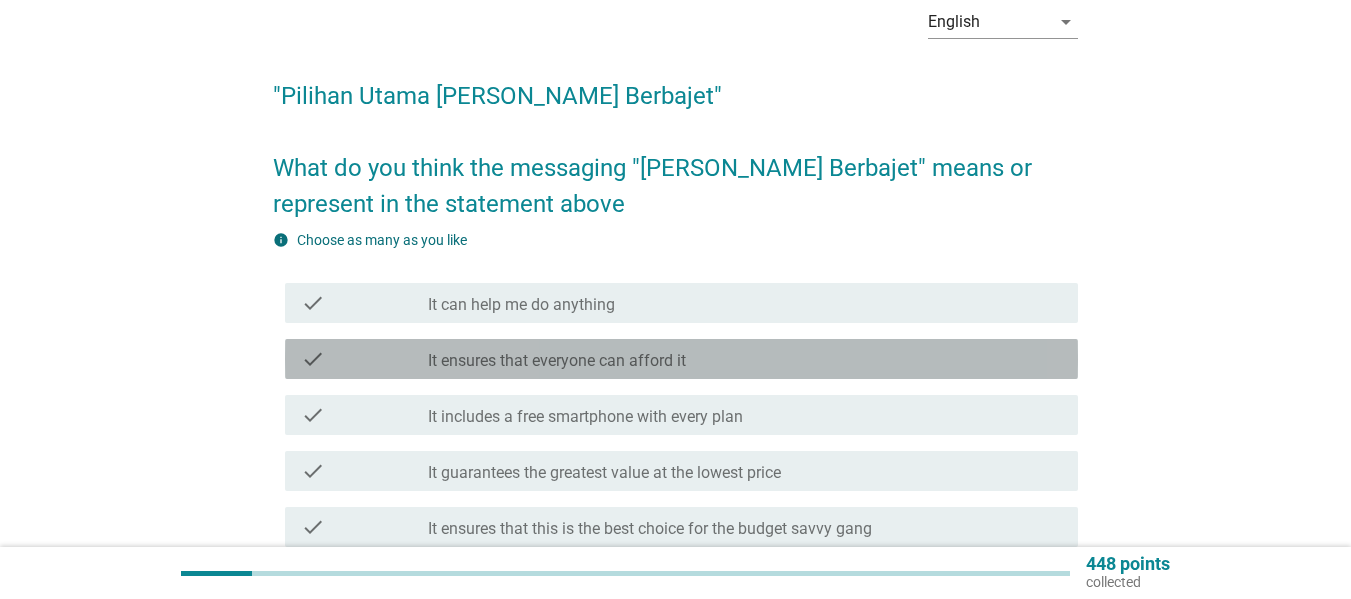 click on "check_box_outline_blank It ensures that everyone can afford it" at bounding box center [745, 359] 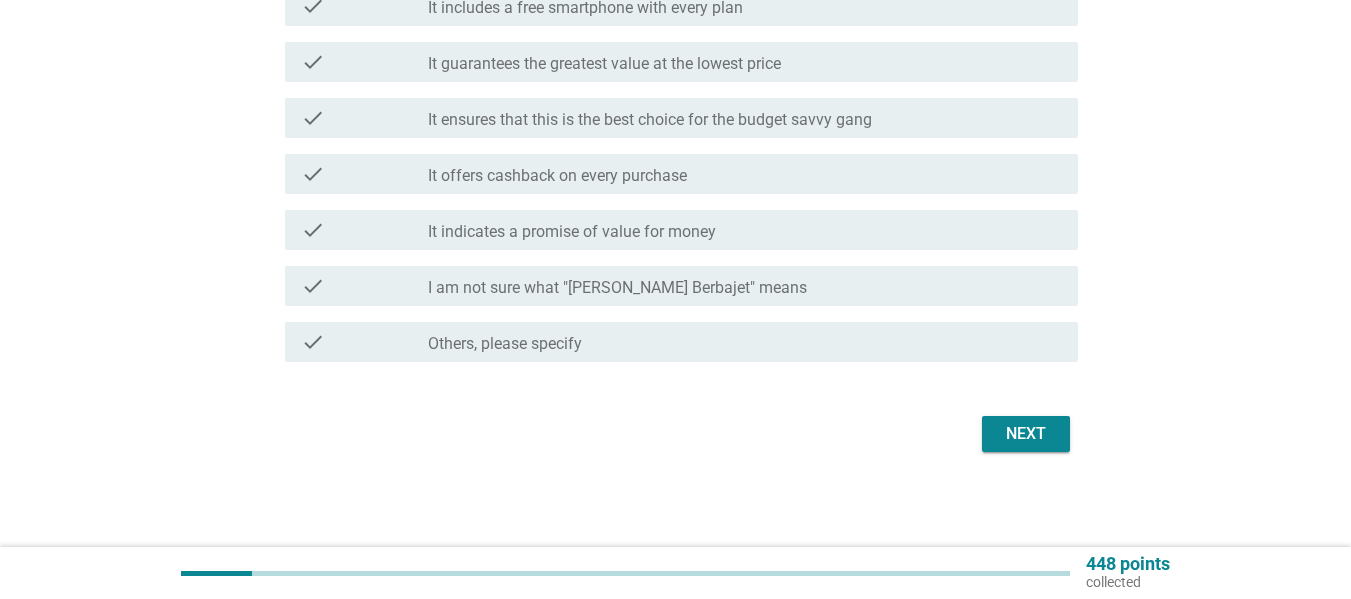 scroll, scrollTop: 510, scrollLeft: 0, axis: vertical 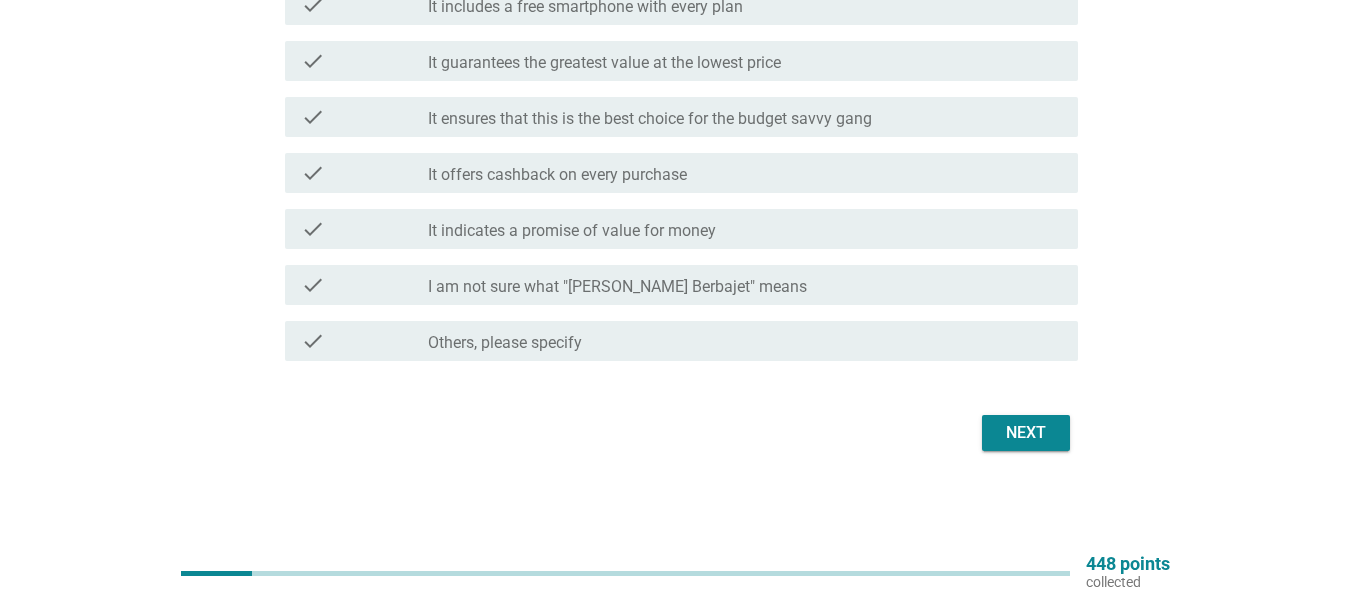 click on "Next" at bounding box center [1026, 433] 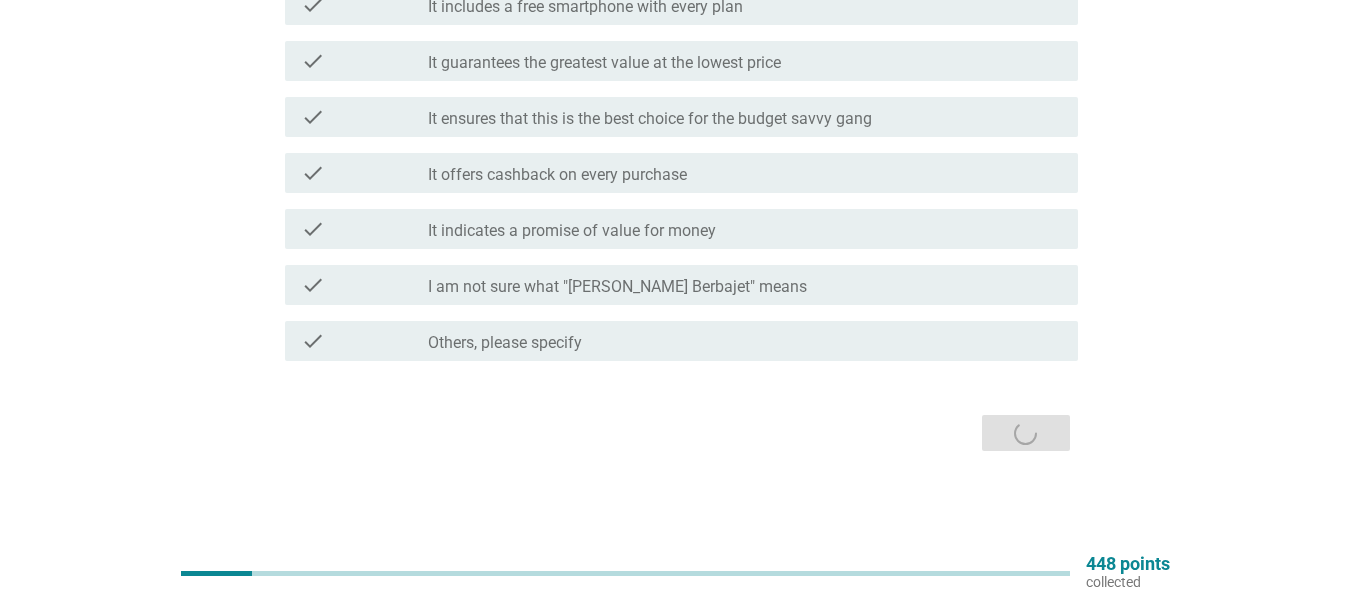 scroll, scrollTop: 0, scrollLeft: 0, axis: both 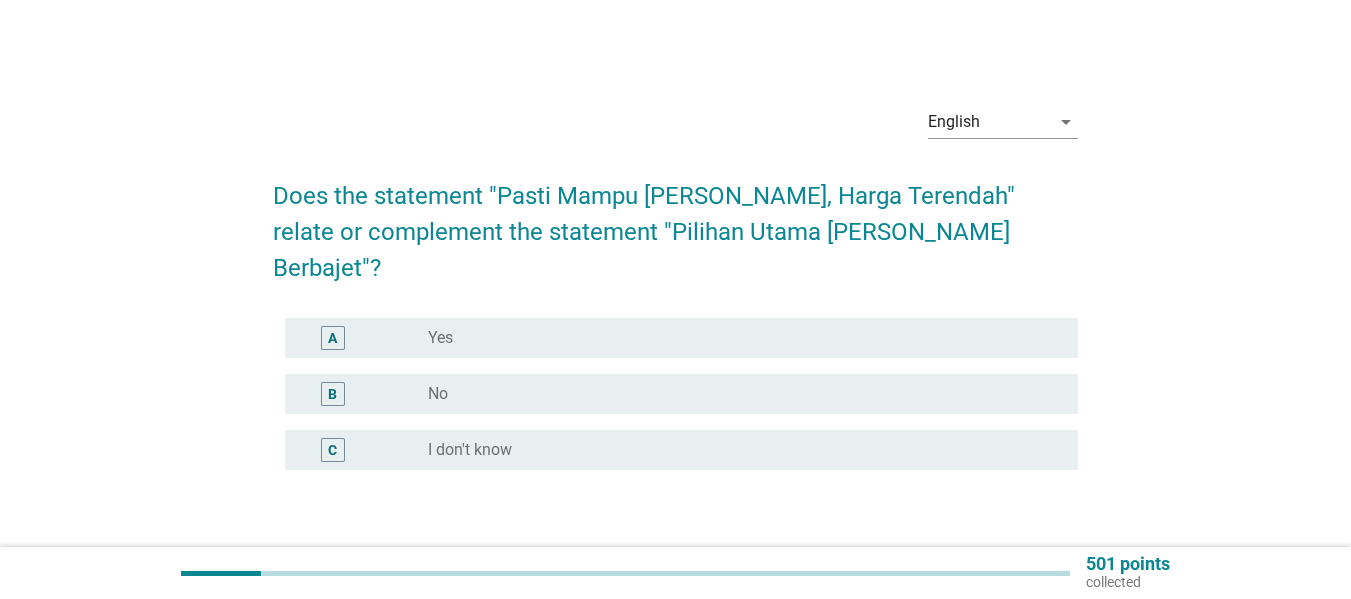 click on "radio_button_unchecked Yes" at bounding box center [737, 338] 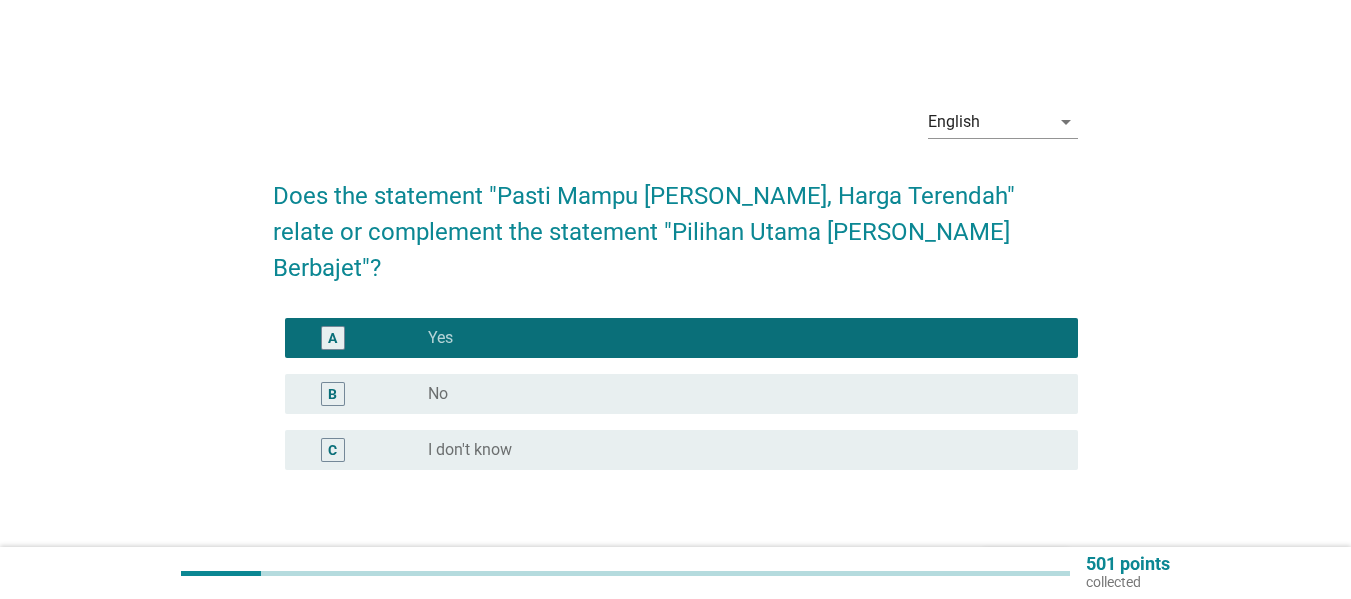 click on "Next" at bounding box center (1026, 566) 